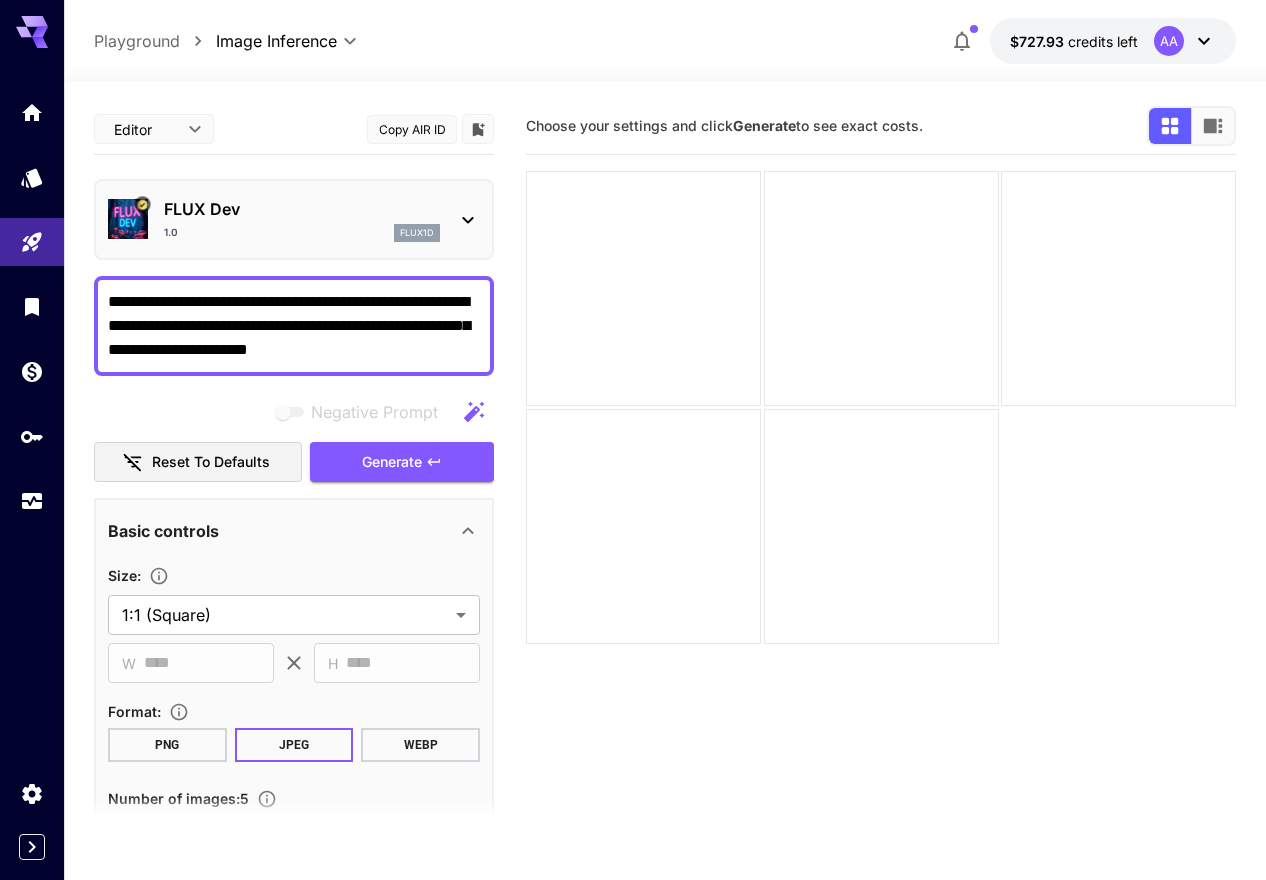 scroll, scrollTop: 0, scrollLeft: 0, axis: both 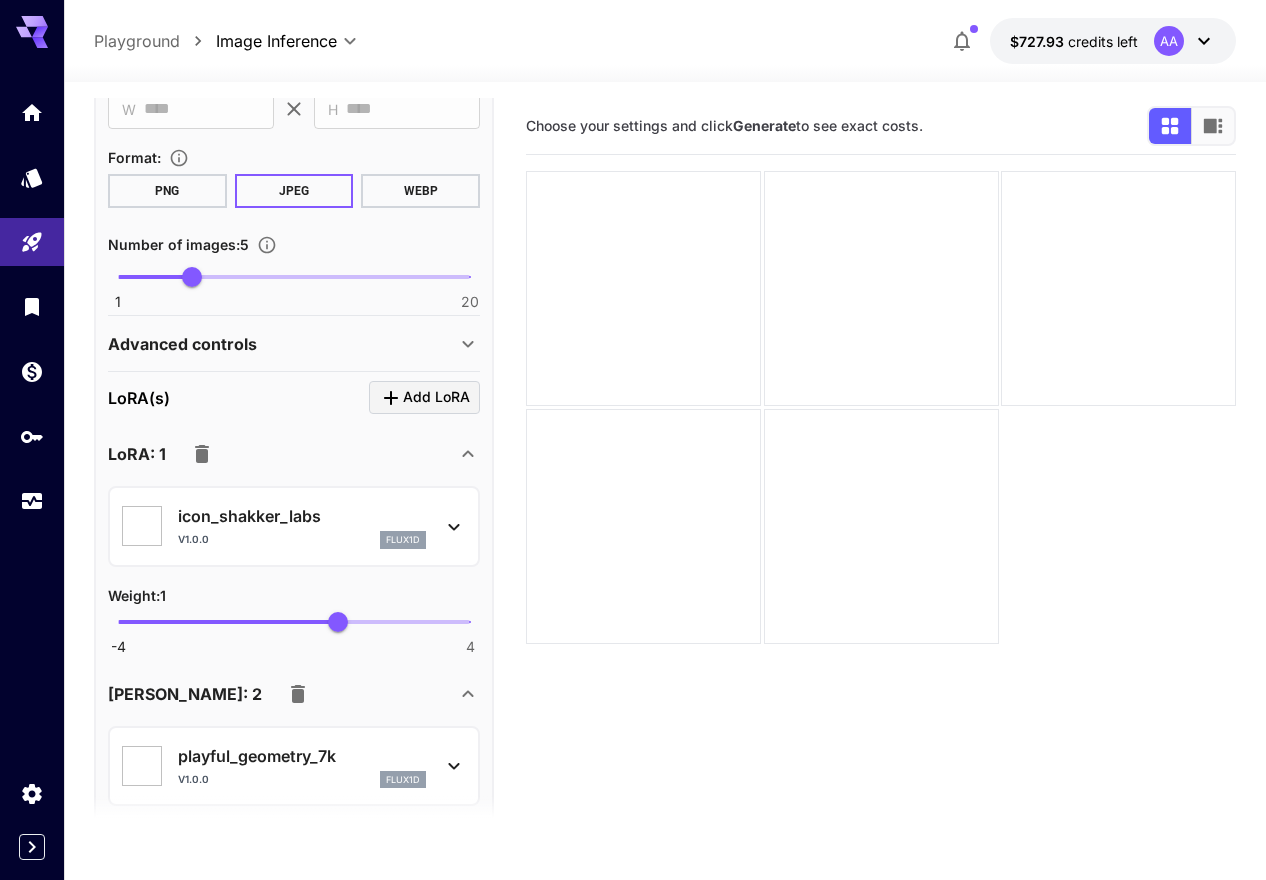 click on "Advanced controls" at bounding box center (282, 344) 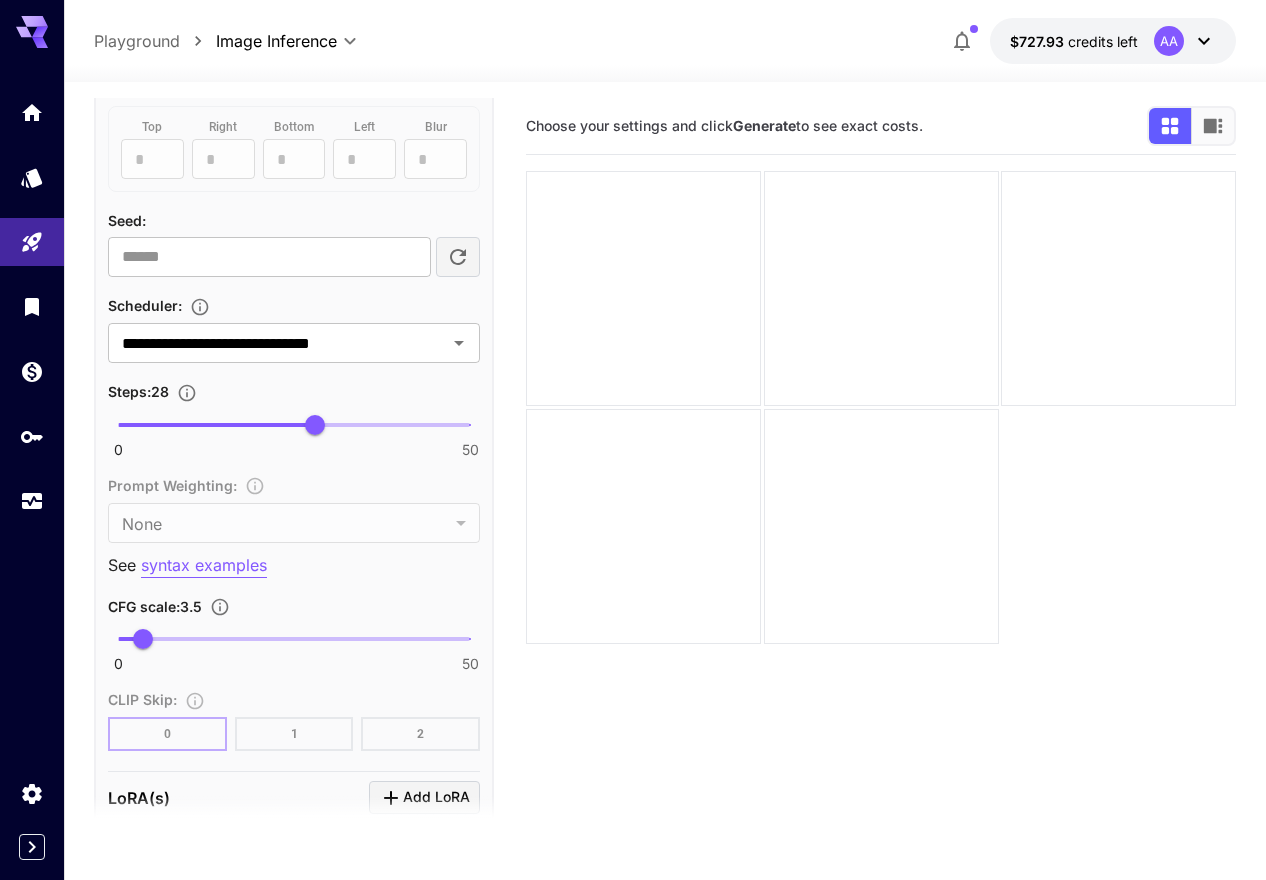 scroll, scrollTop: 1160, scrollLeft: 0, axis: vertical 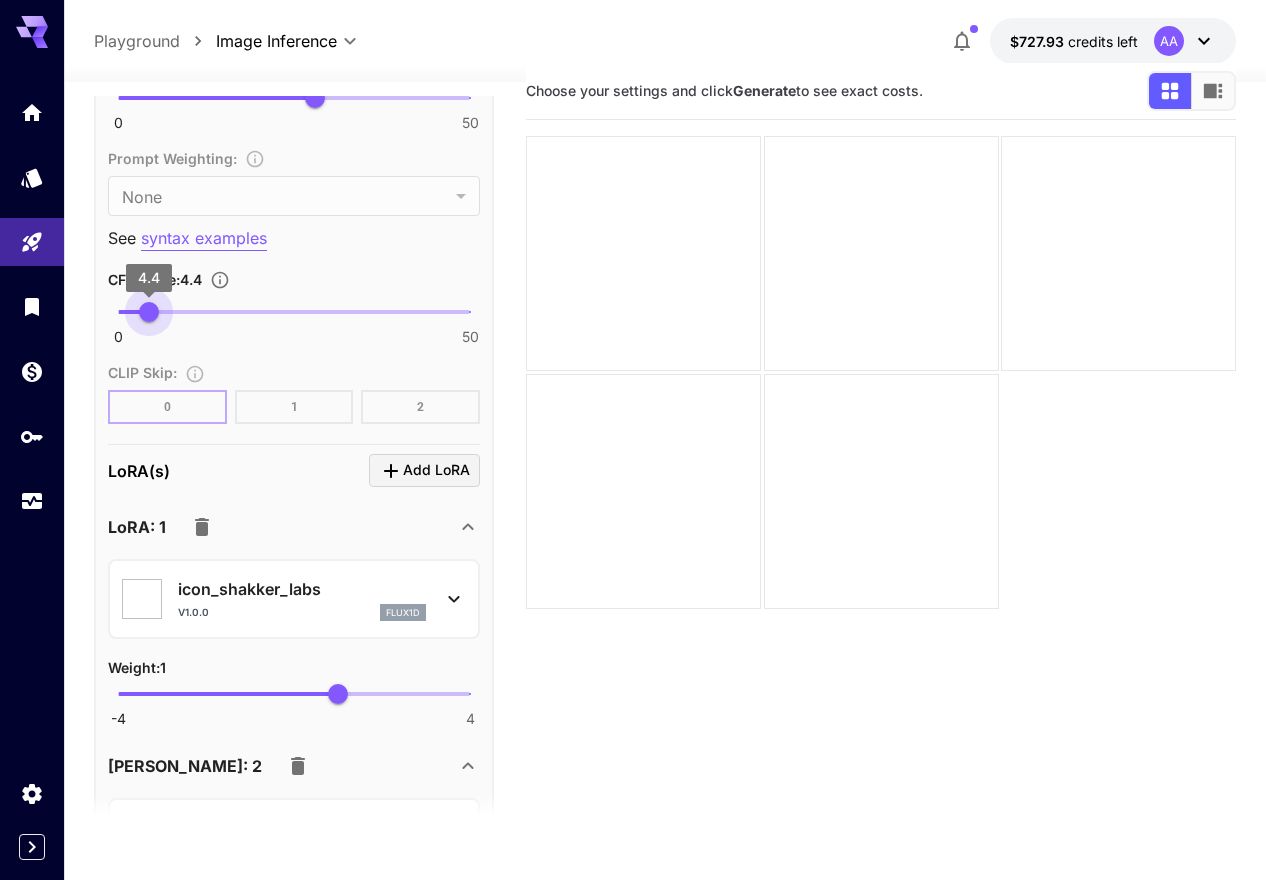 type on "***" 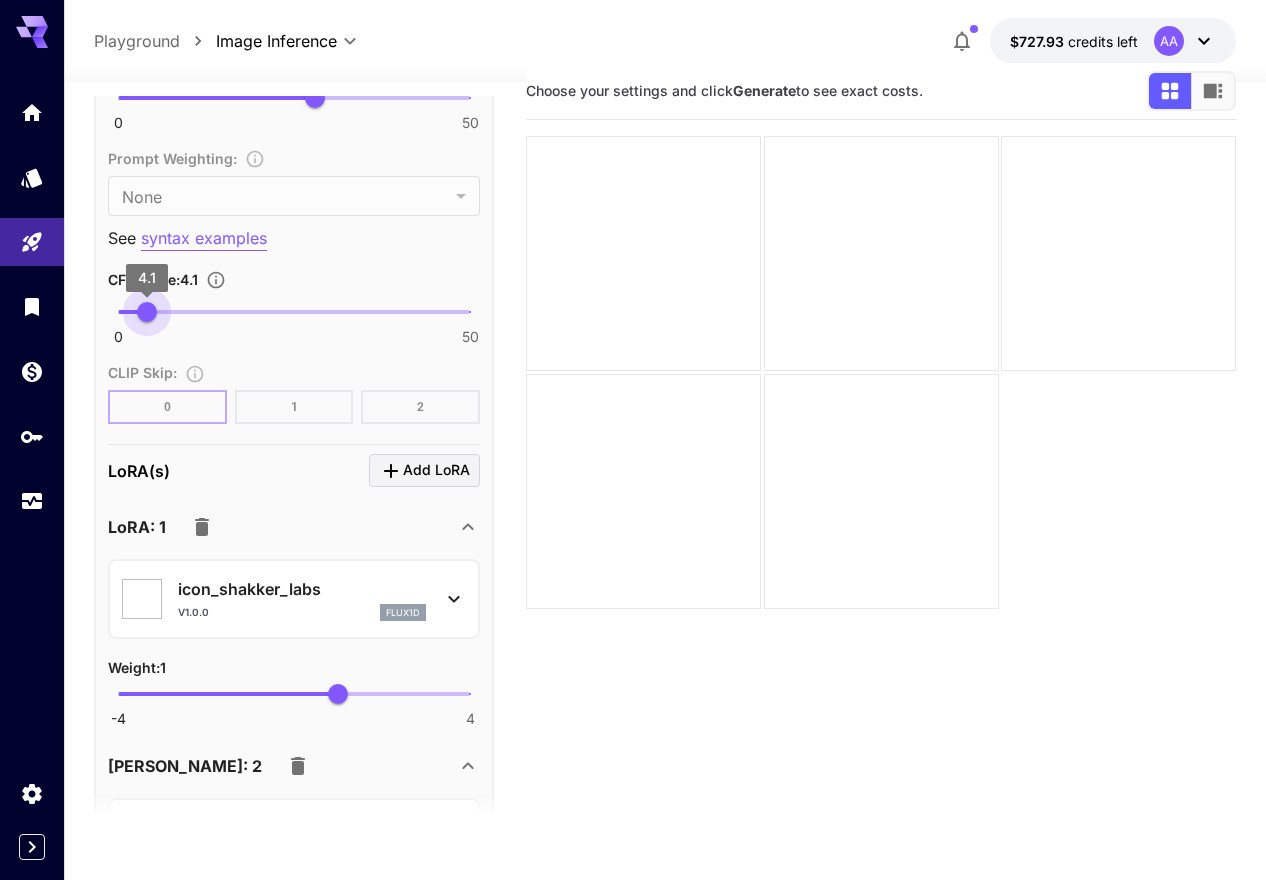 click on "4.1" at bounding box center (147, 312) 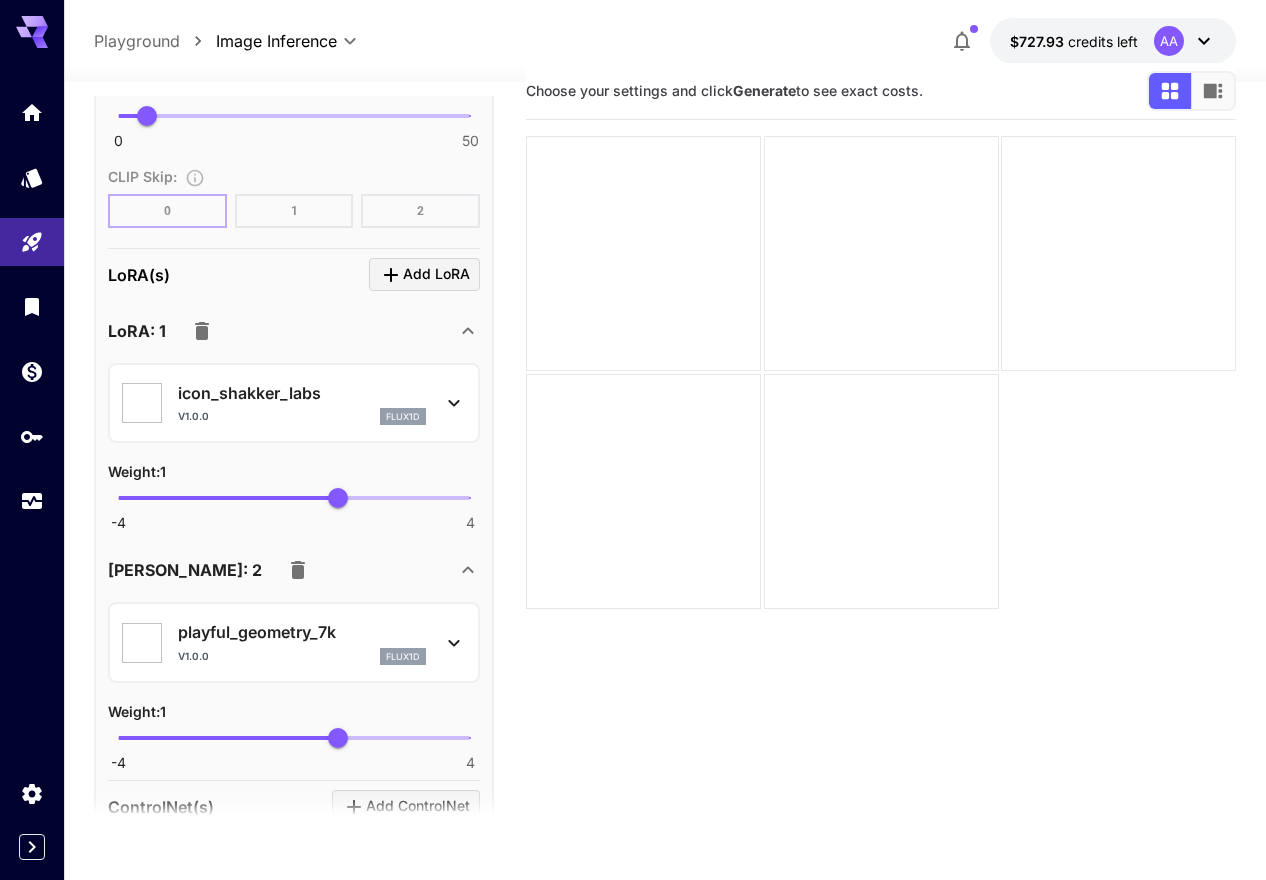 scroll, scrollTop: 1830, scrollLeft: 0, axis: vertical 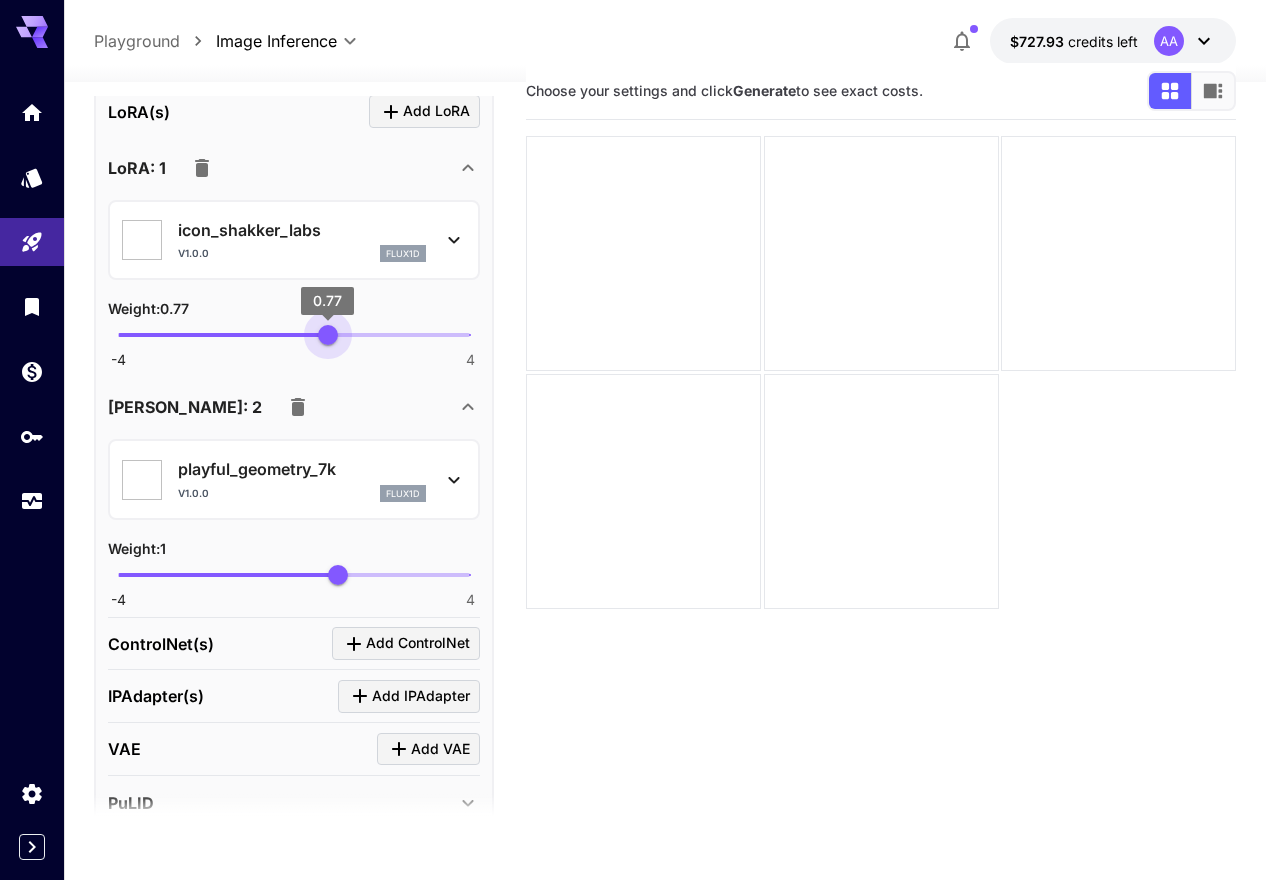 type on "****" 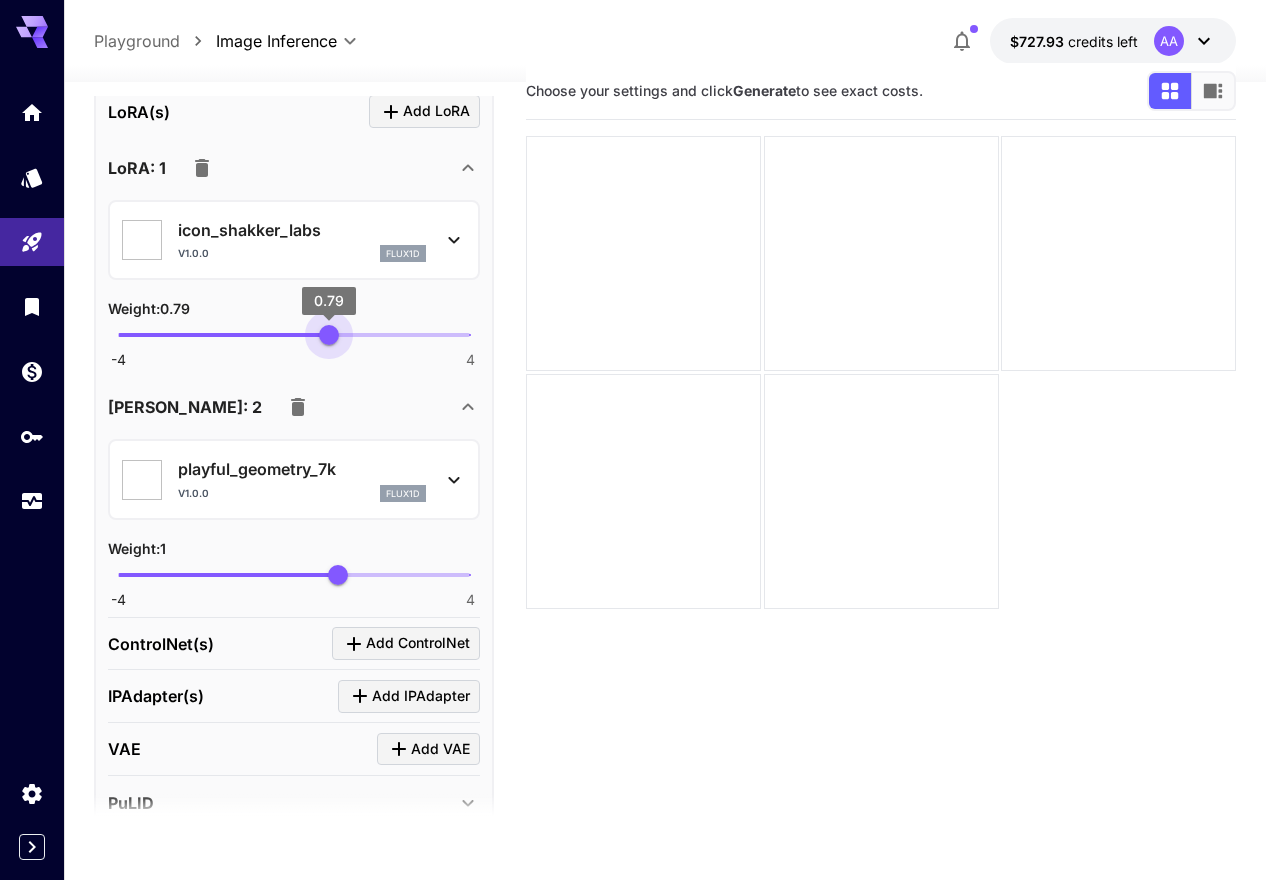 click on "0.79" at bounding box center (329, 335) 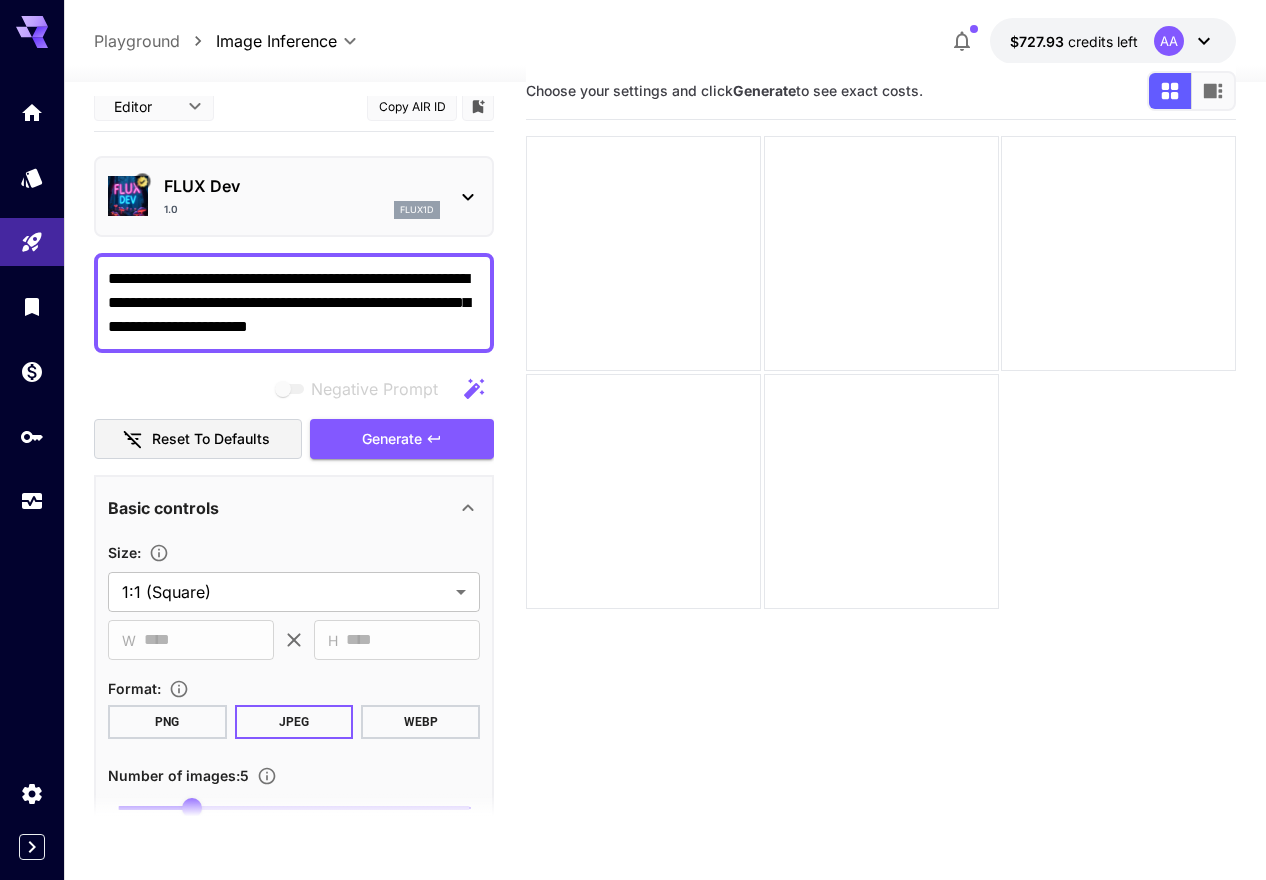 scroll, scrollTop: 0, scrollLeft: 0, axis: both 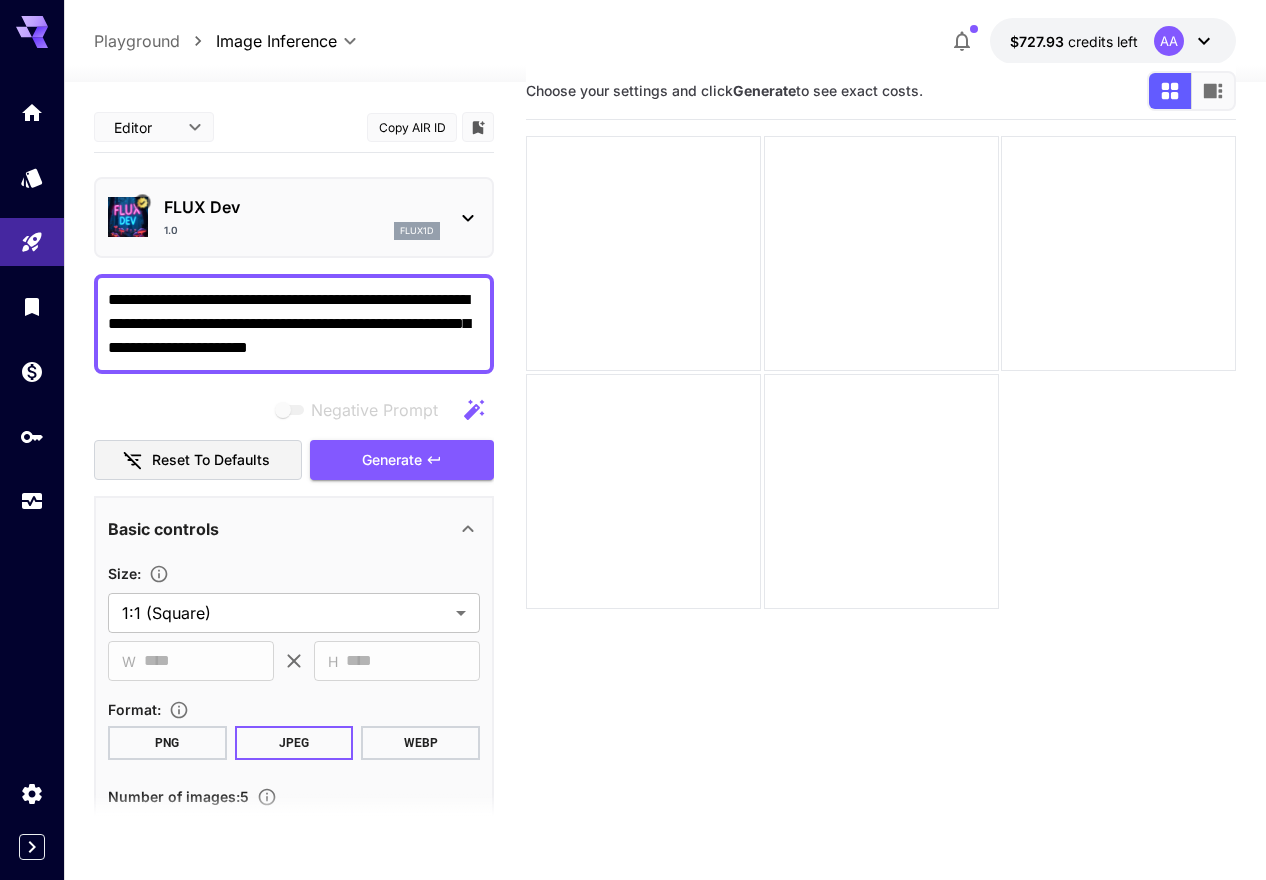 click on "**********" at bounding box center (294, 324) 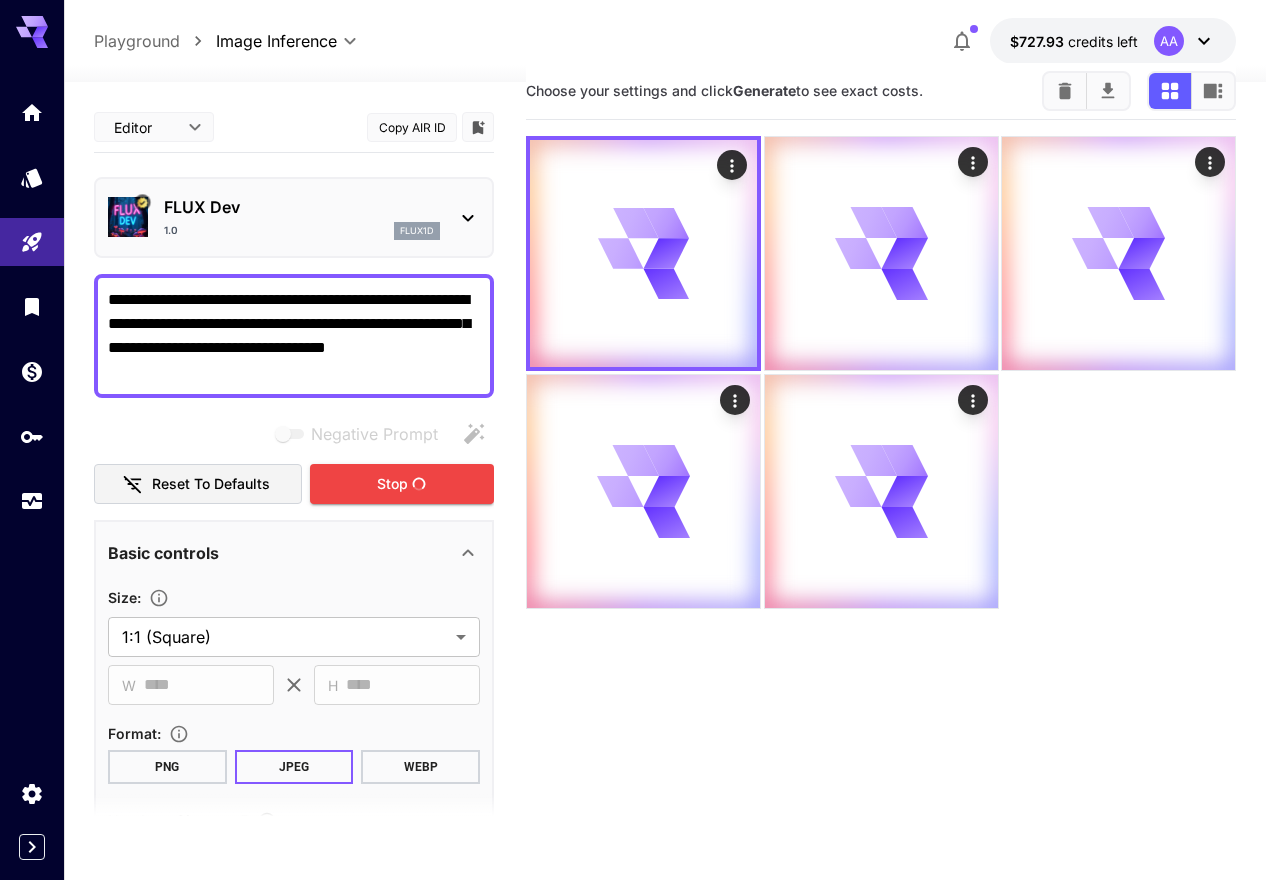 type on "**********" 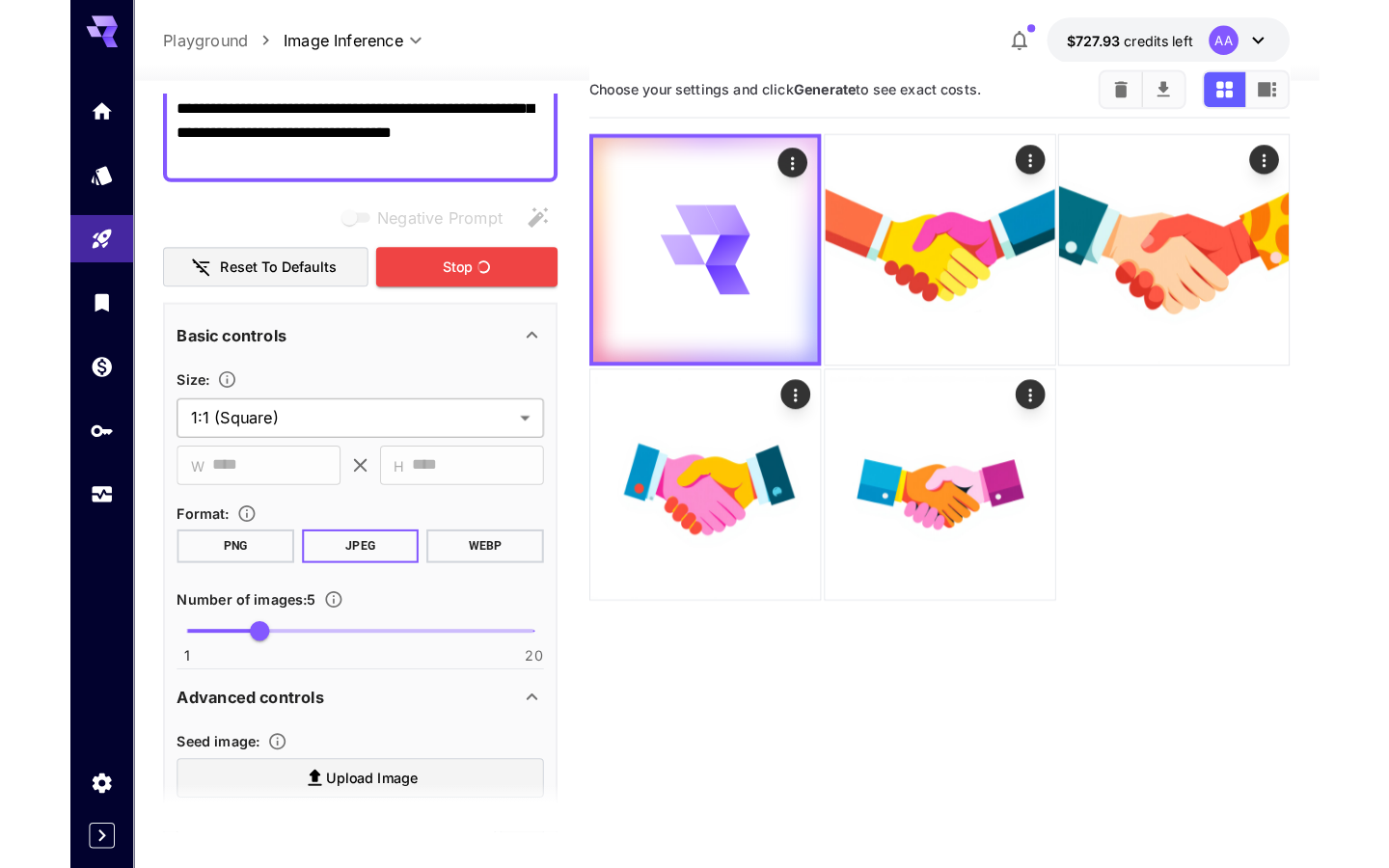scroll, scrollTop: 207, scrollLeft: 0, axis: vertical 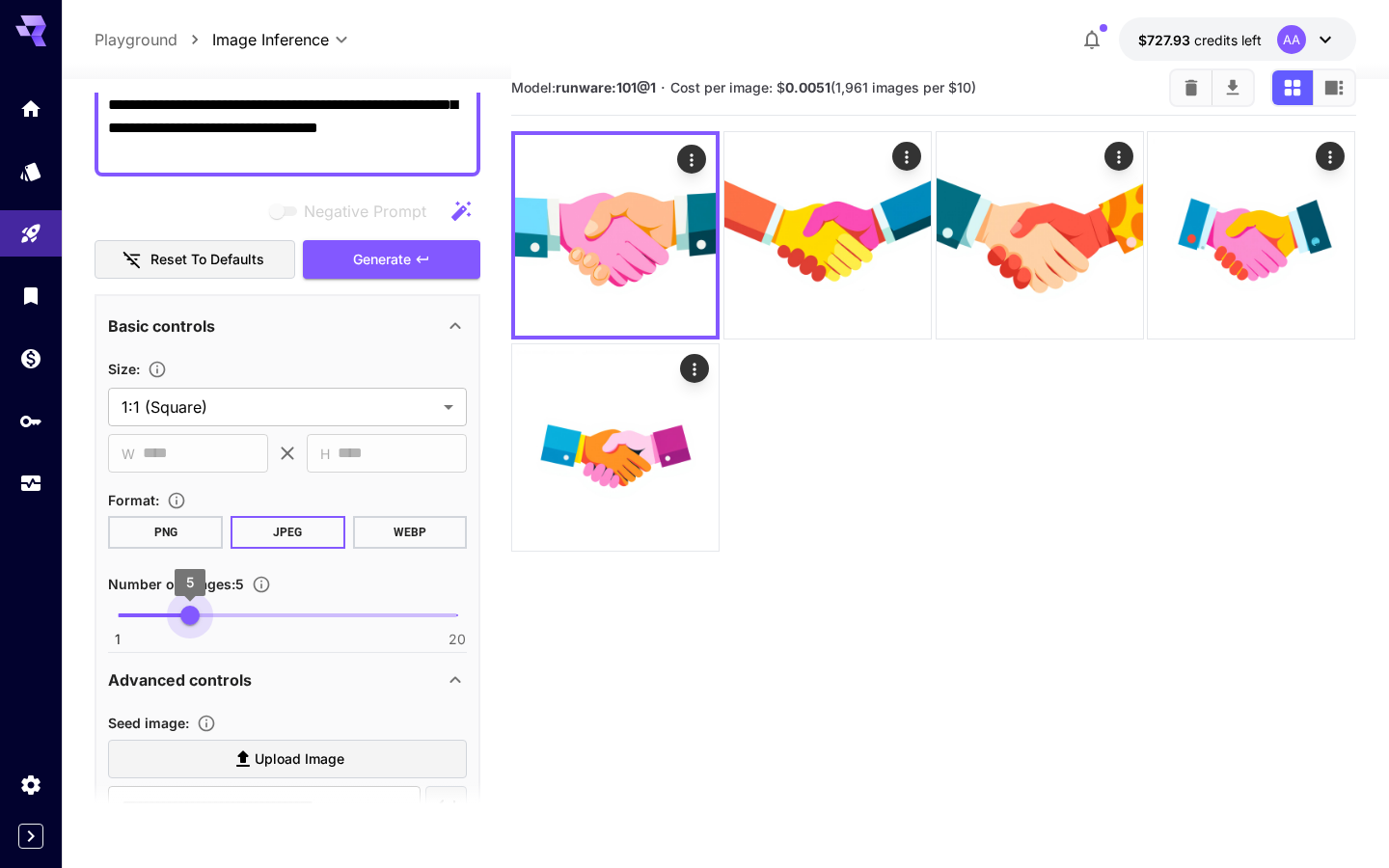 type on "*" 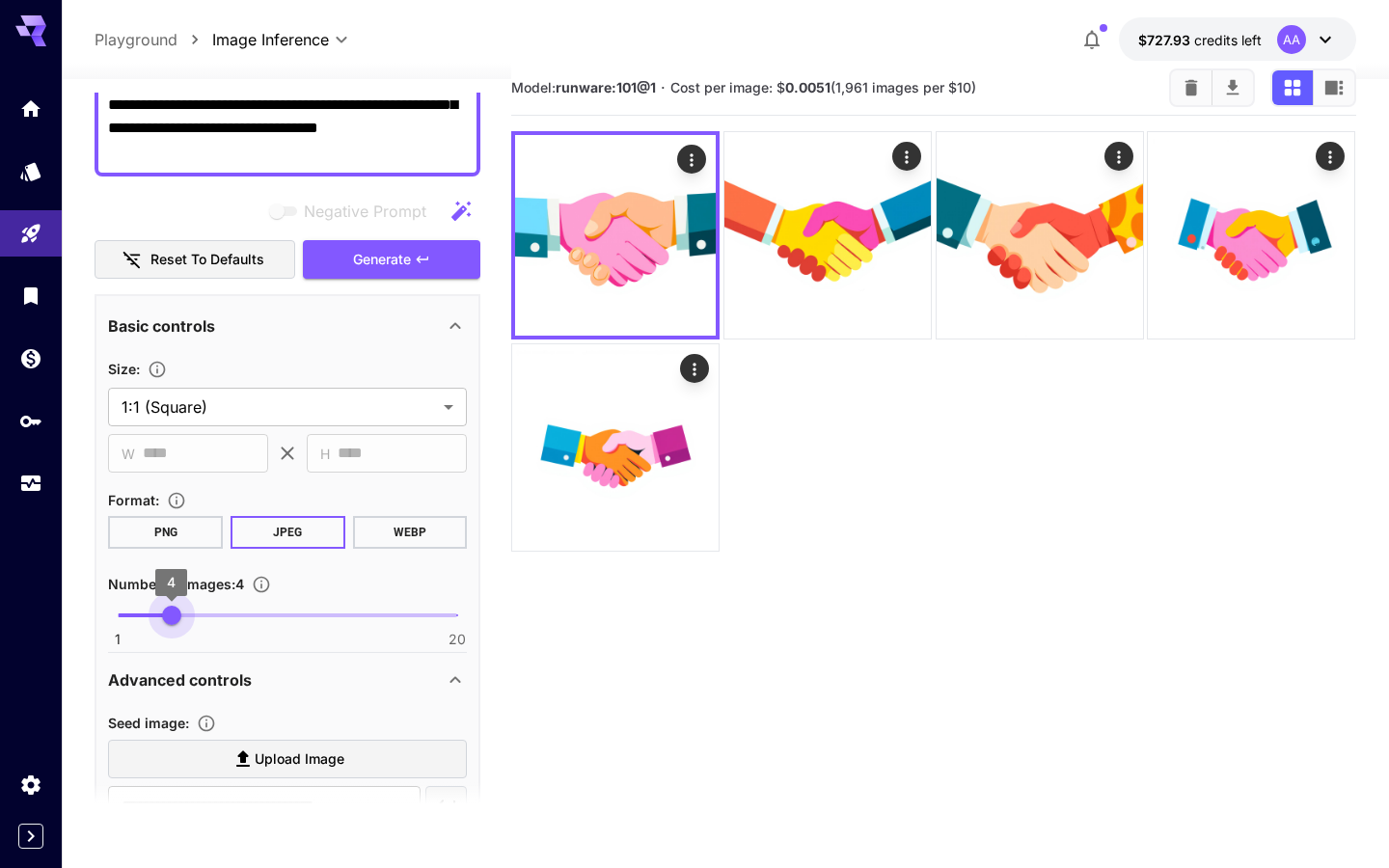 click on "4" at bounding box center [172, 615] 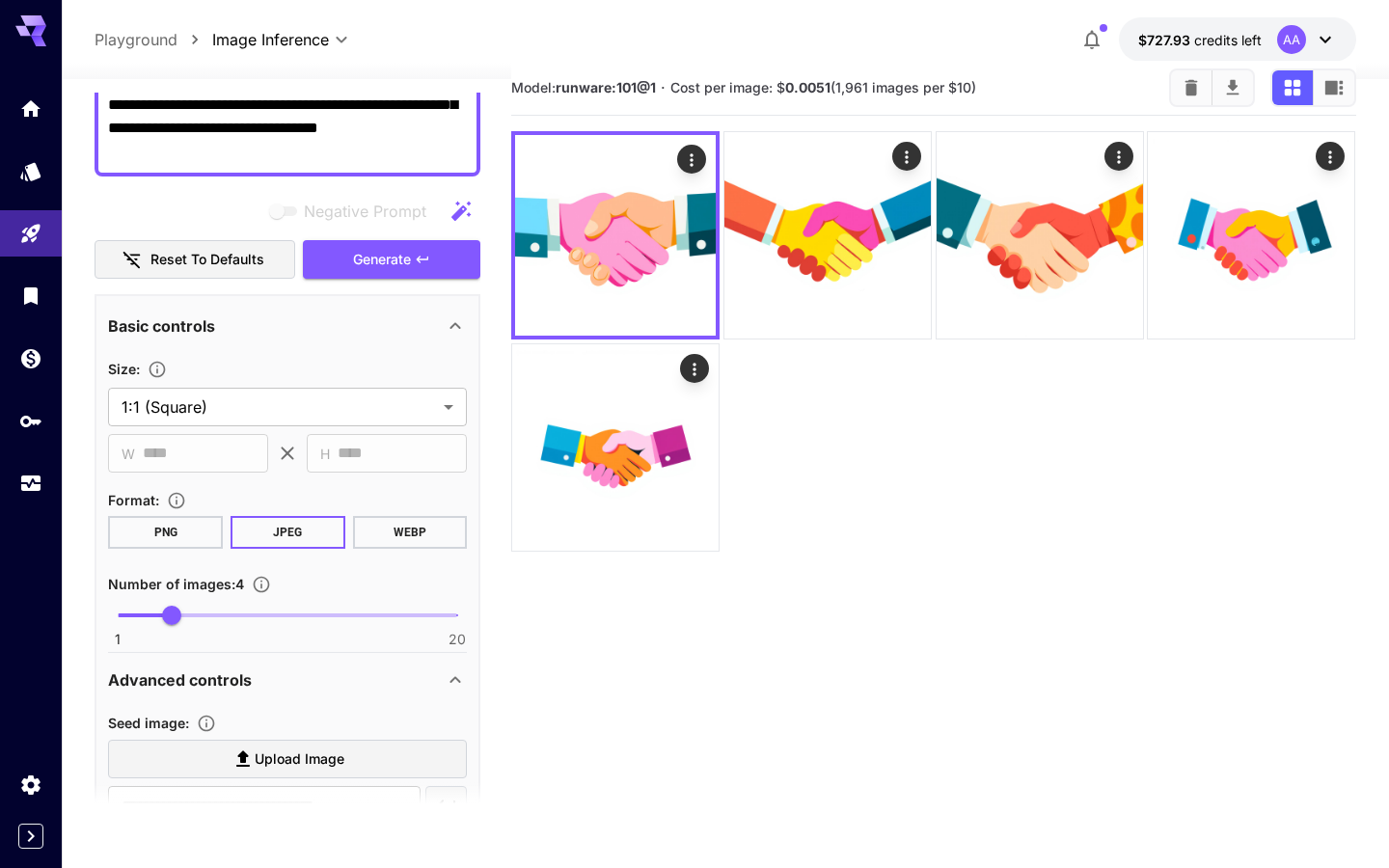 scroll, scrollTop: 0, scrollLeft: 0, axis: both 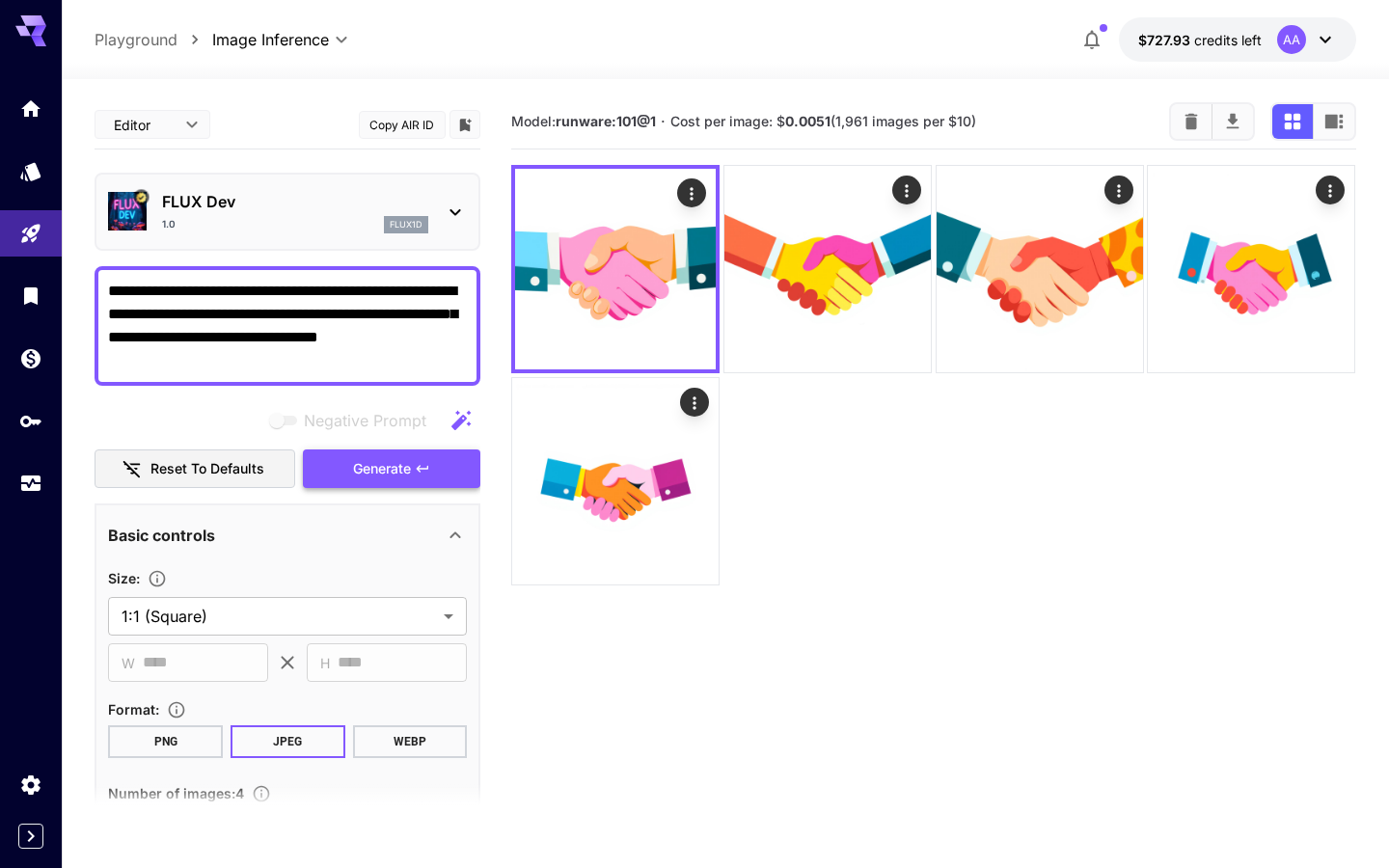 click on "Generate" at bounding box center [382, 469] 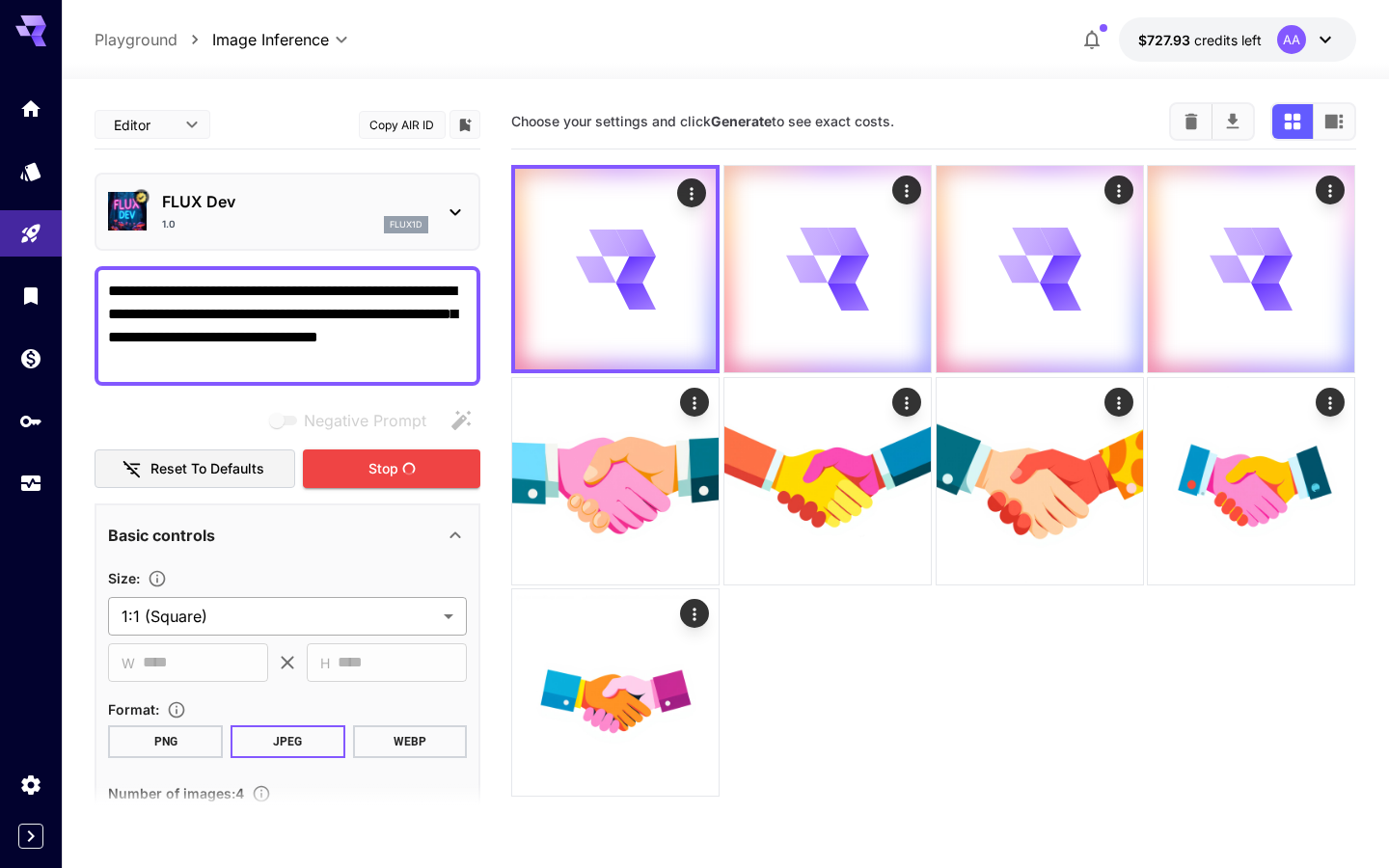 scroll, scrollTop: 813, scrollLeft: 0, axis: vertical 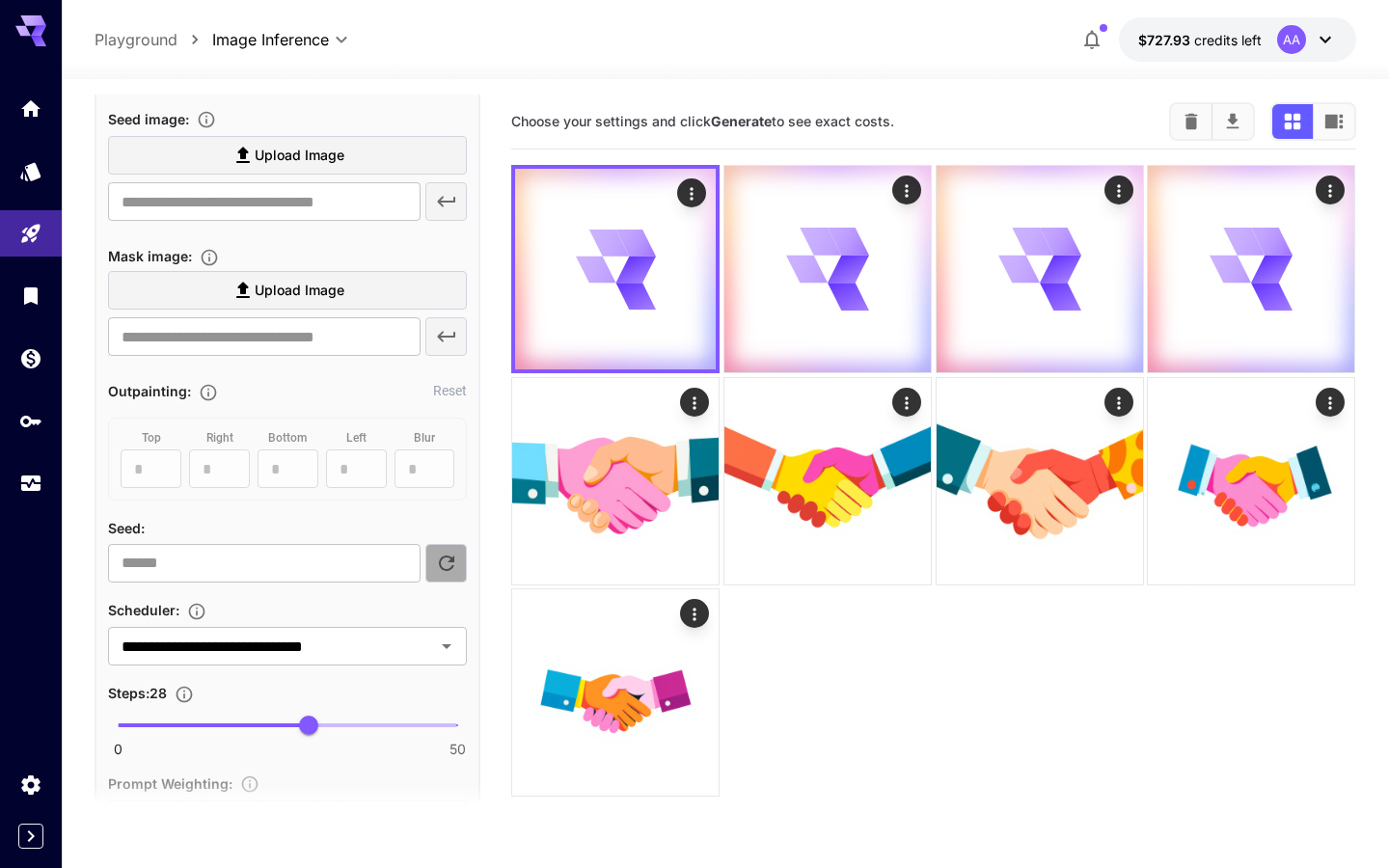 click 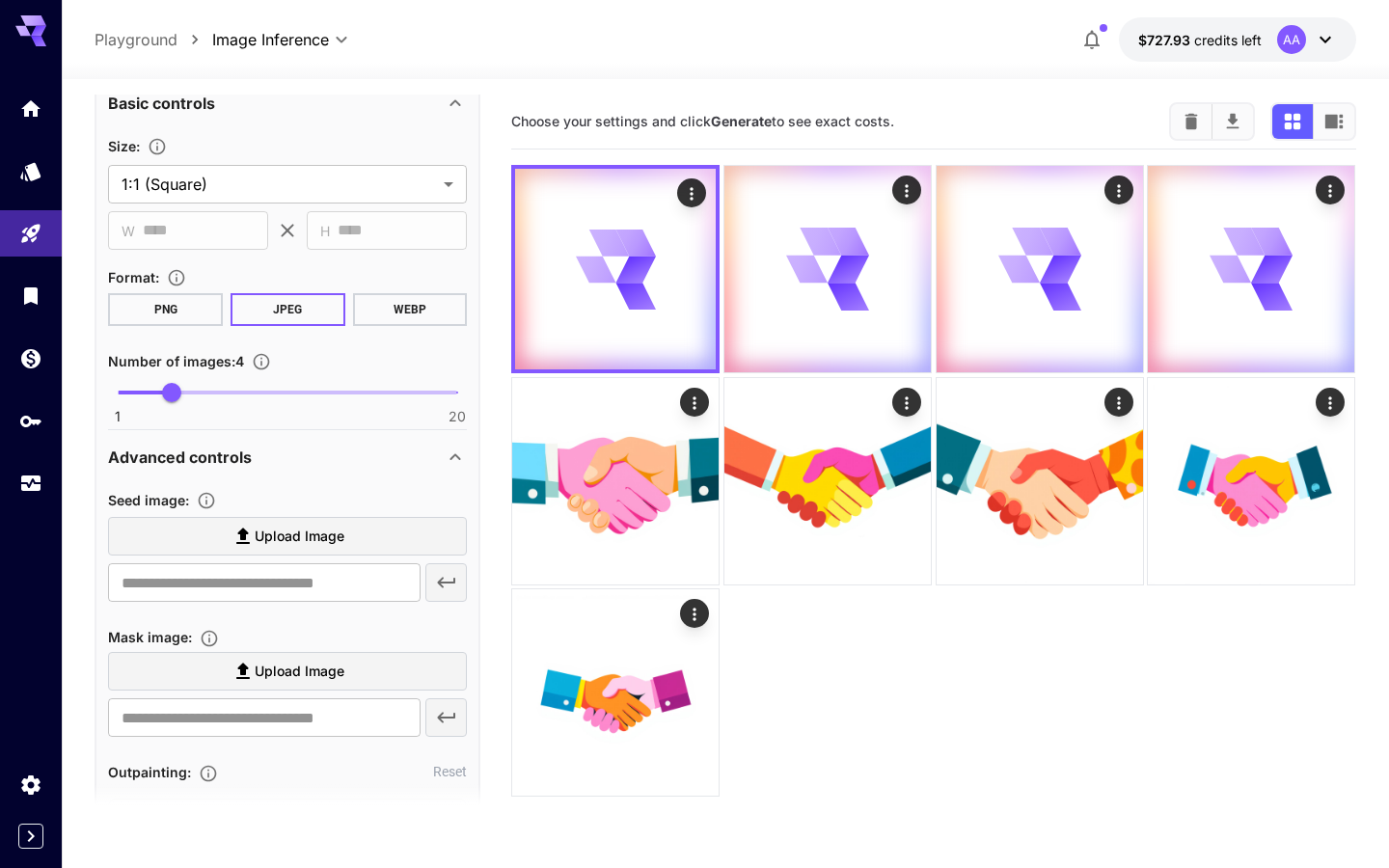 scroll, scrollTop: 0, scrollLeft: 0, axis: both 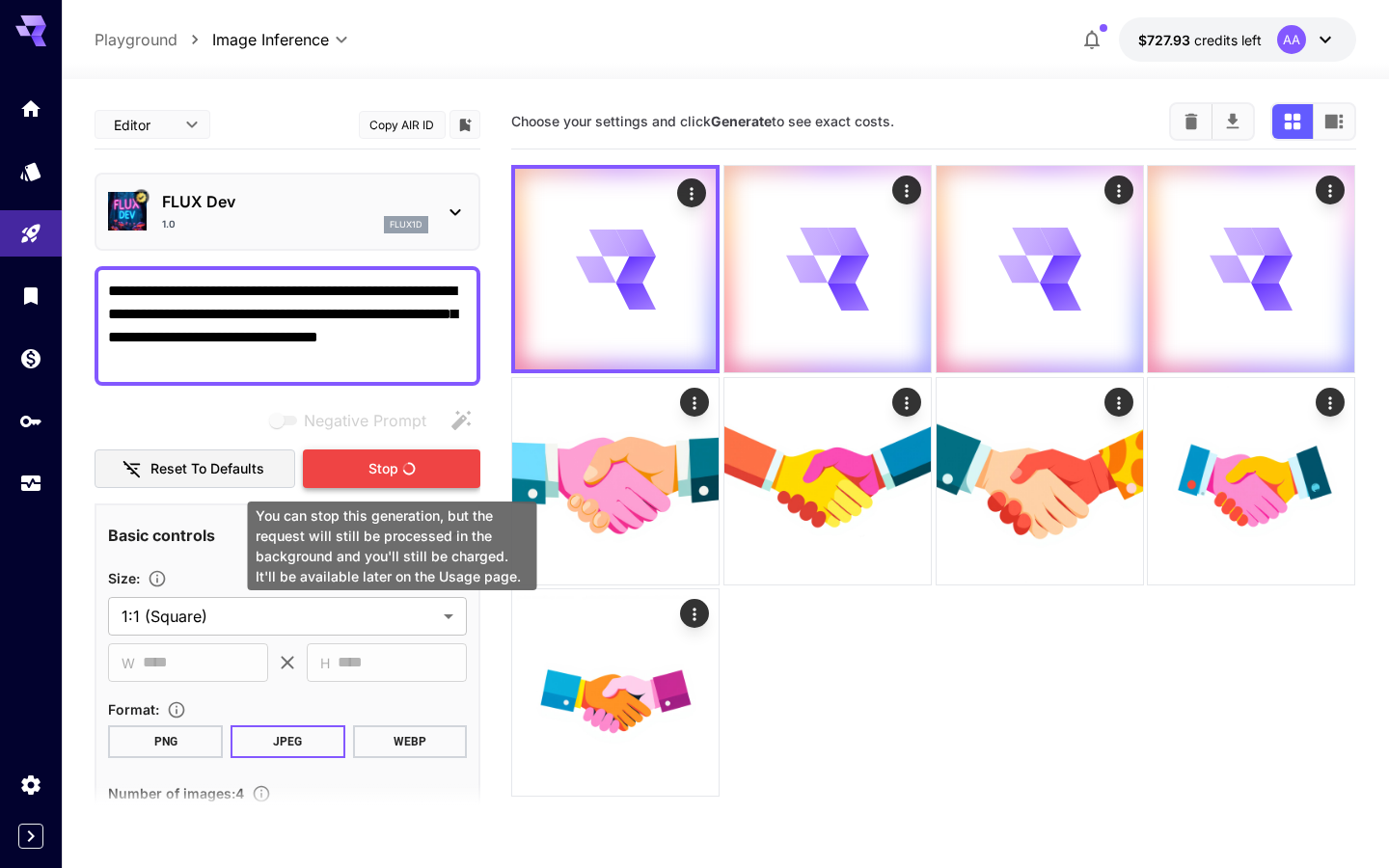 type 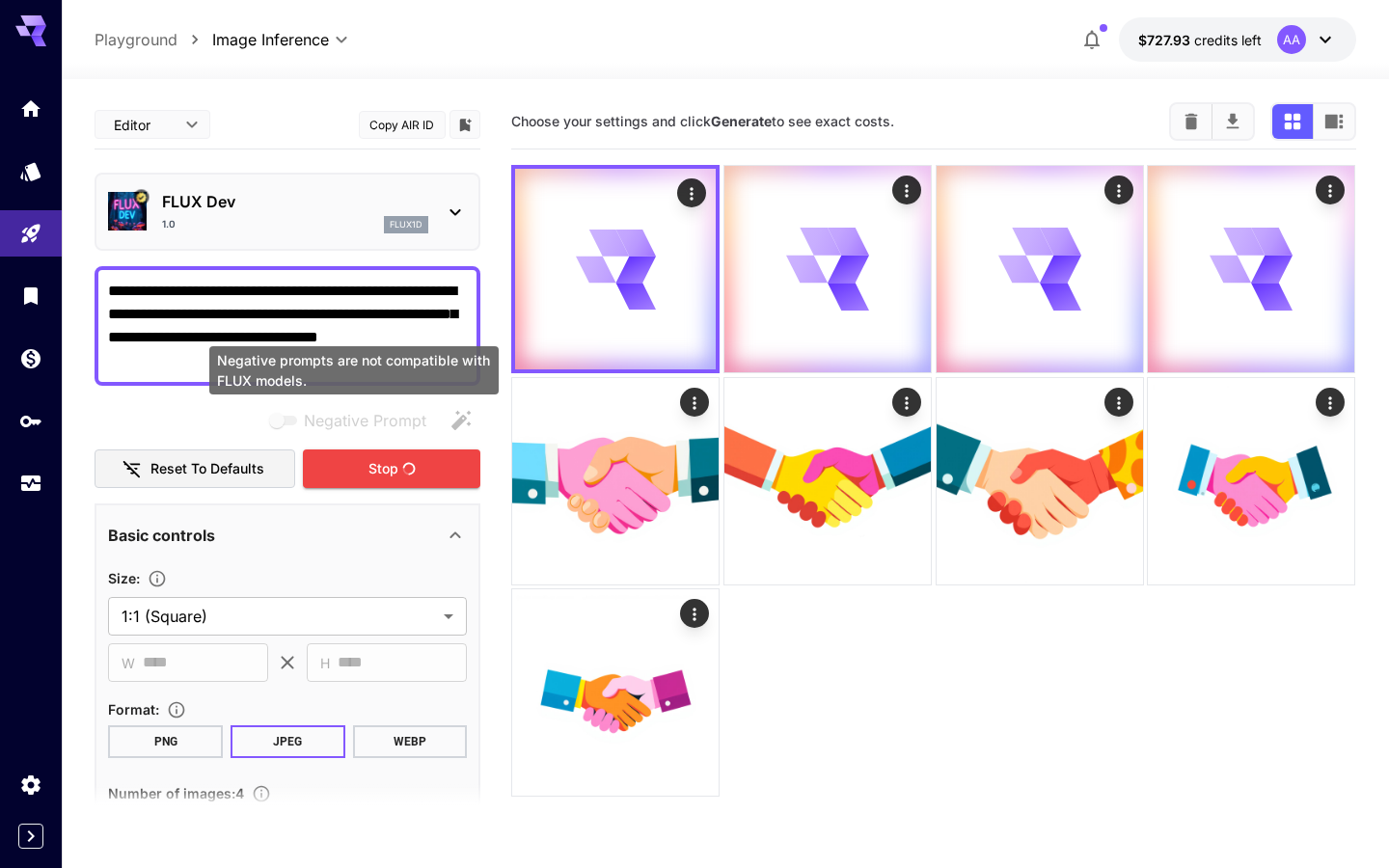 click on "**********" at bounding box center (287, 326) 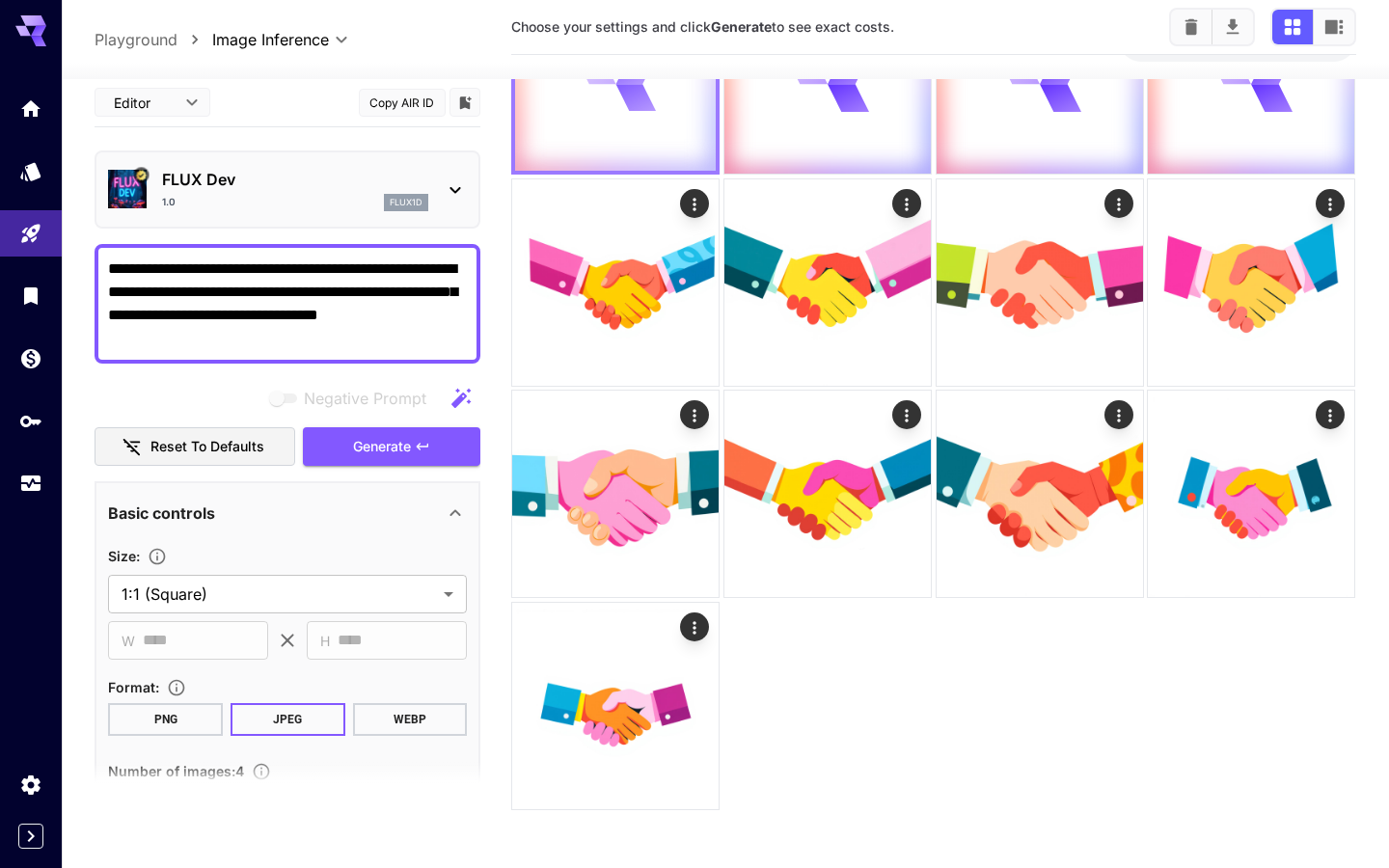 scroll, scrollTop: 0, scrollLeft: 0, axis: both 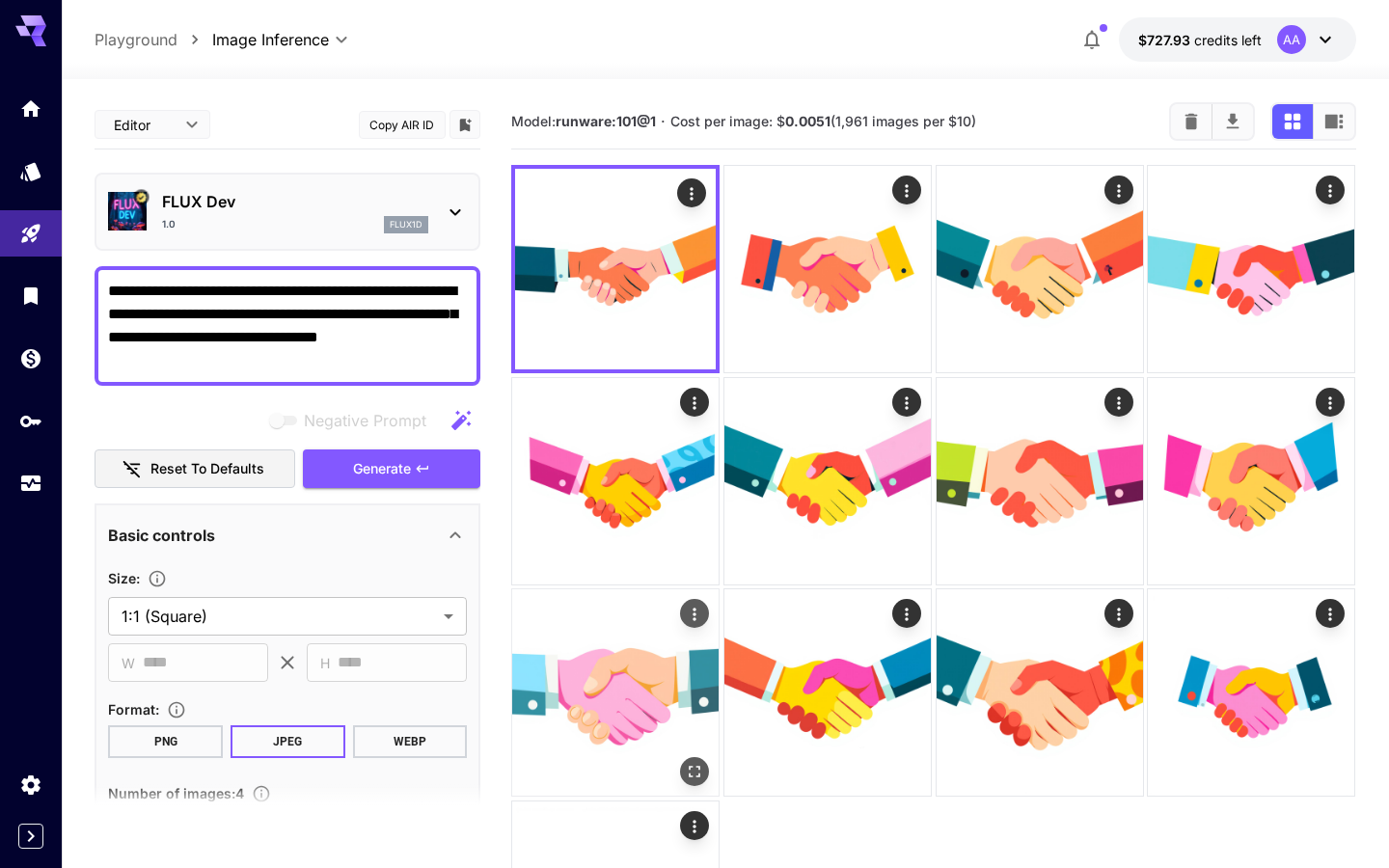 click at bounding box center [695, 613] 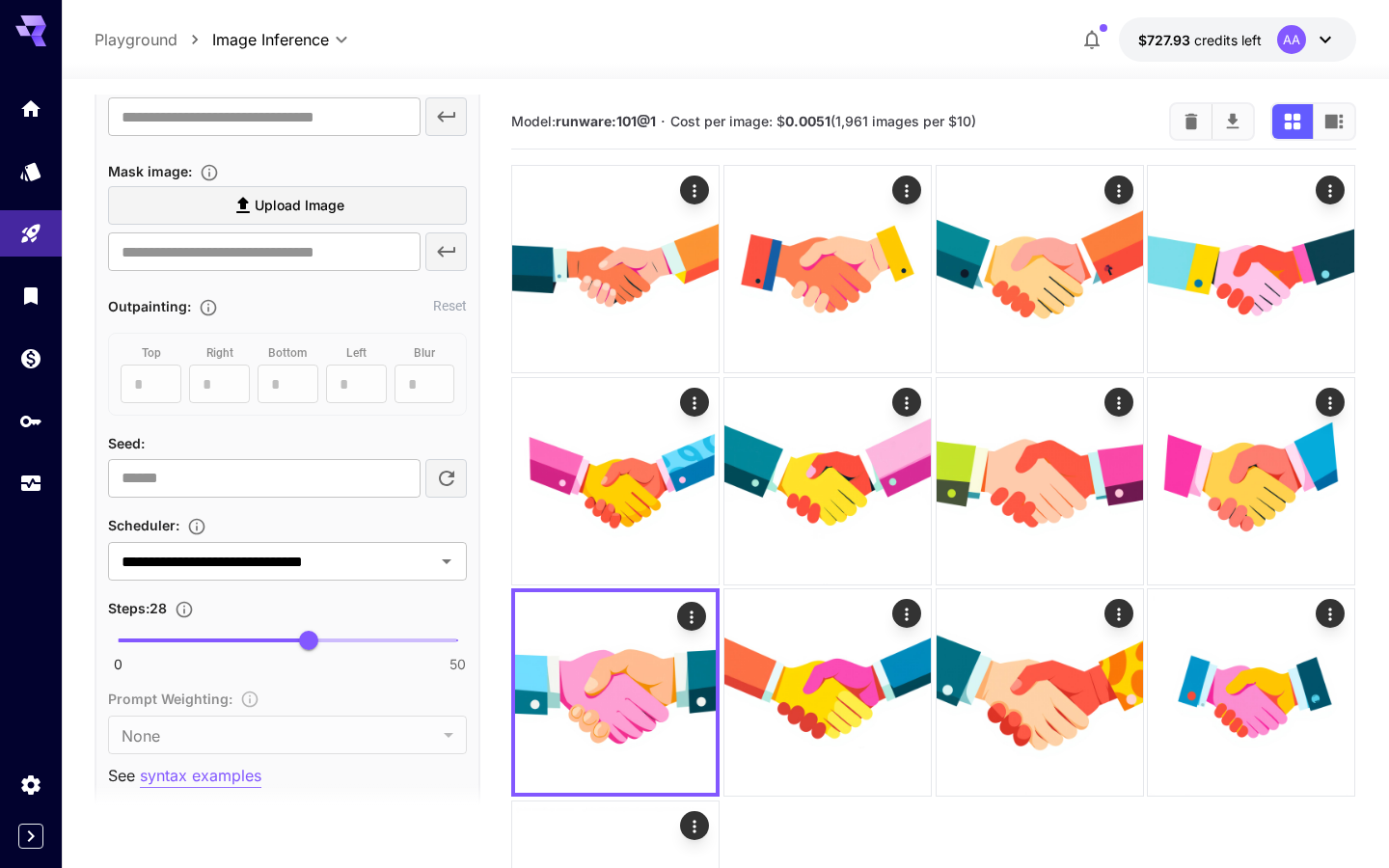 scroll, scrollTop: 937, scrollLeft: 0, axis: vertical 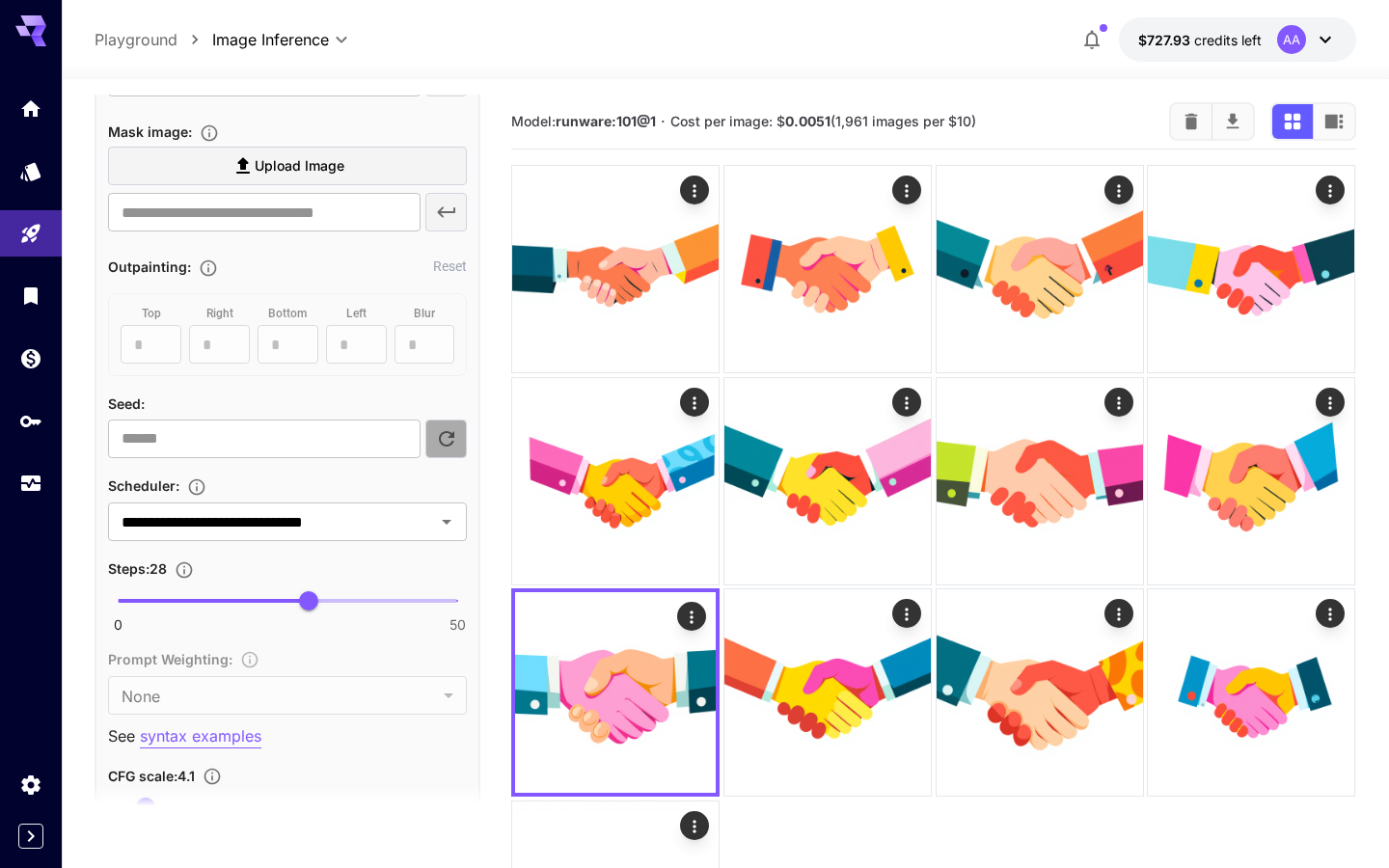 click at bounding box center (447, 439) 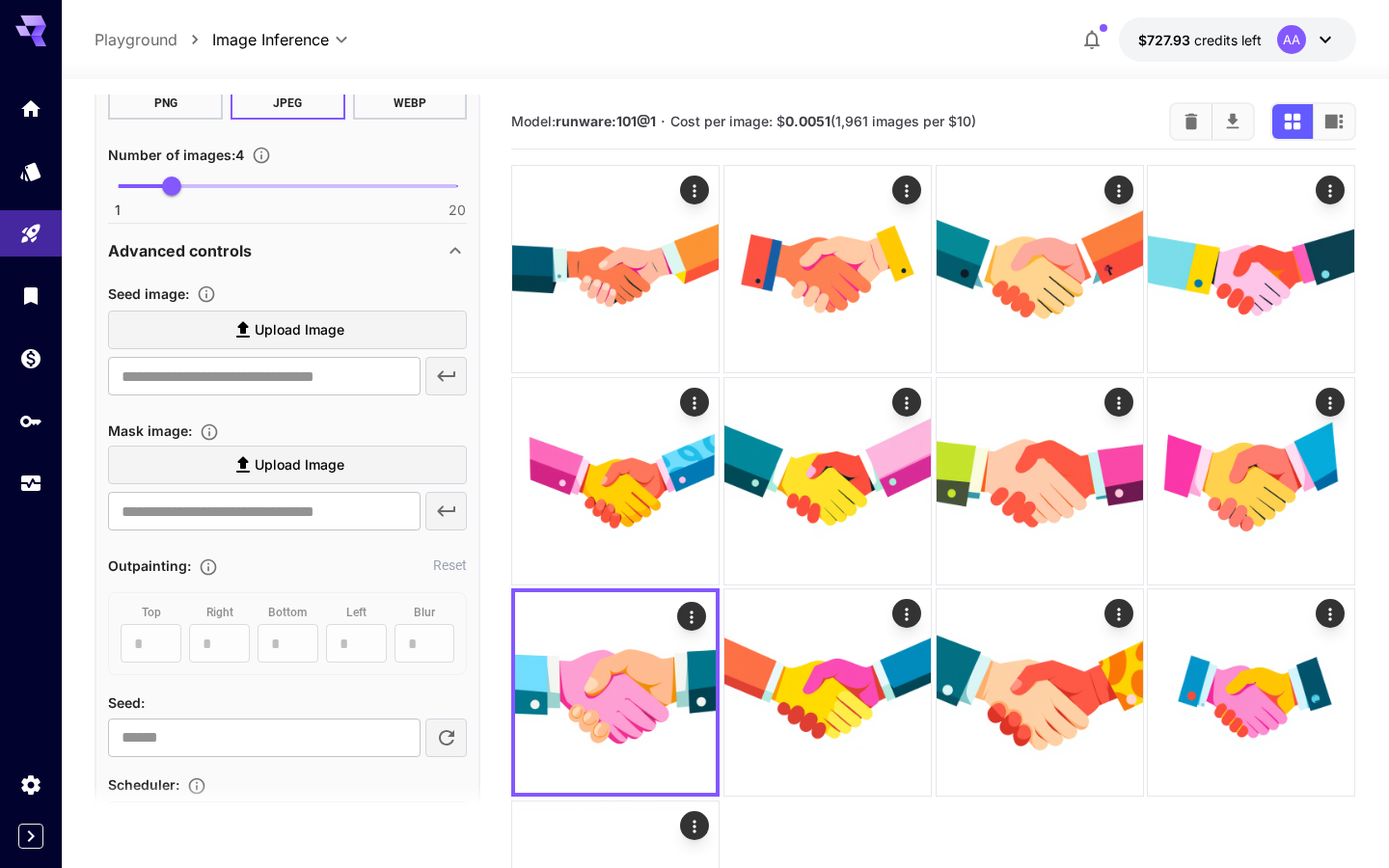 scroll, scrollTop: 0, scrollLeft: 0, axis: both 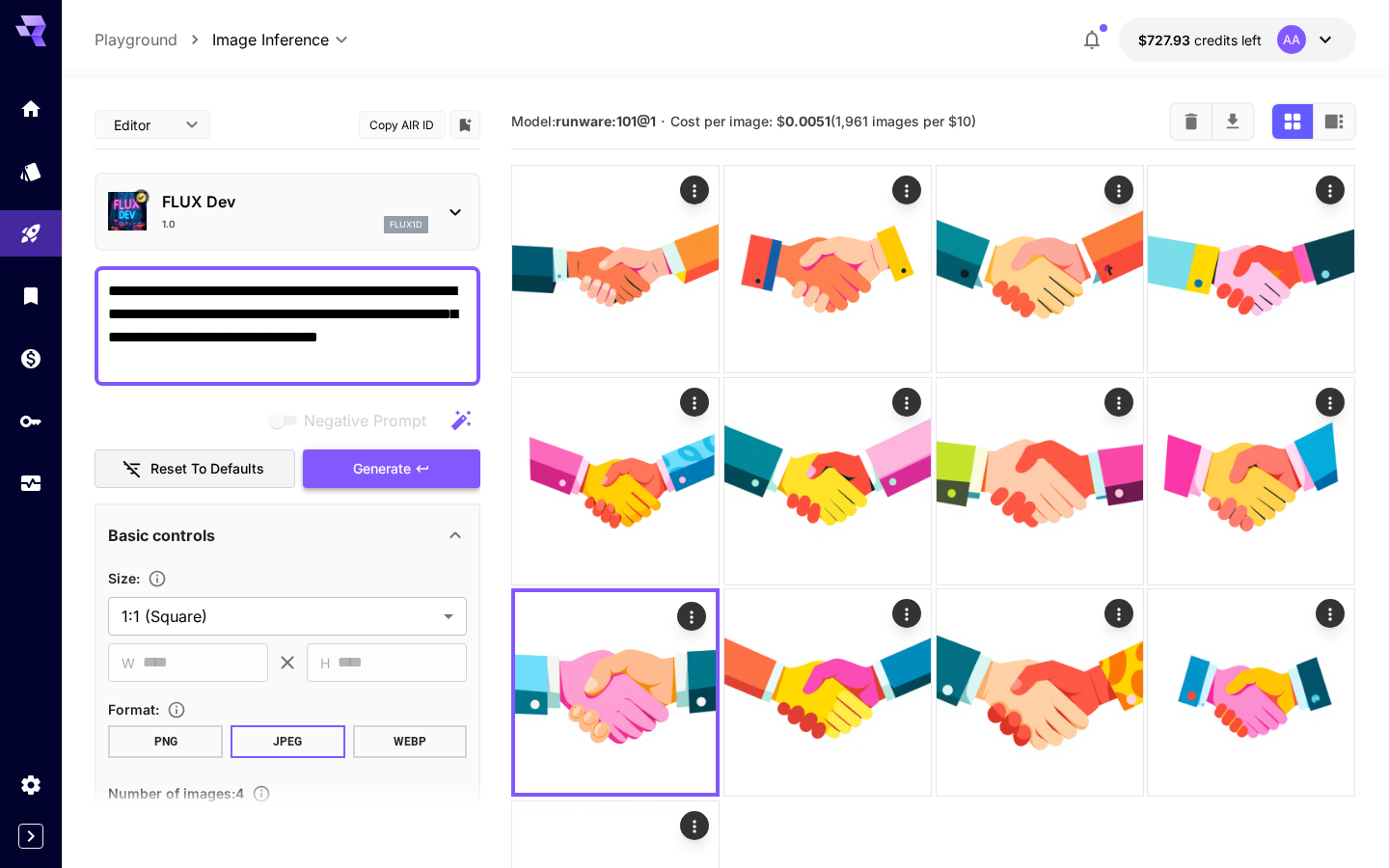 click on "Generate" at bounding box center (392, 469) 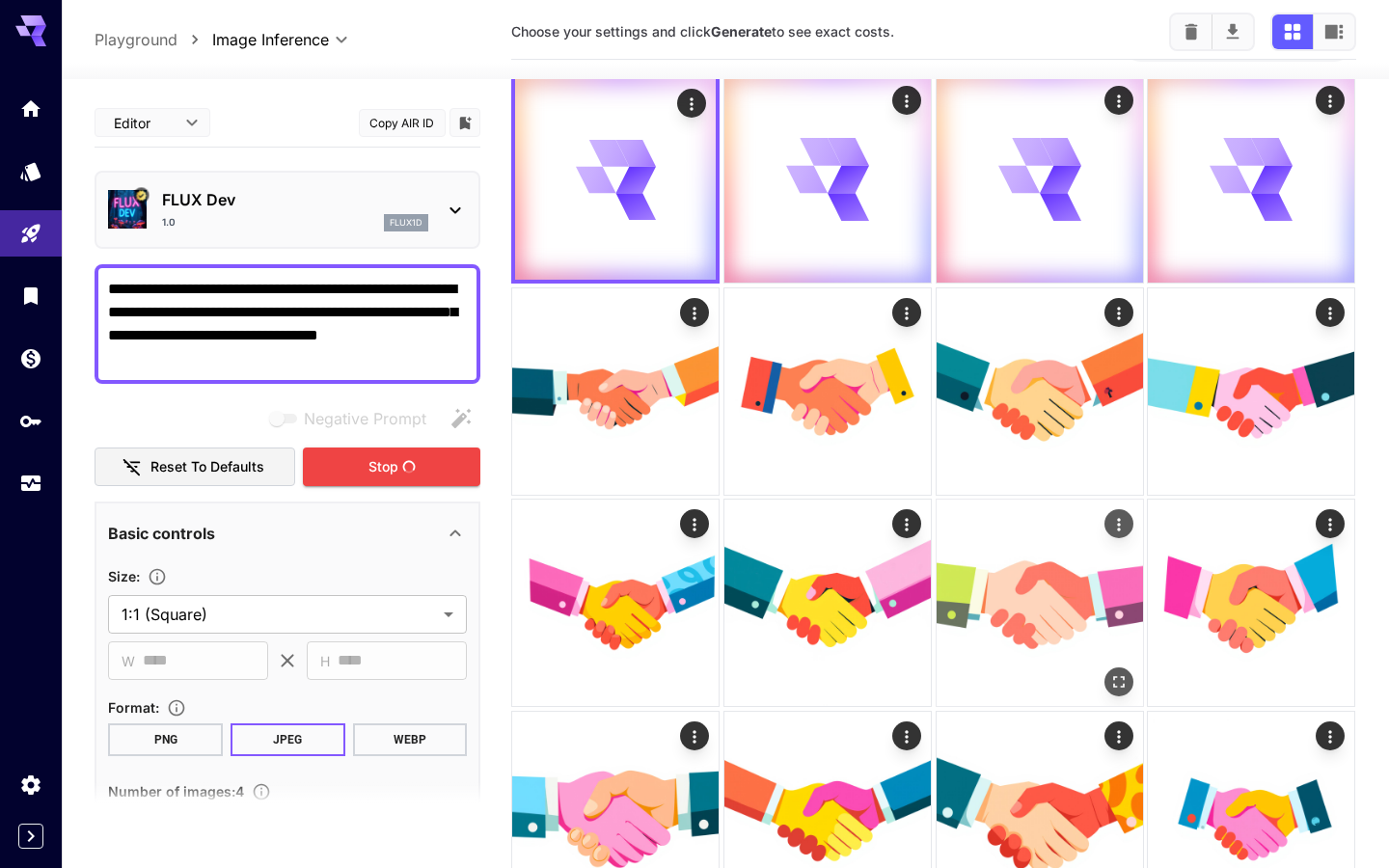 scroll, scrollTop: 0, scrollLeft: 0, axis: both 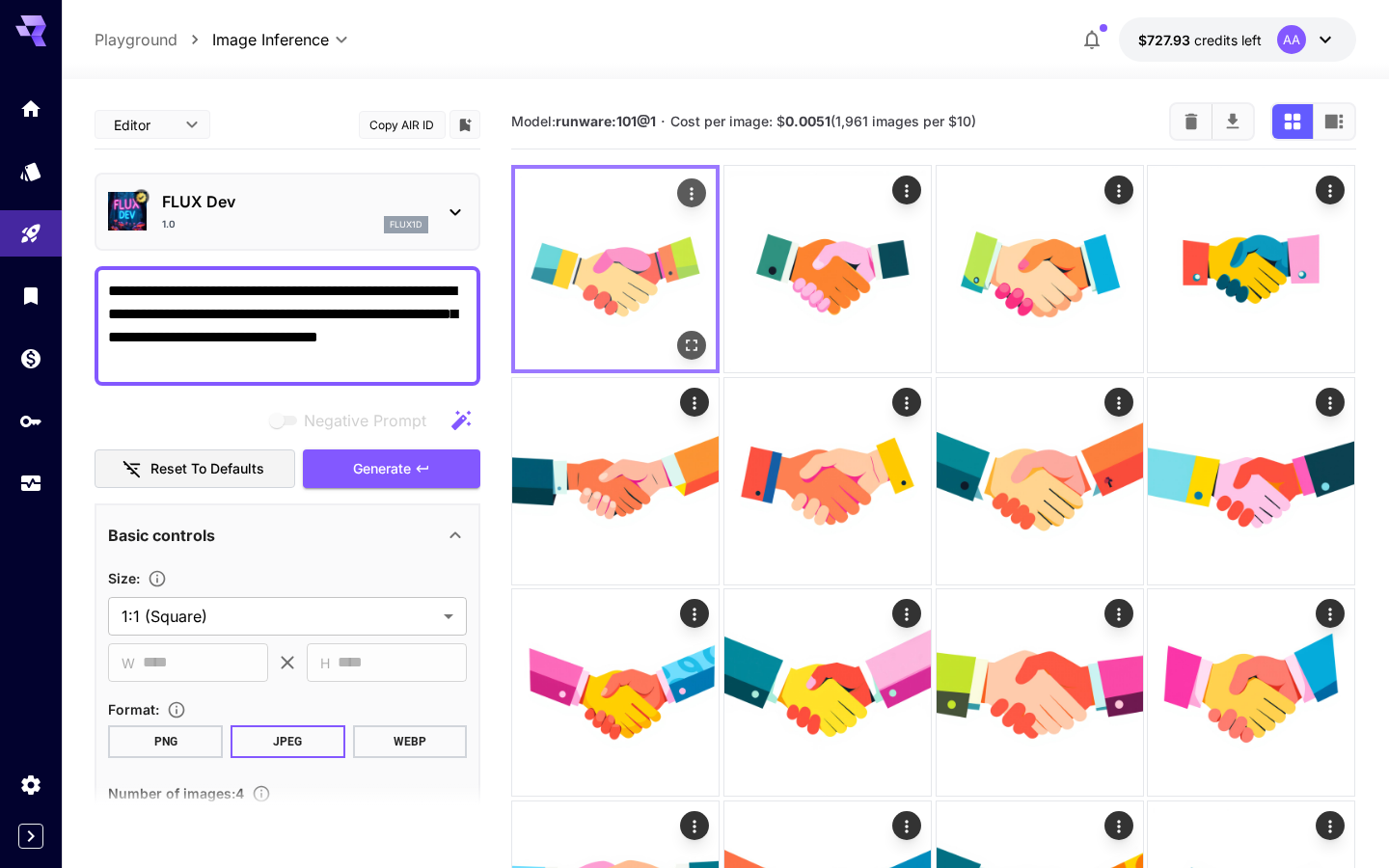 click at bounding box center (693, 193) 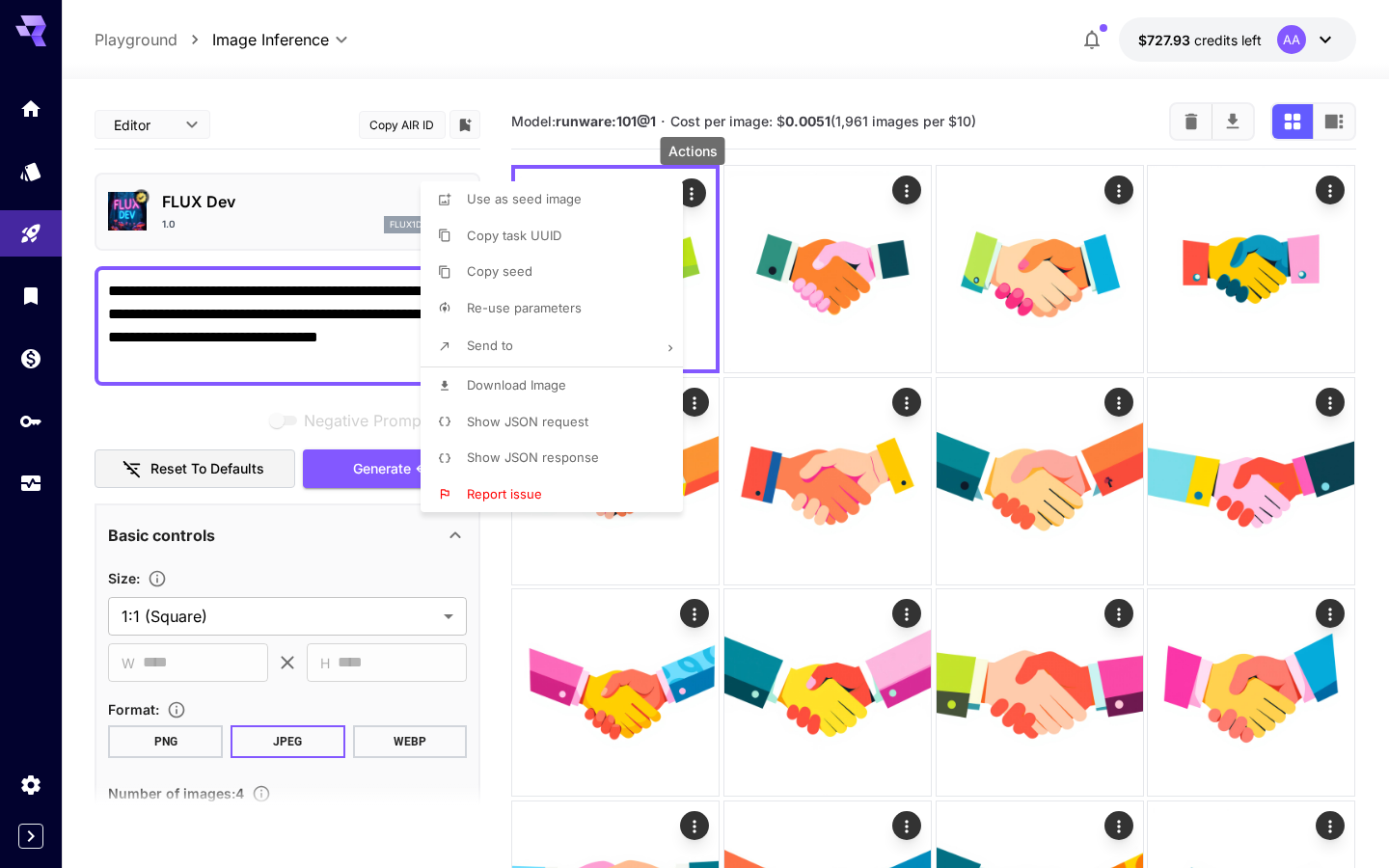 click on "Download Image" at bounding box center [558, 386] 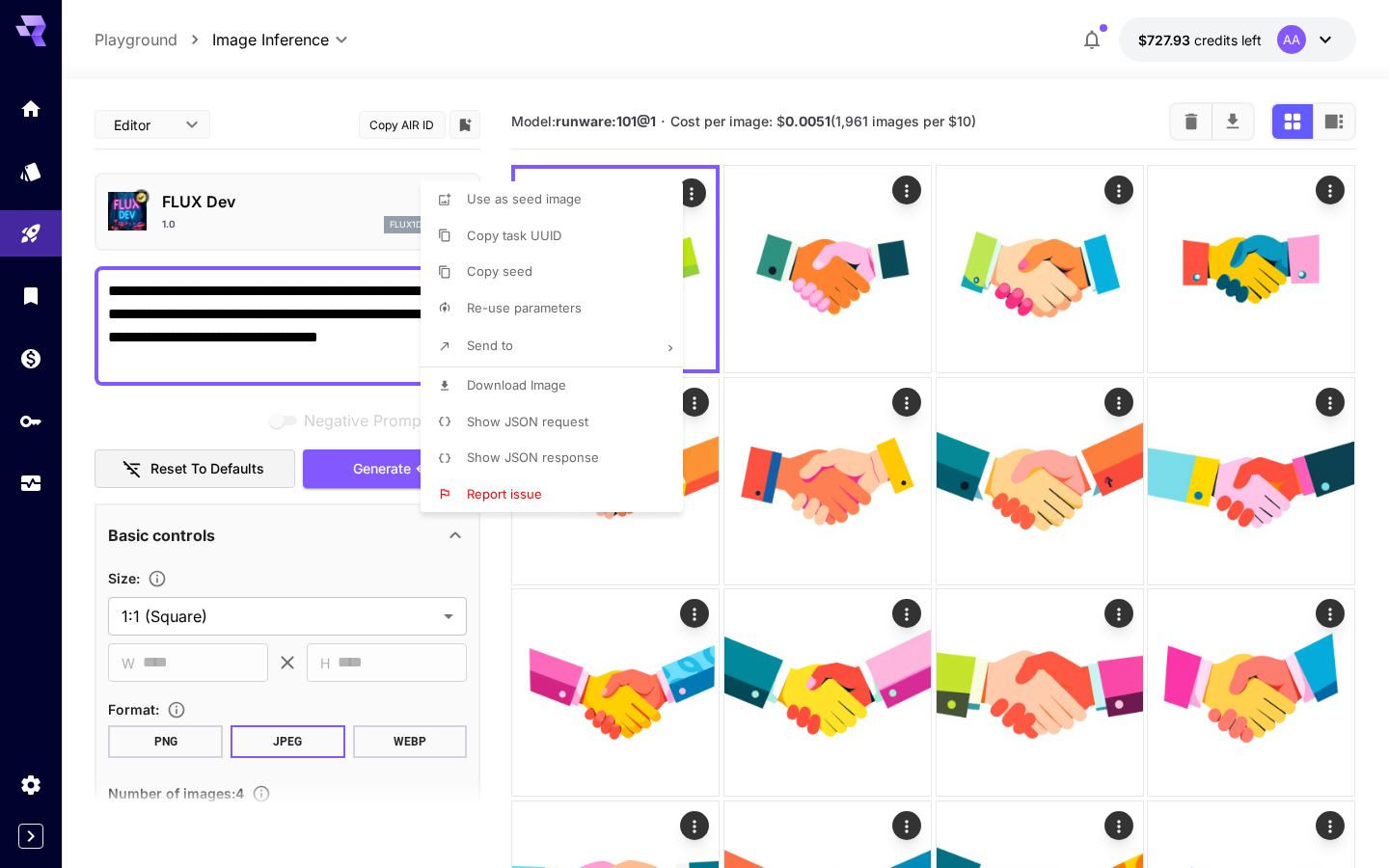 click at bounding box center (694, 434) 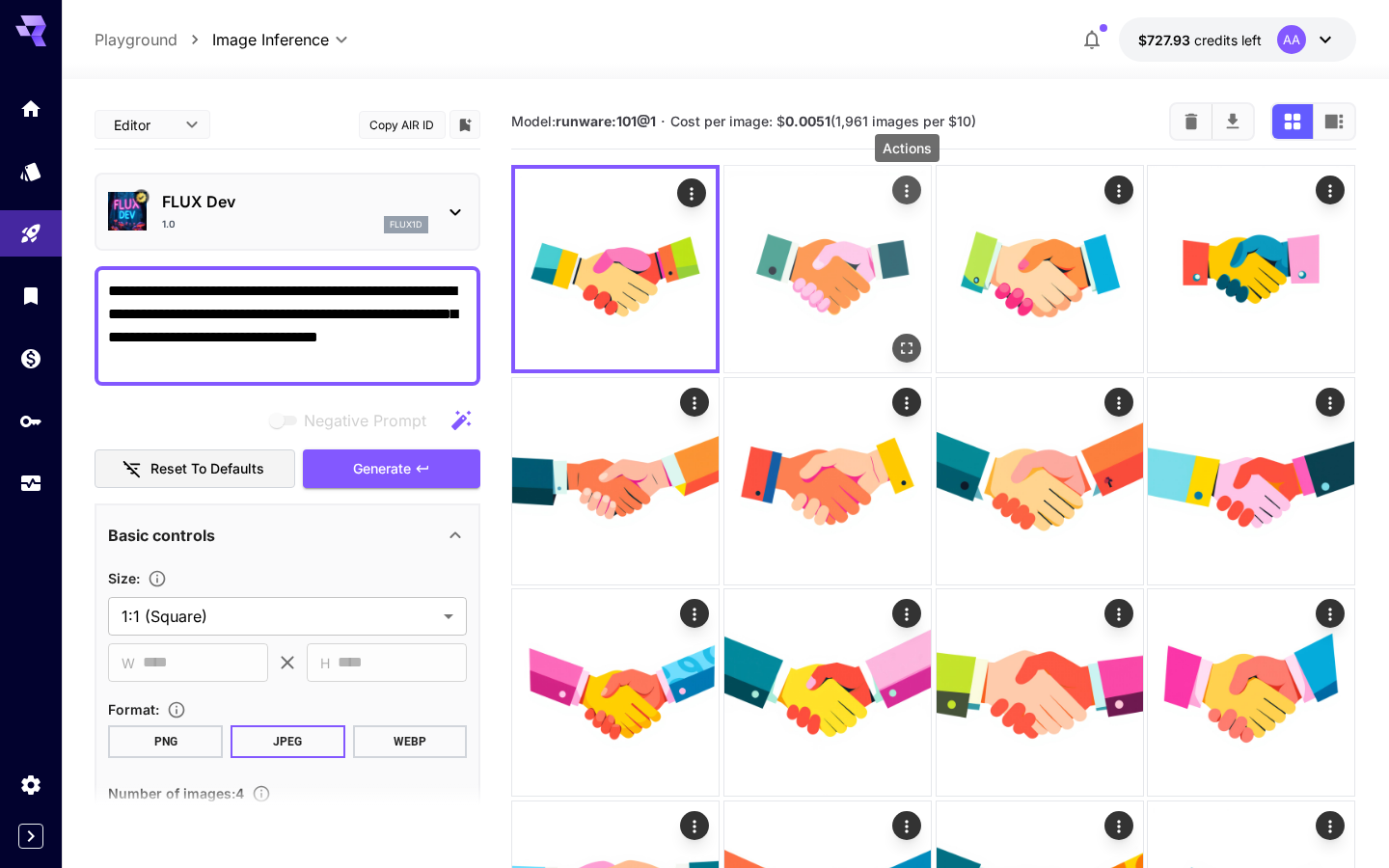 click 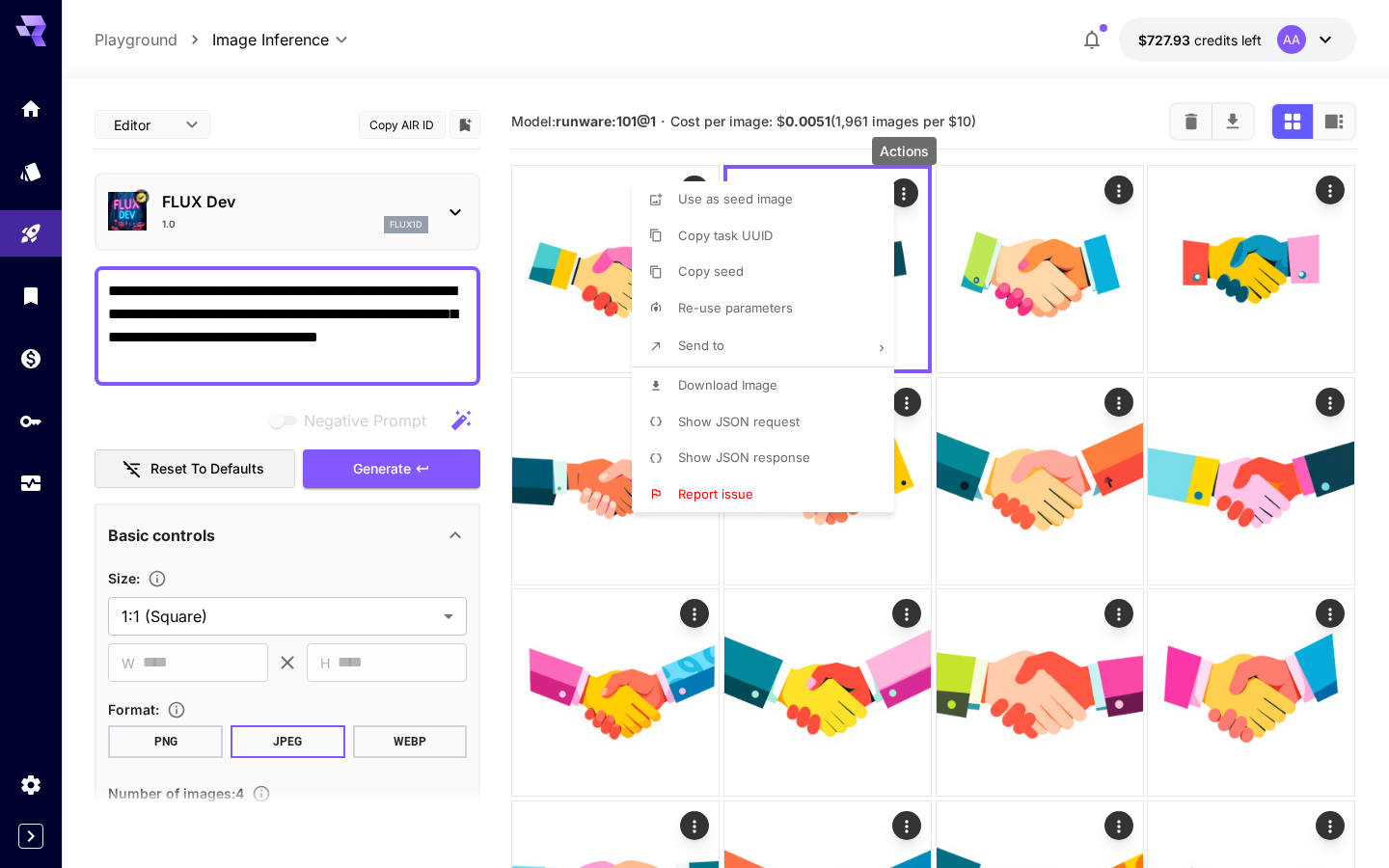 click on "Download Image" at bounding box center (727, 386) 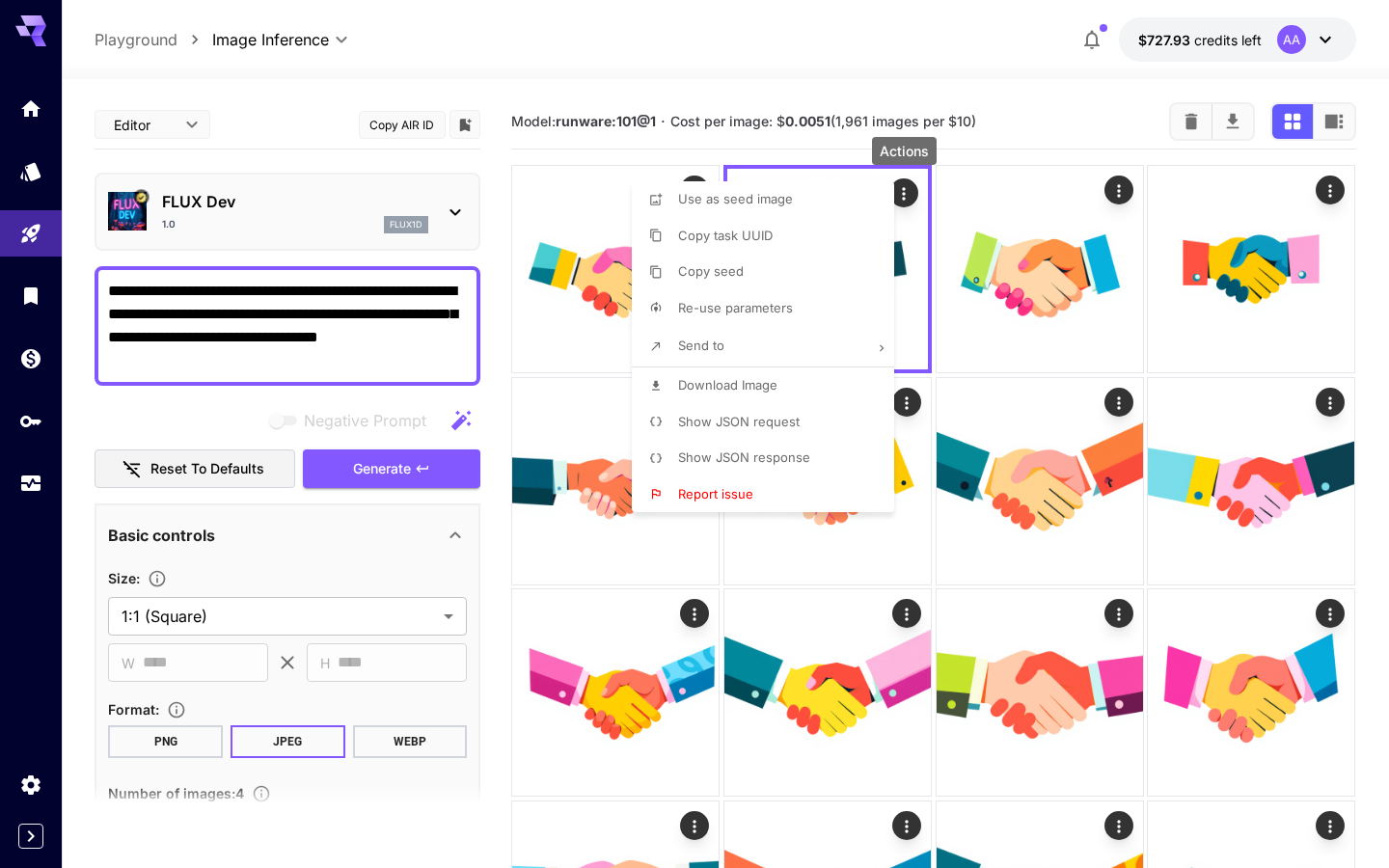 click at bounding box center [694, 434] 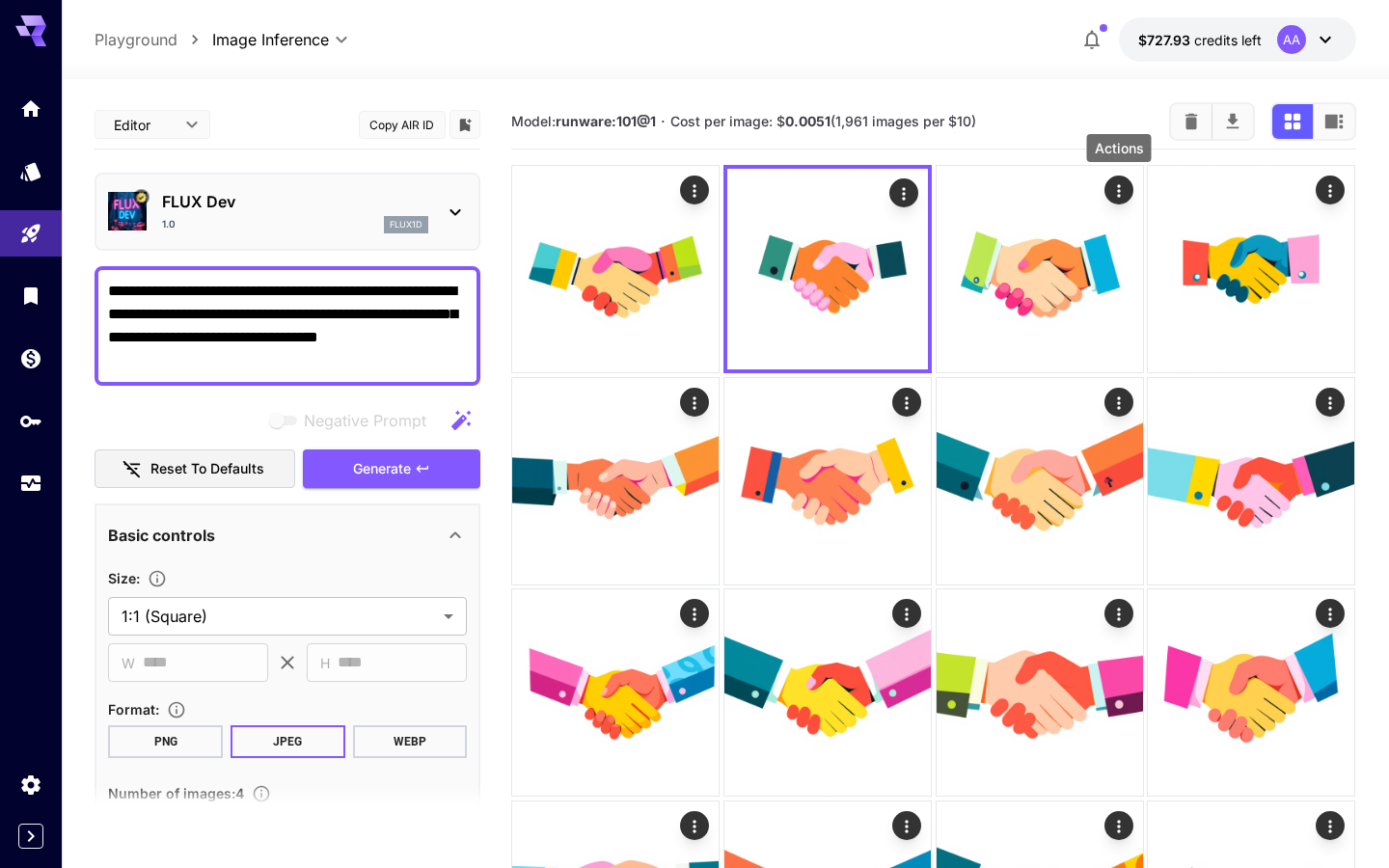 click 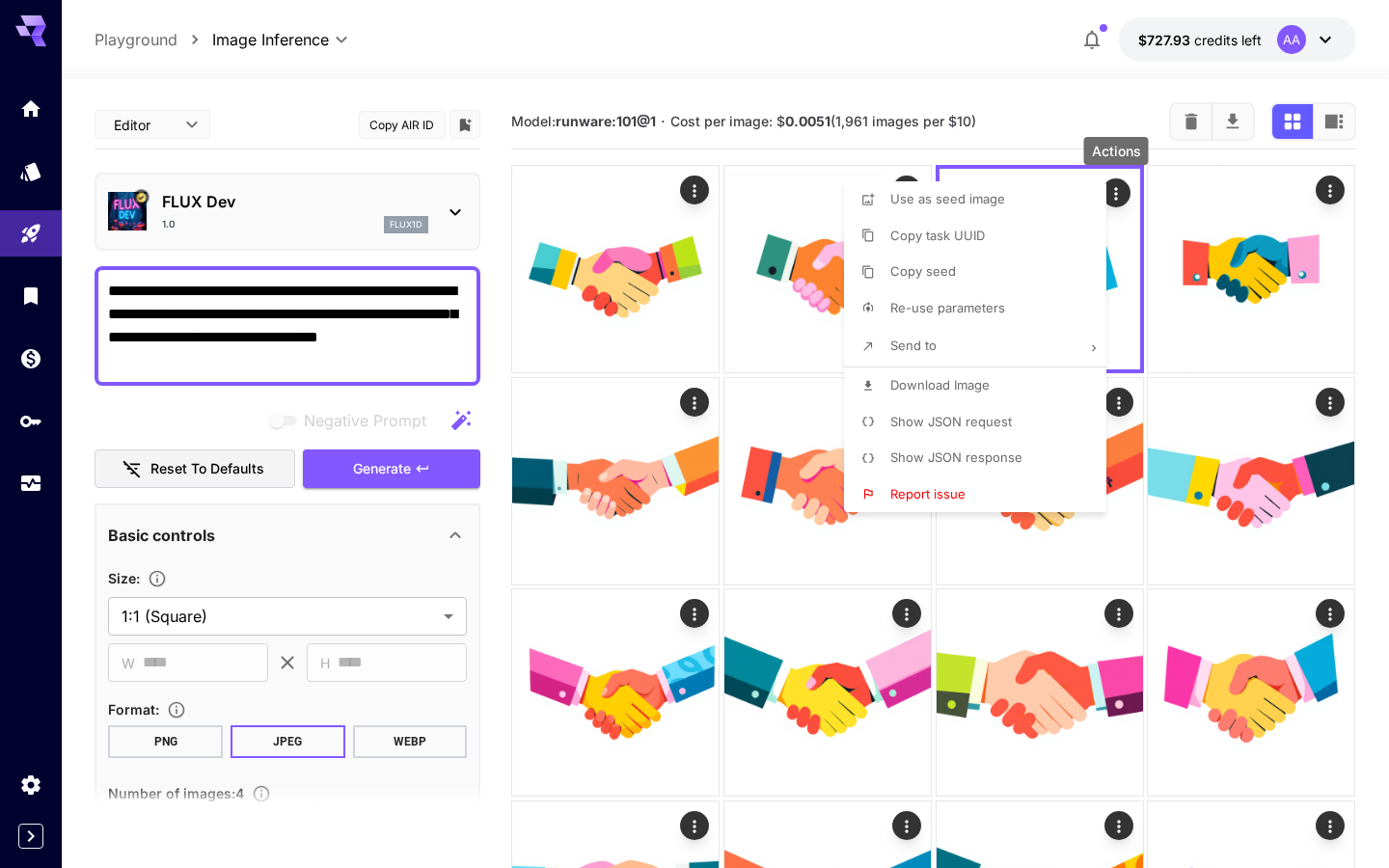click on "Download Image" at bounding box center [940, 385] 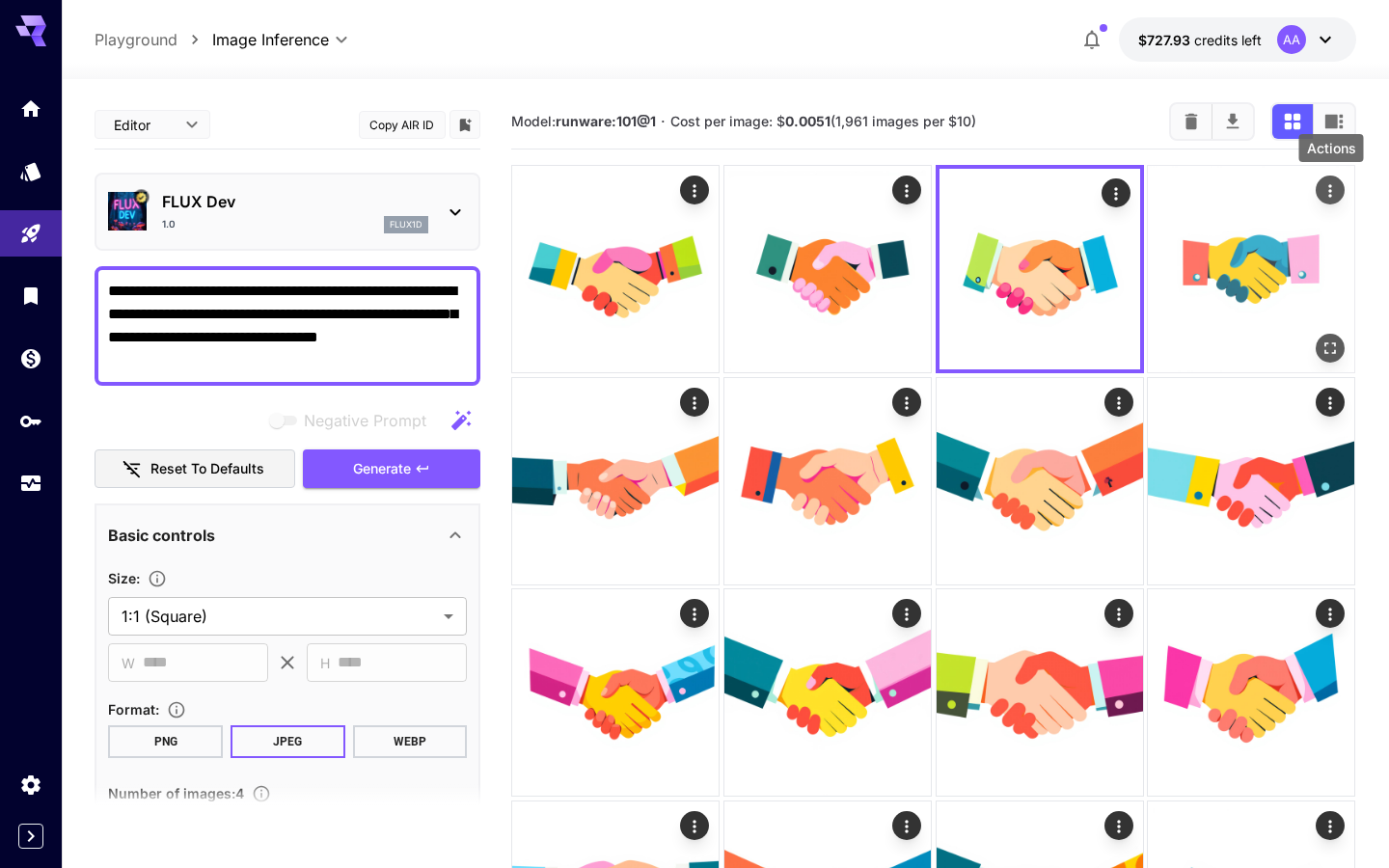 click 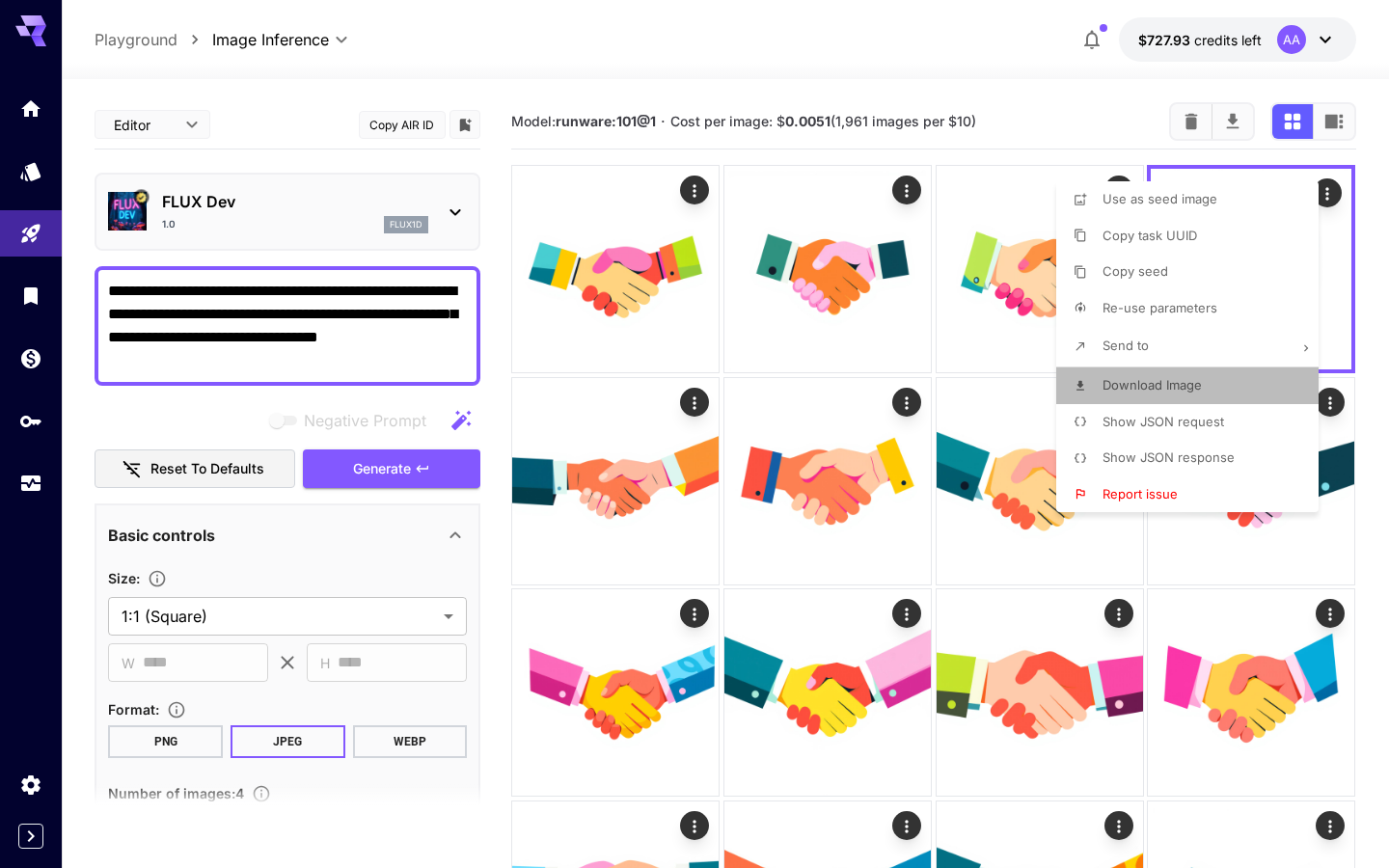 click on "Download Image" at bounding box center (1152, 385) 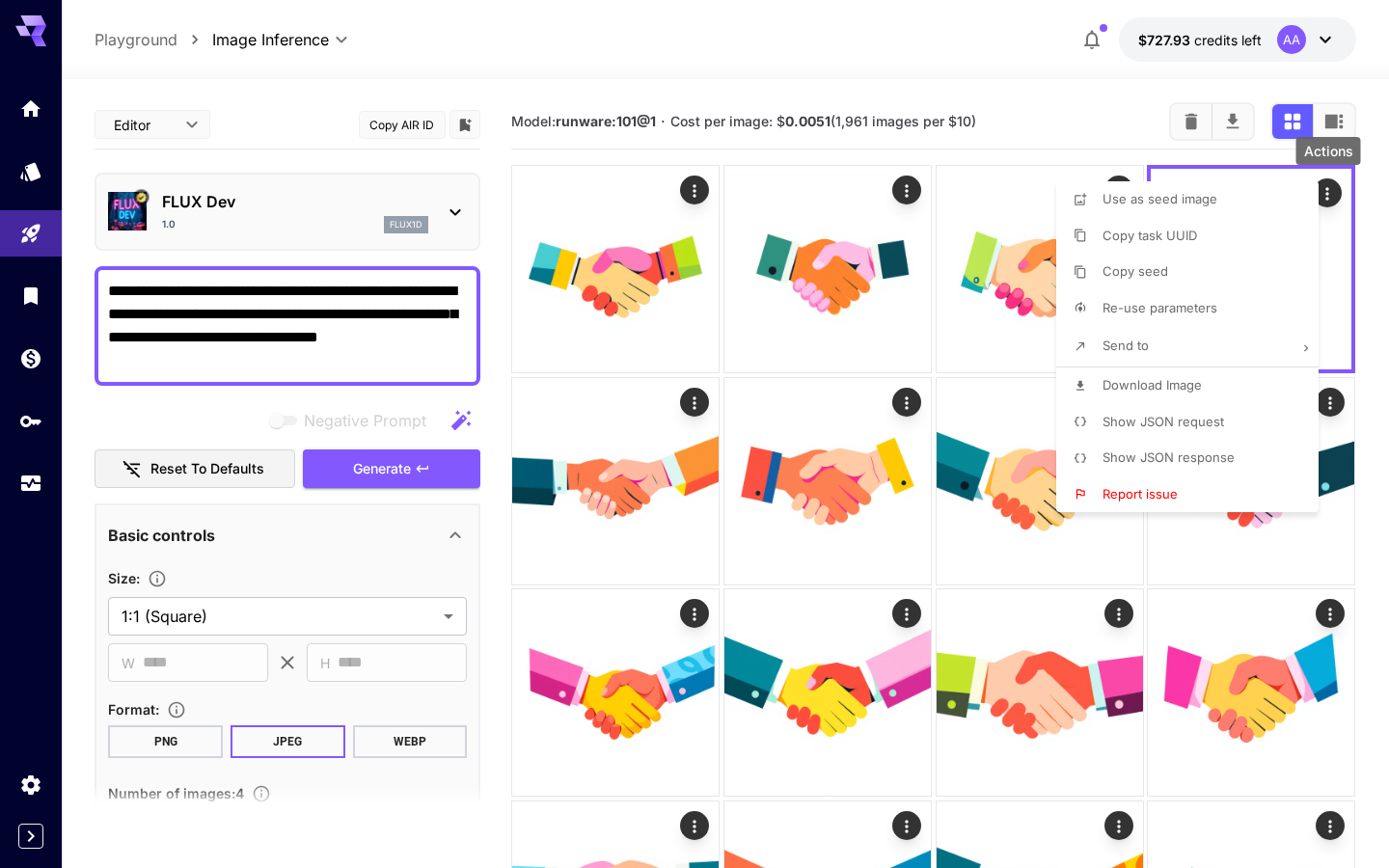 click at bounding box center [694, 434] 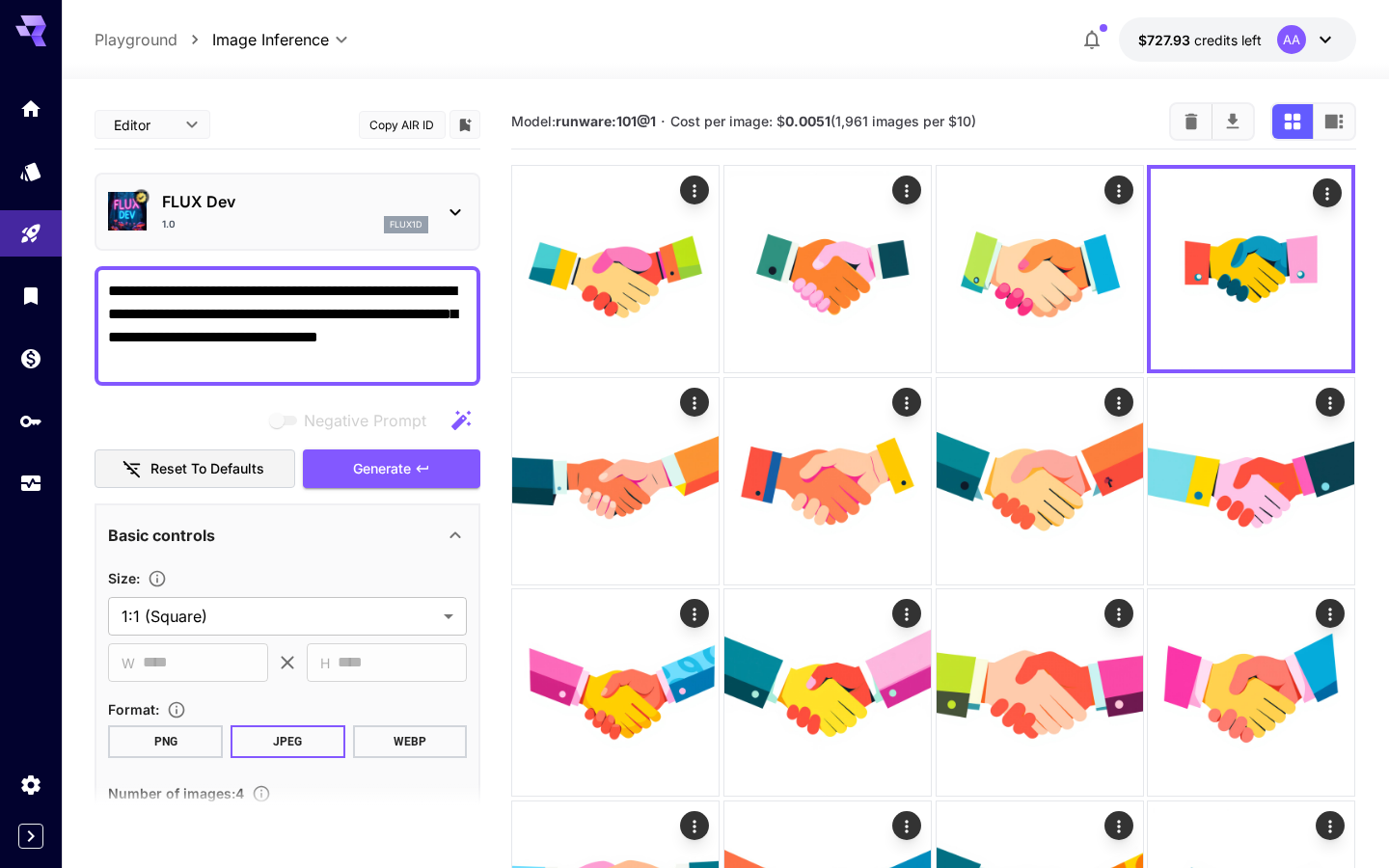 click on "**********" at bounding box center [287, 326] 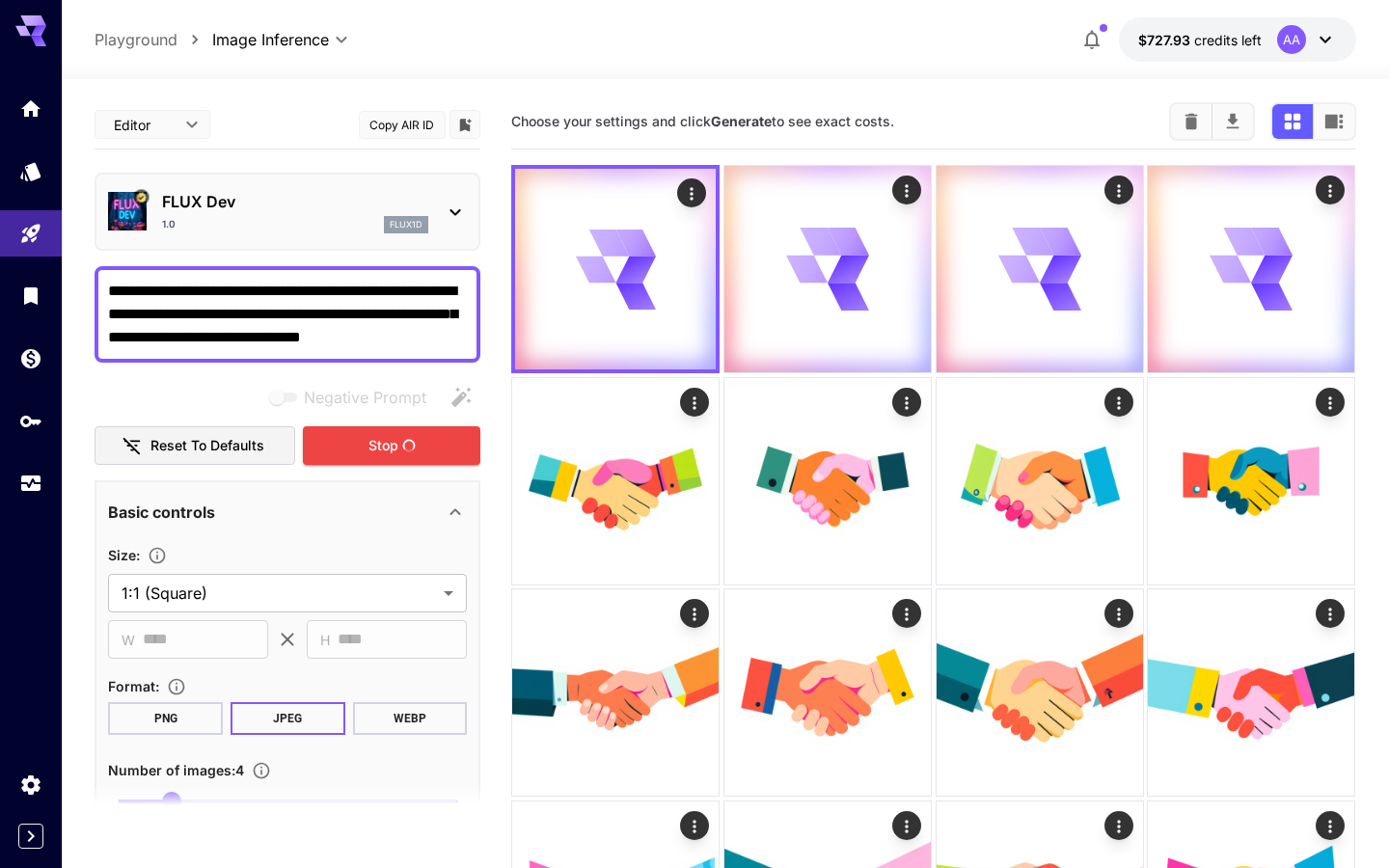 click on "**********" at bounding box center (287, 314) 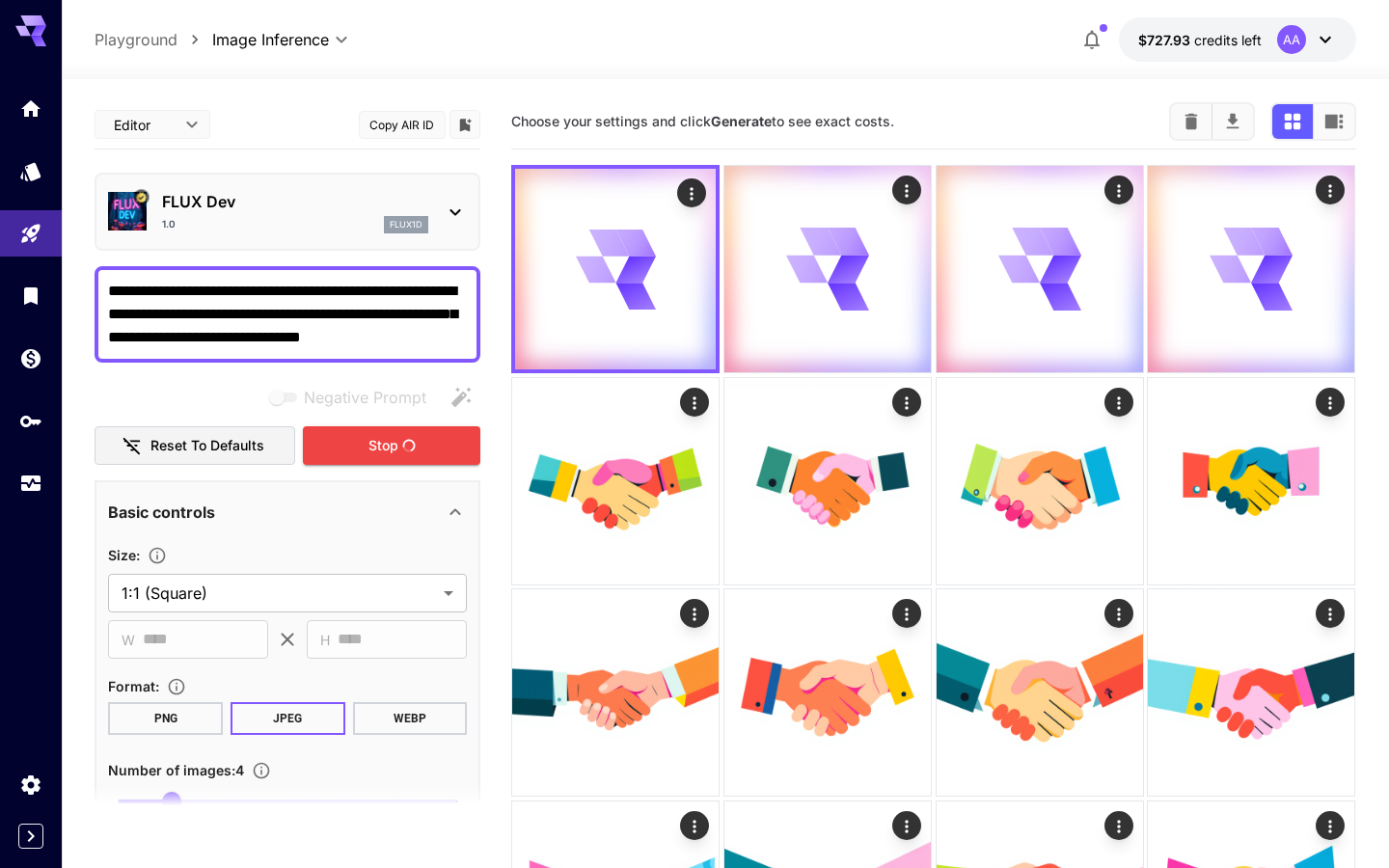click on "**********" at bounding box center (287, 314) 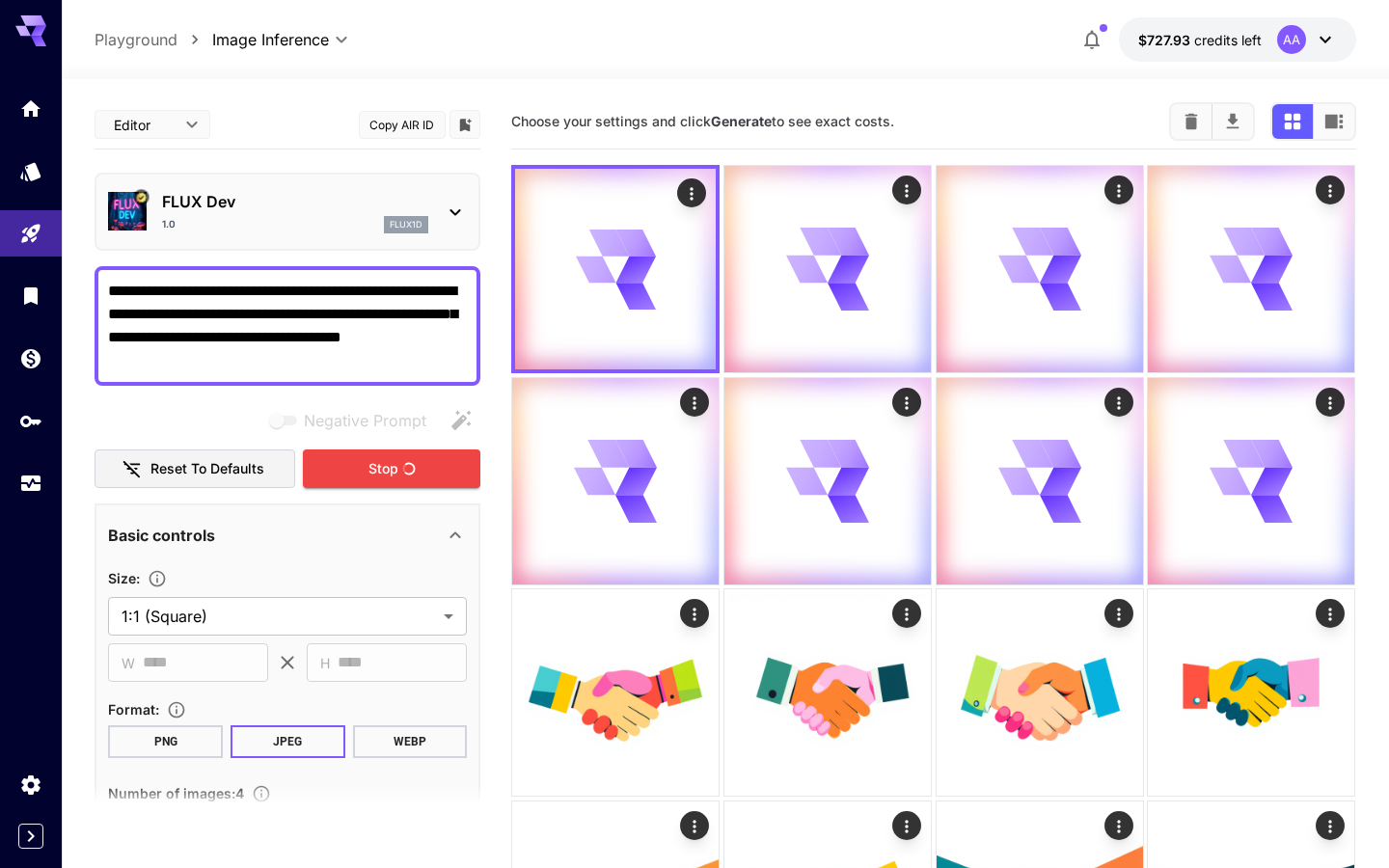 click on "**********" at bounding box center [287, 326] 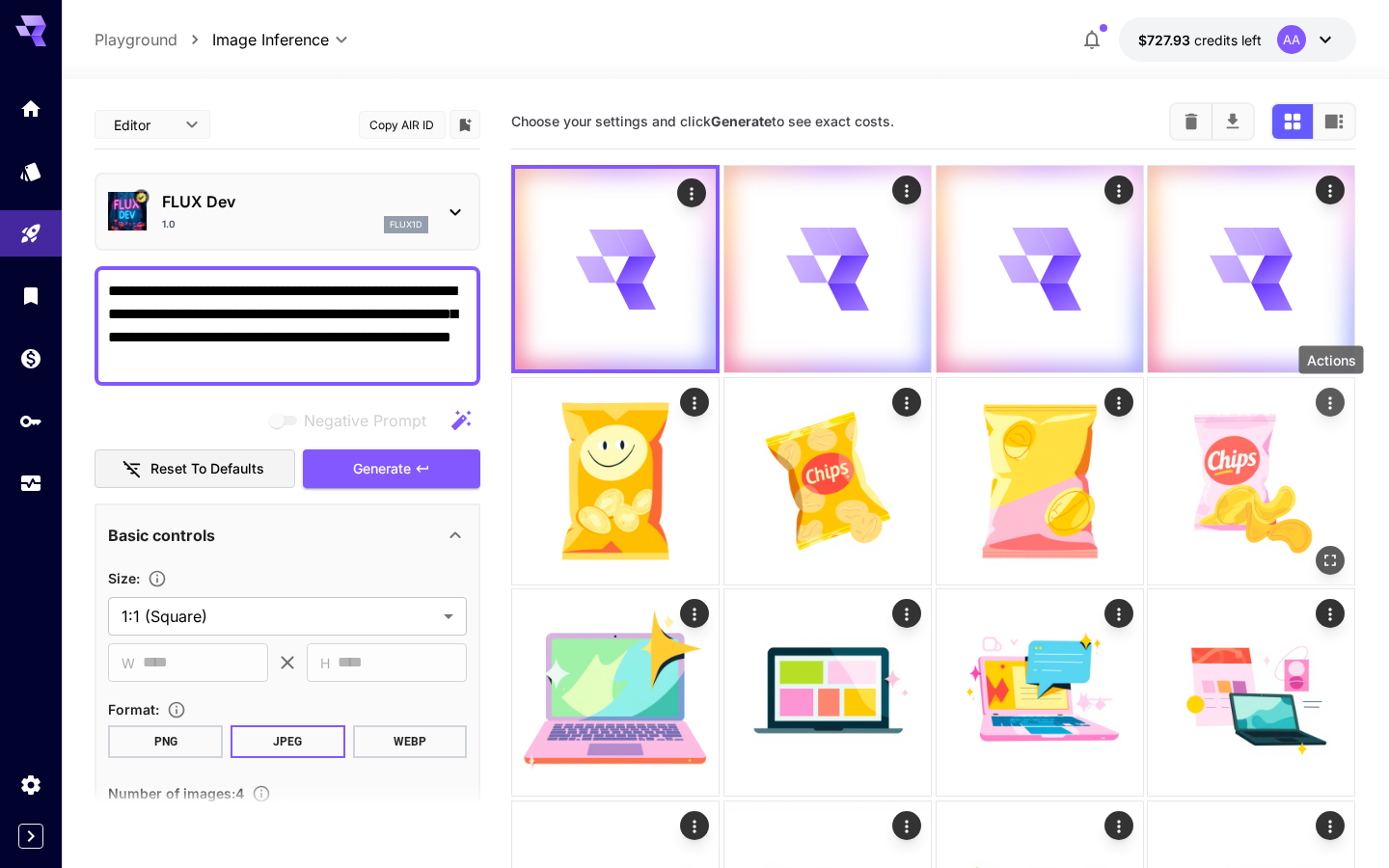 click 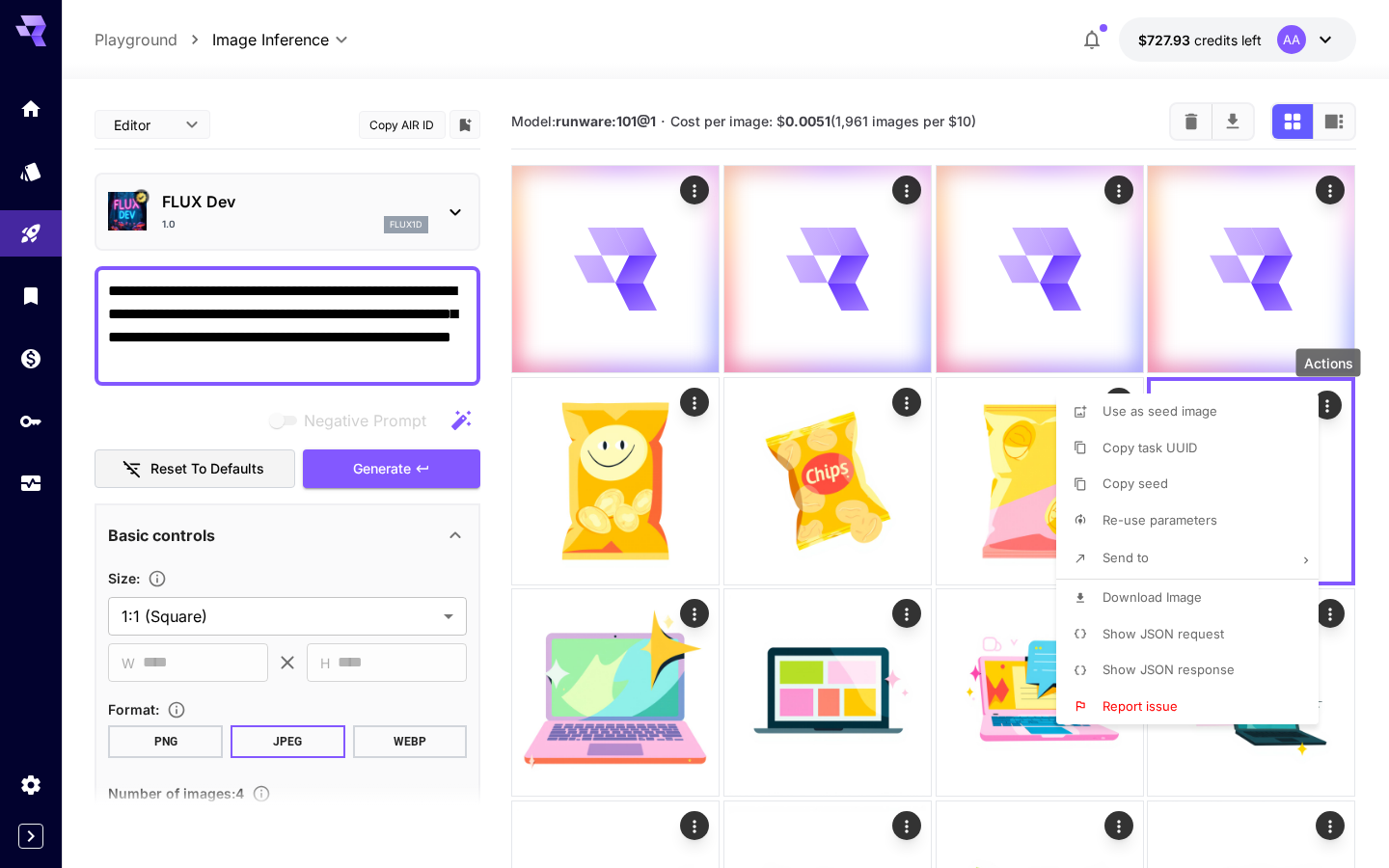 click on "Download Image" at bounding box center [1152, 597] 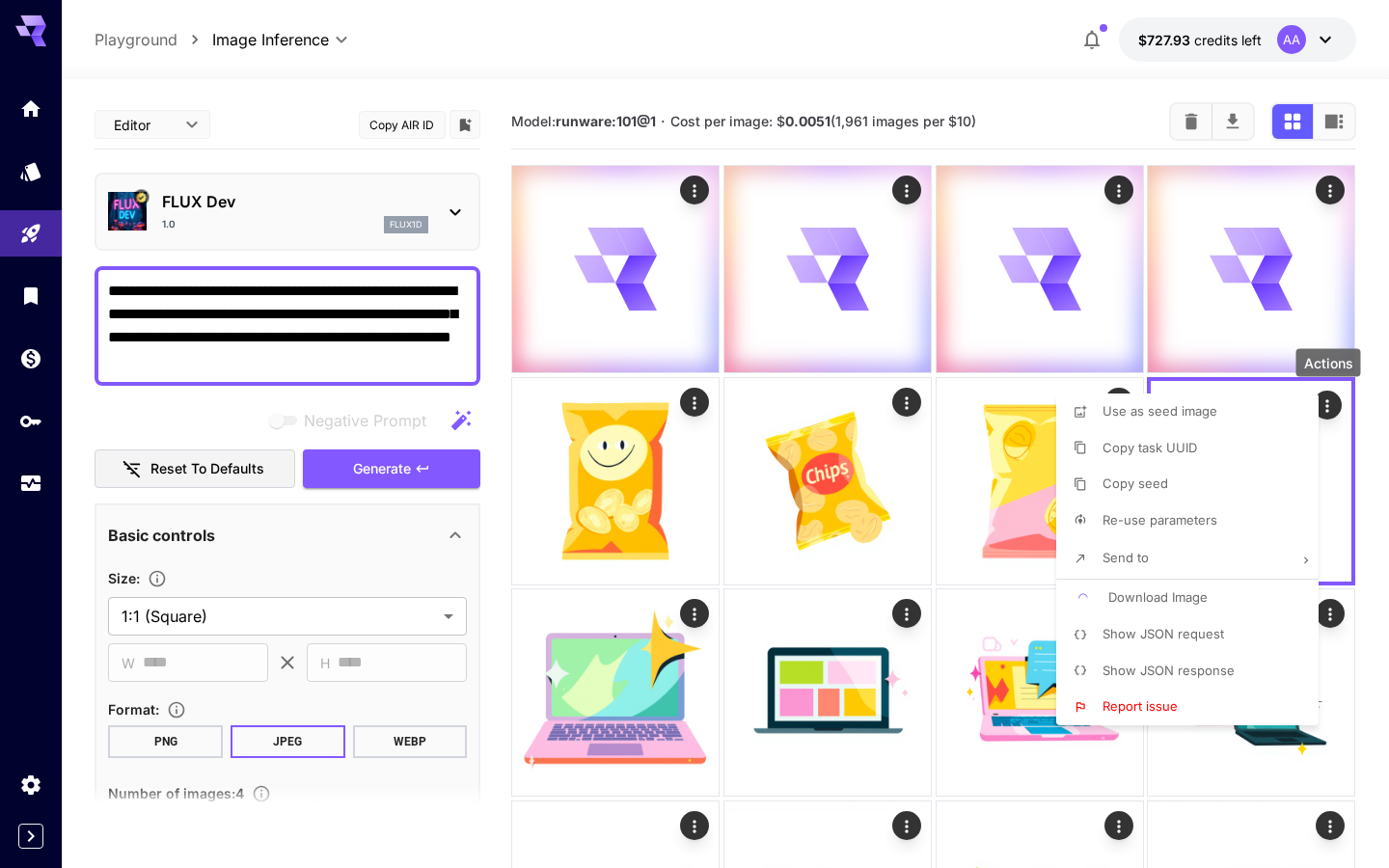 click at bounding box center (694, 434) 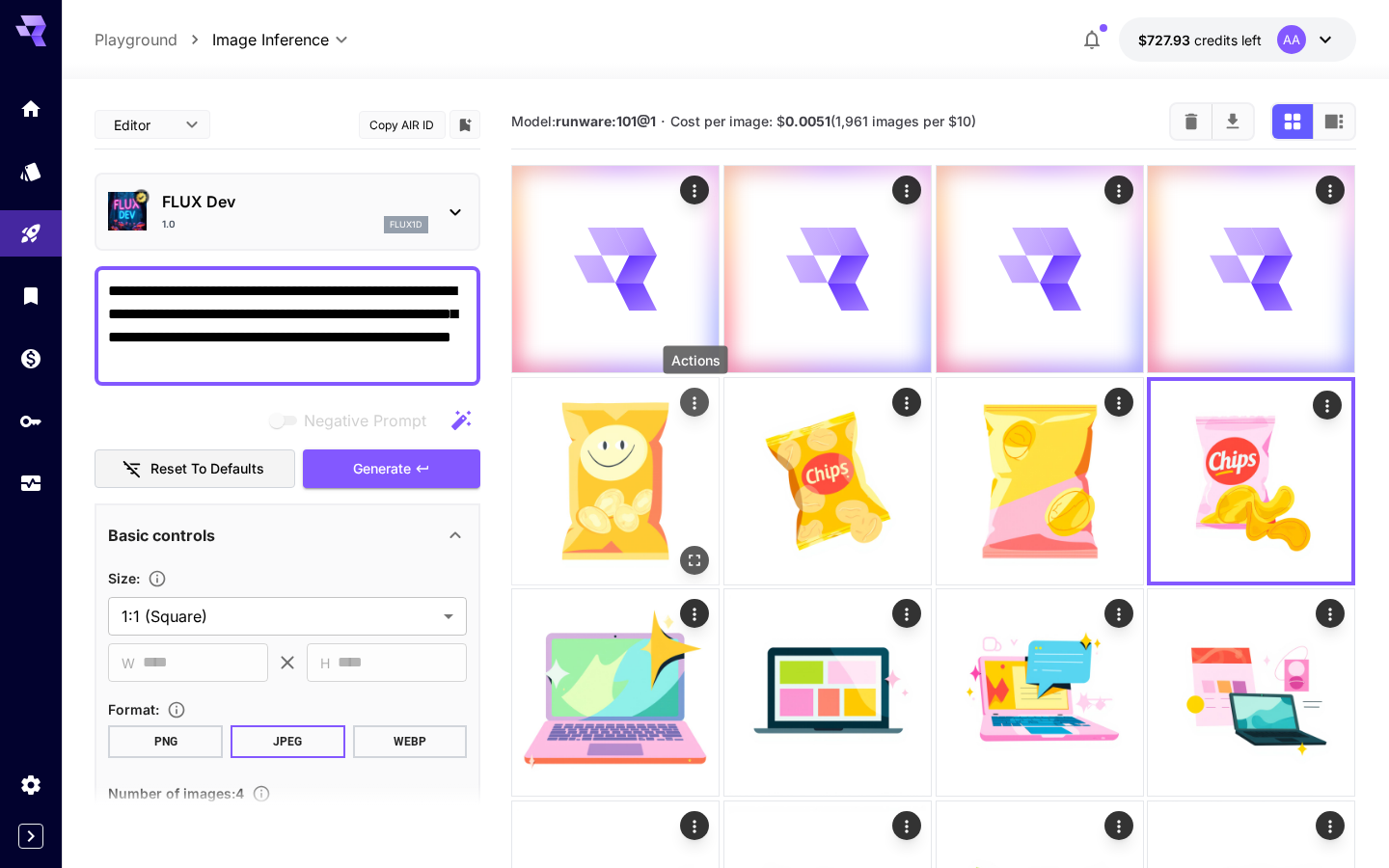 click 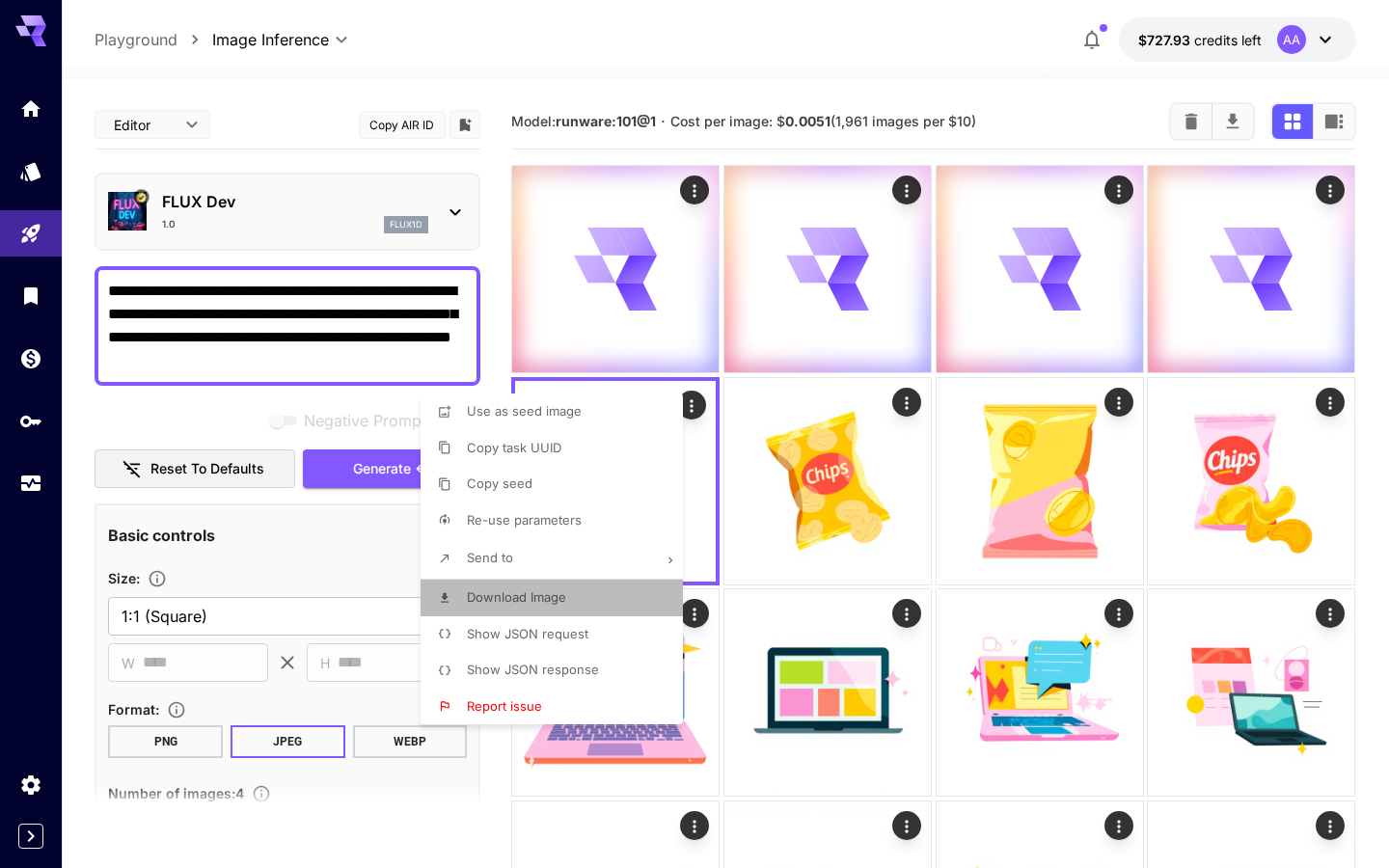 click on "Download Image" at bounding box center (558, 598) 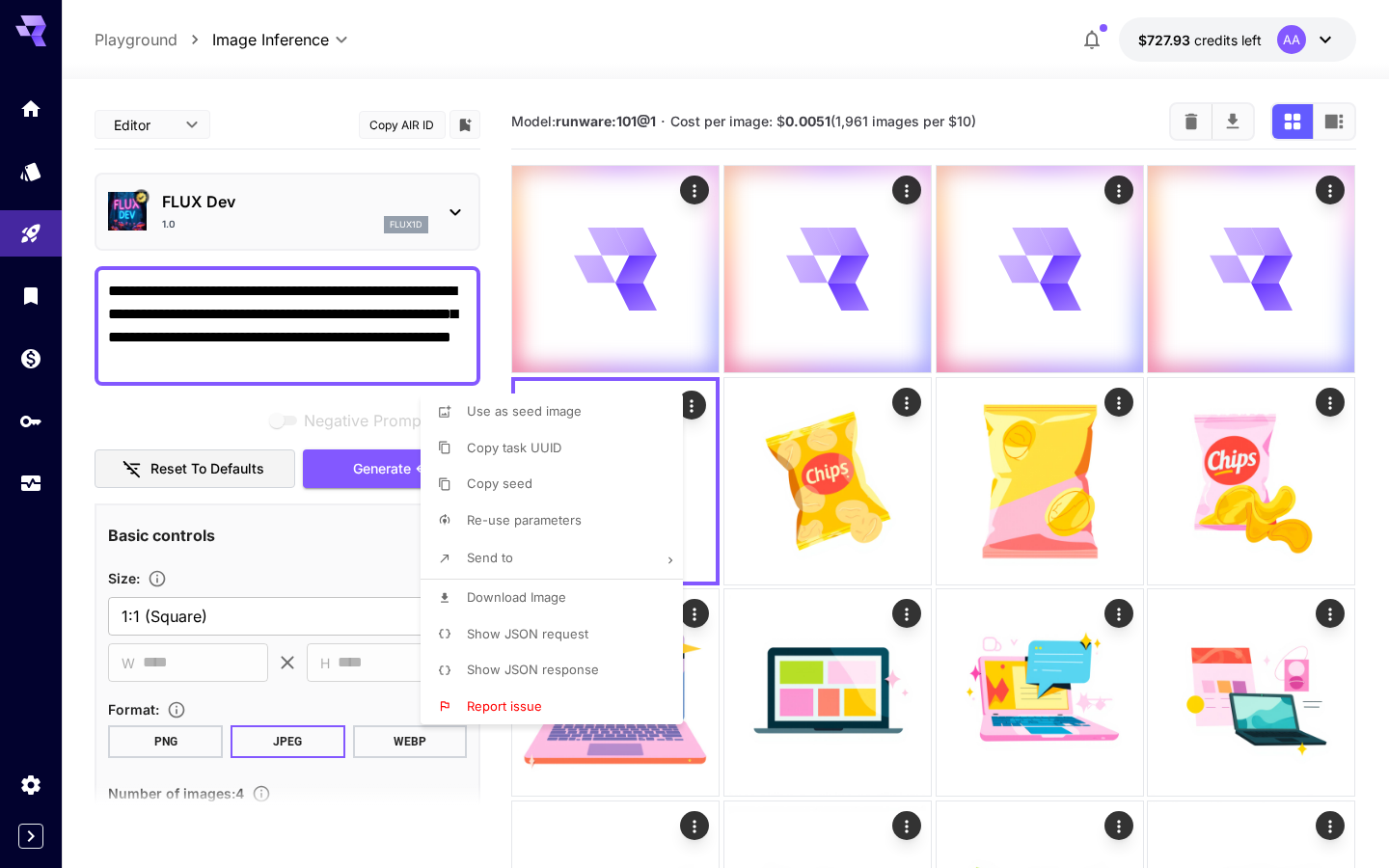 click at bounding box center [694, 434] 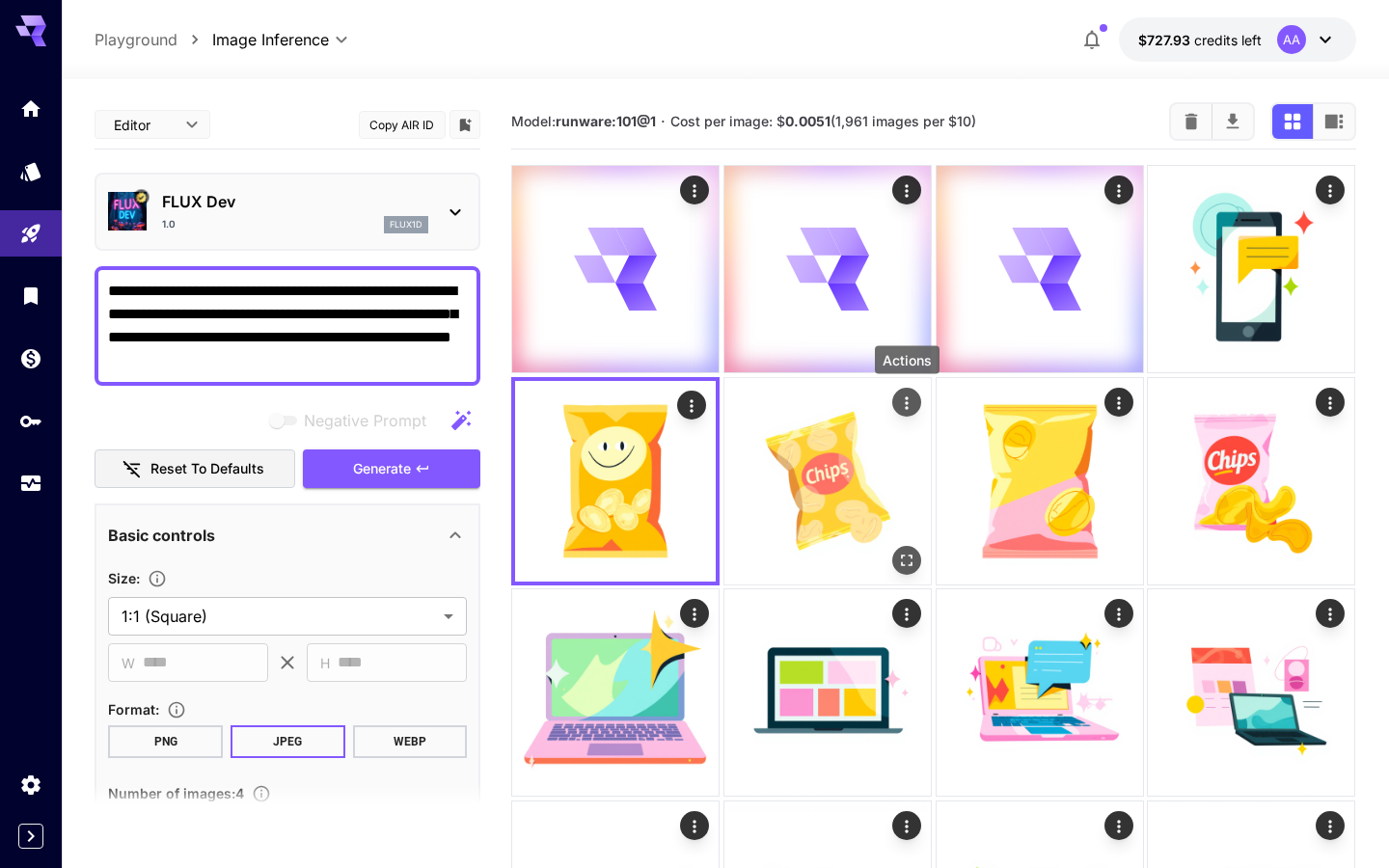 click 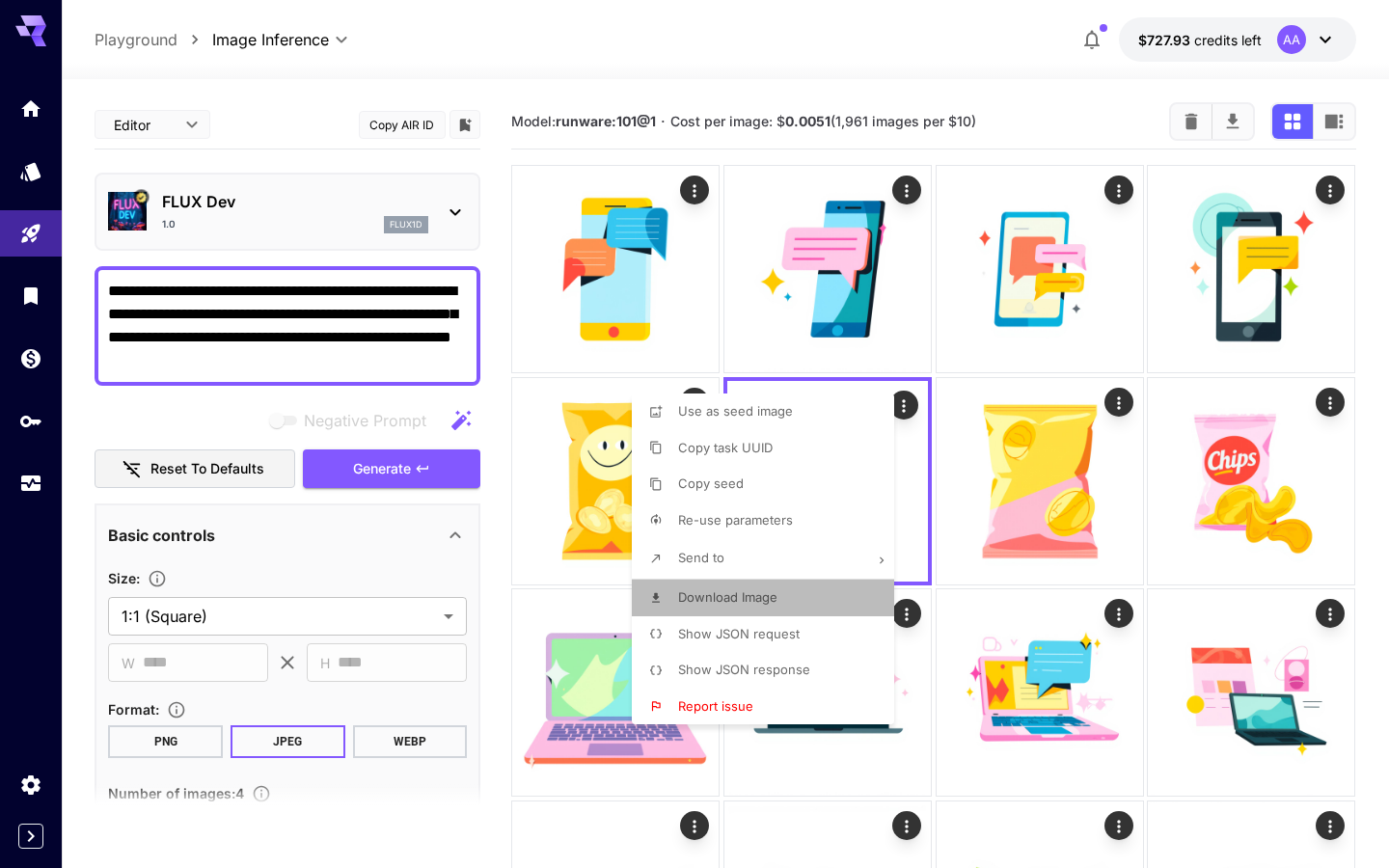 click on "Download Image" at bounding box center (769, 598) 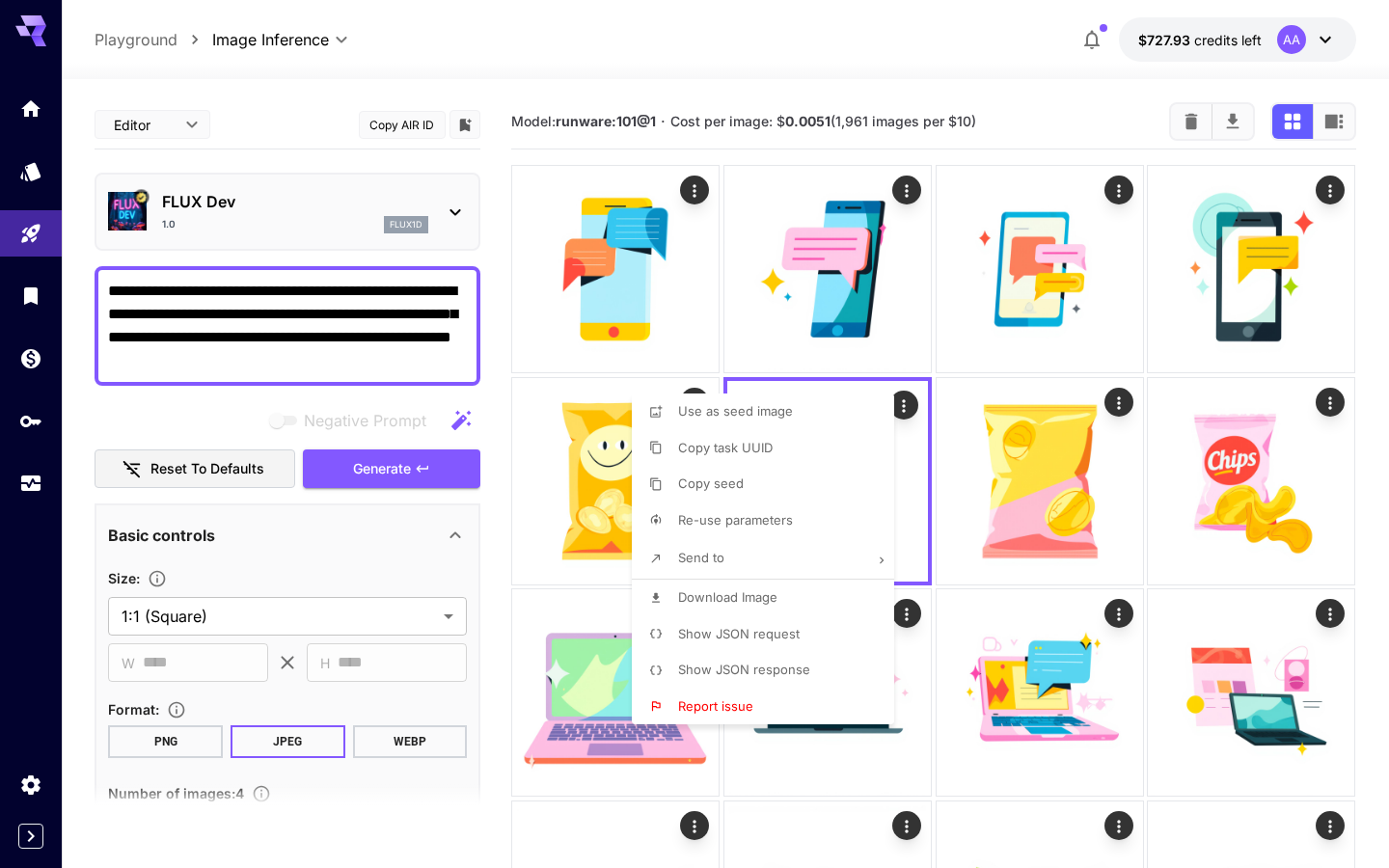 click at bounding box center [694, 434] 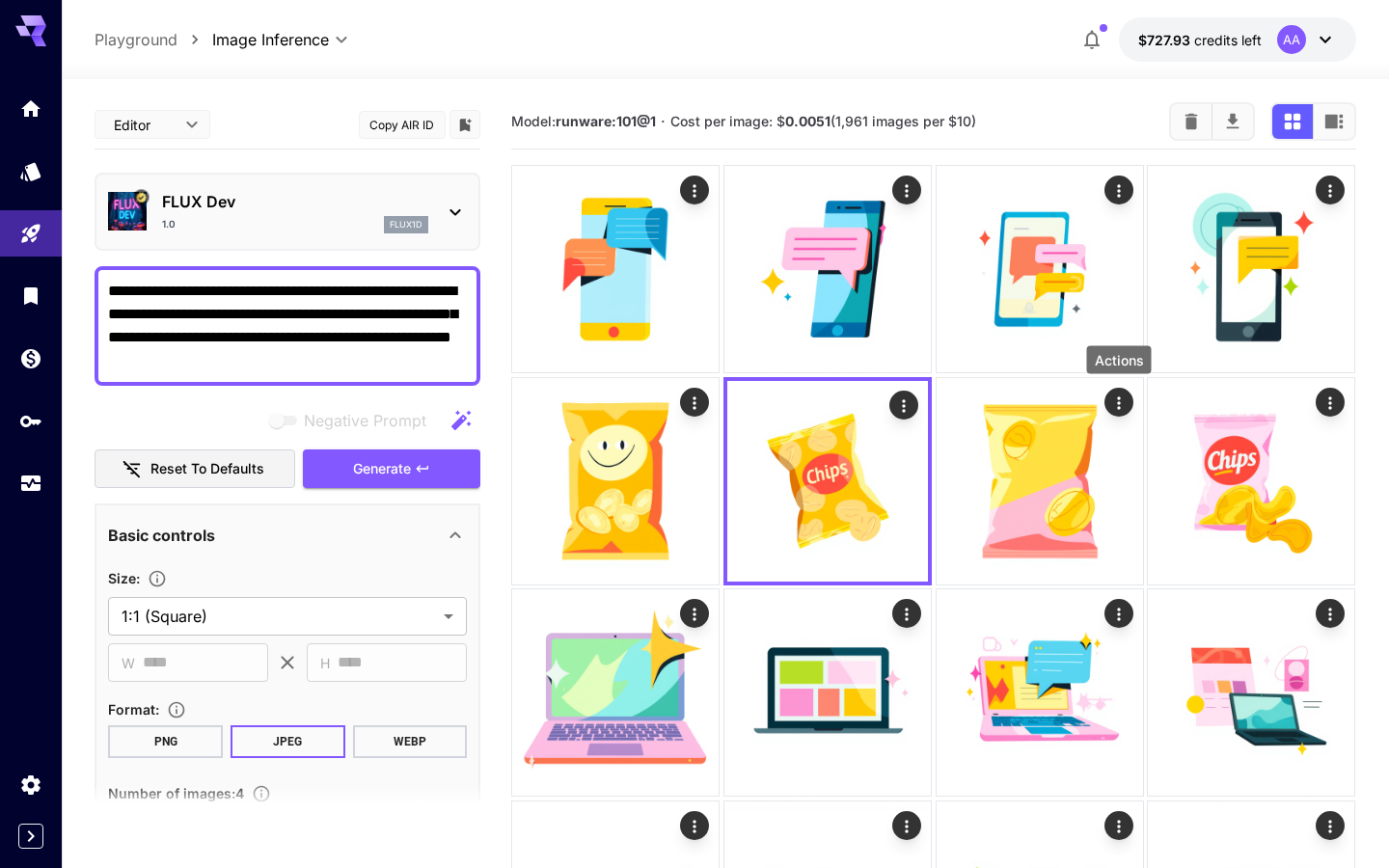 click 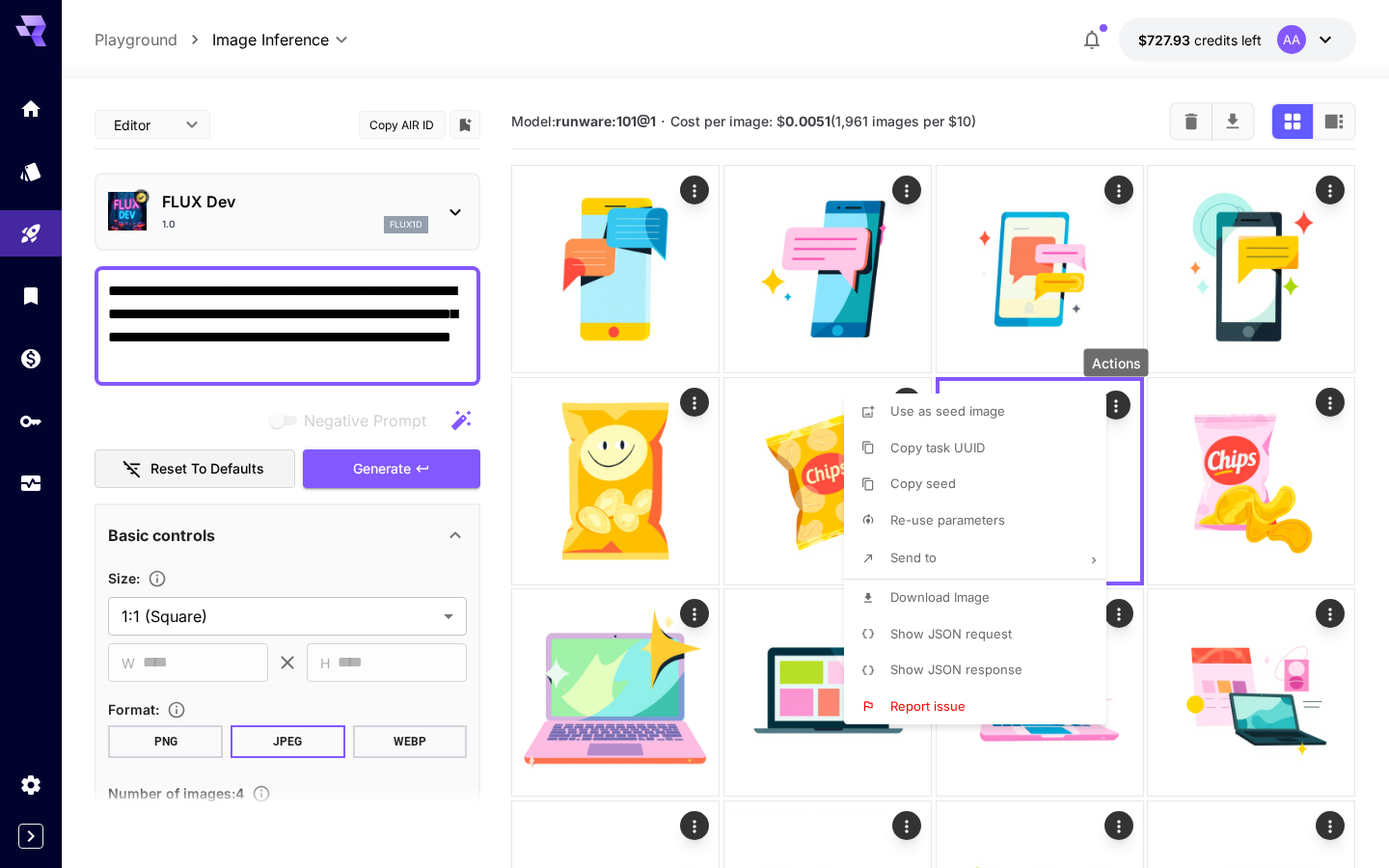 click on "Download Image" at bounding box center [940, 597] 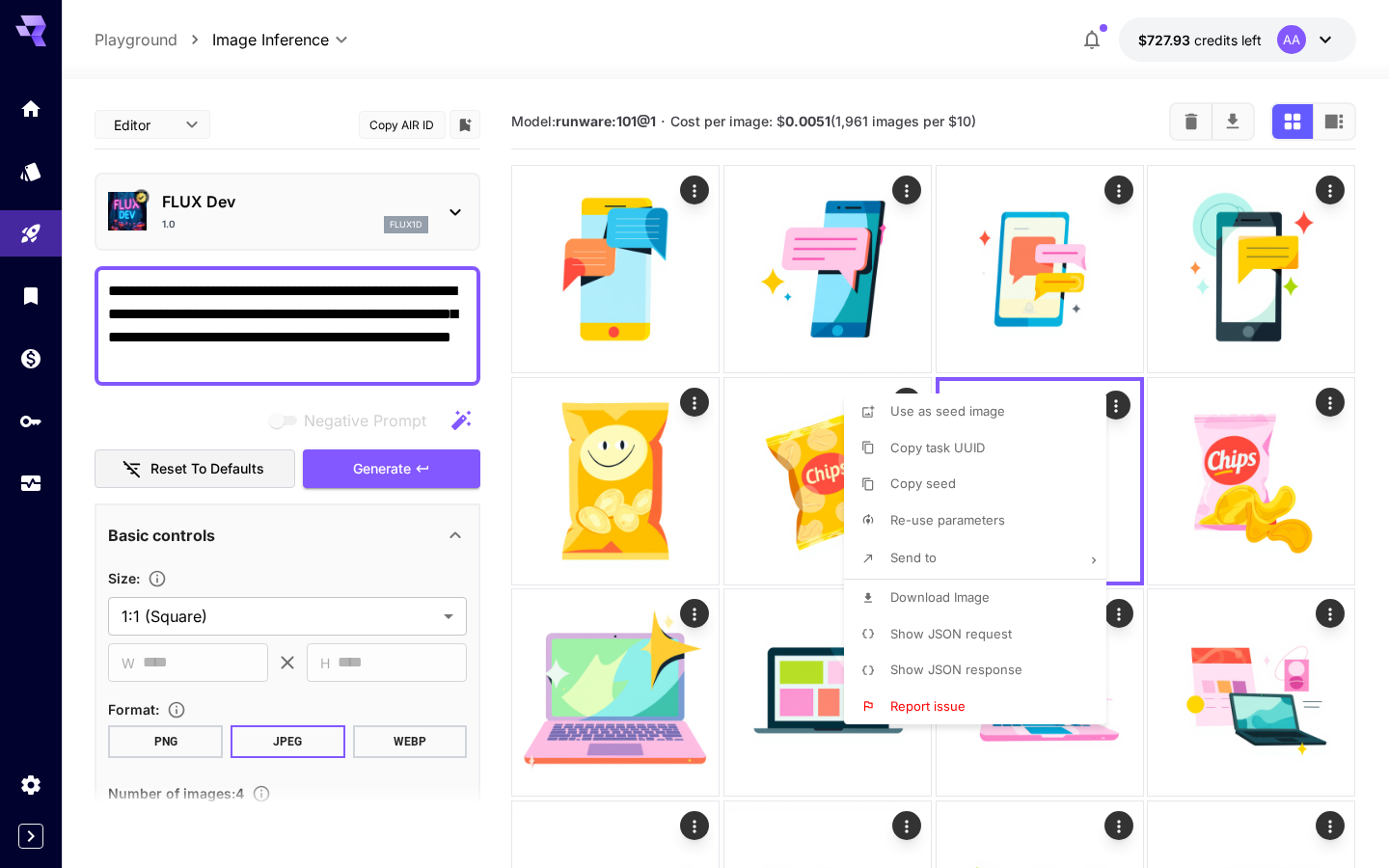 click at bounding box center (694, 434) 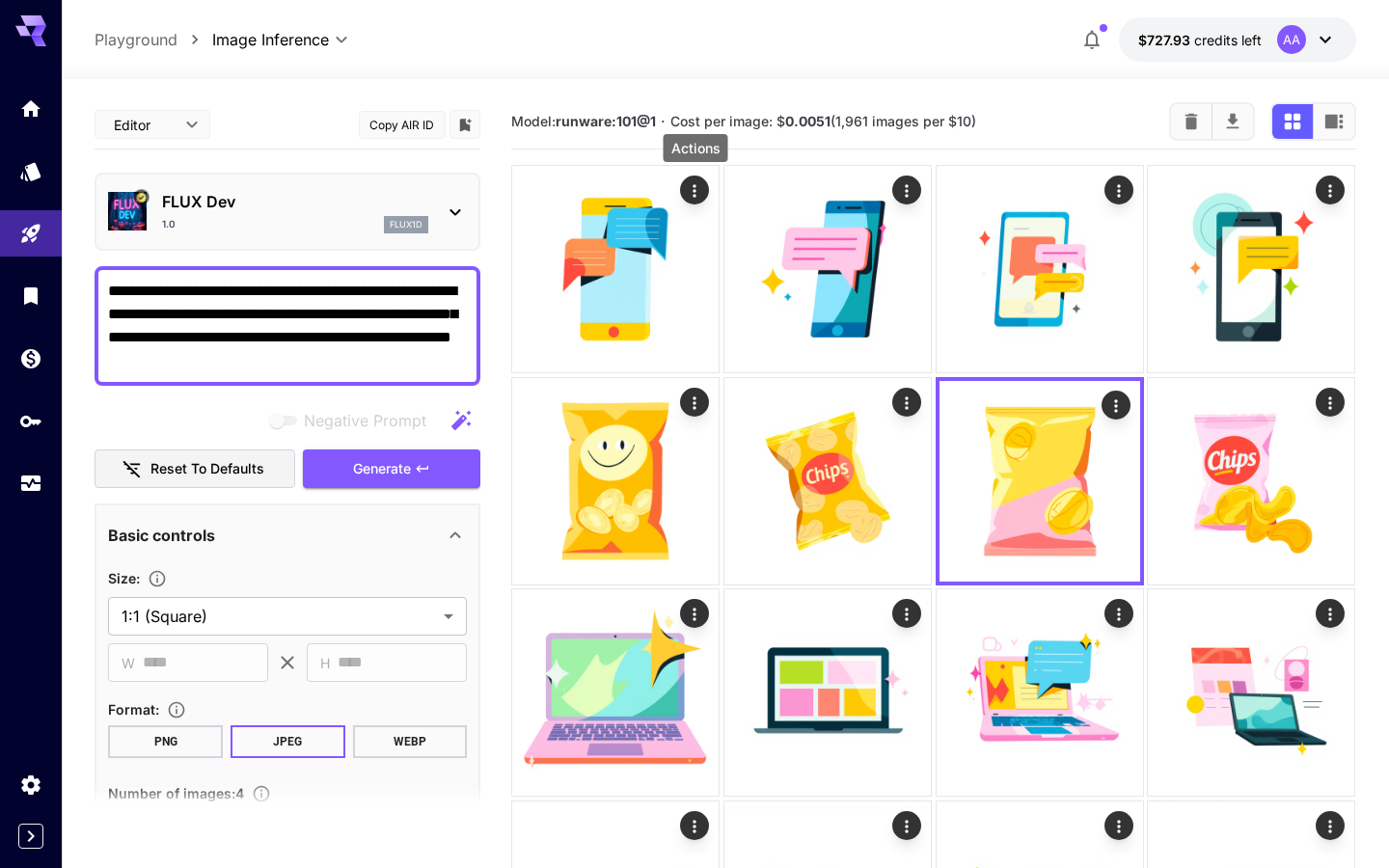 click 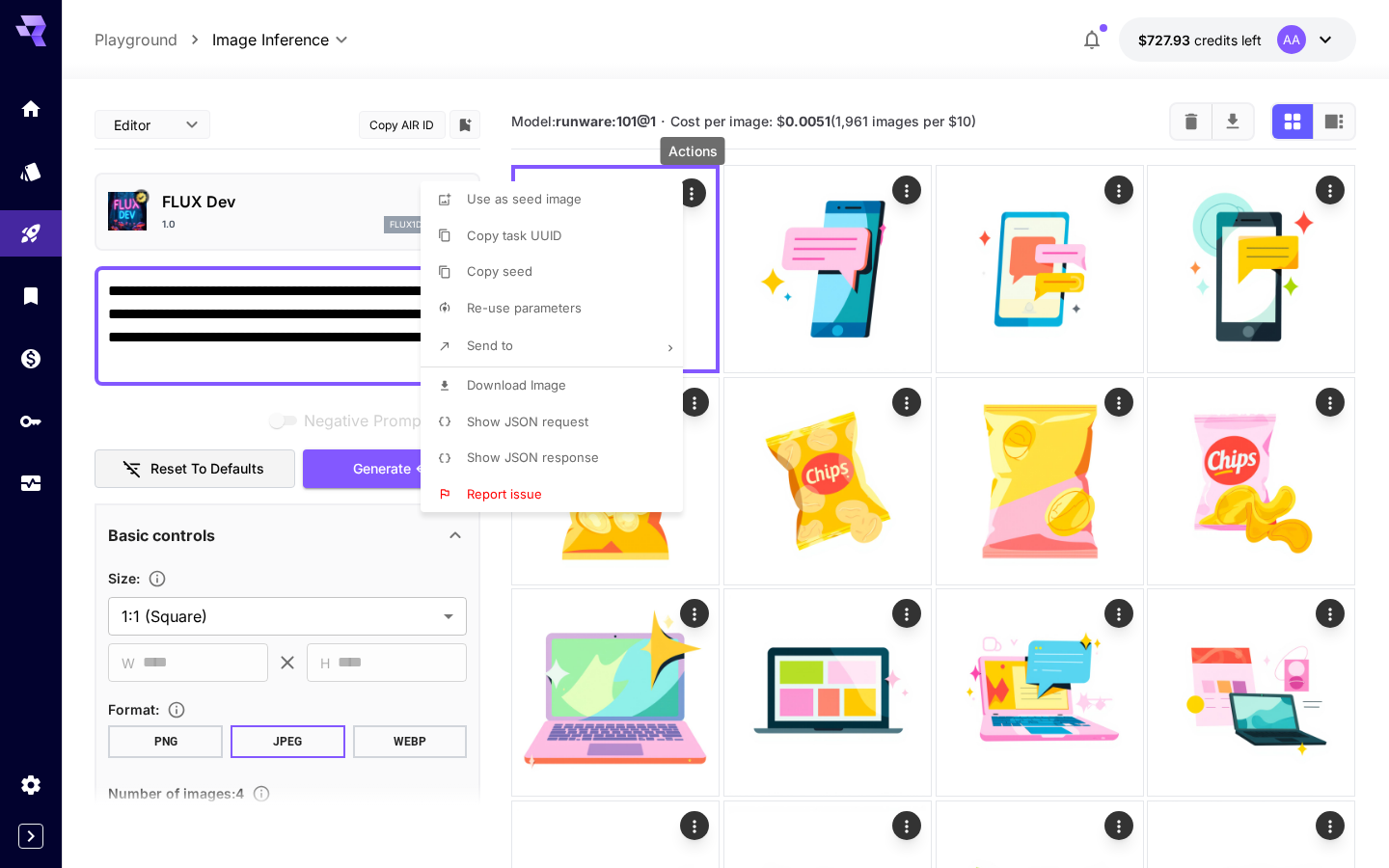 click on "Download Image" at bounding box center (558, 386) 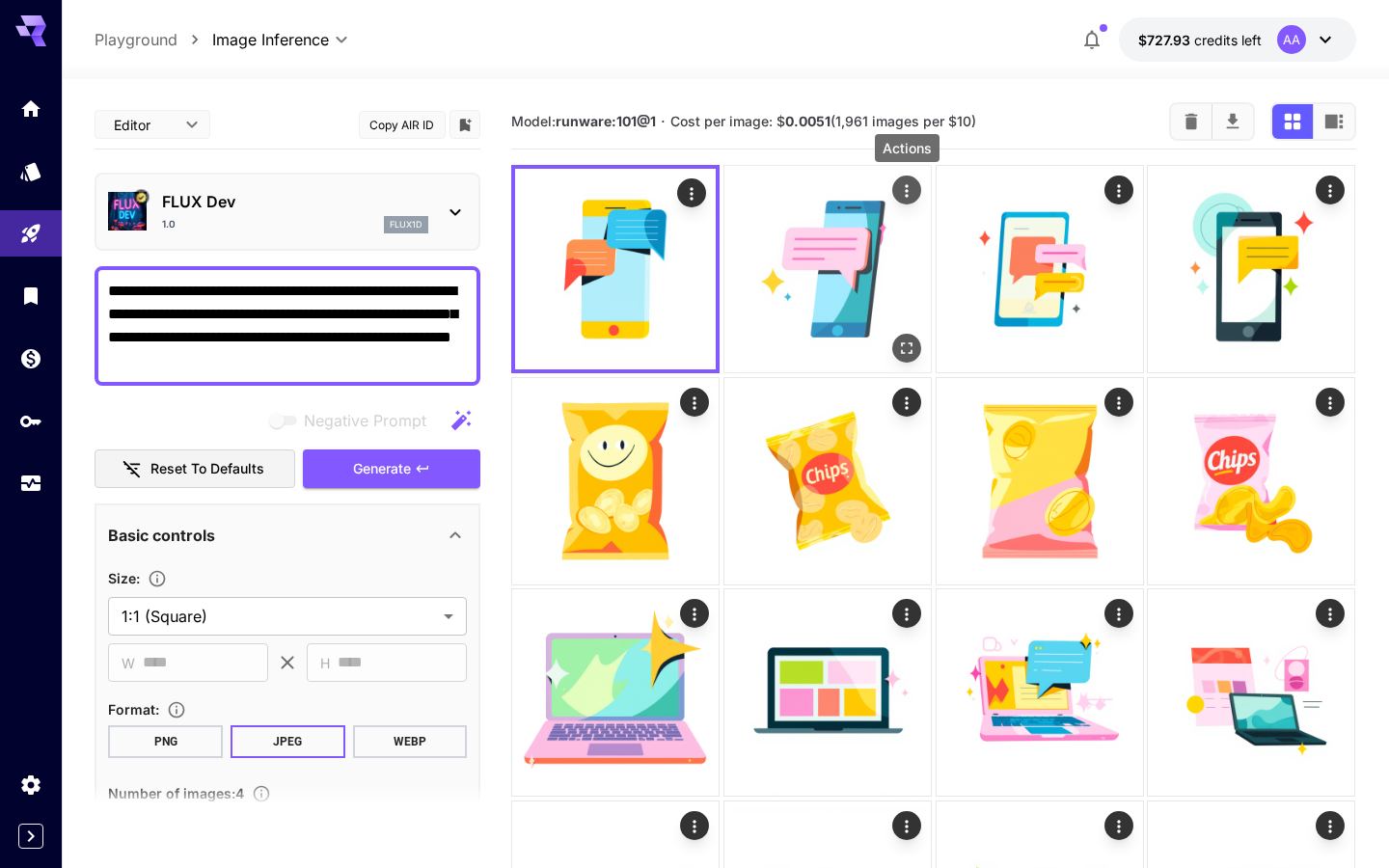 click 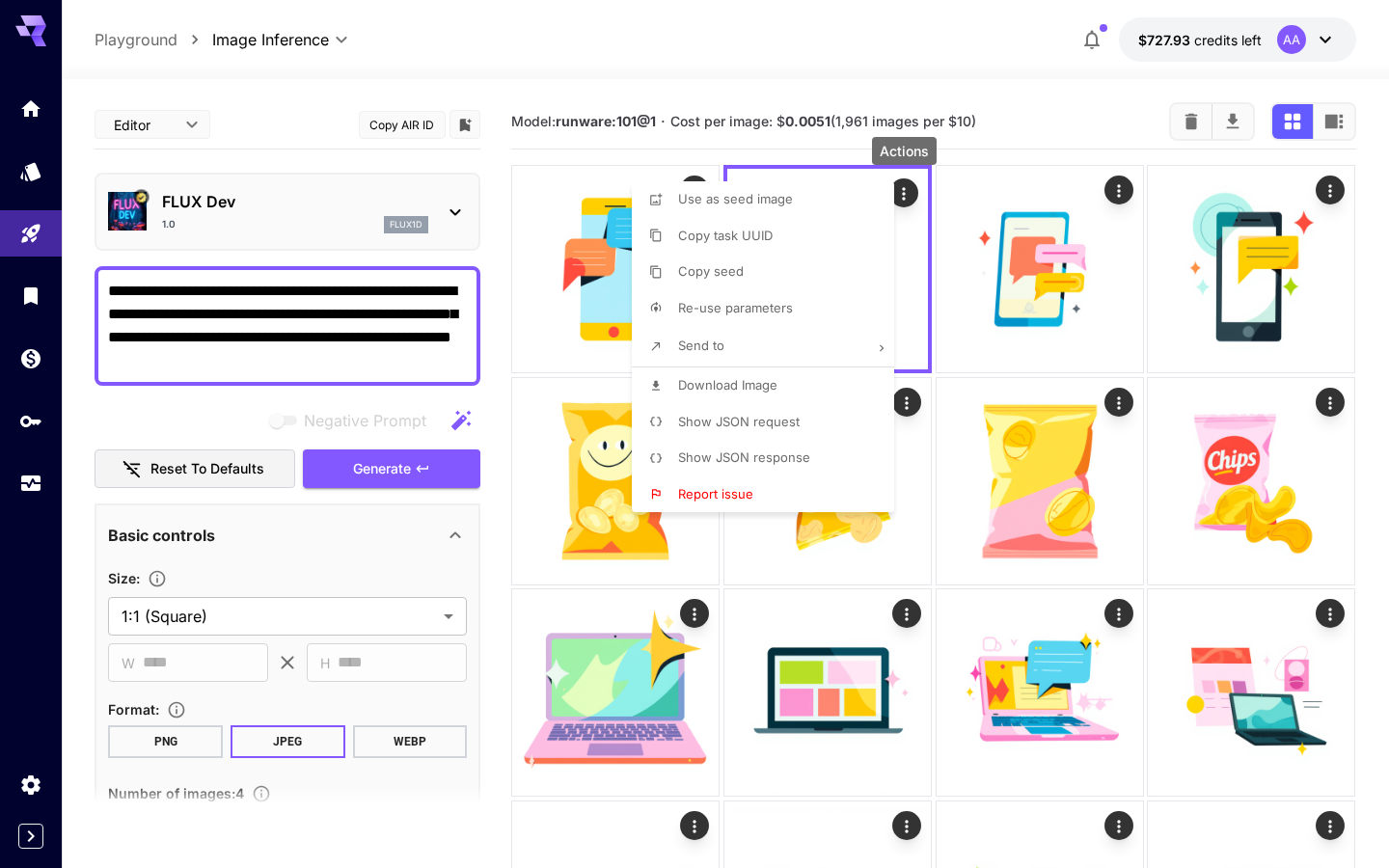 click on "Download Image" at bounding box center [769, 386] 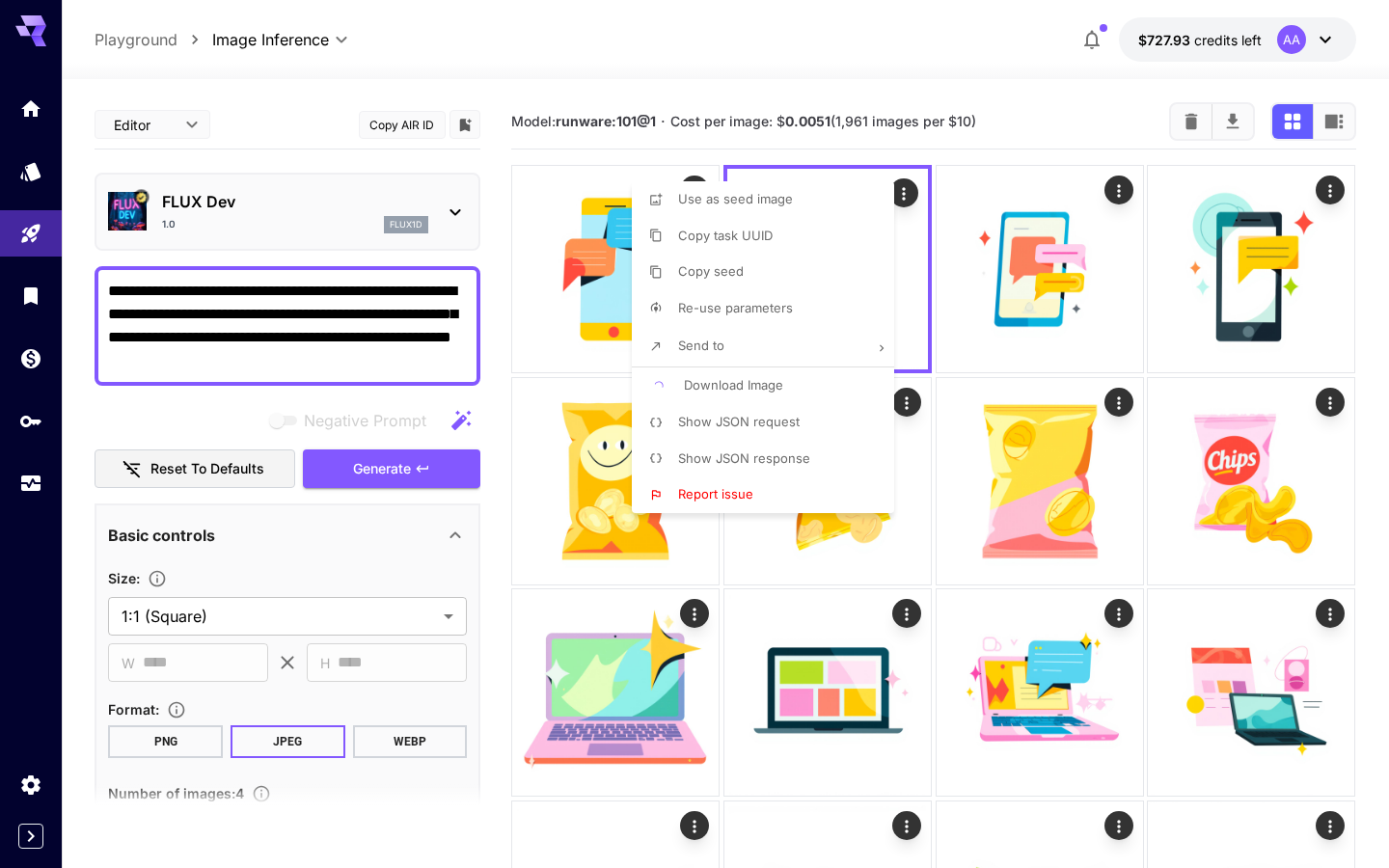 click at bounding box center [694, 434] 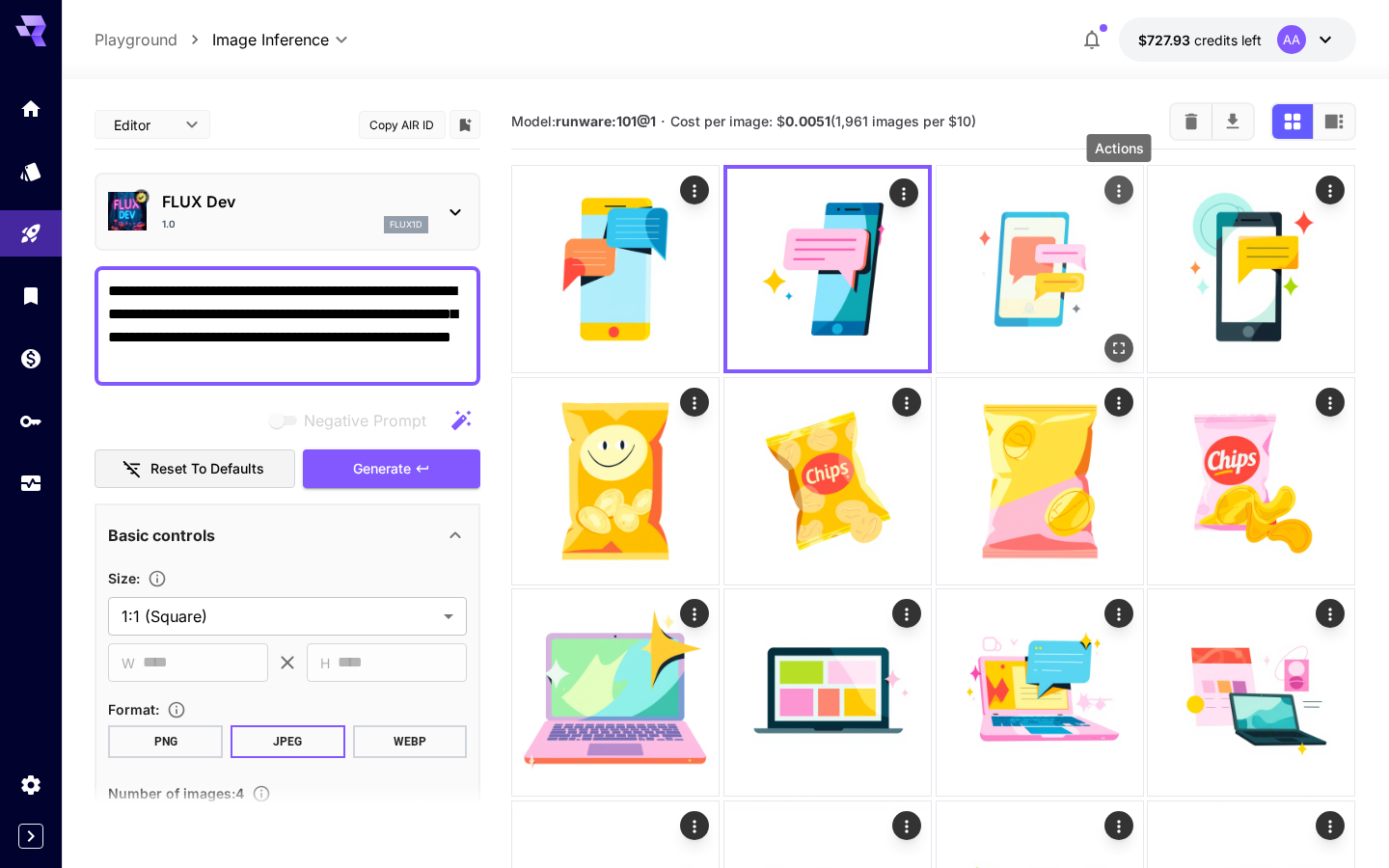 click 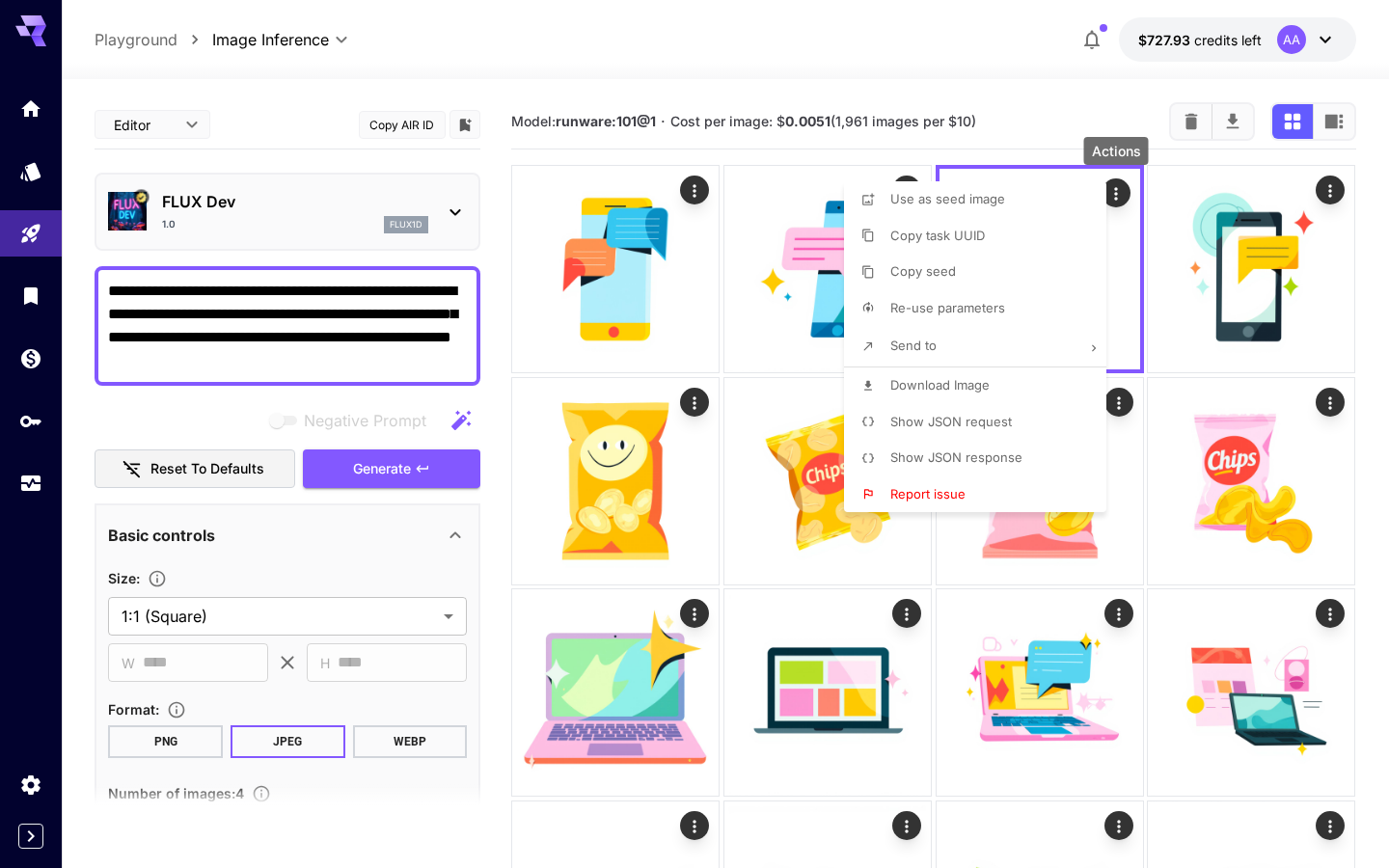 click on "Download Image" at bounding box center [940, 385] 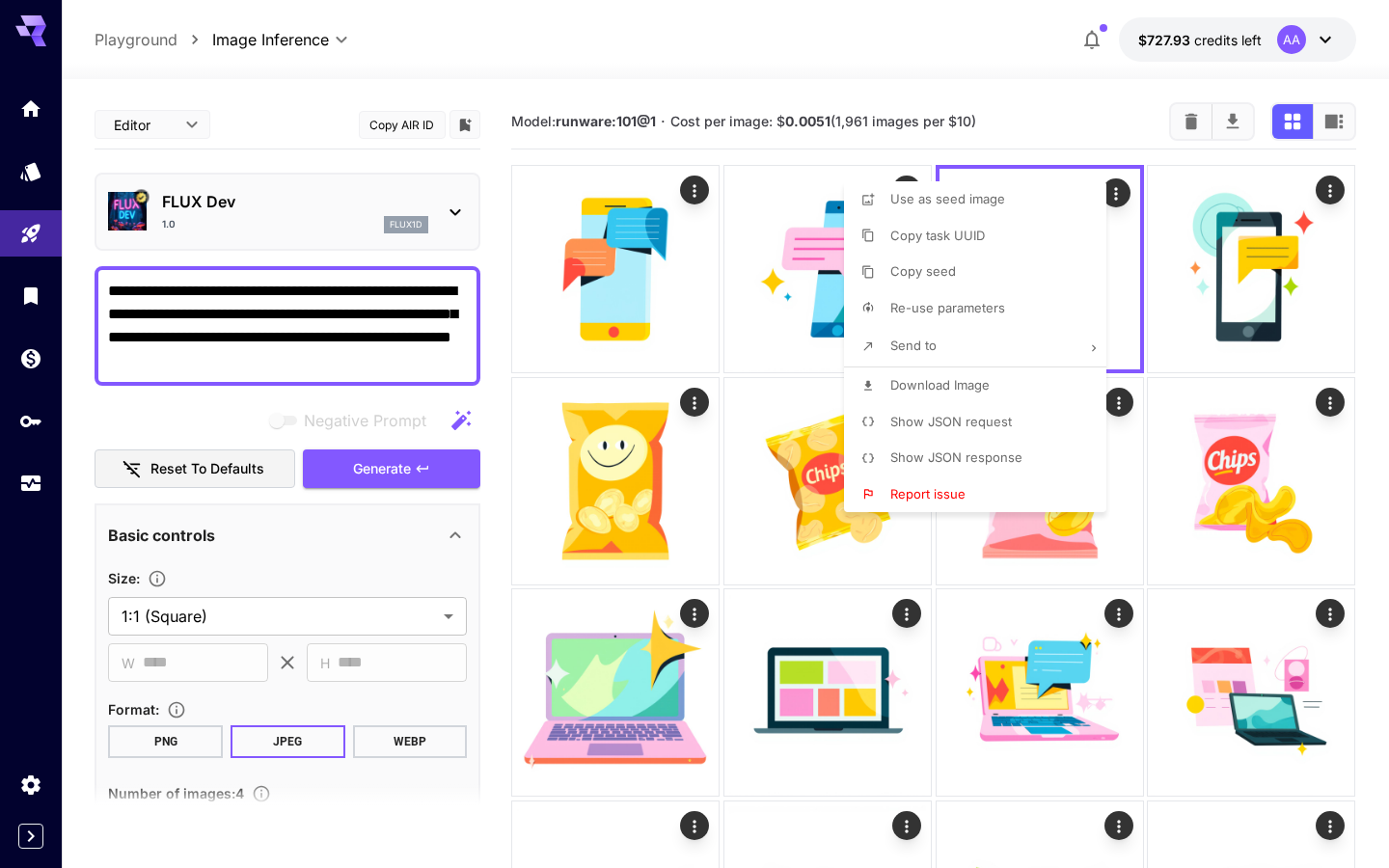 click at bounding box center [694, 434] 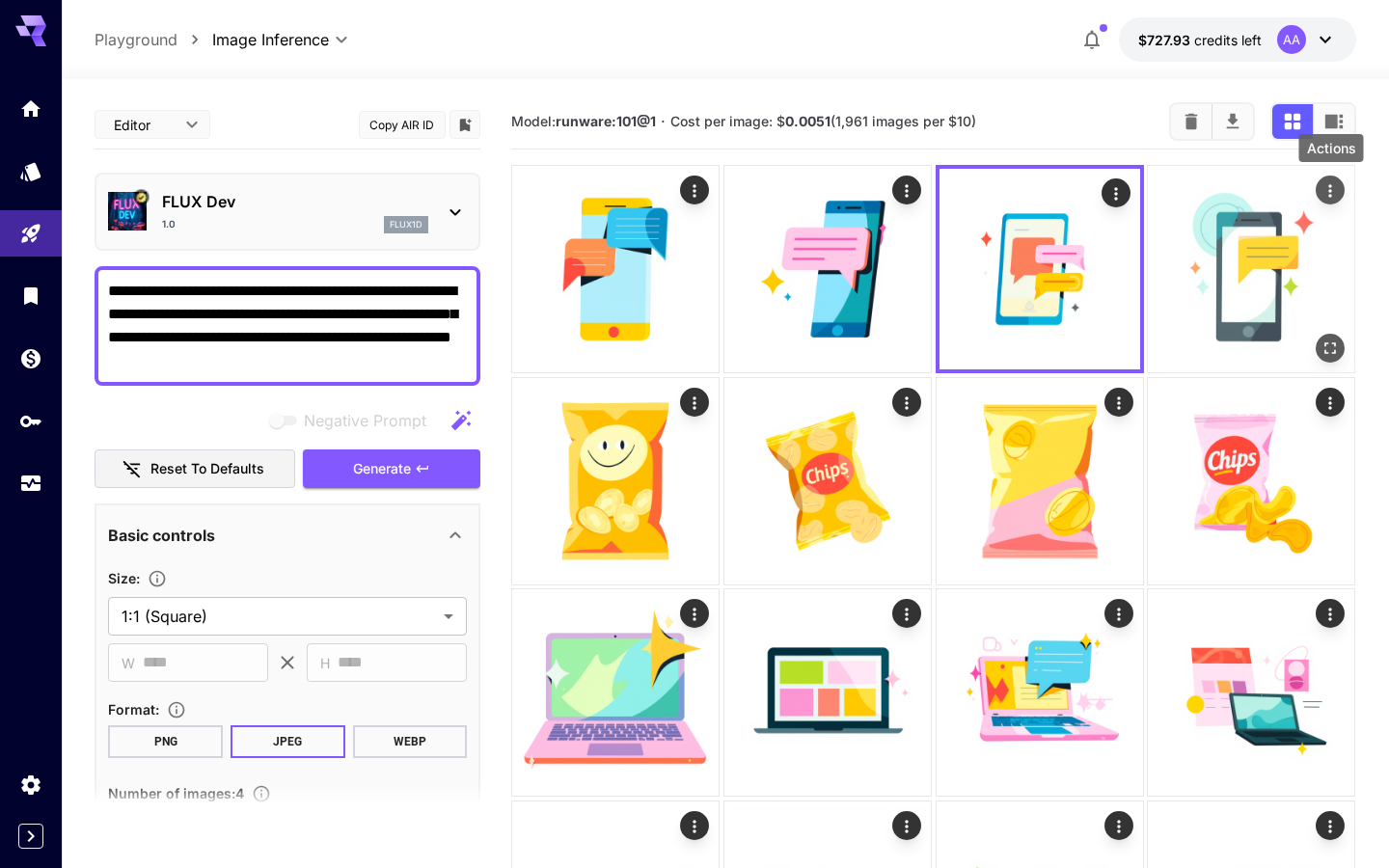 click 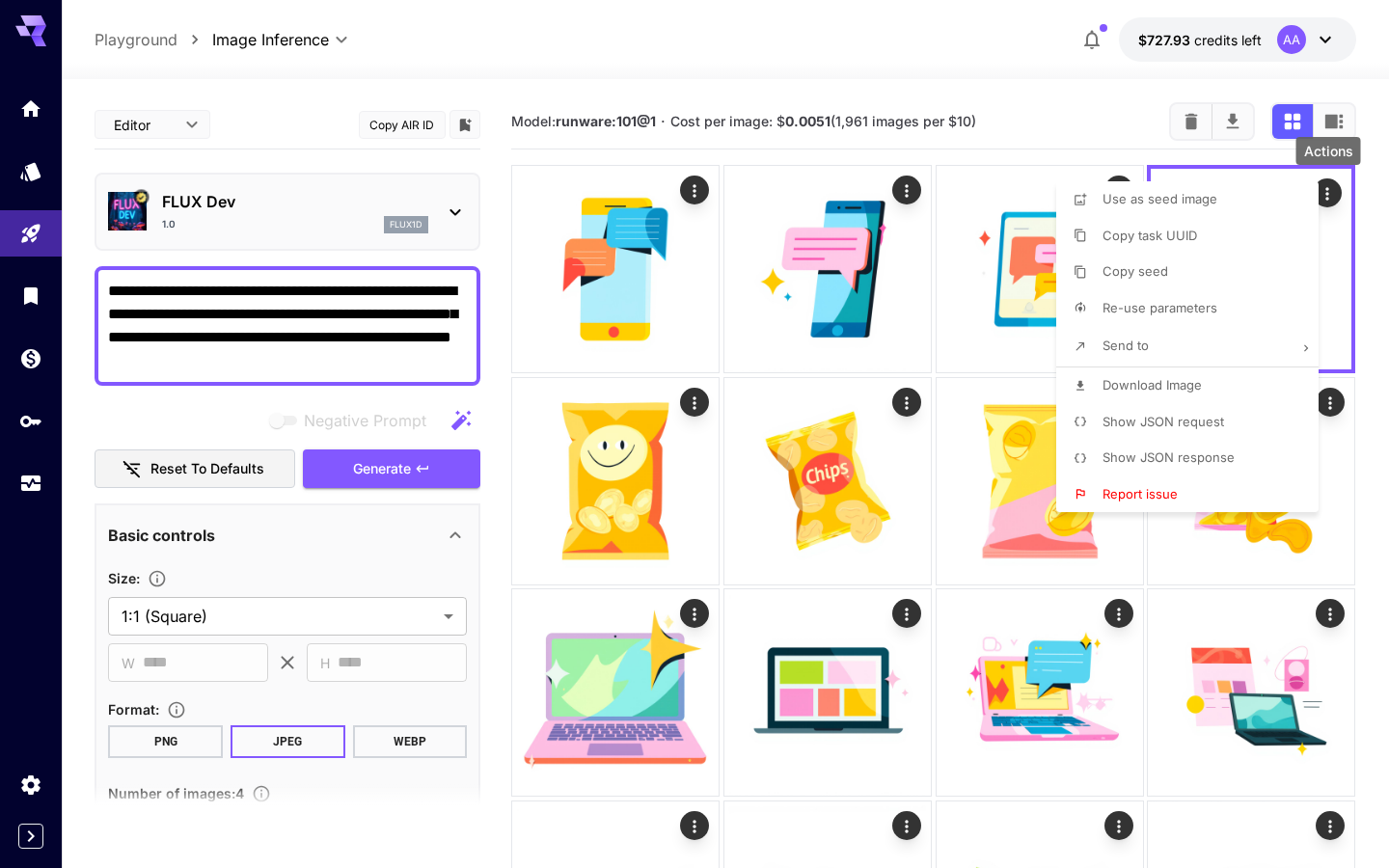 click on "Download Image" at bounding box center (1193, 386) 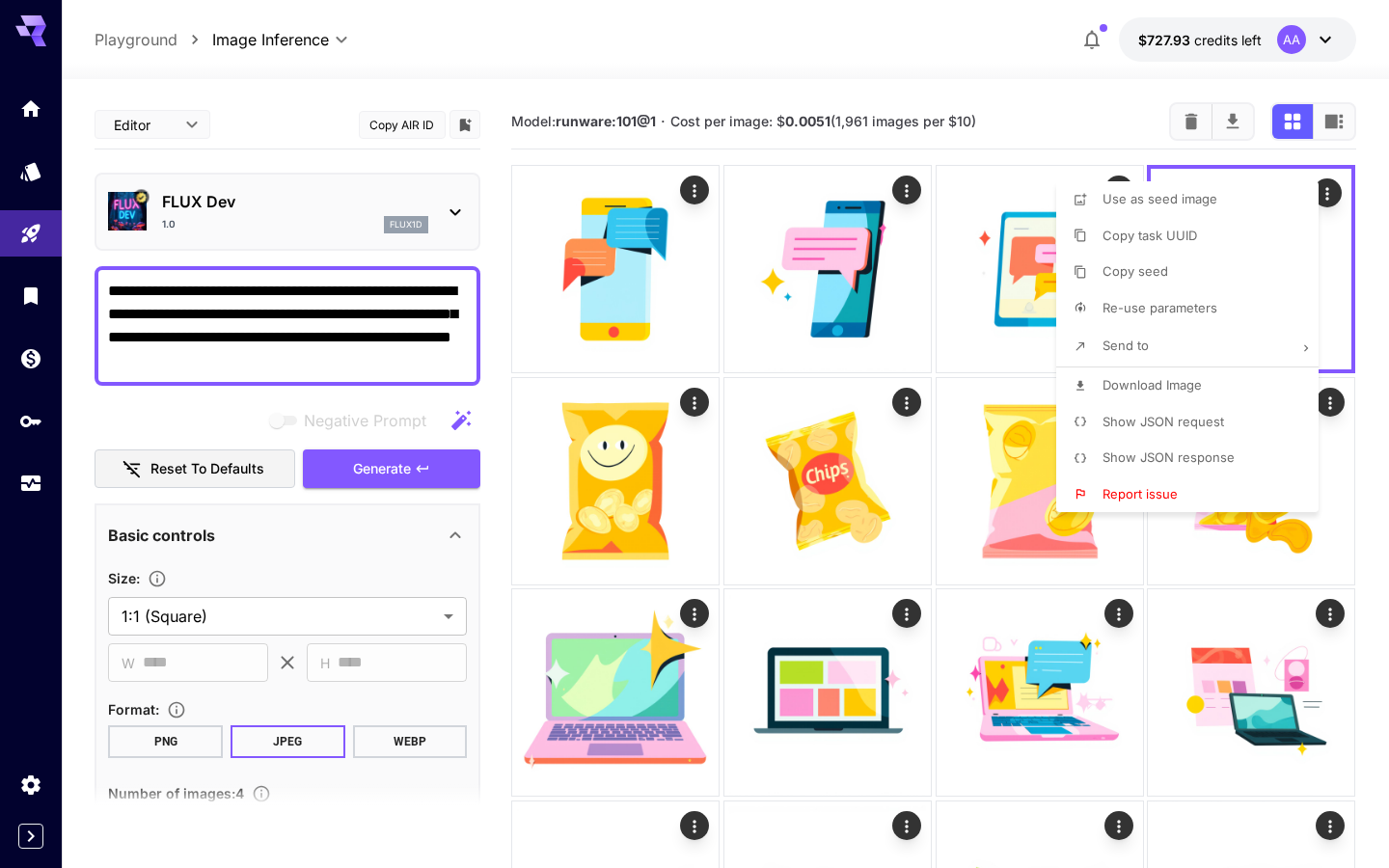 click at bounding box center [694, 434] 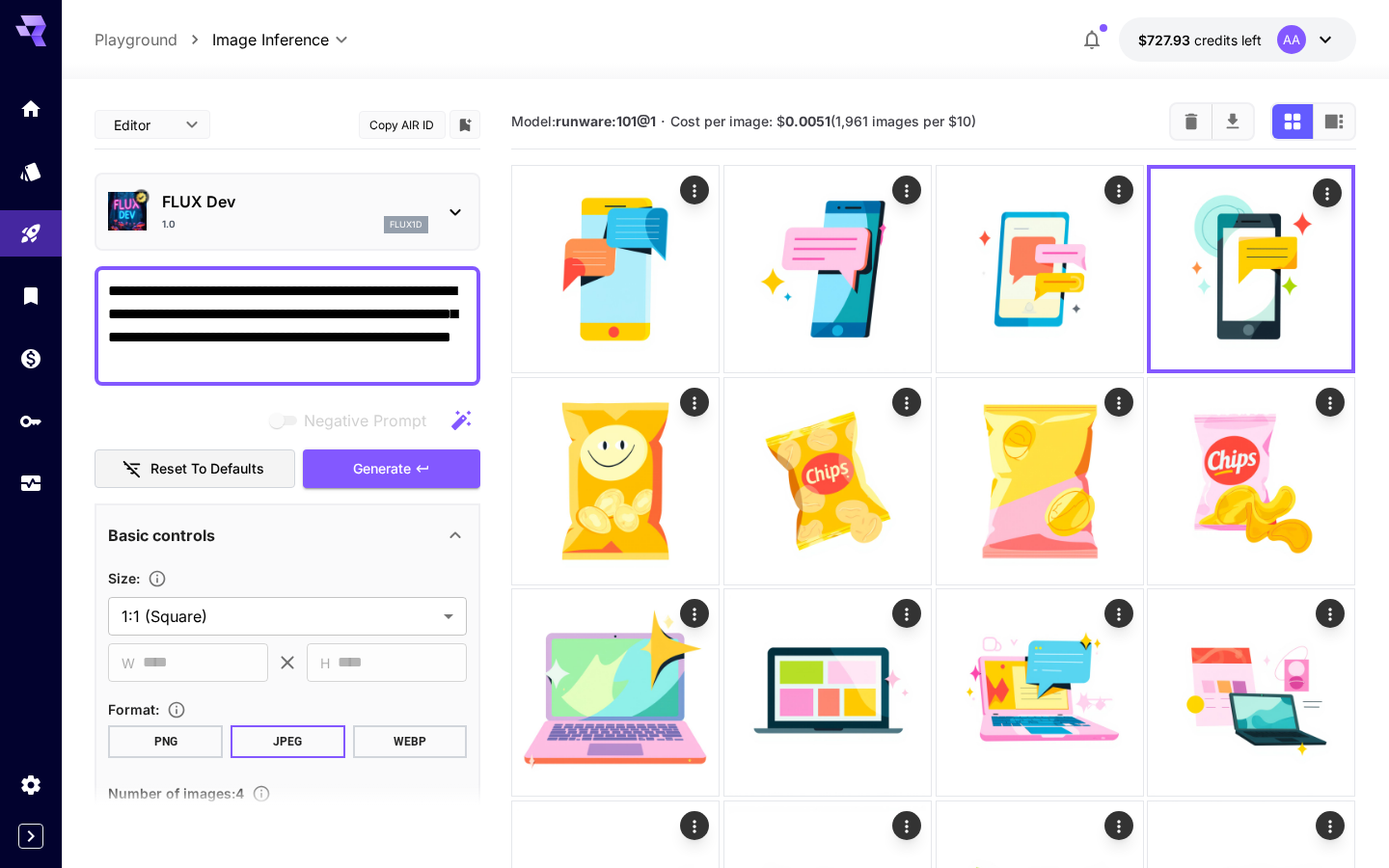 click 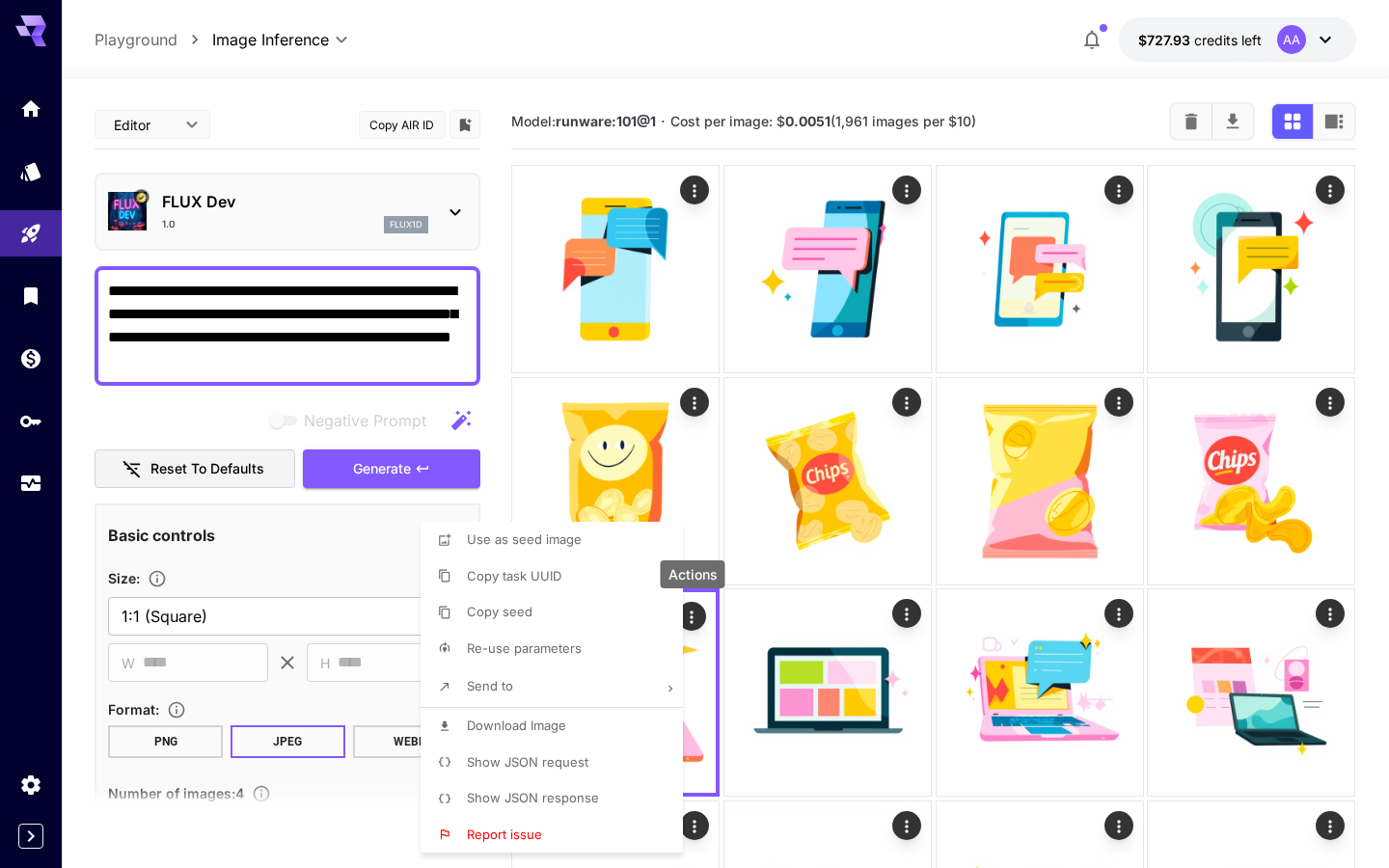 click on "Download Image" at bounding box center [558, 726] 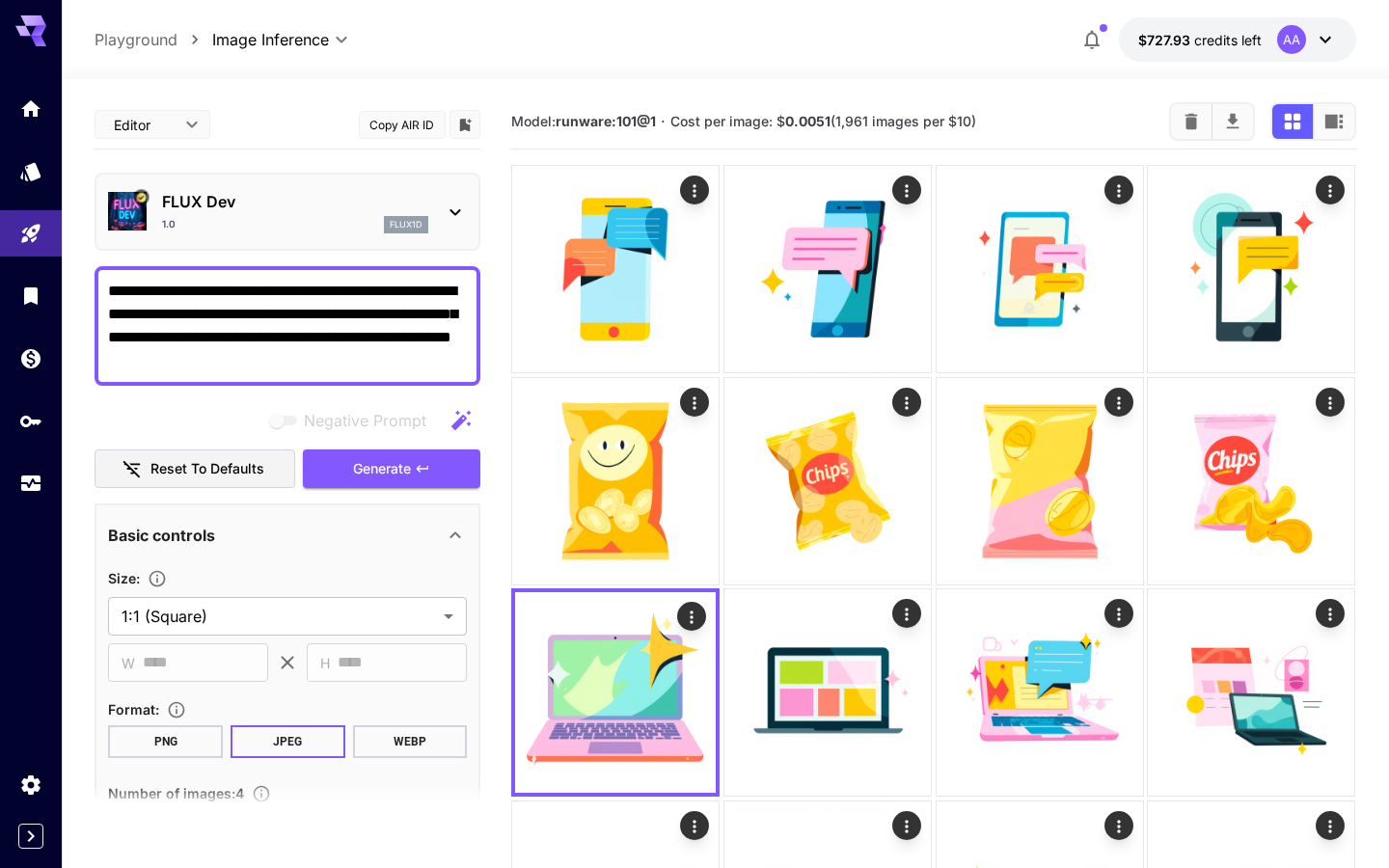 click at bounding box center (694, 434) 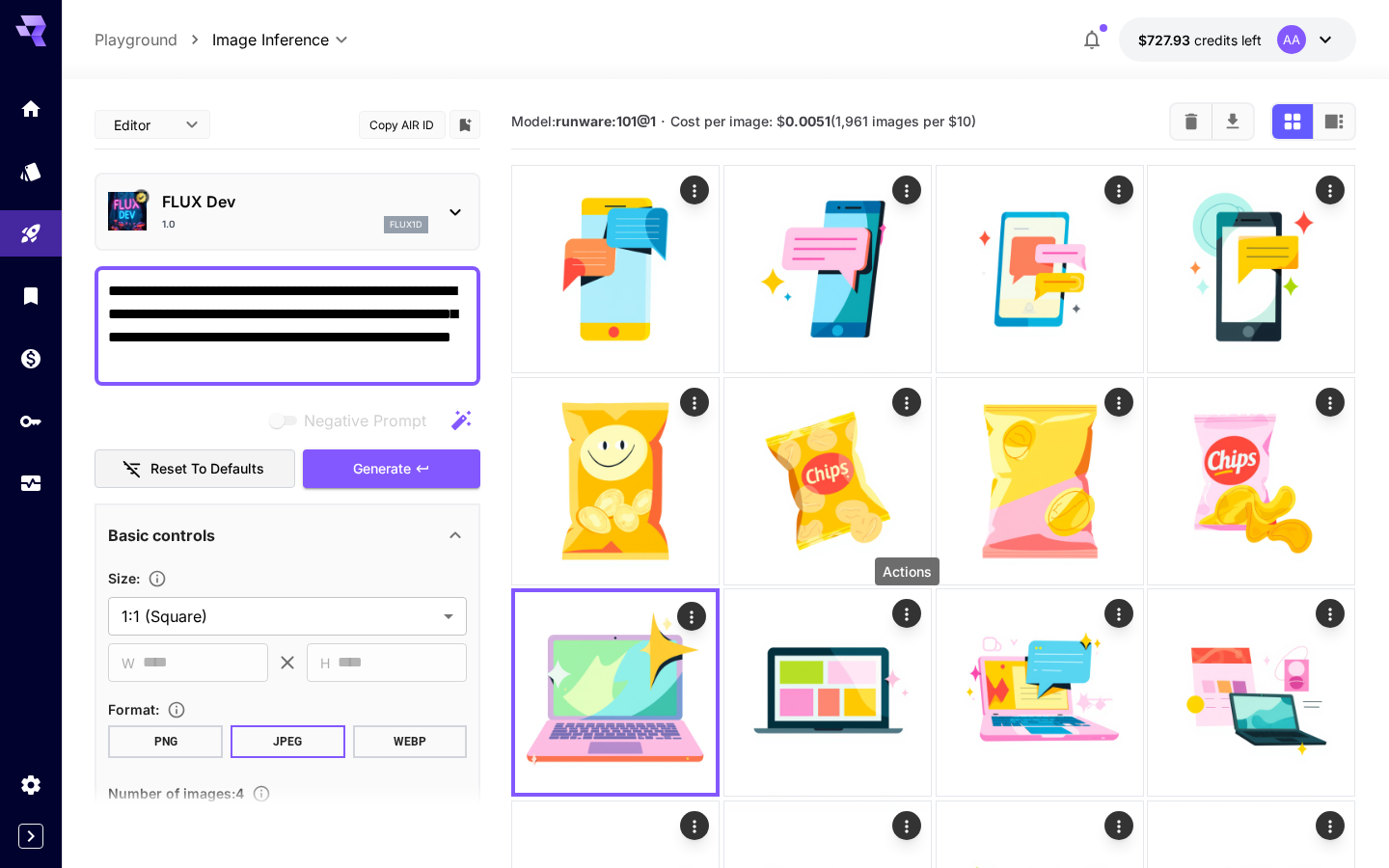 click 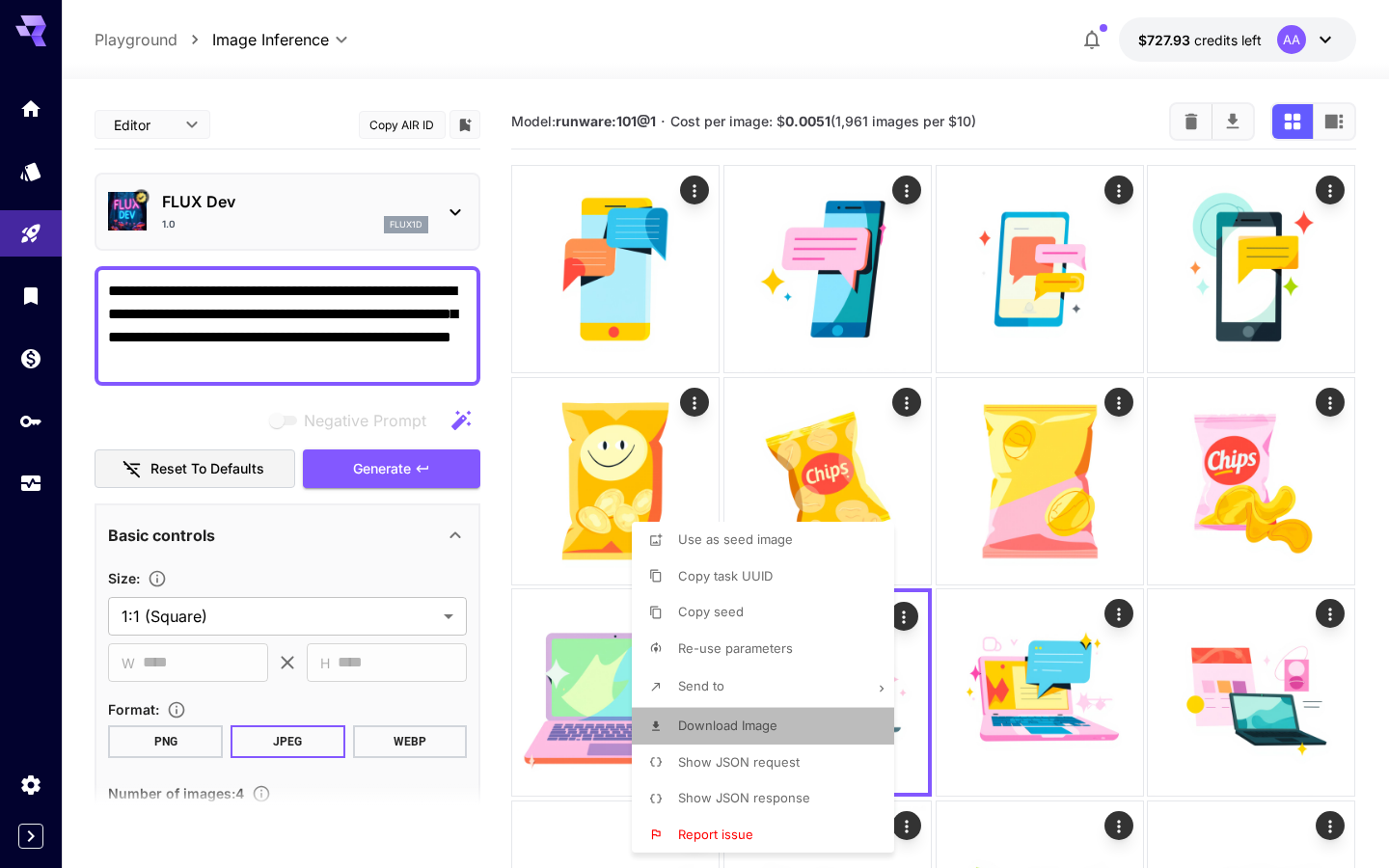 click on "Download Image" at bounding box center [727, 725] 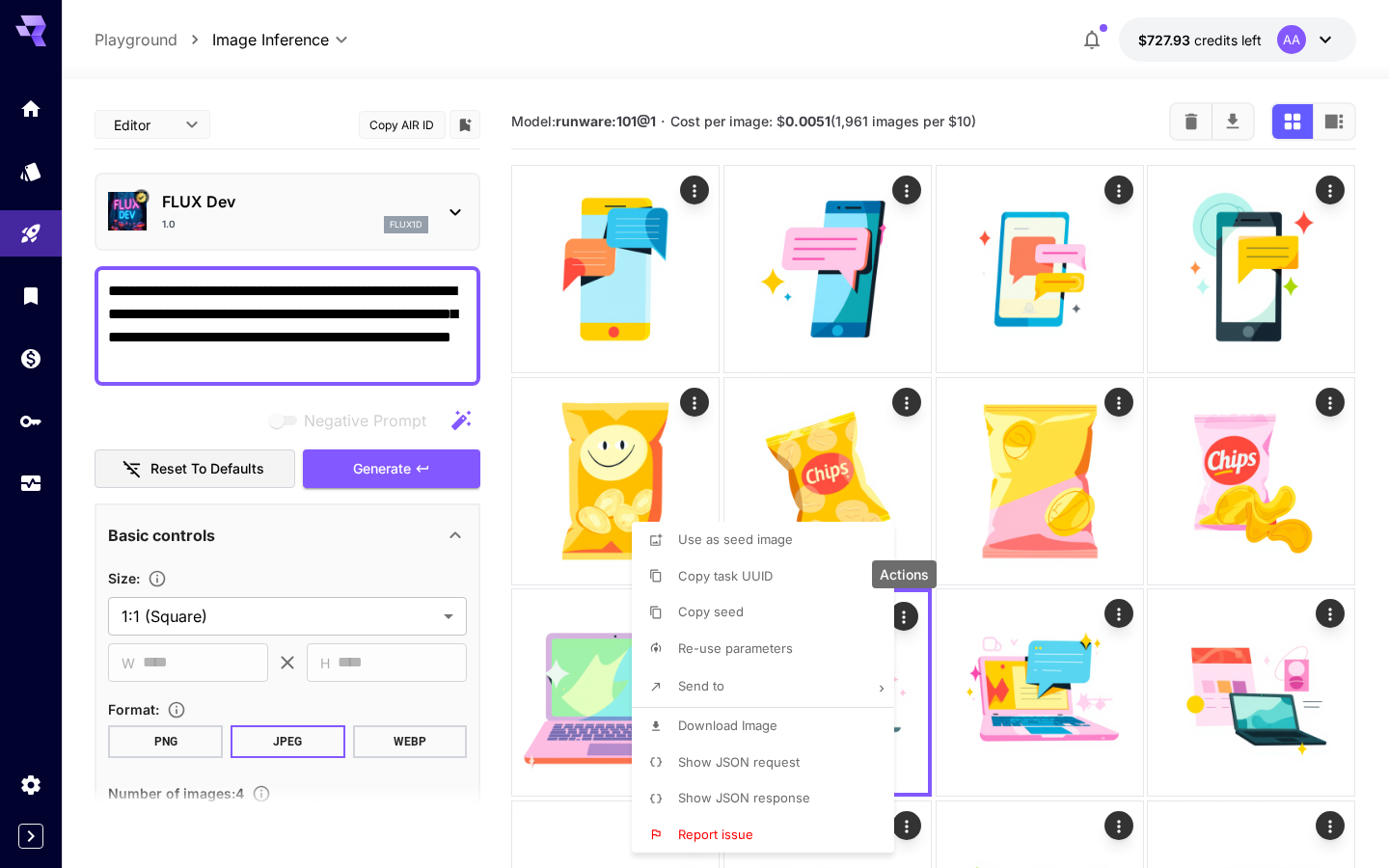 click at bounding box center (694, 434) 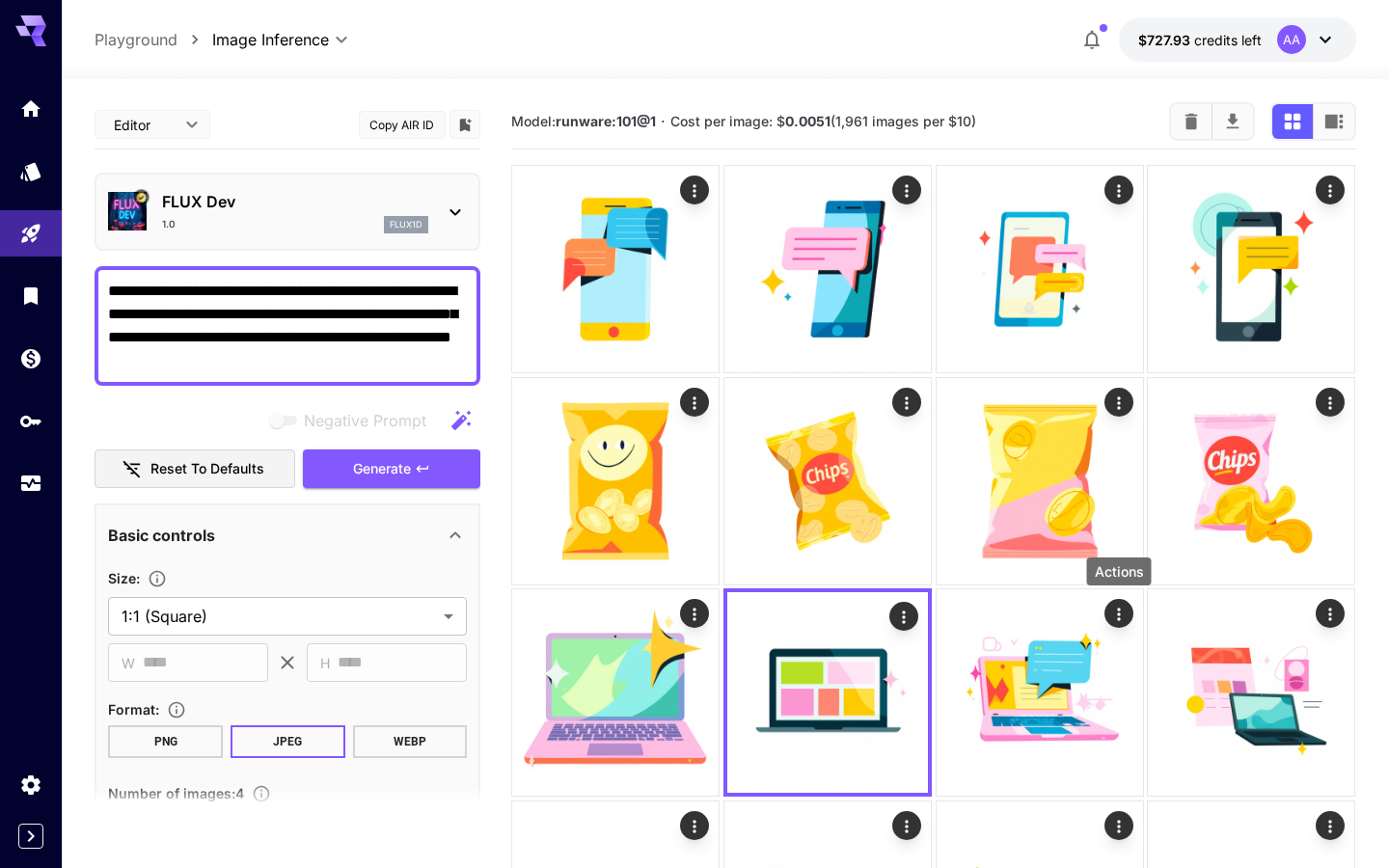 click 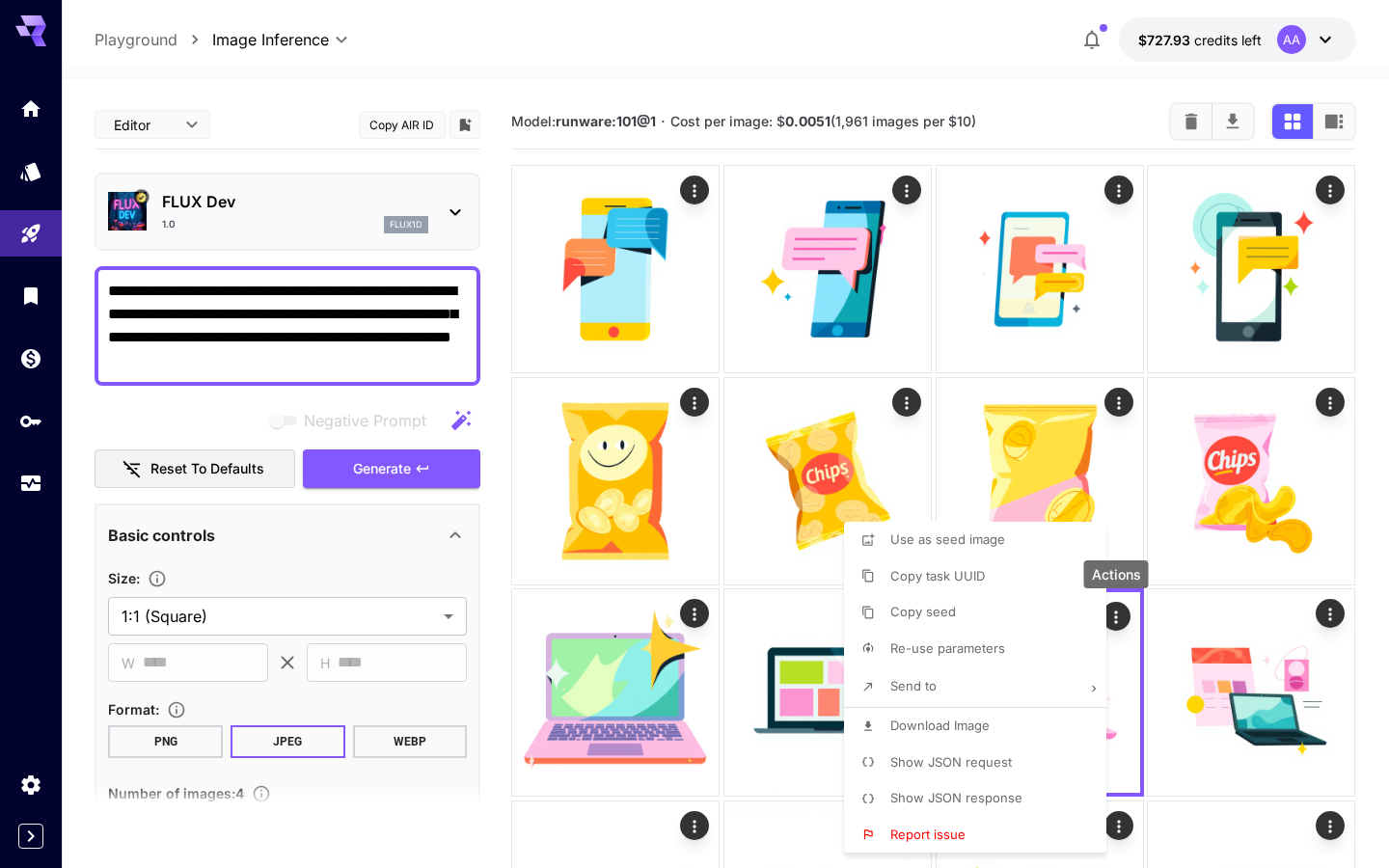 click on "Download Image" at bounding box center (981, 726) 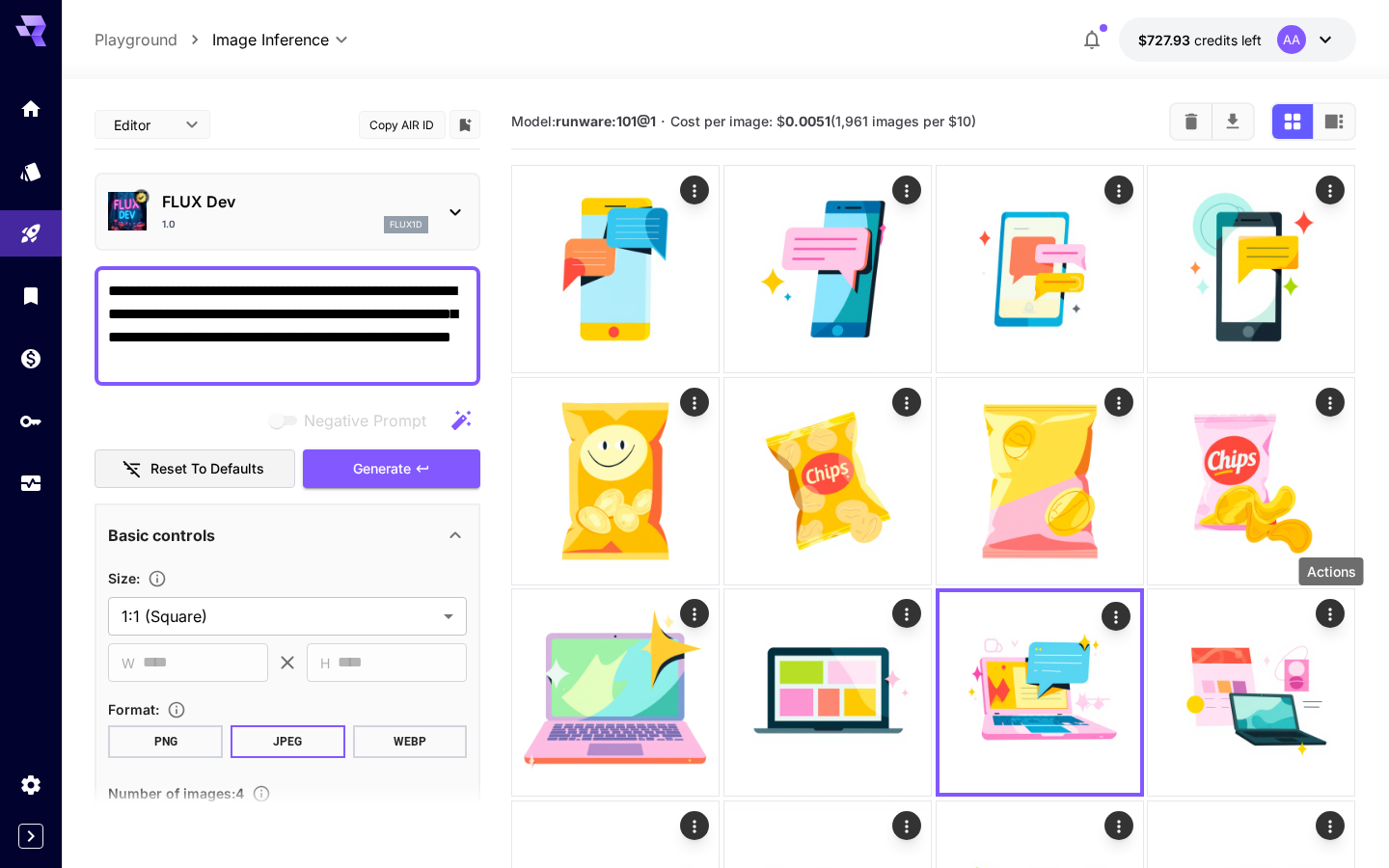 click 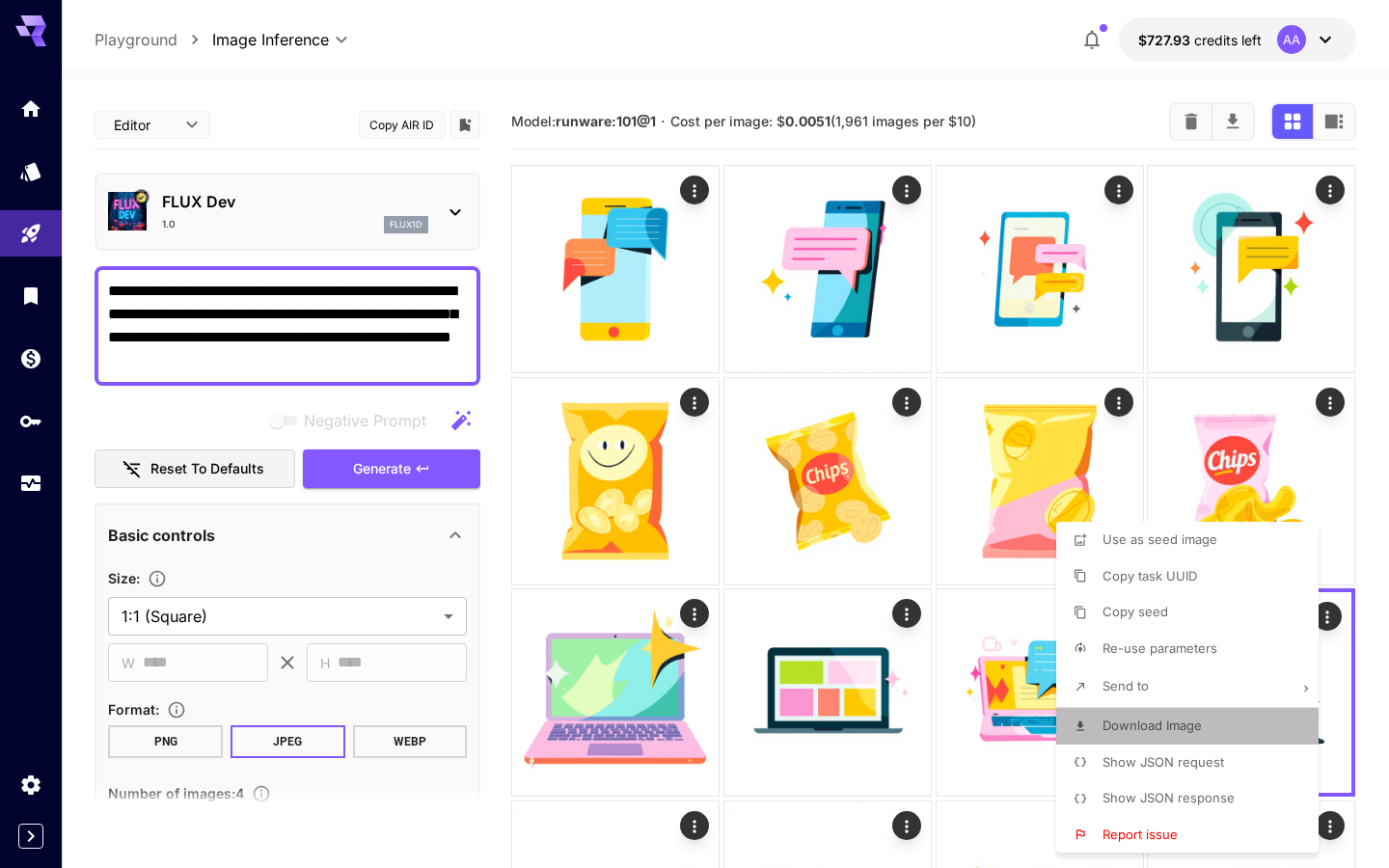 click on "Download Image" at bounding box center (1152, 725) 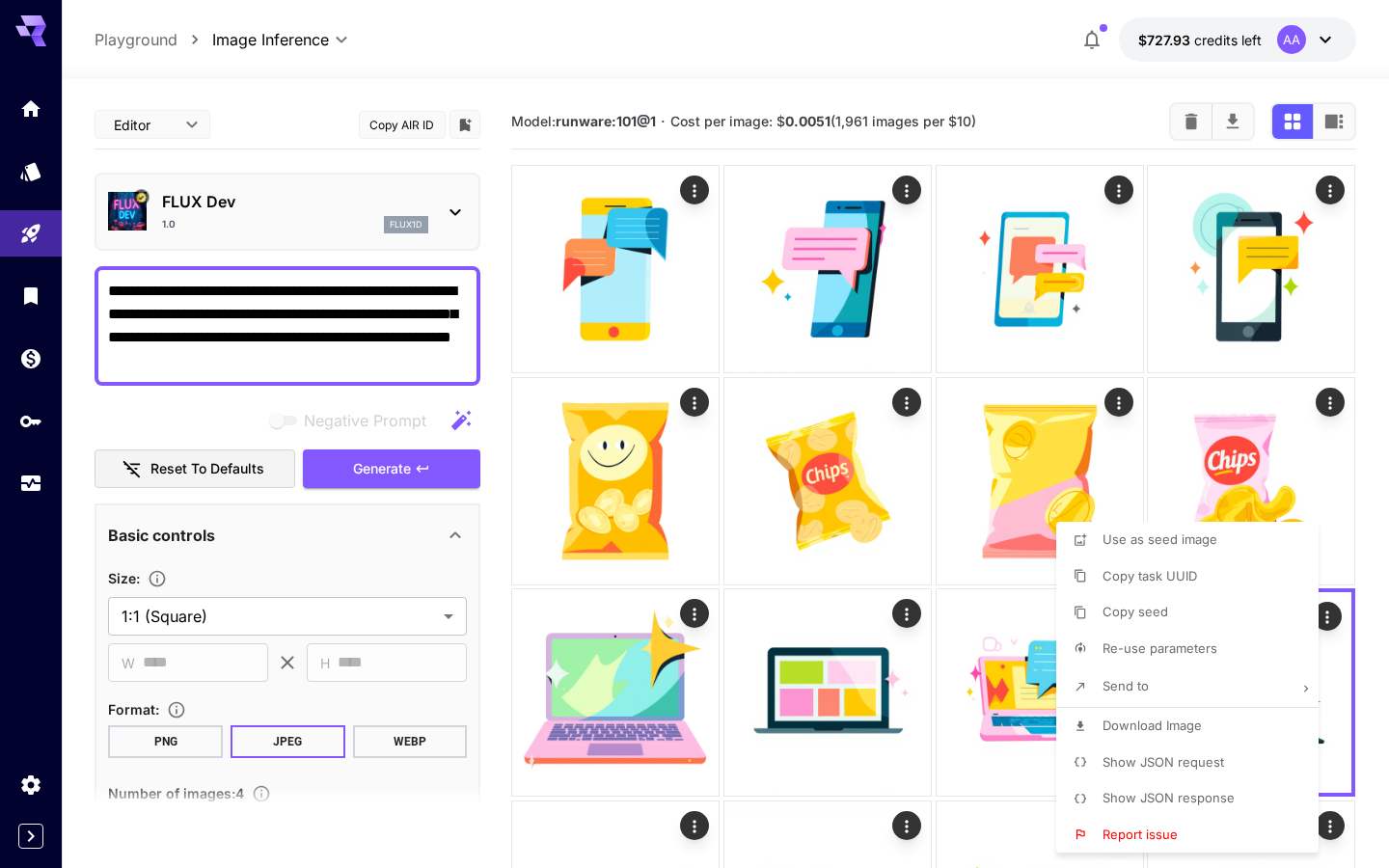 click at bounding box center (694, 434) 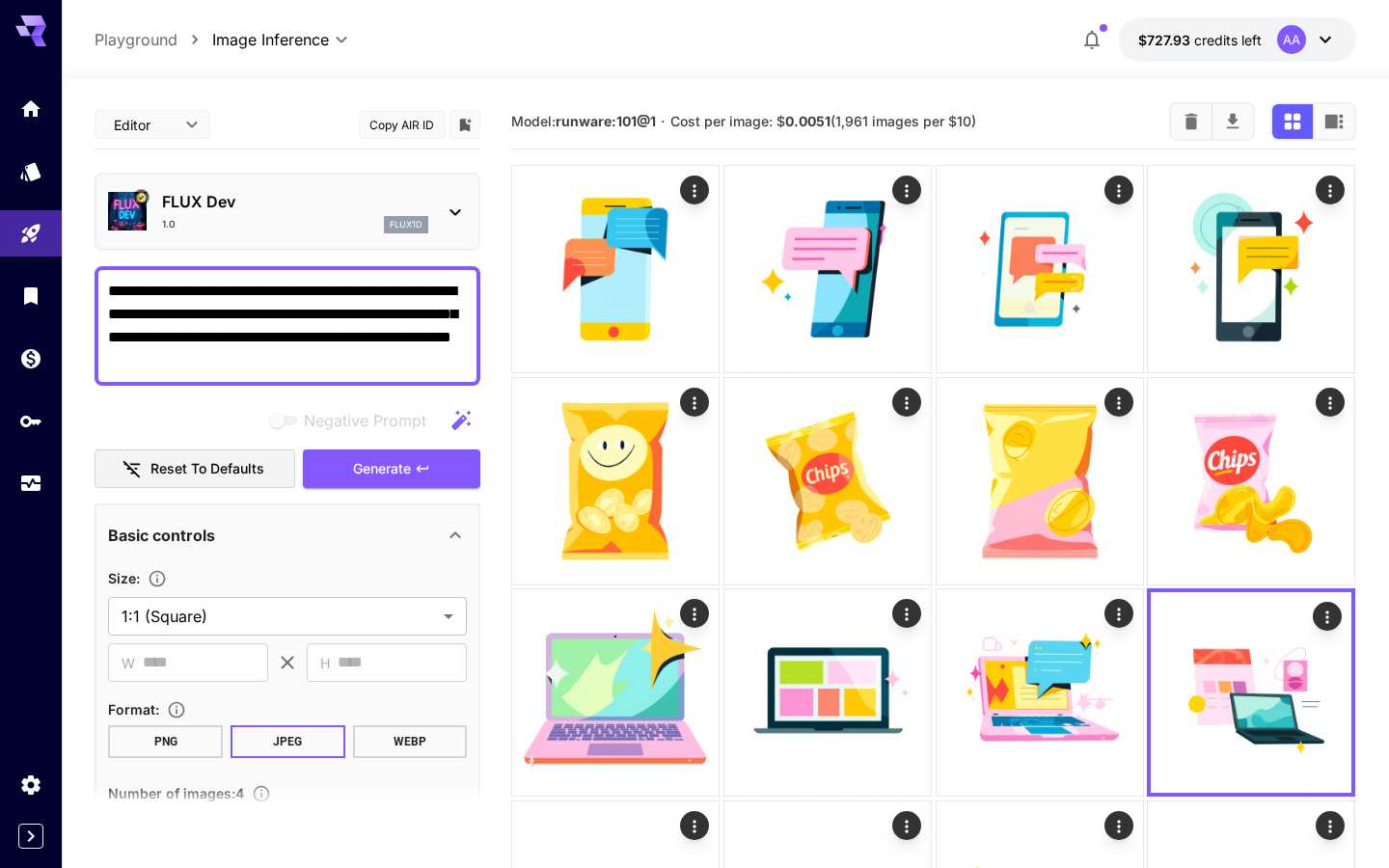 drag, startPoint x: 367, startPoint y: 293, endPoint x: 120, endPoint y: 299, distance: 247.0729 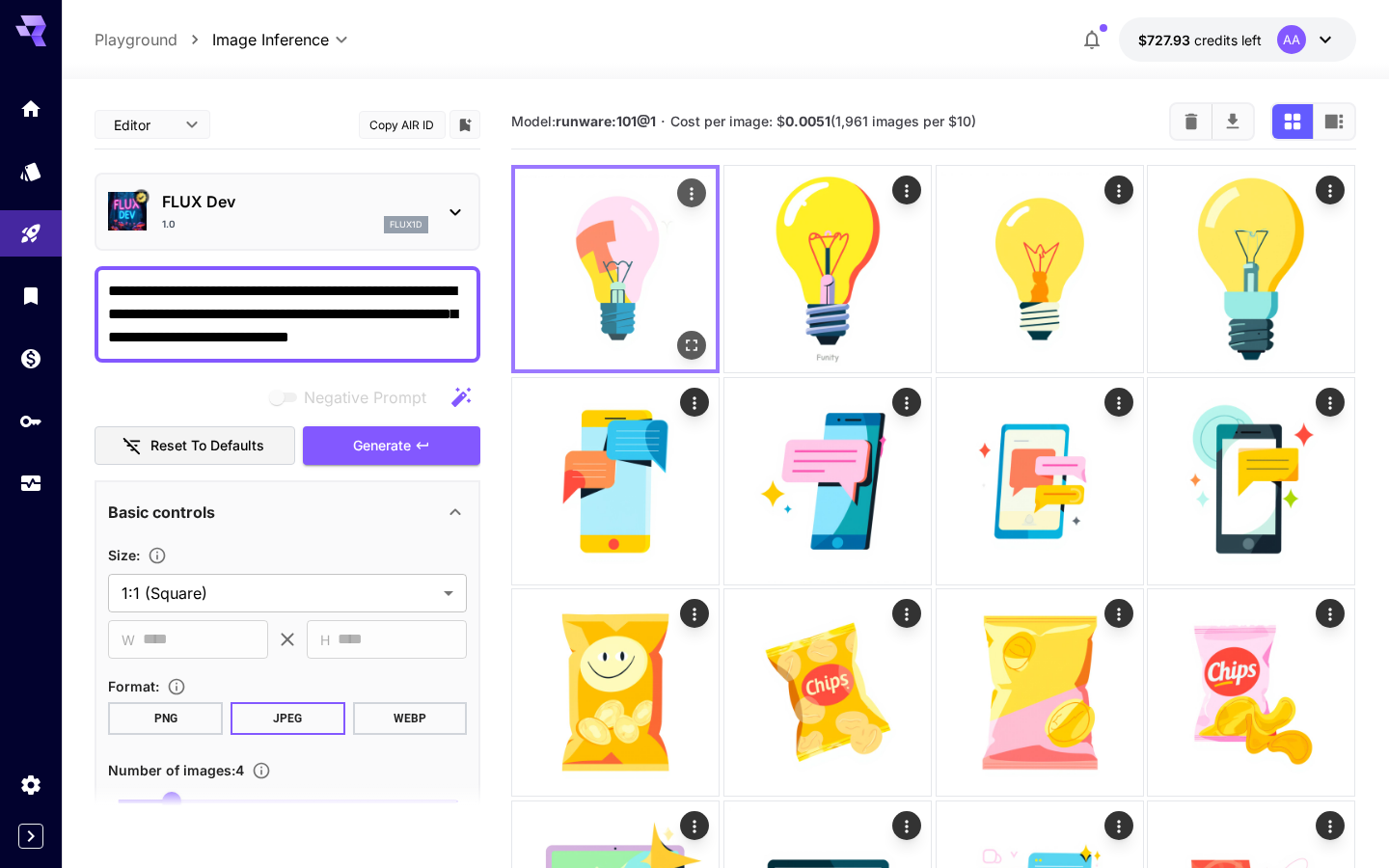 click 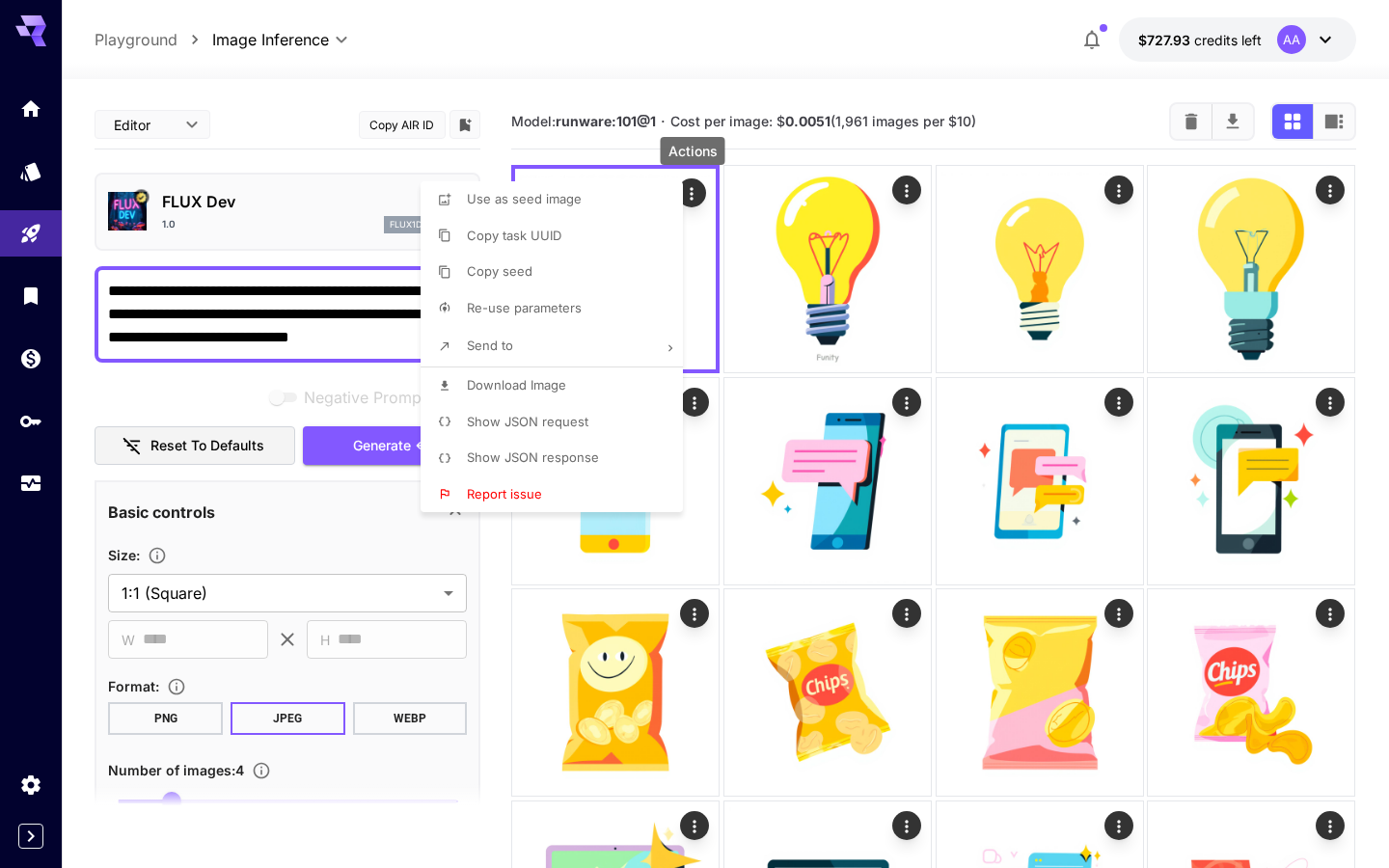 click on "Download Image" at bounding box center [558, 386] 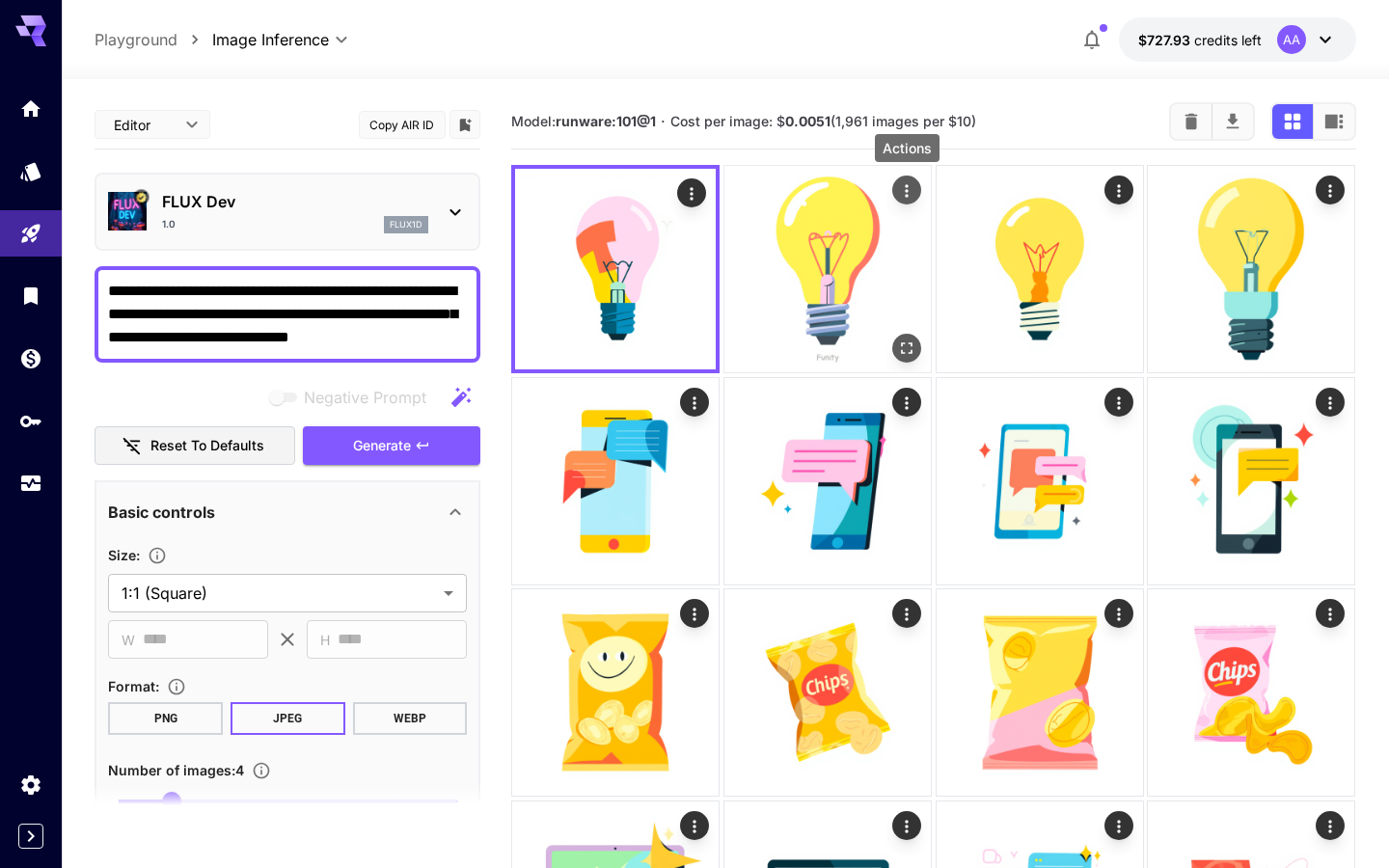 click 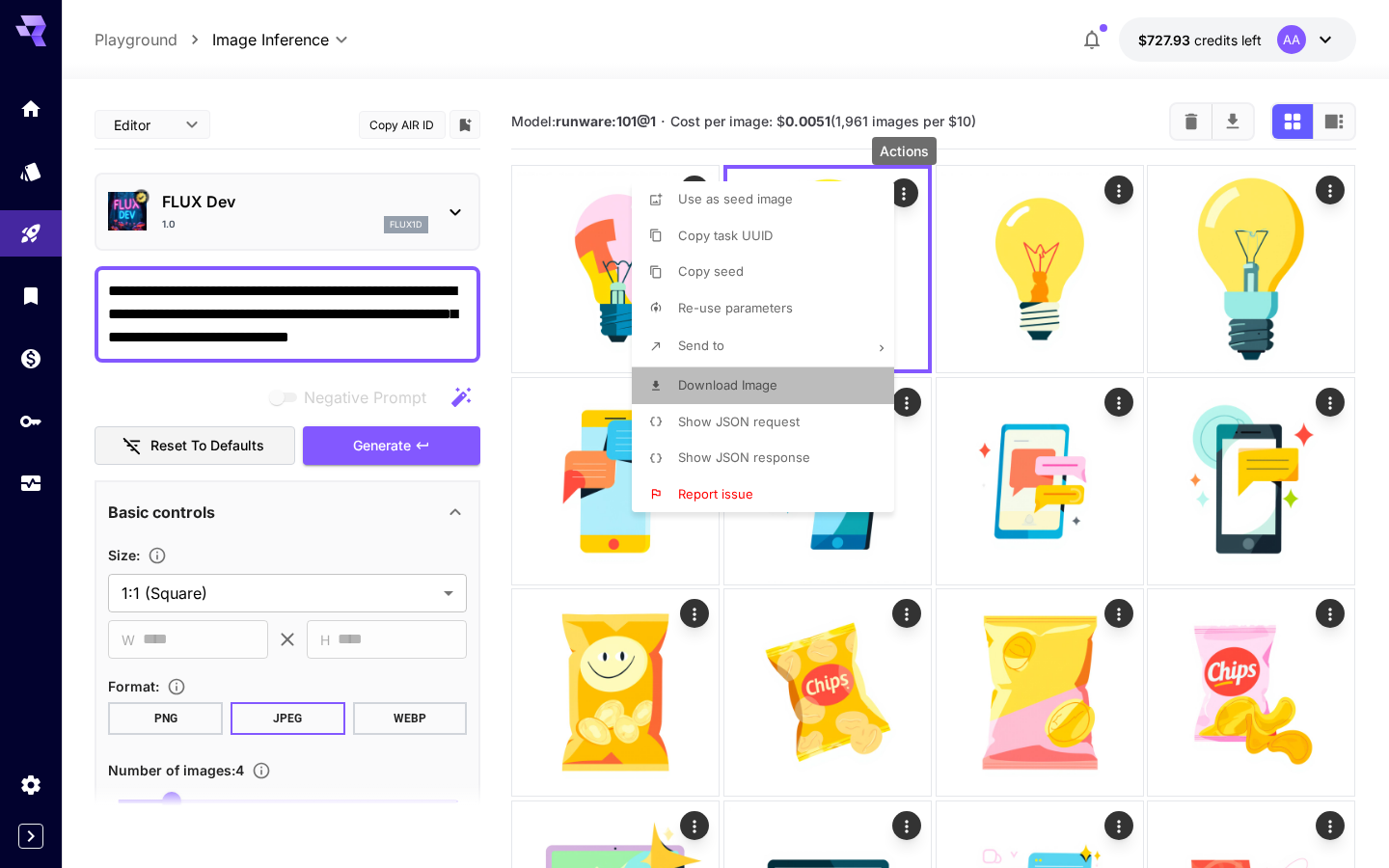 click on "Download Image" at bounding box center [769, 386] 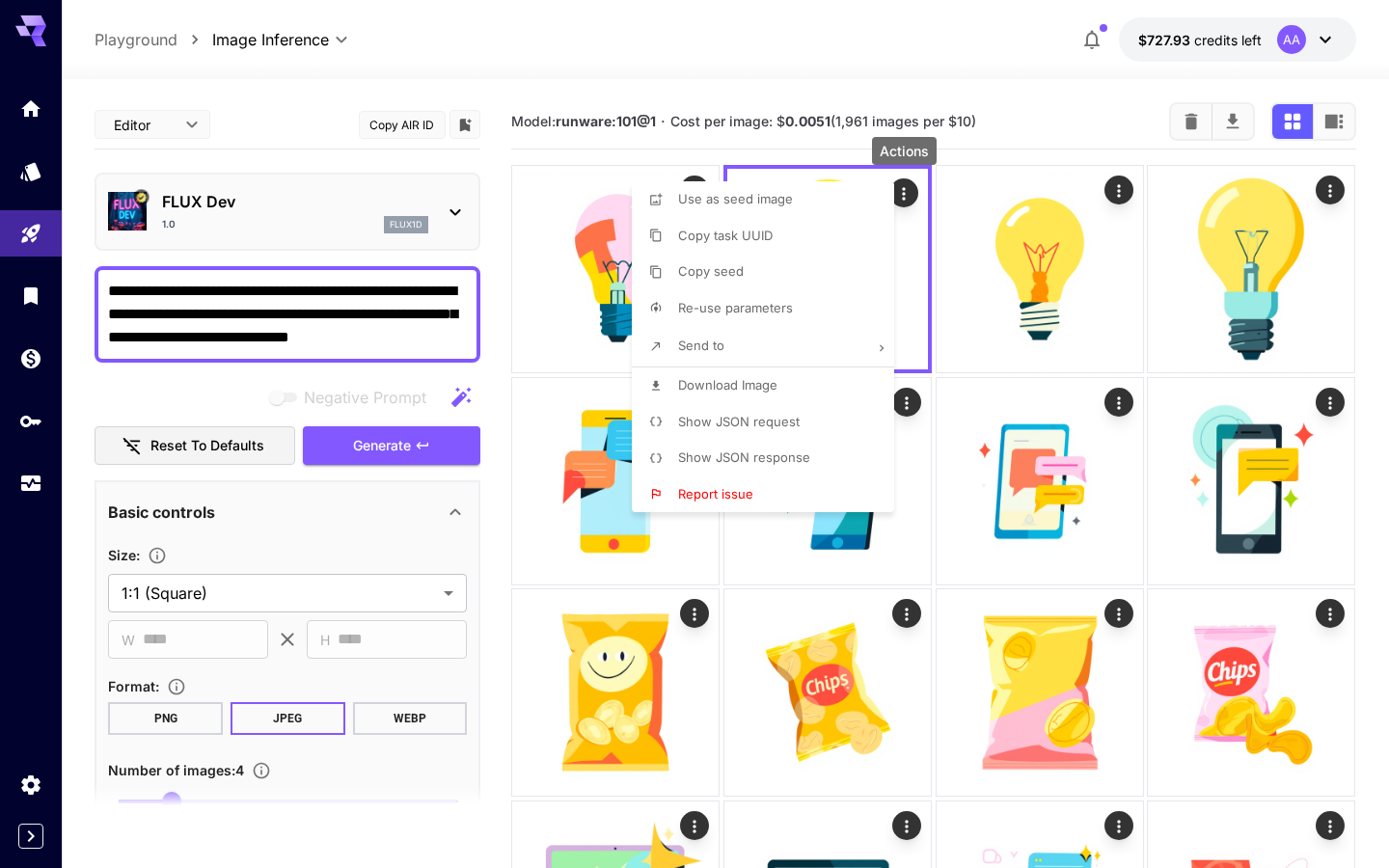 click at bounding box center (694, 434) 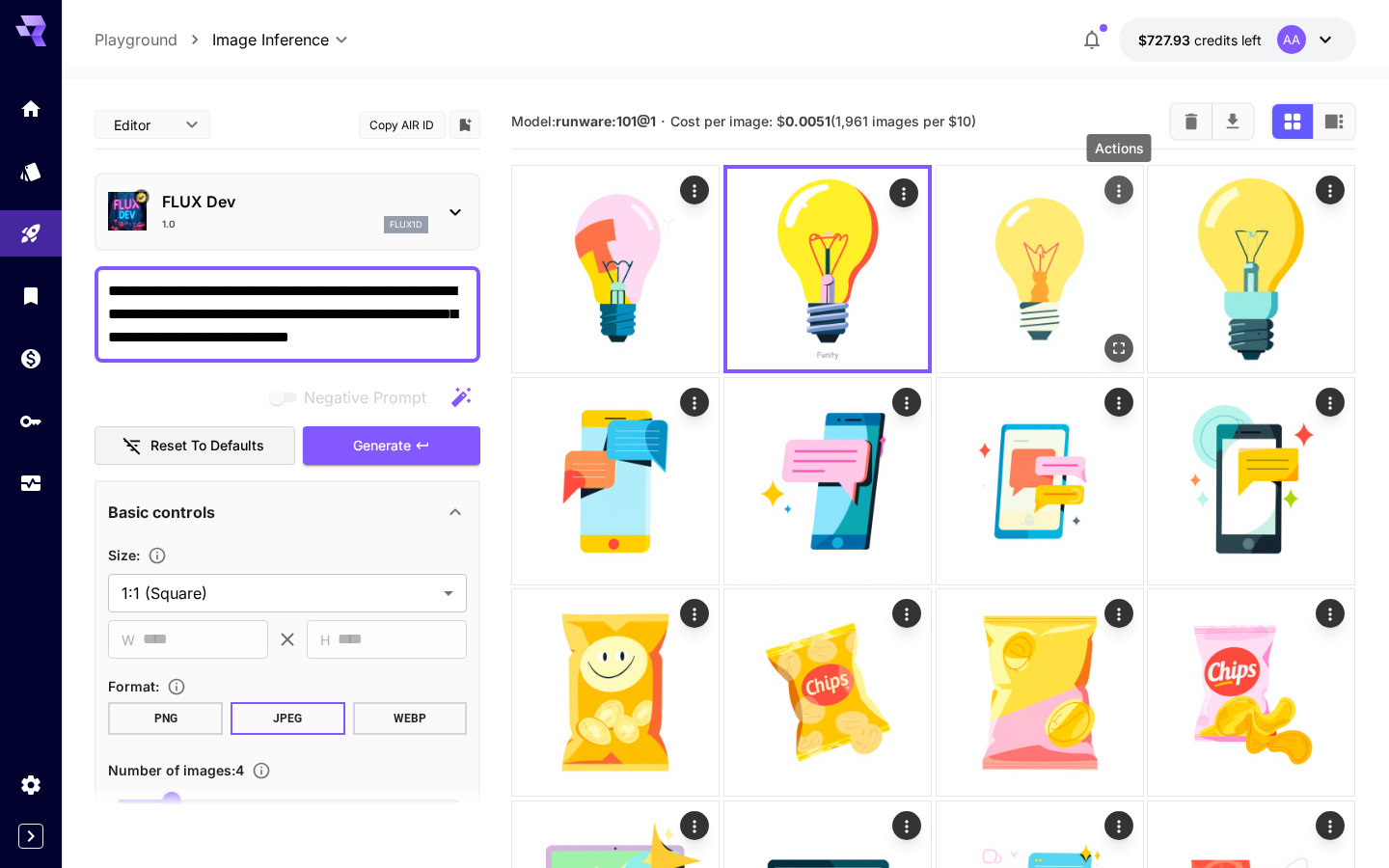 click 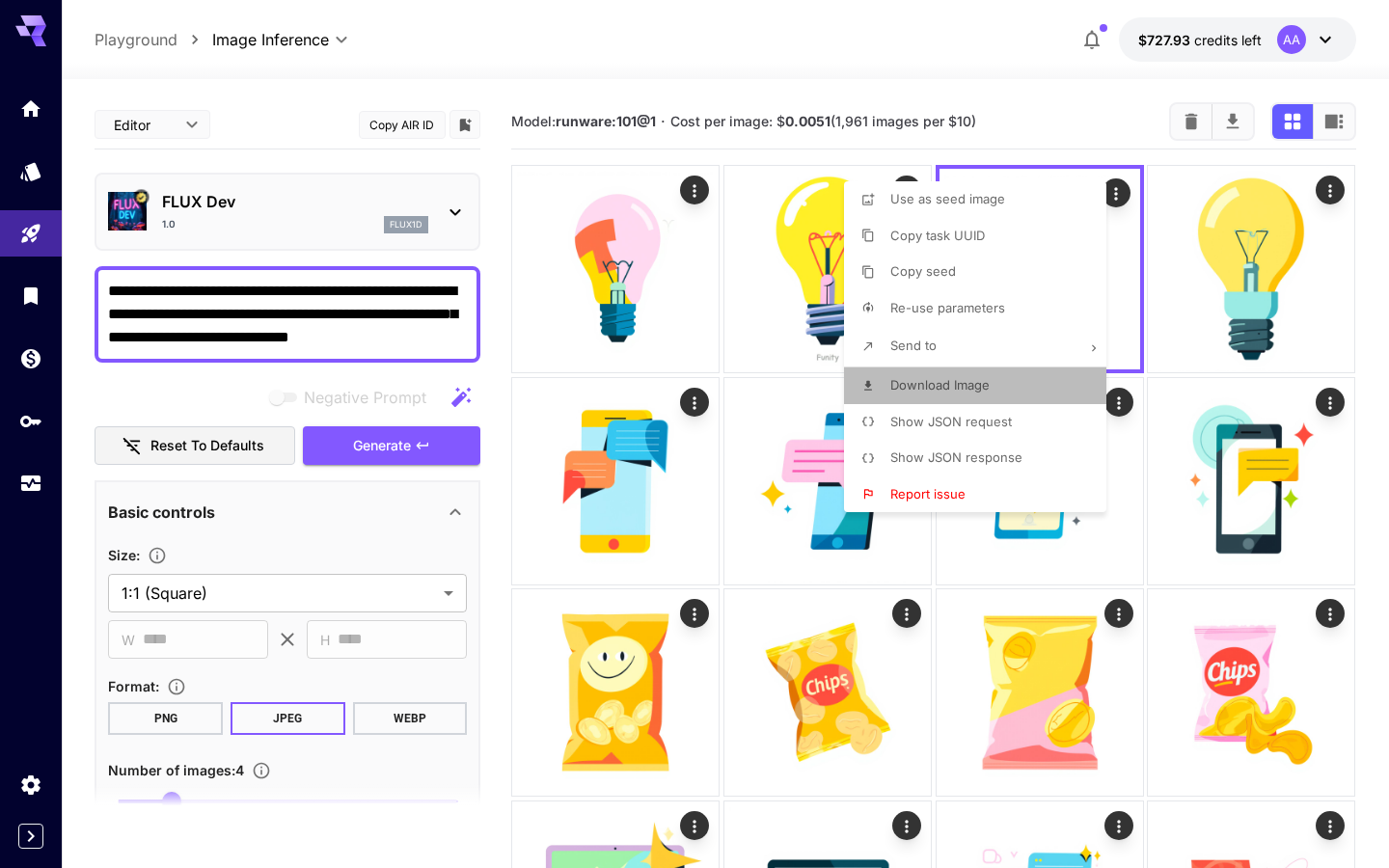click on "Download Image" at bounding box center [981, 386] 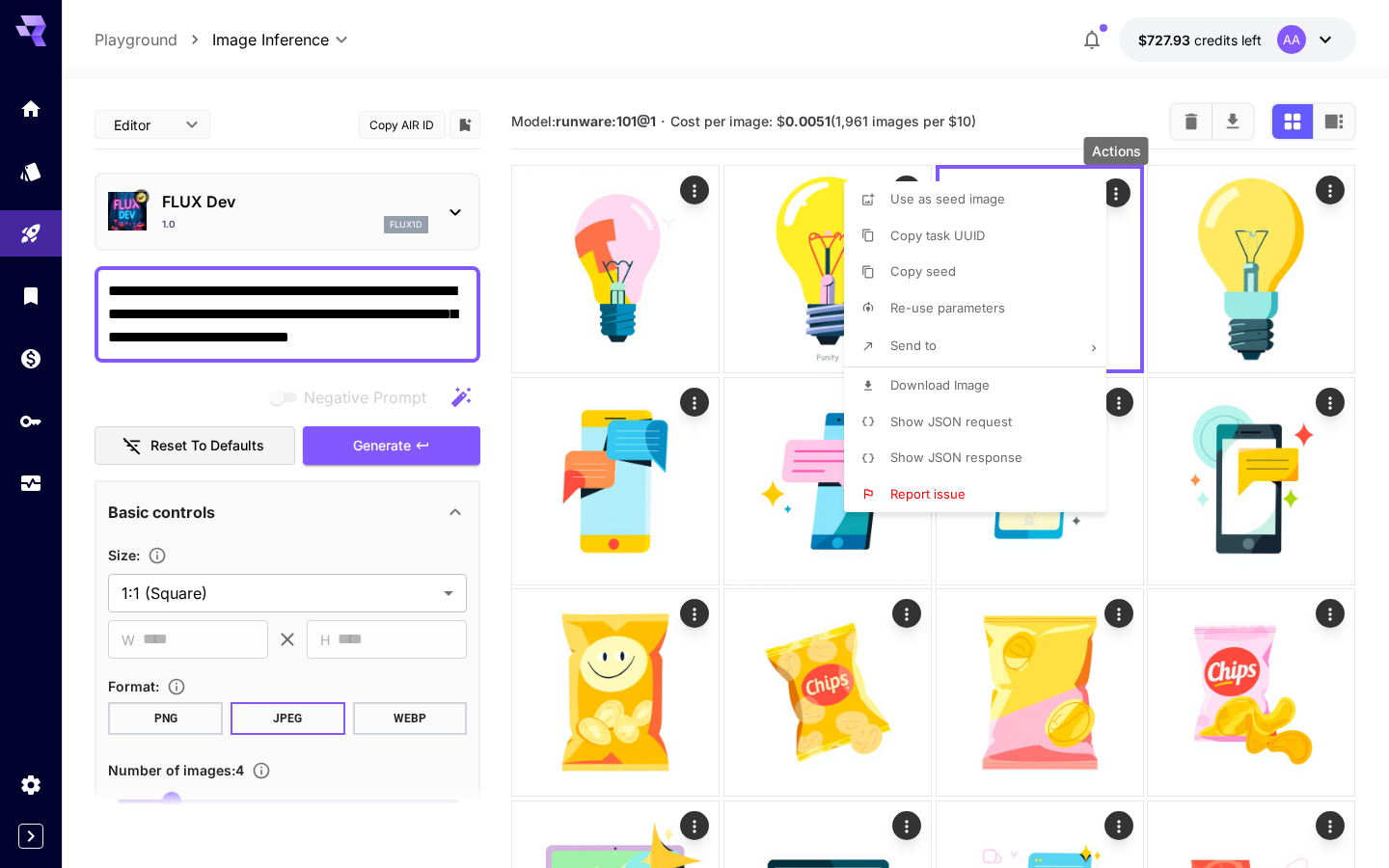 click at bounding box center (694, 434) 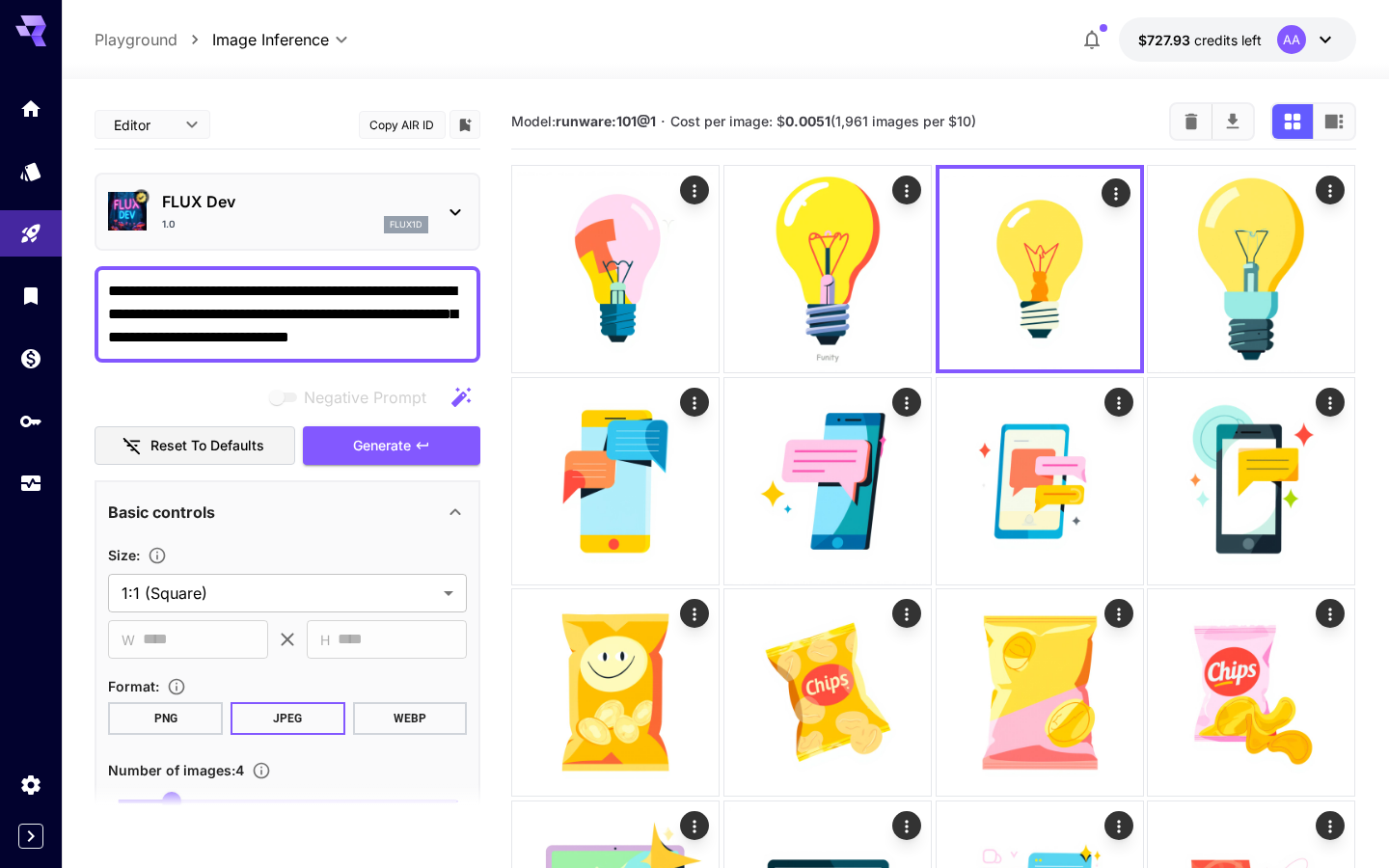 click at bounding box center [694, 434] 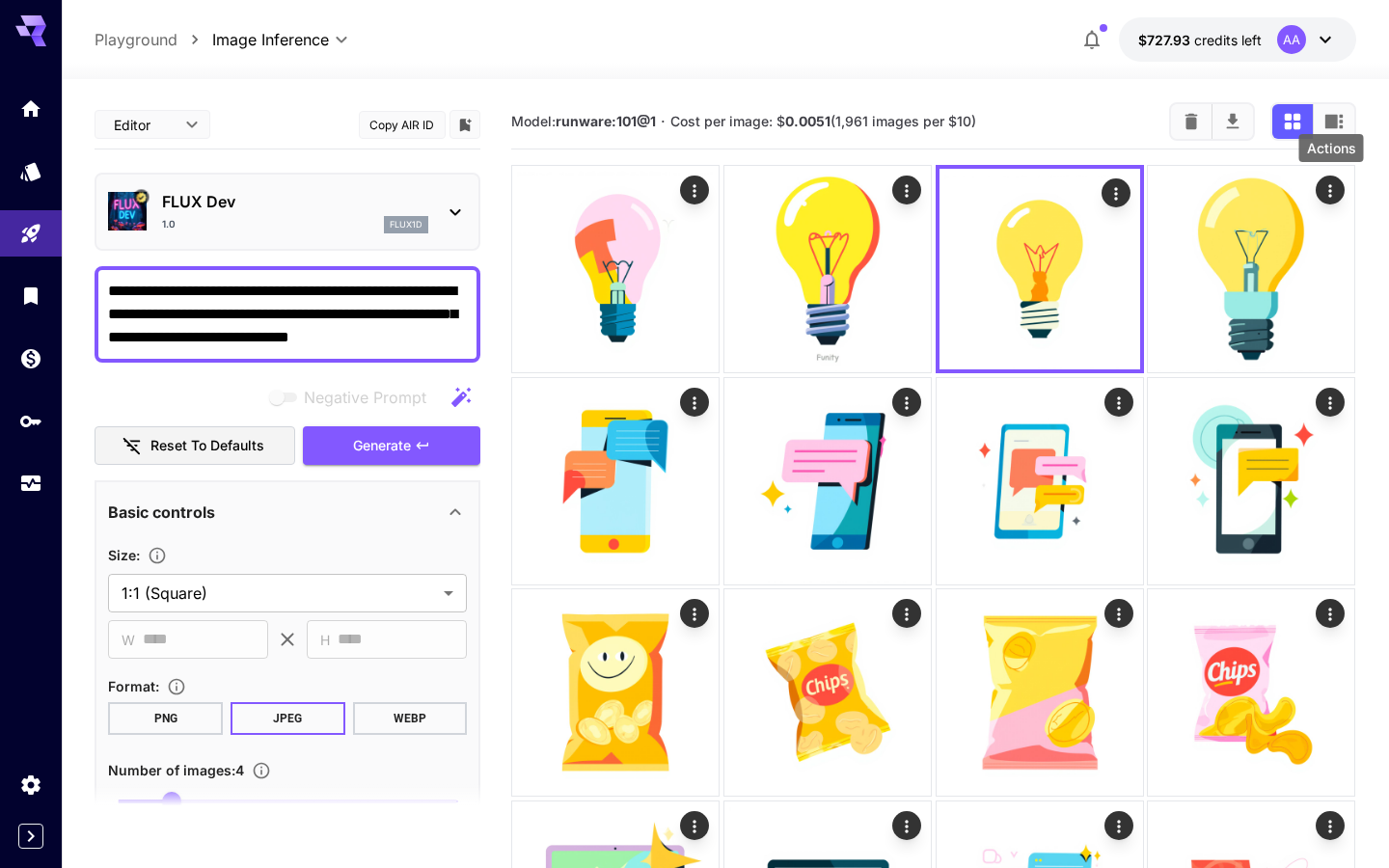click 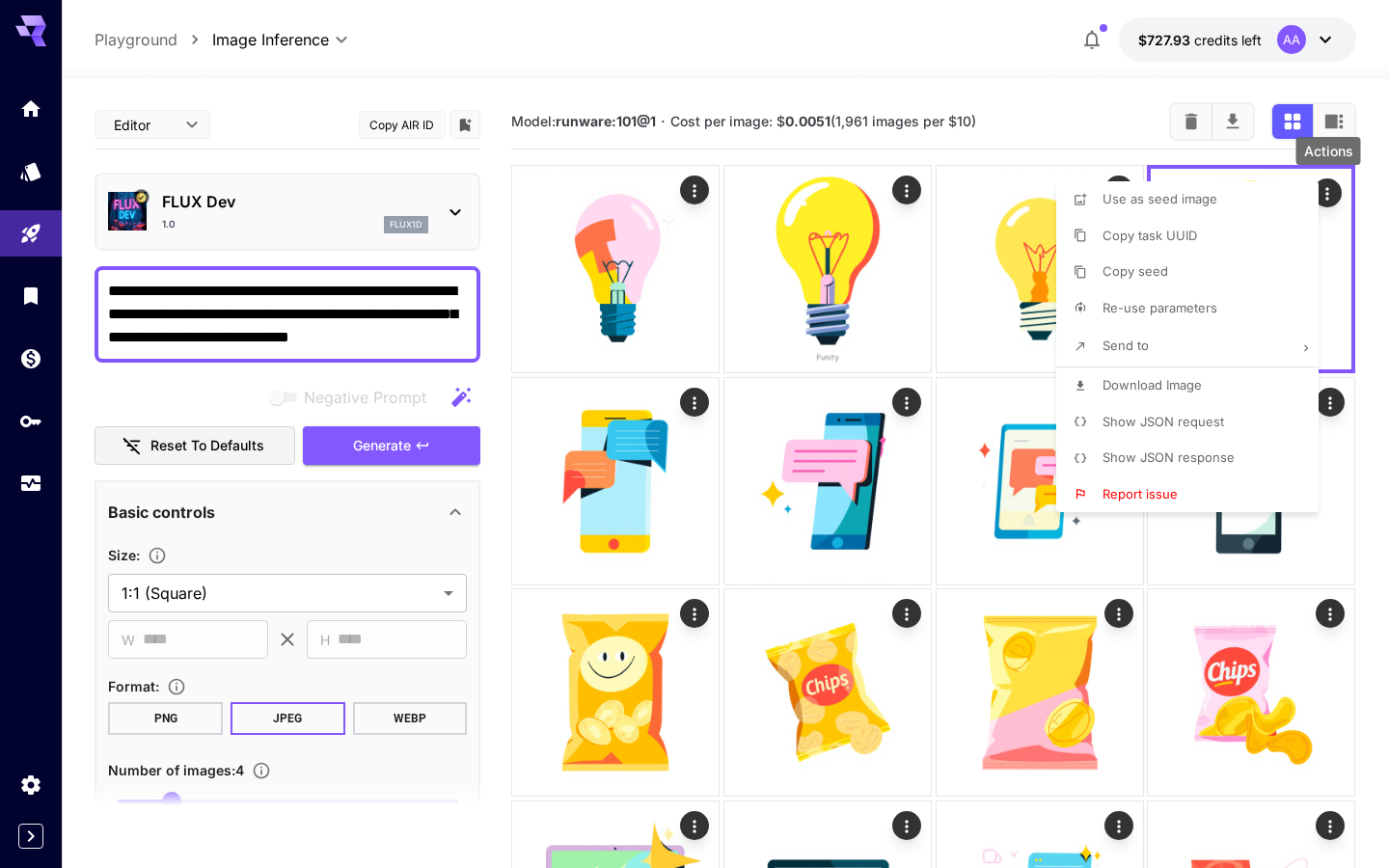 click on "Download Image" at bounding box center [1152, 385] 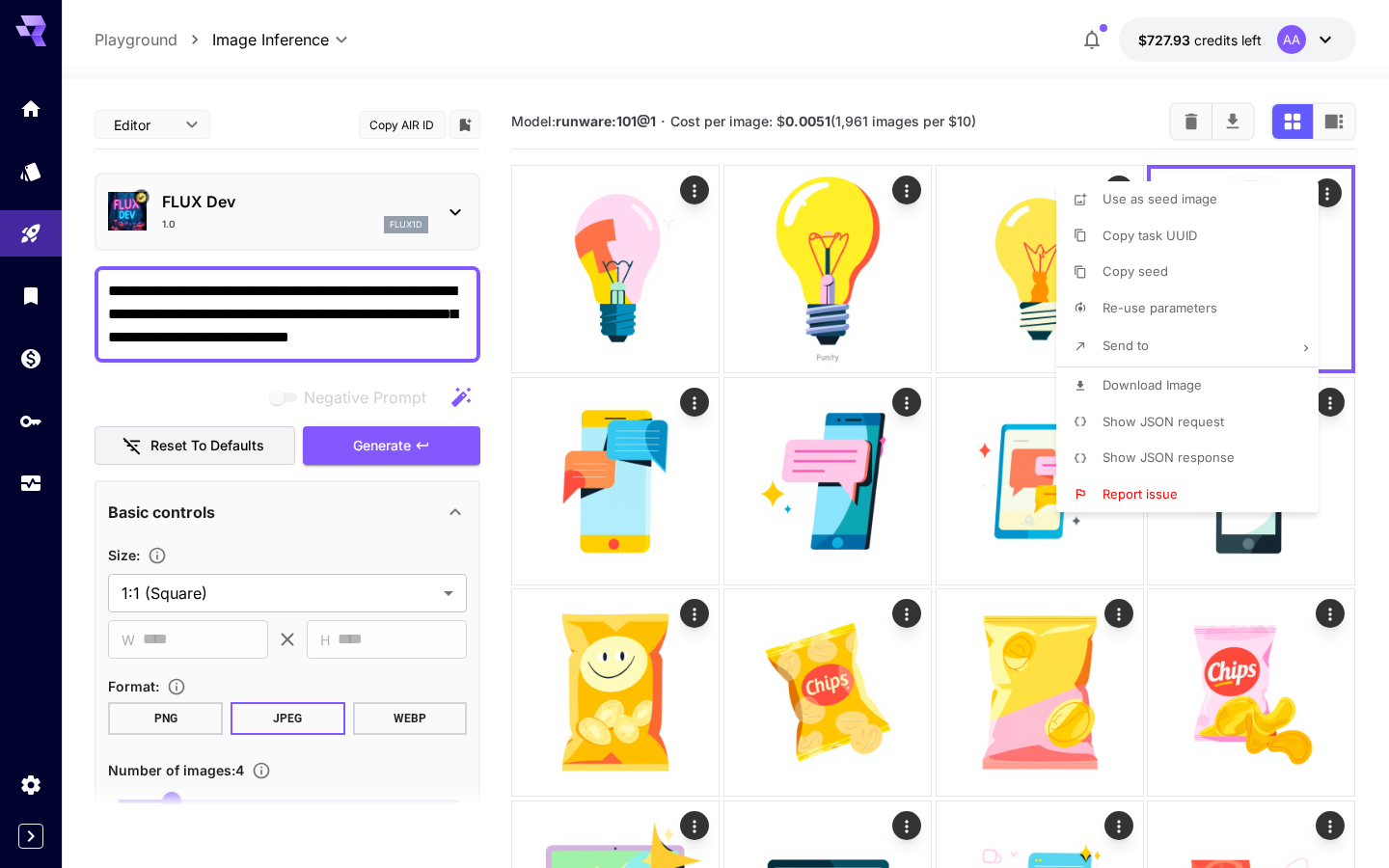 click at bounding box center [694, 434] 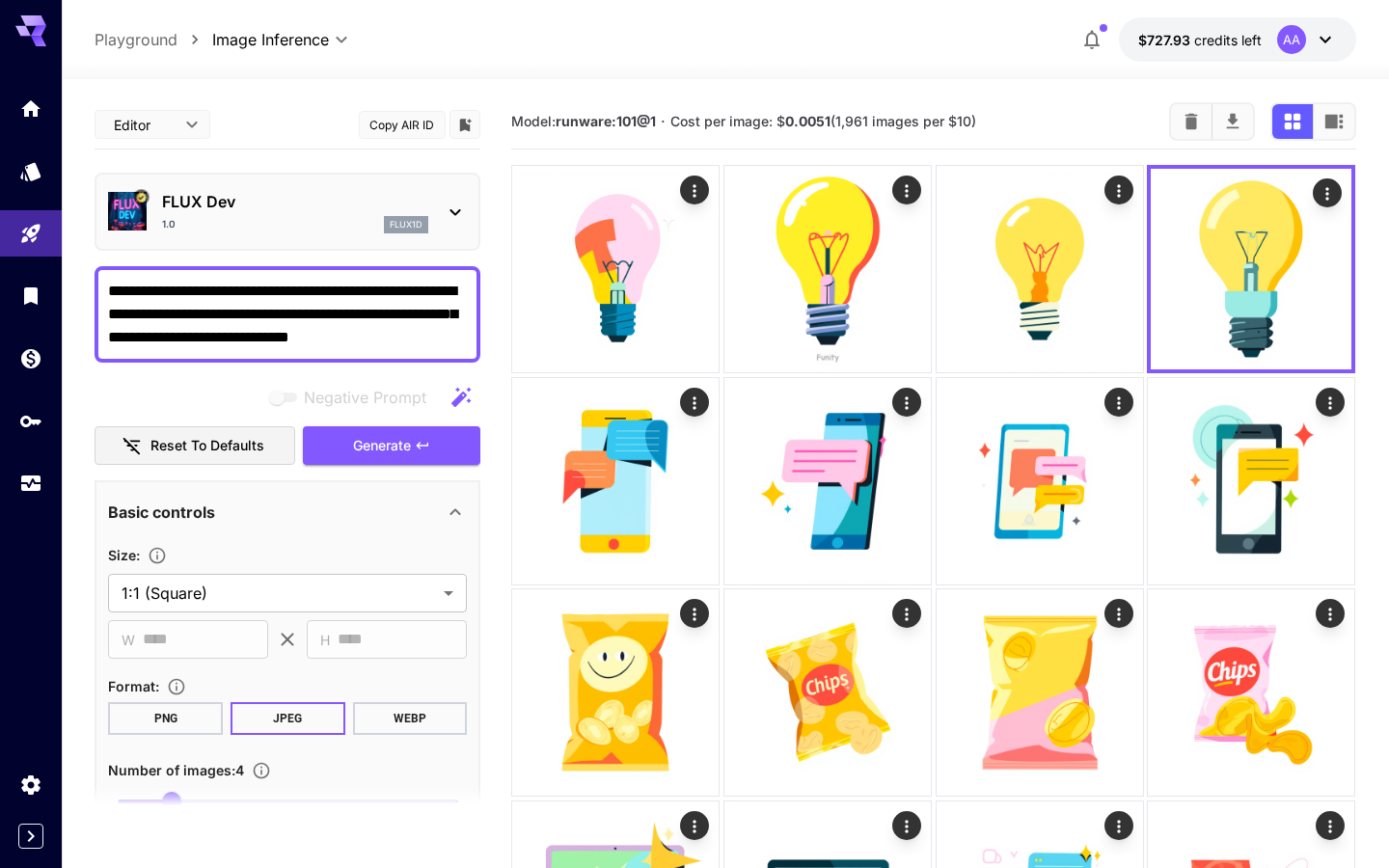 click on "**********" at bounding box center [287, 314] 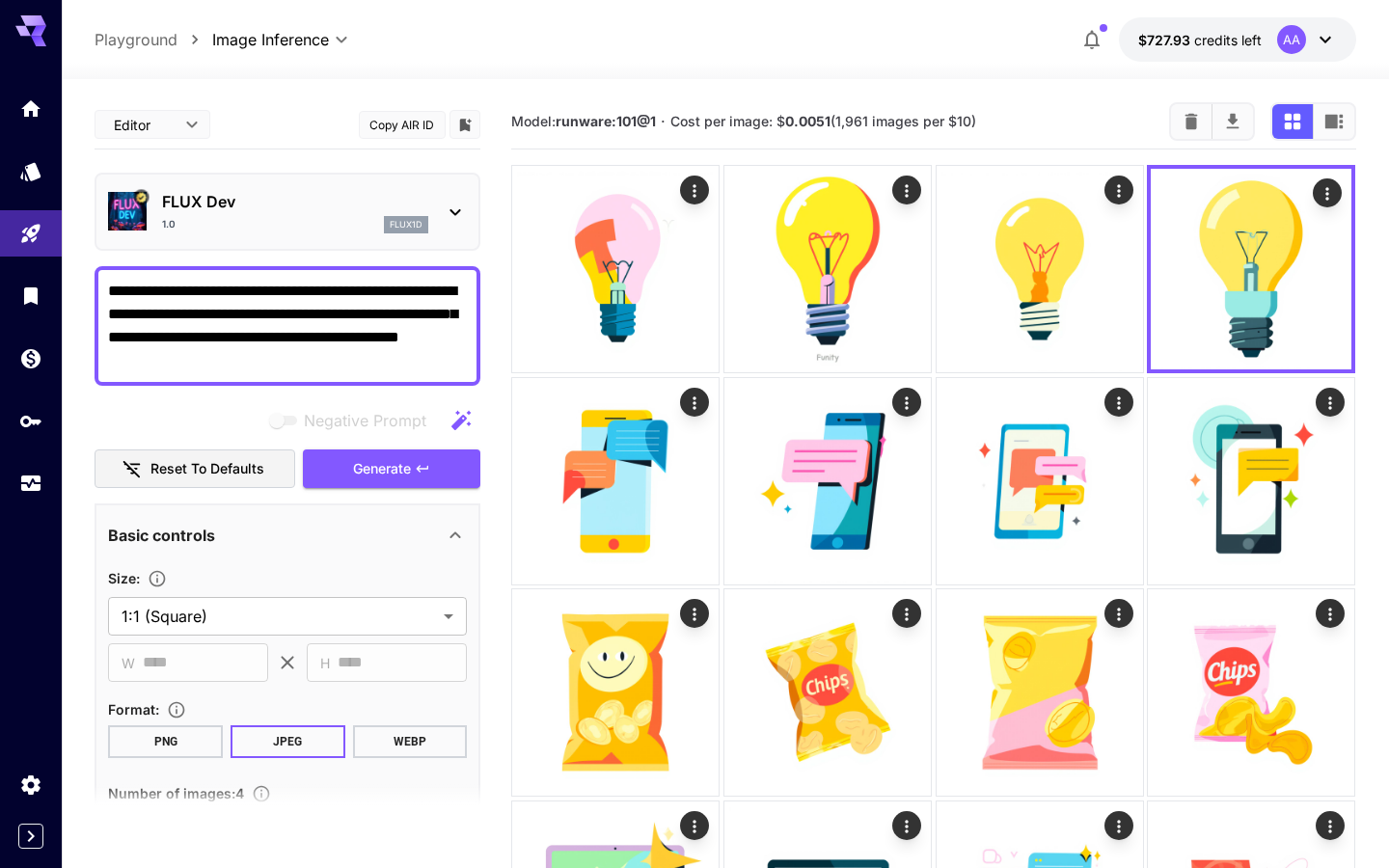 click on "**********" at bounding box center [287, 326] 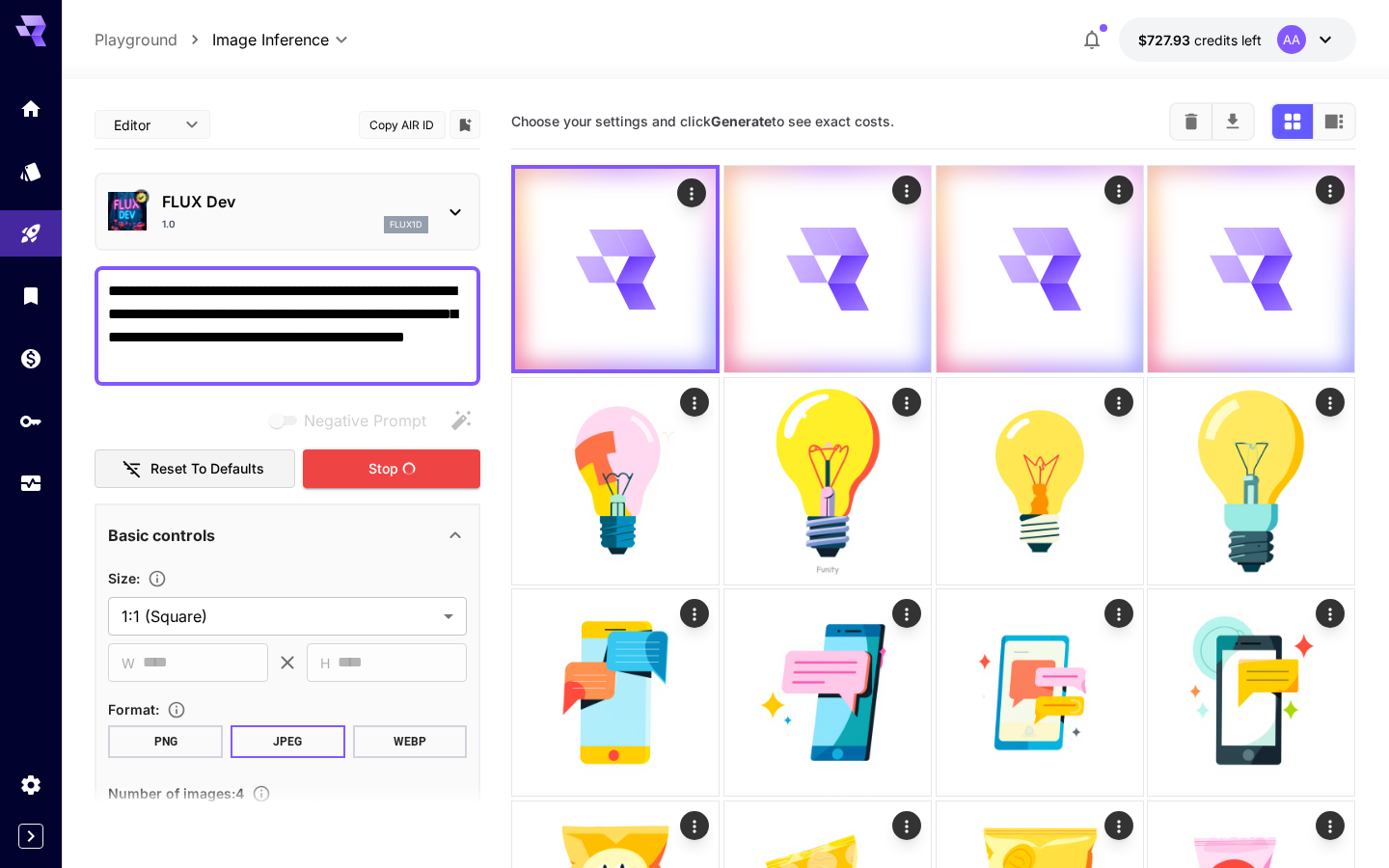 drag, startPoint x: 286, startPoint y: 291, endPoint x: 121, endPoint y: 288, distance: 165.0273 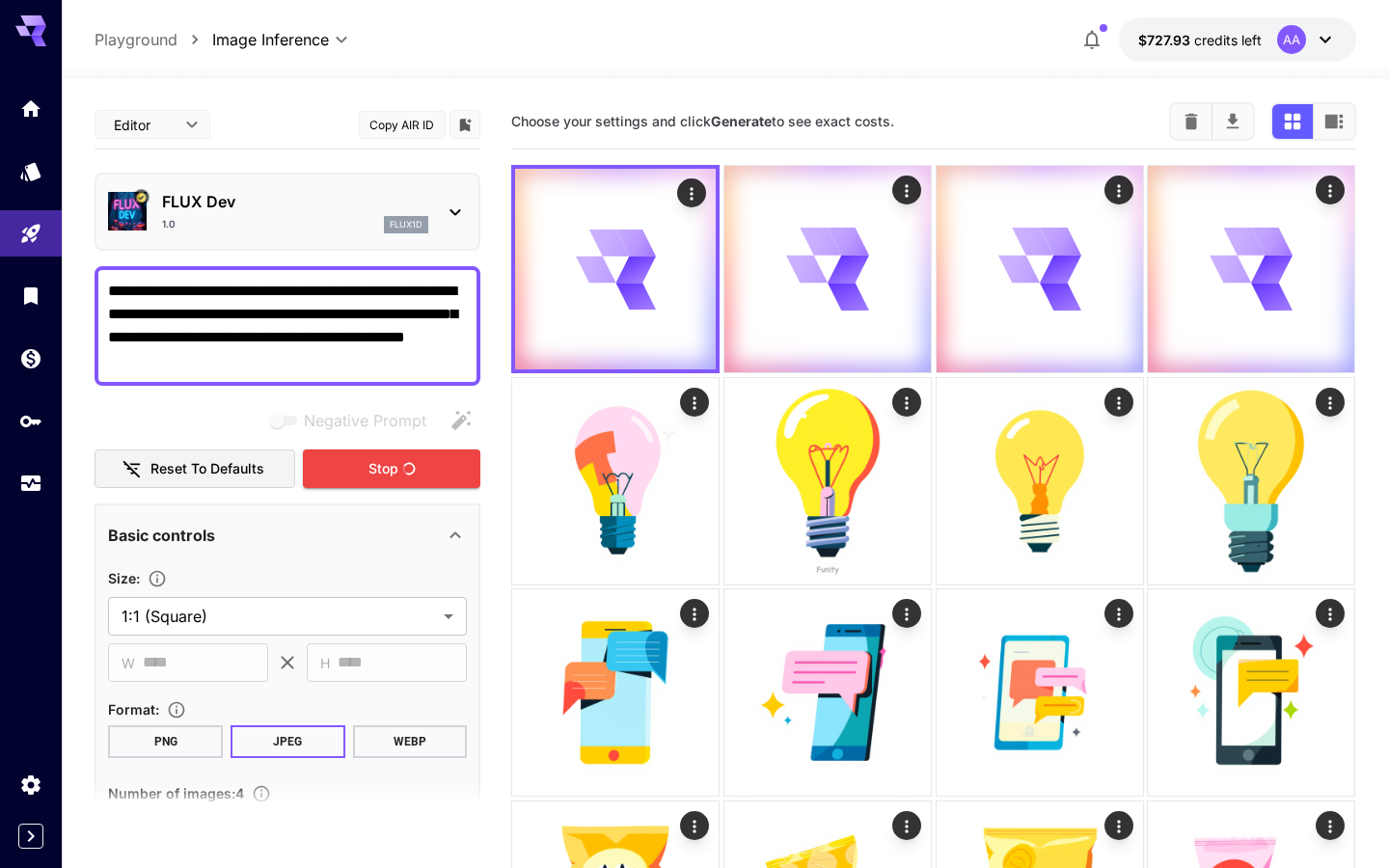 click on "**********" at bounding box center (287, 326) 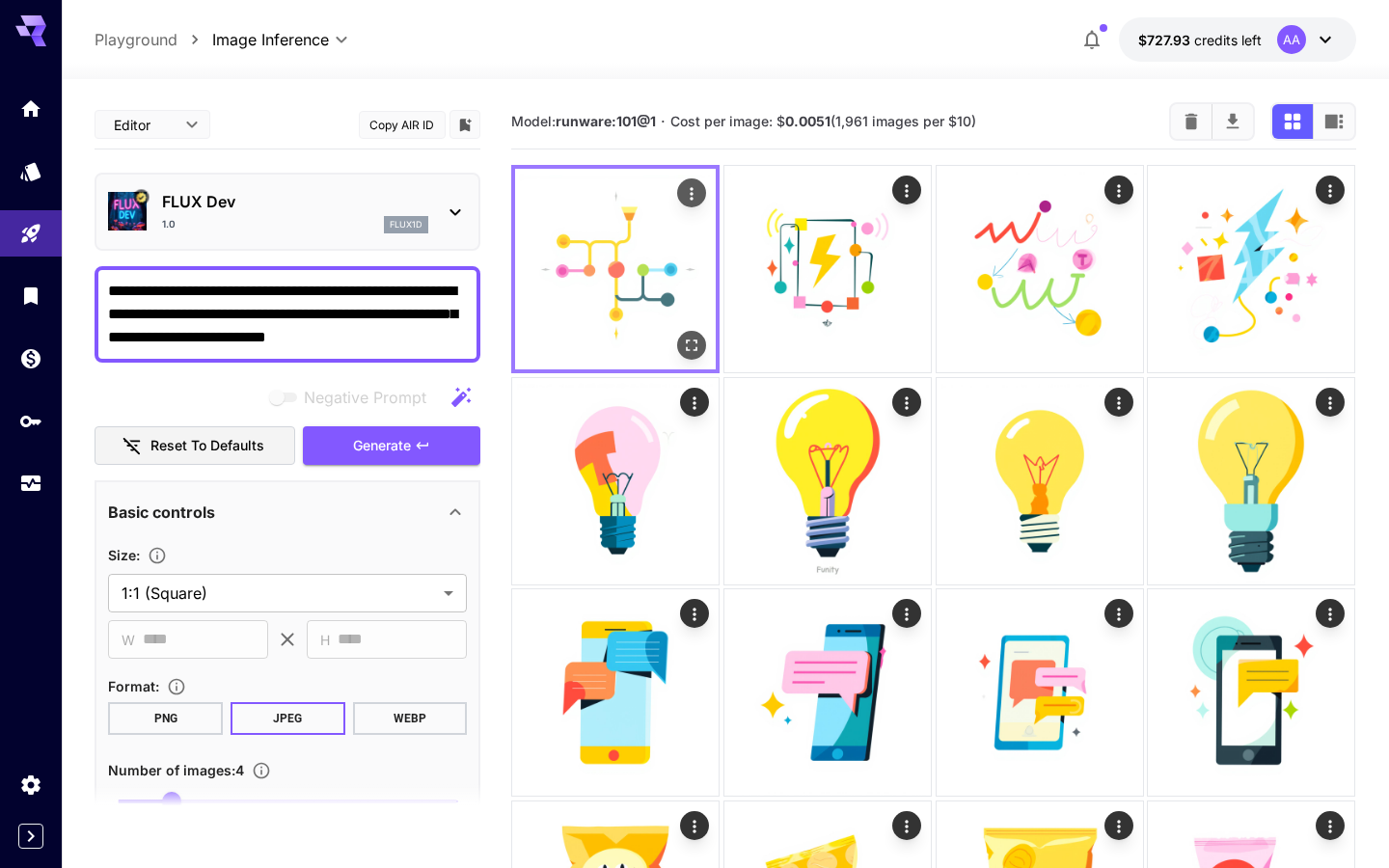click 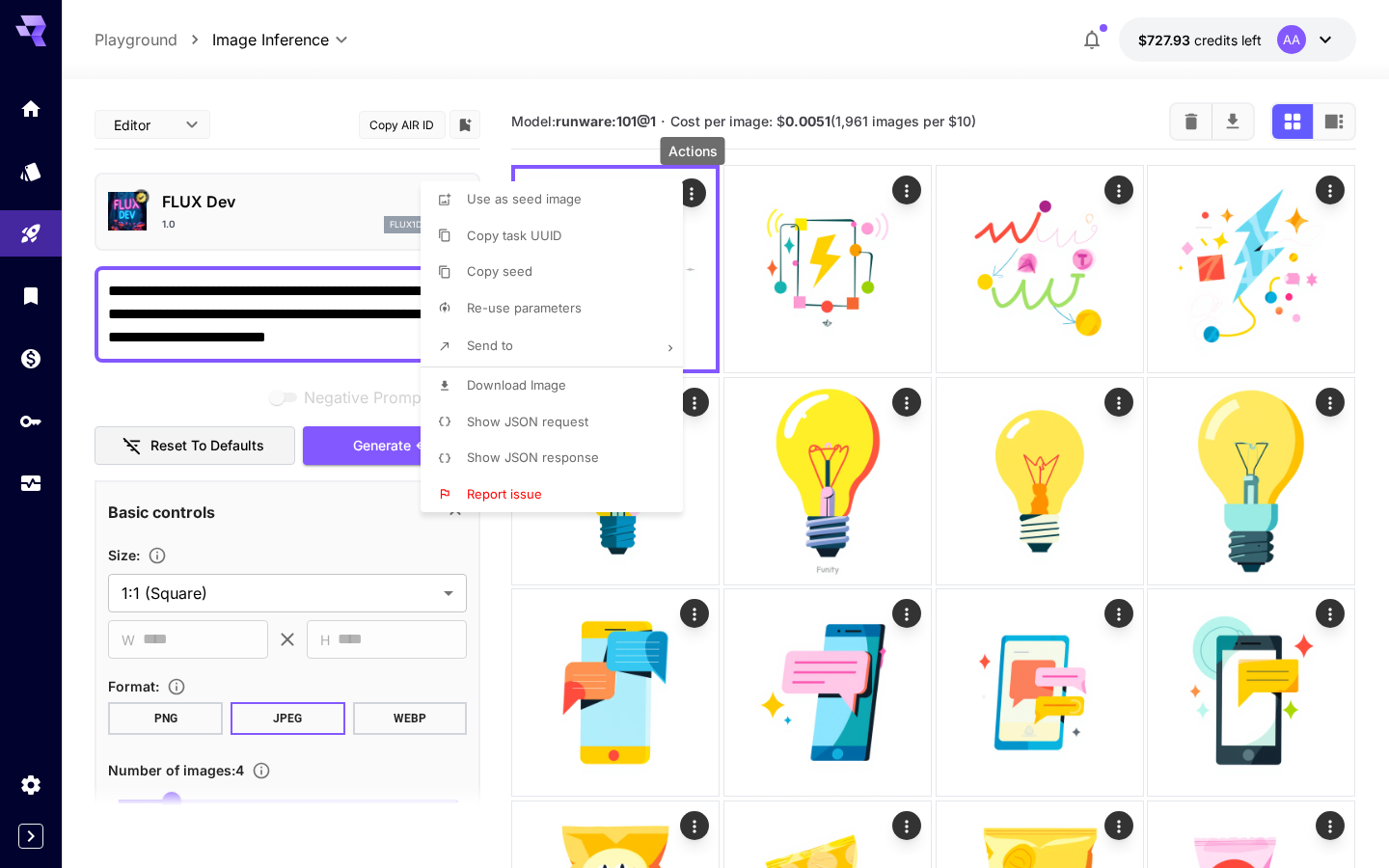 click on "Download Image" at bounding box center (516, 385) 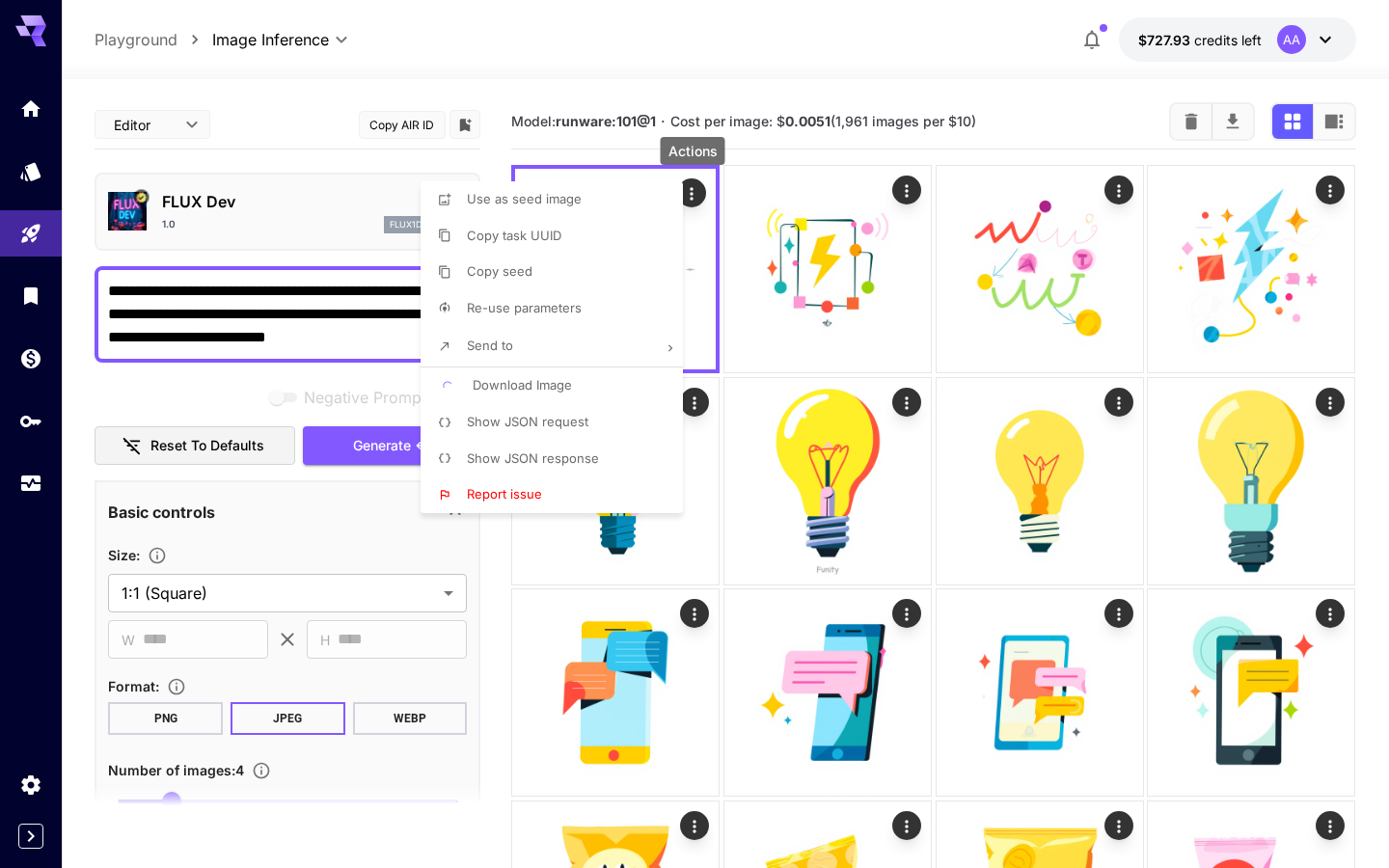 click at bounding box center (694, 434) 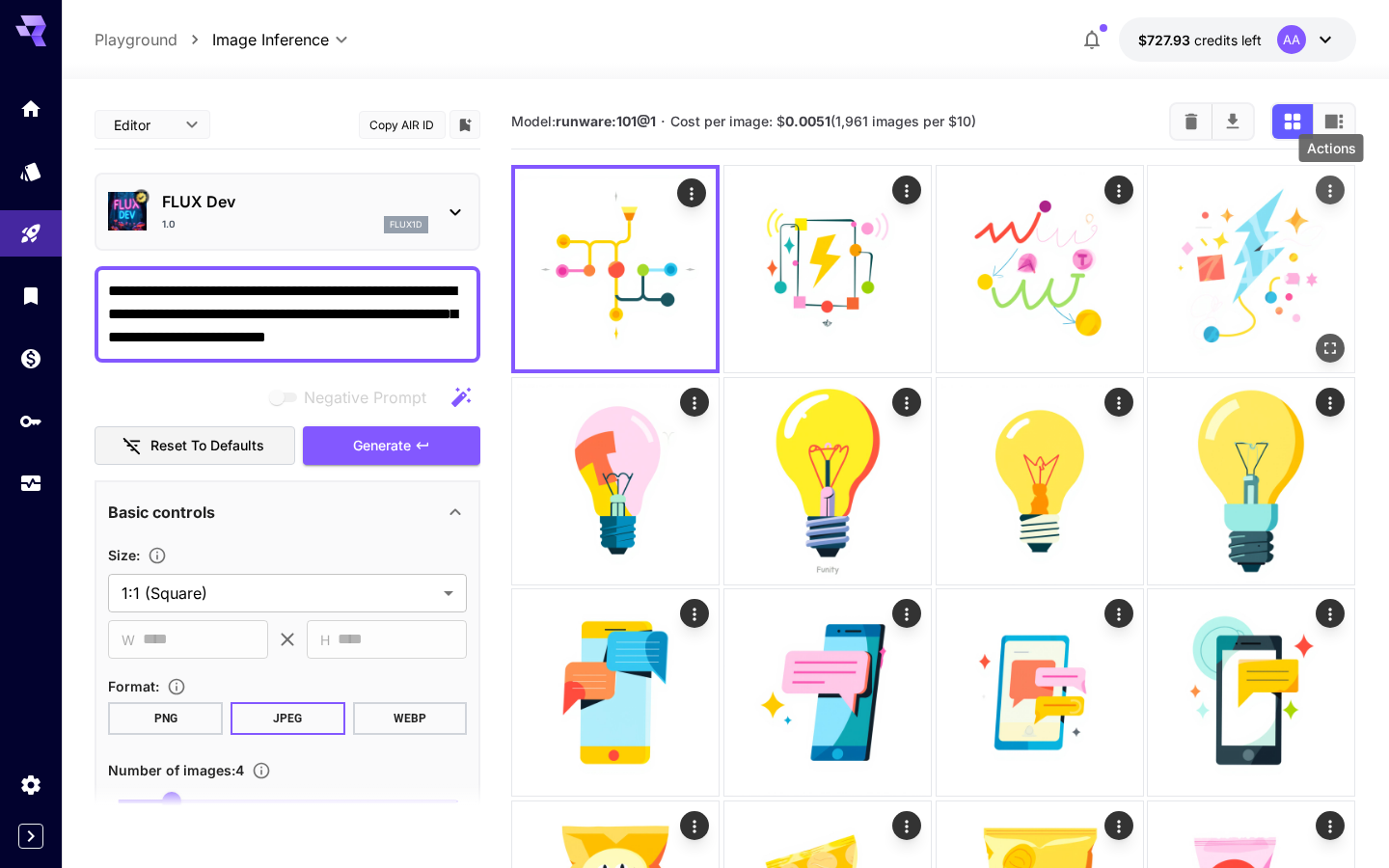 click 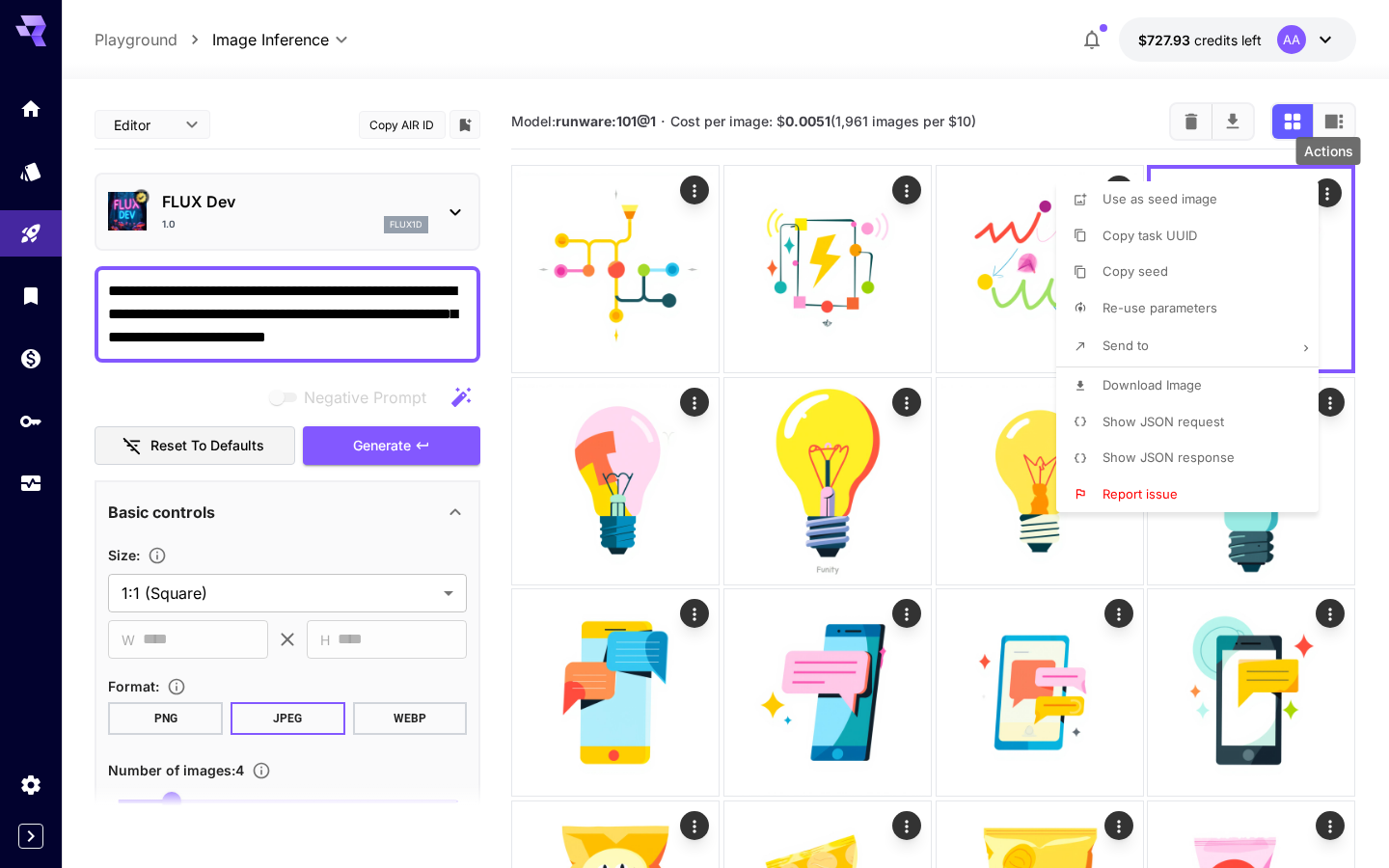 click on "Download Image" at bounding box center [1152, 385] 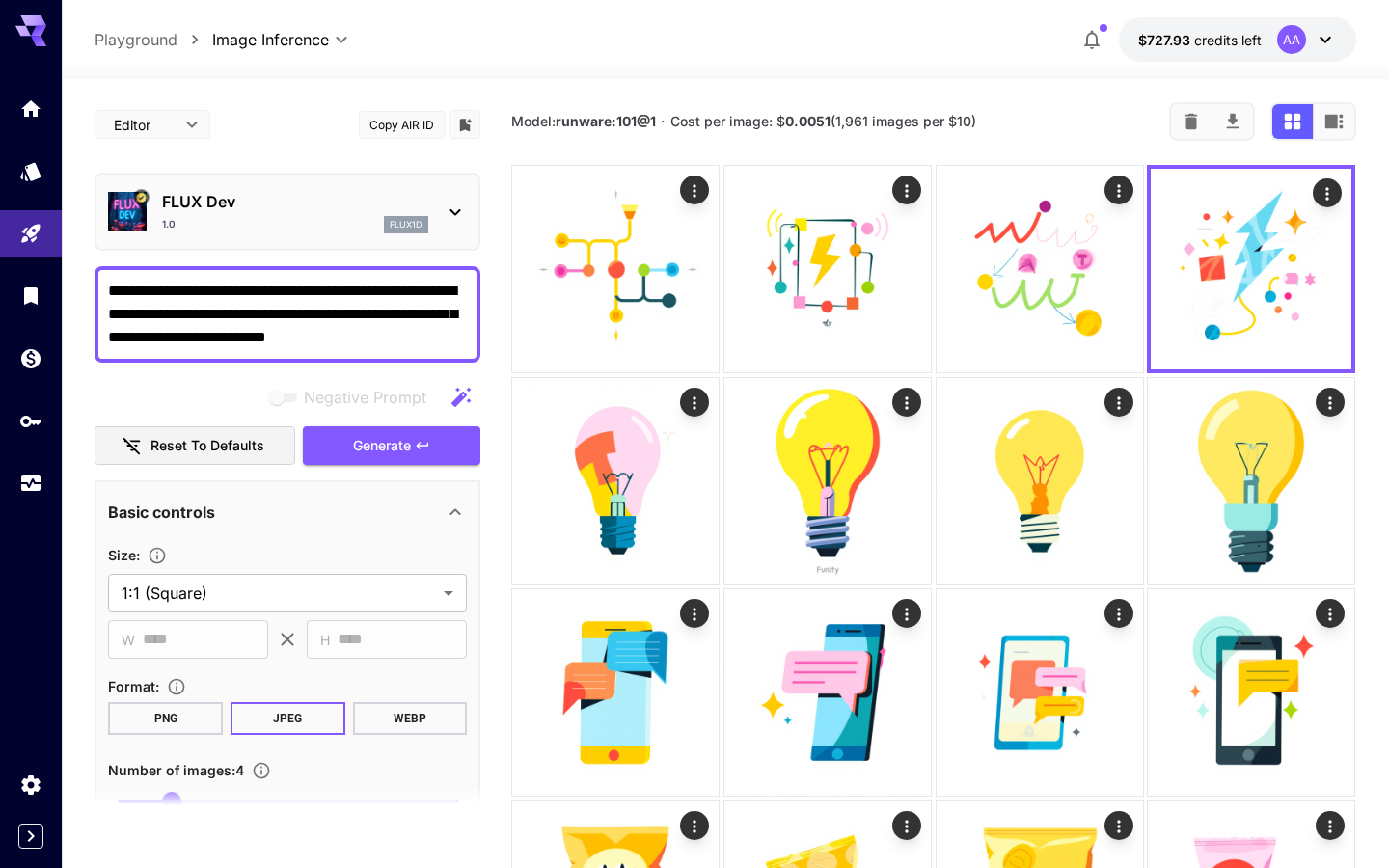 click 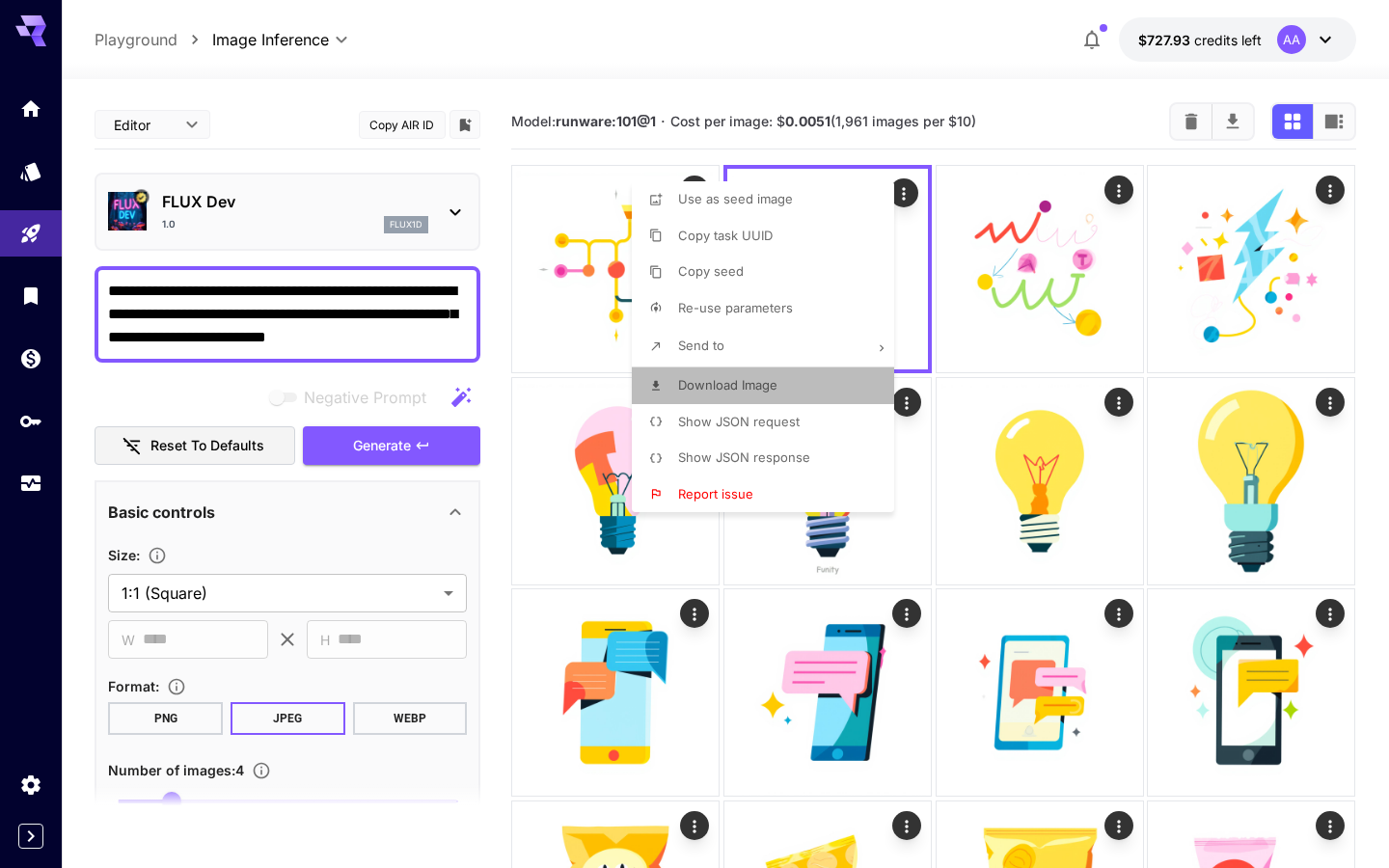 click on "Download Image" at bounding box center (769, 386) 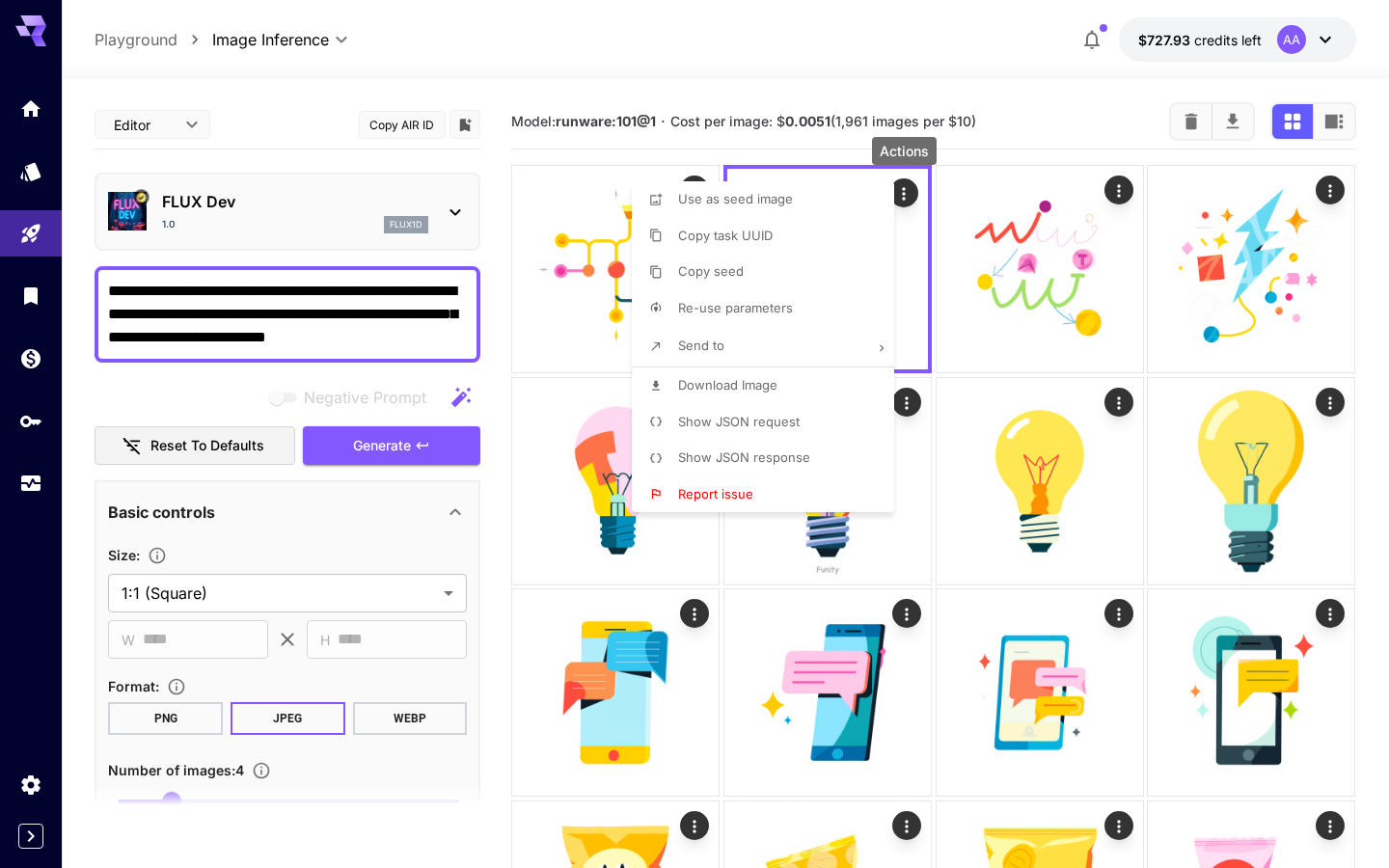 click at bounding box center [694, 434] 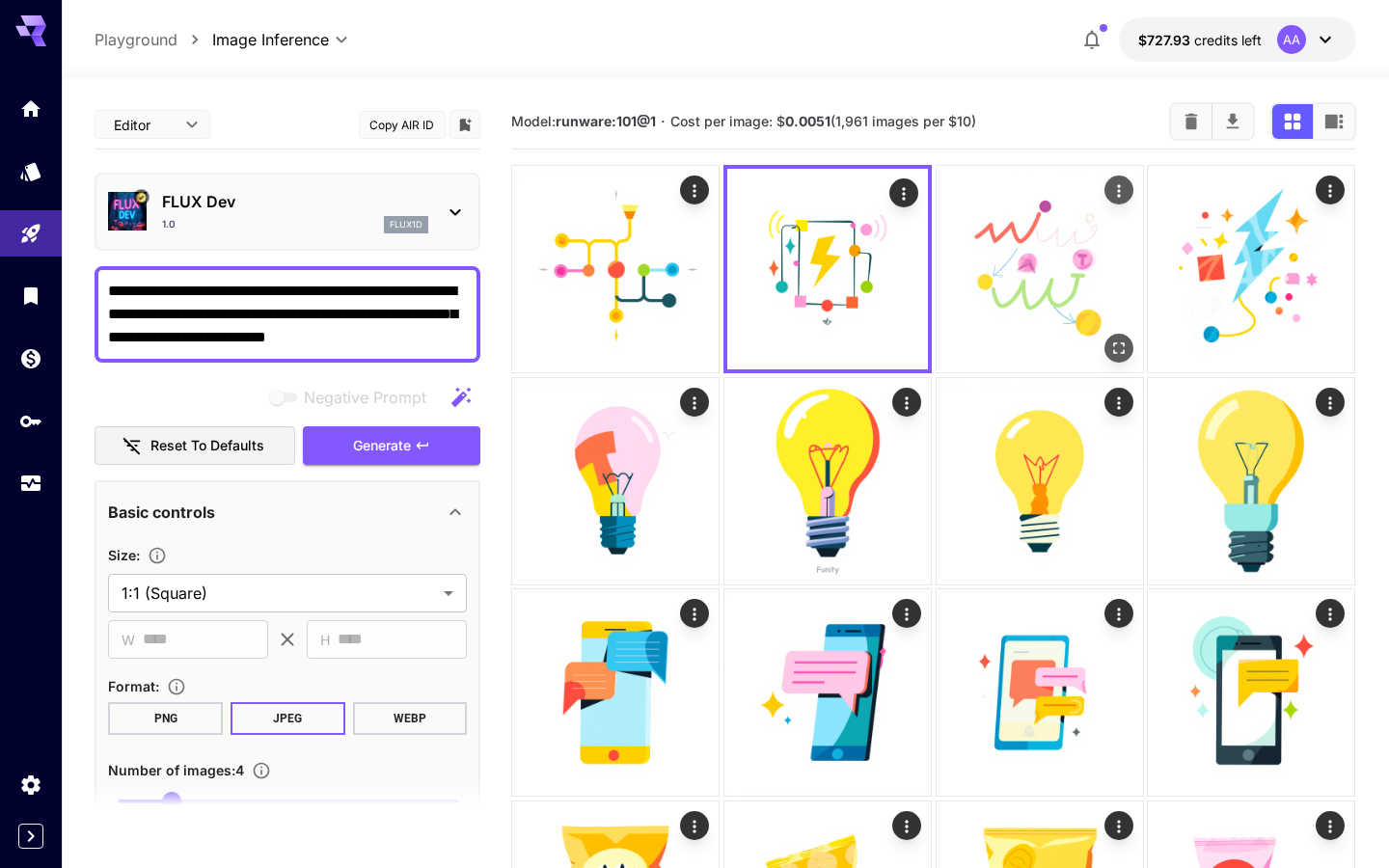 click 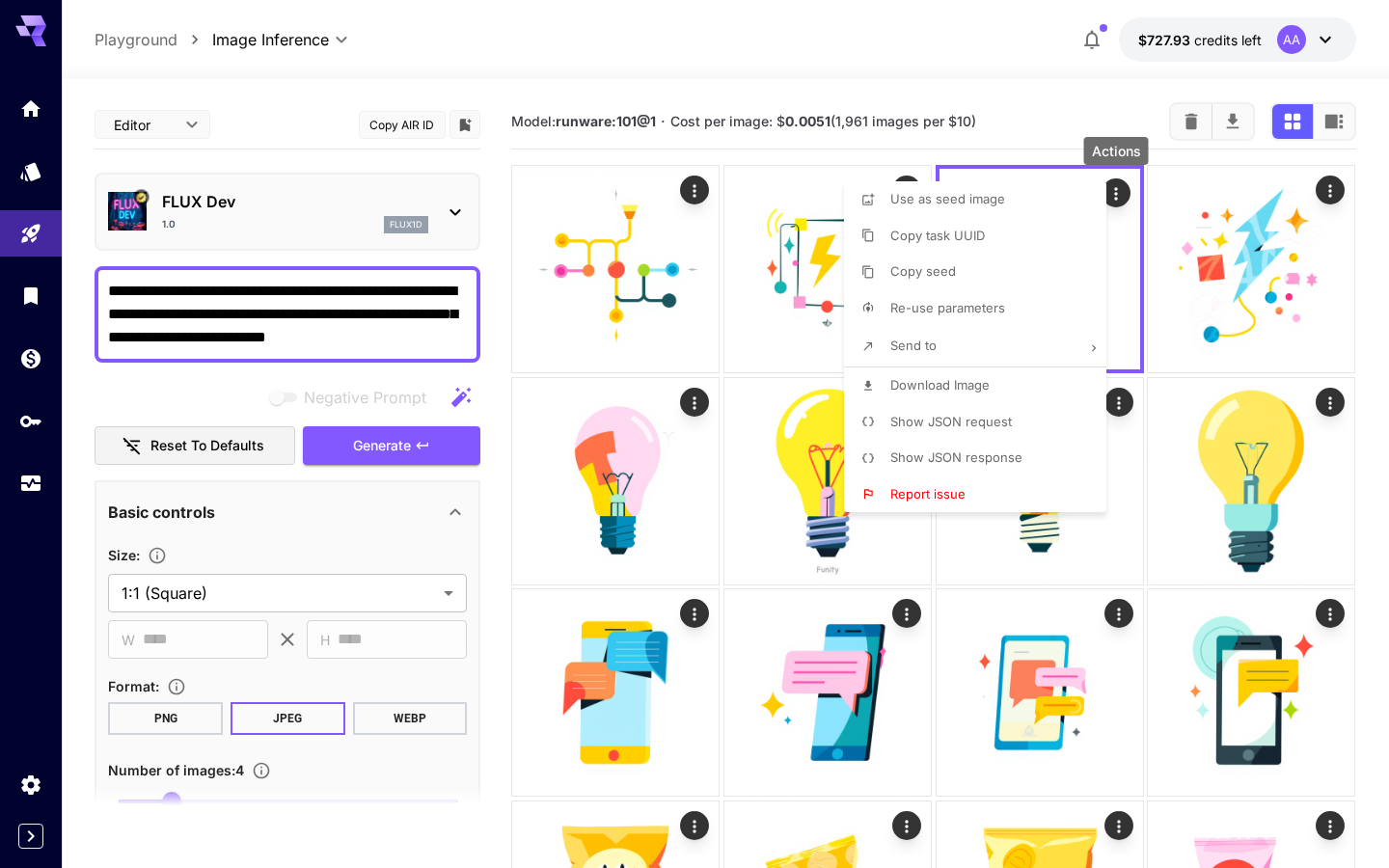 click on "Download Image" at bounding box center [981, 386] 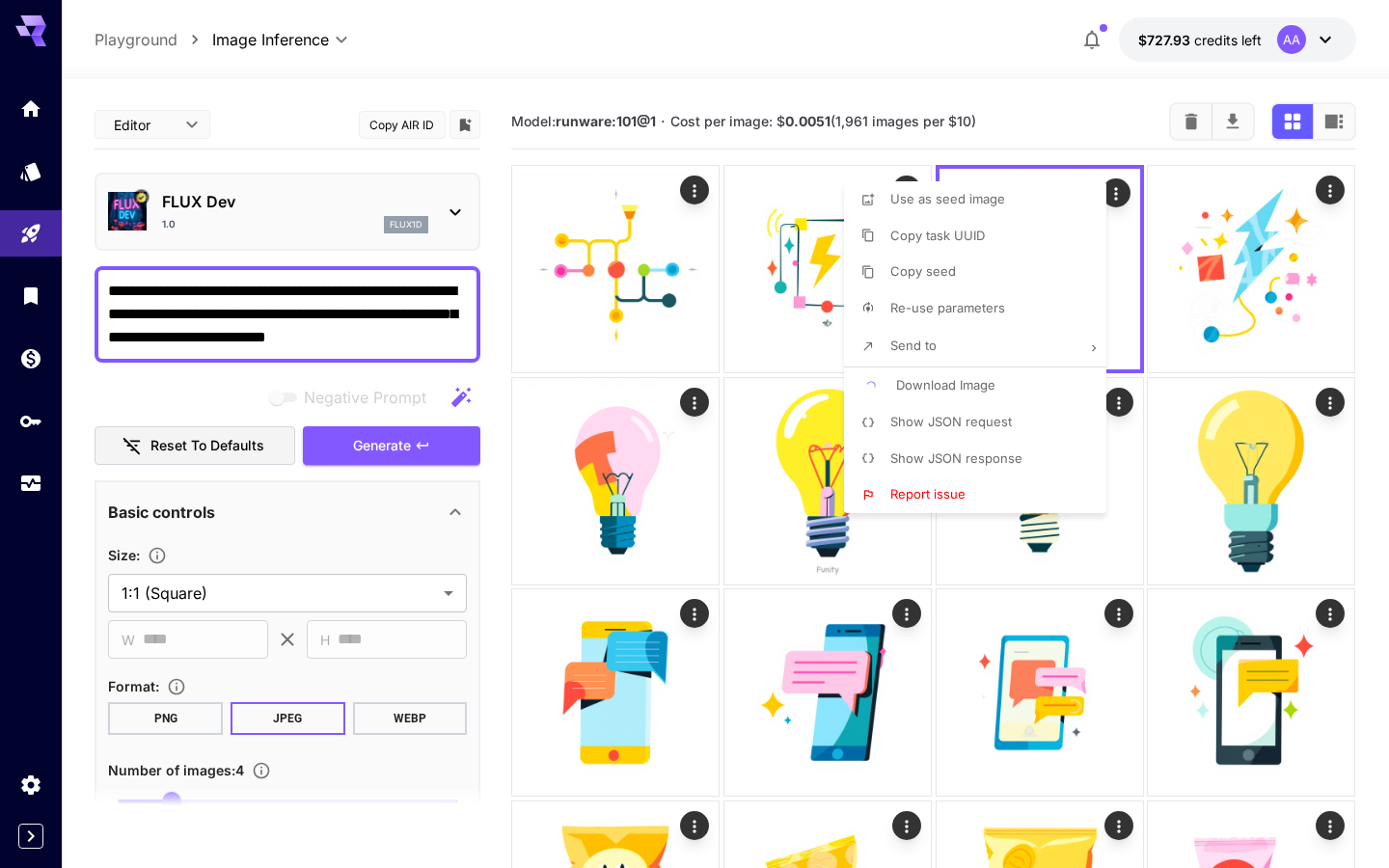click at bounding box center (694, 434) 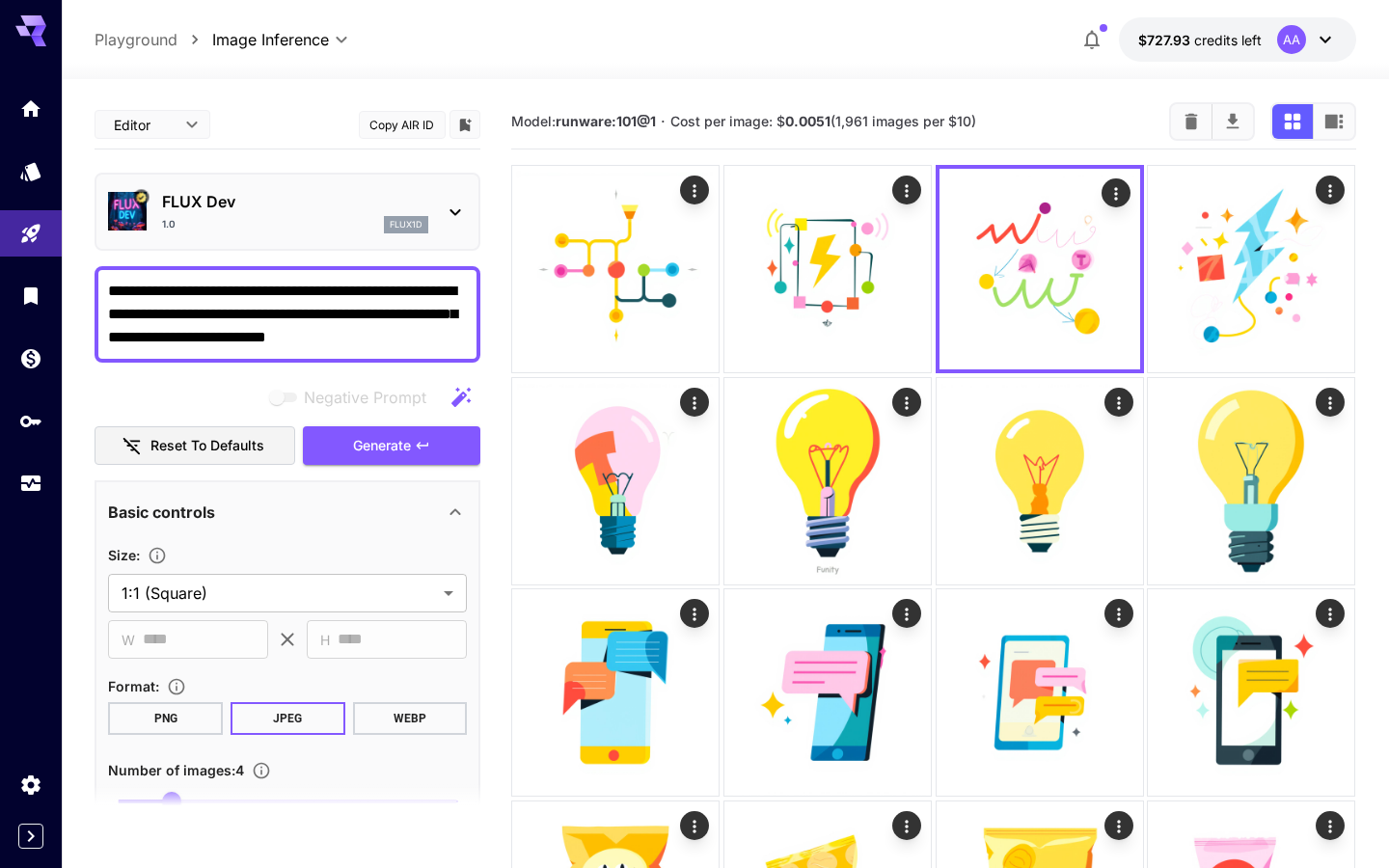 click on "**********" at bounding box center (287, 314) 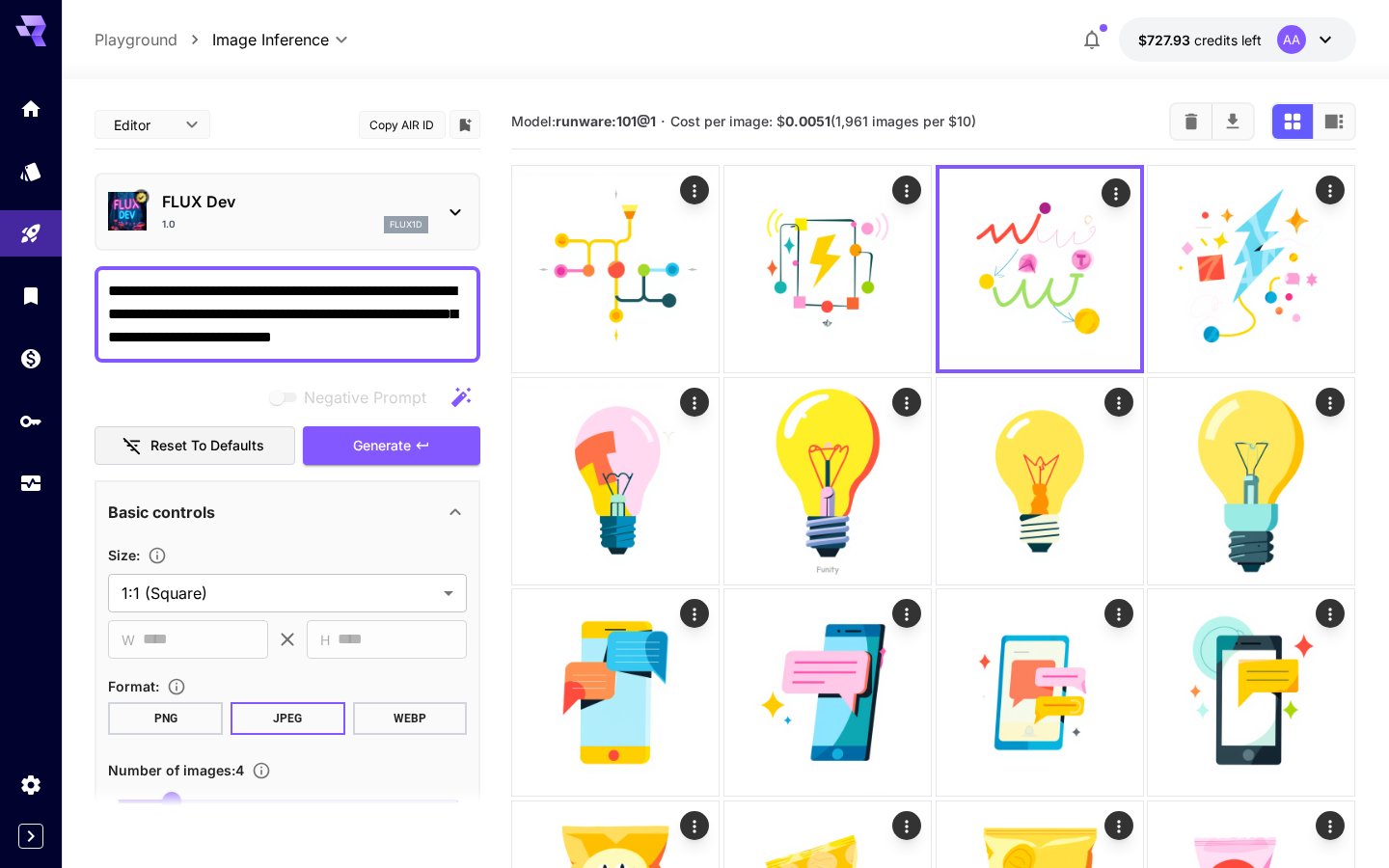 type on "**********" 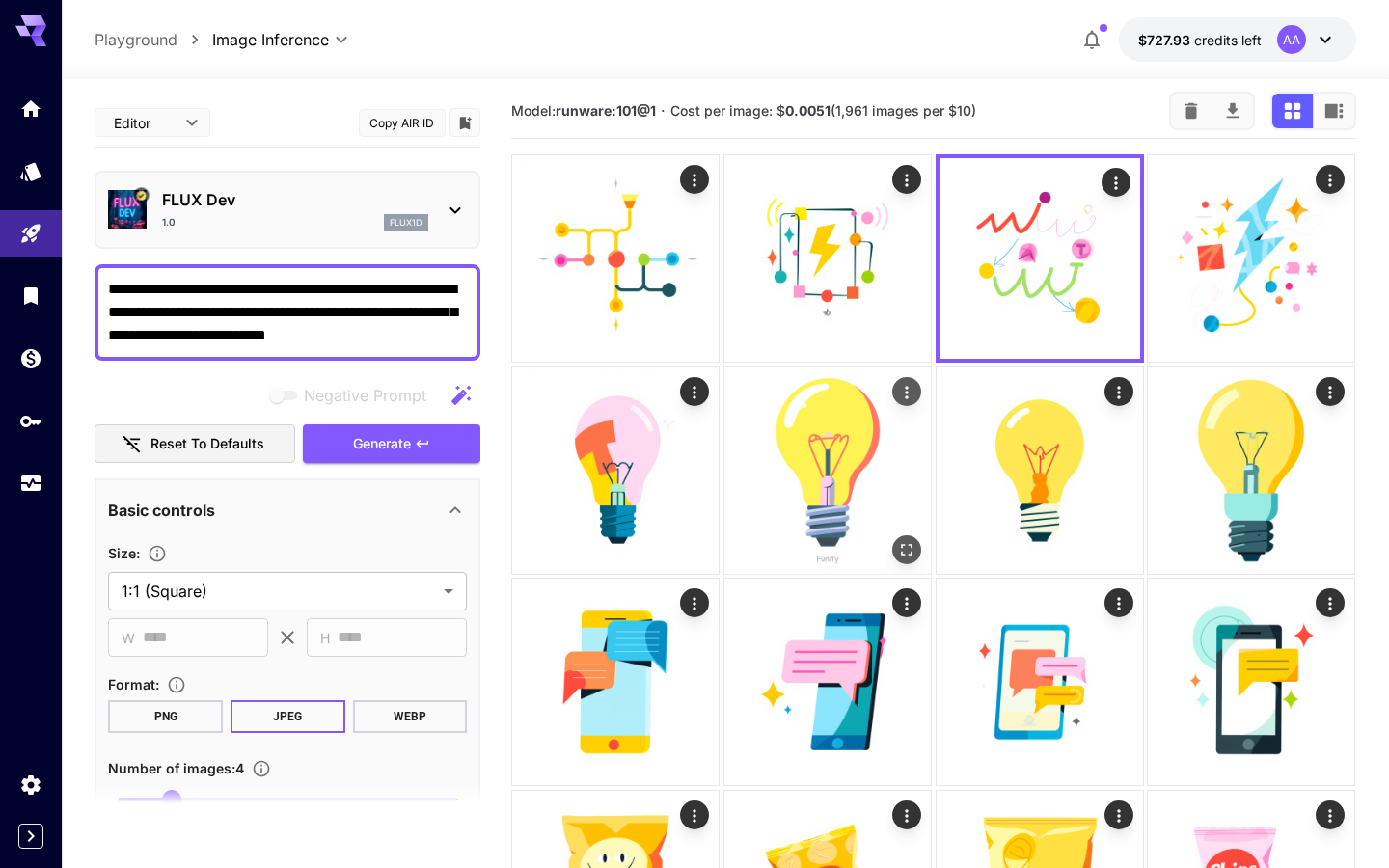 scroll, scrollTop: 0, scrollLeft: 0, axis: both 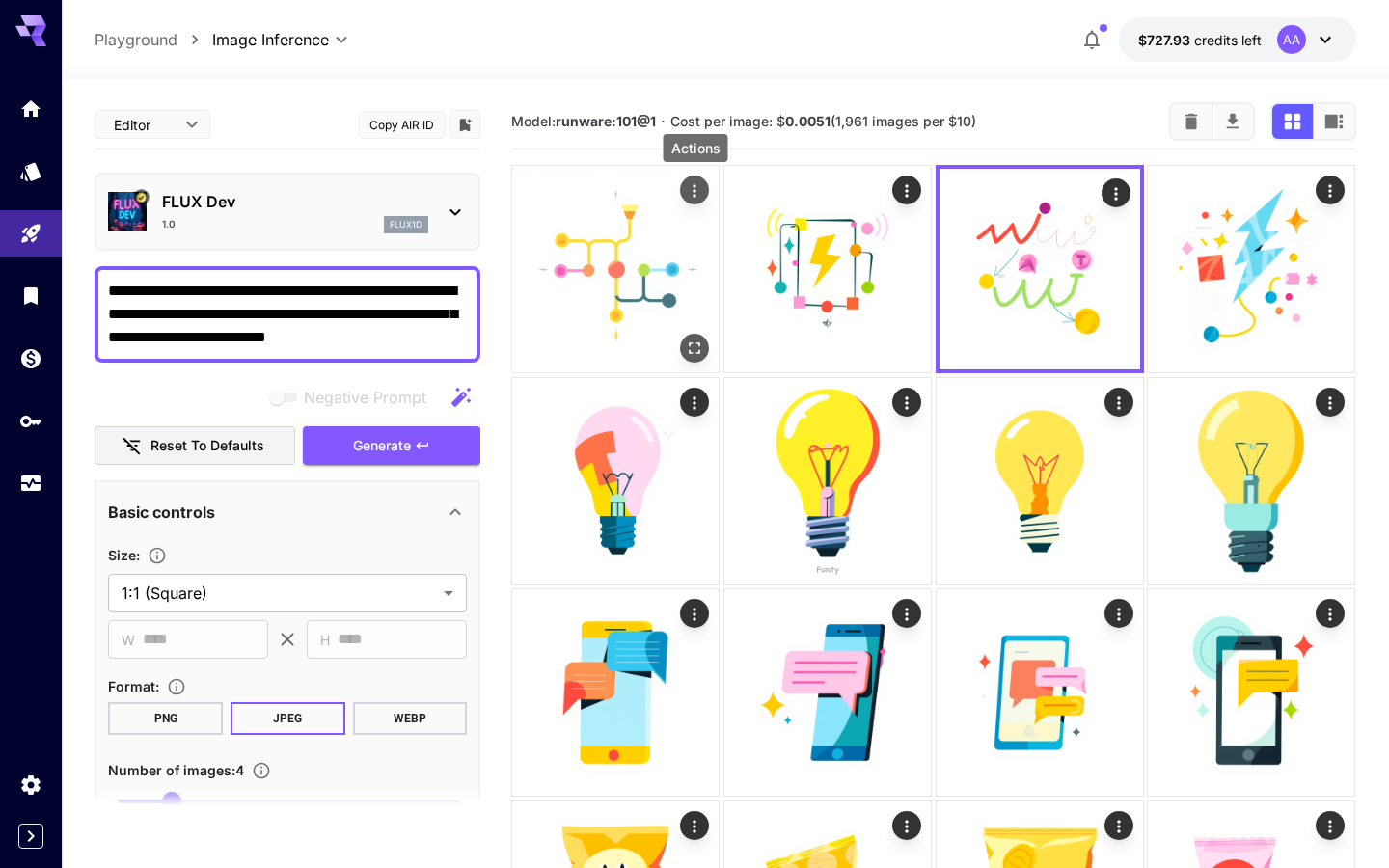 click 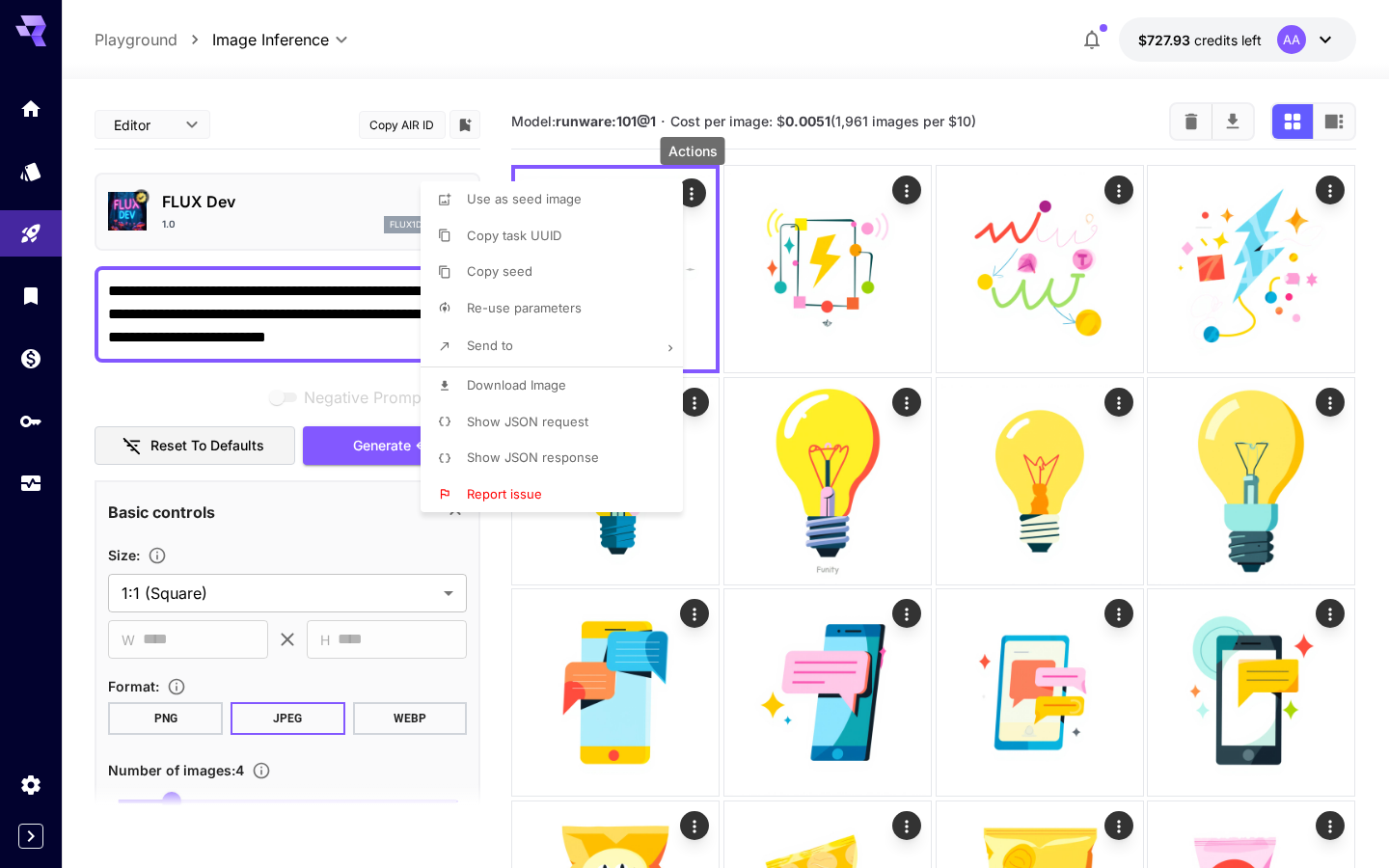 click on "Download Image" at bounding box center (558, 386) 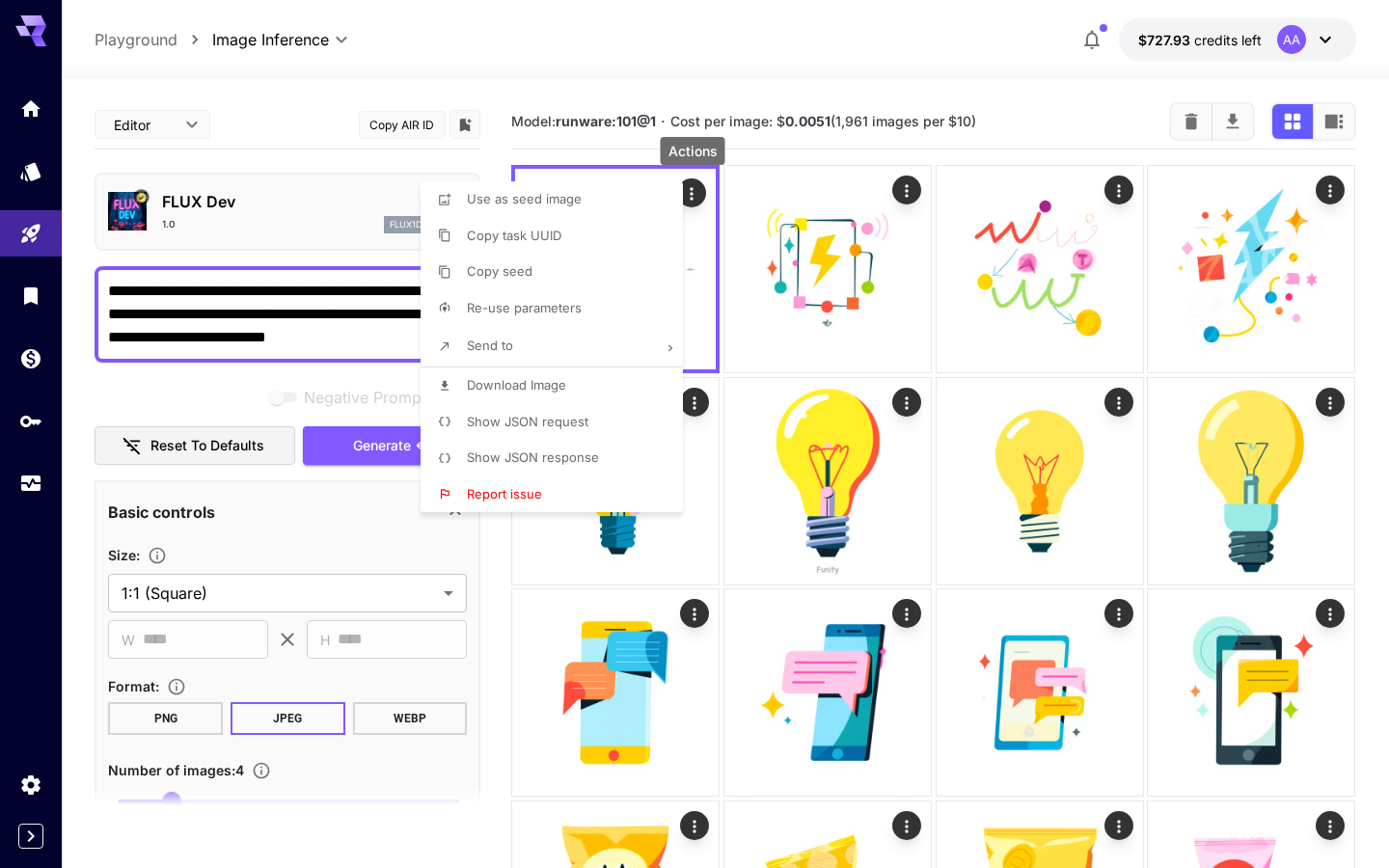 click at bounding box center [694, 434] 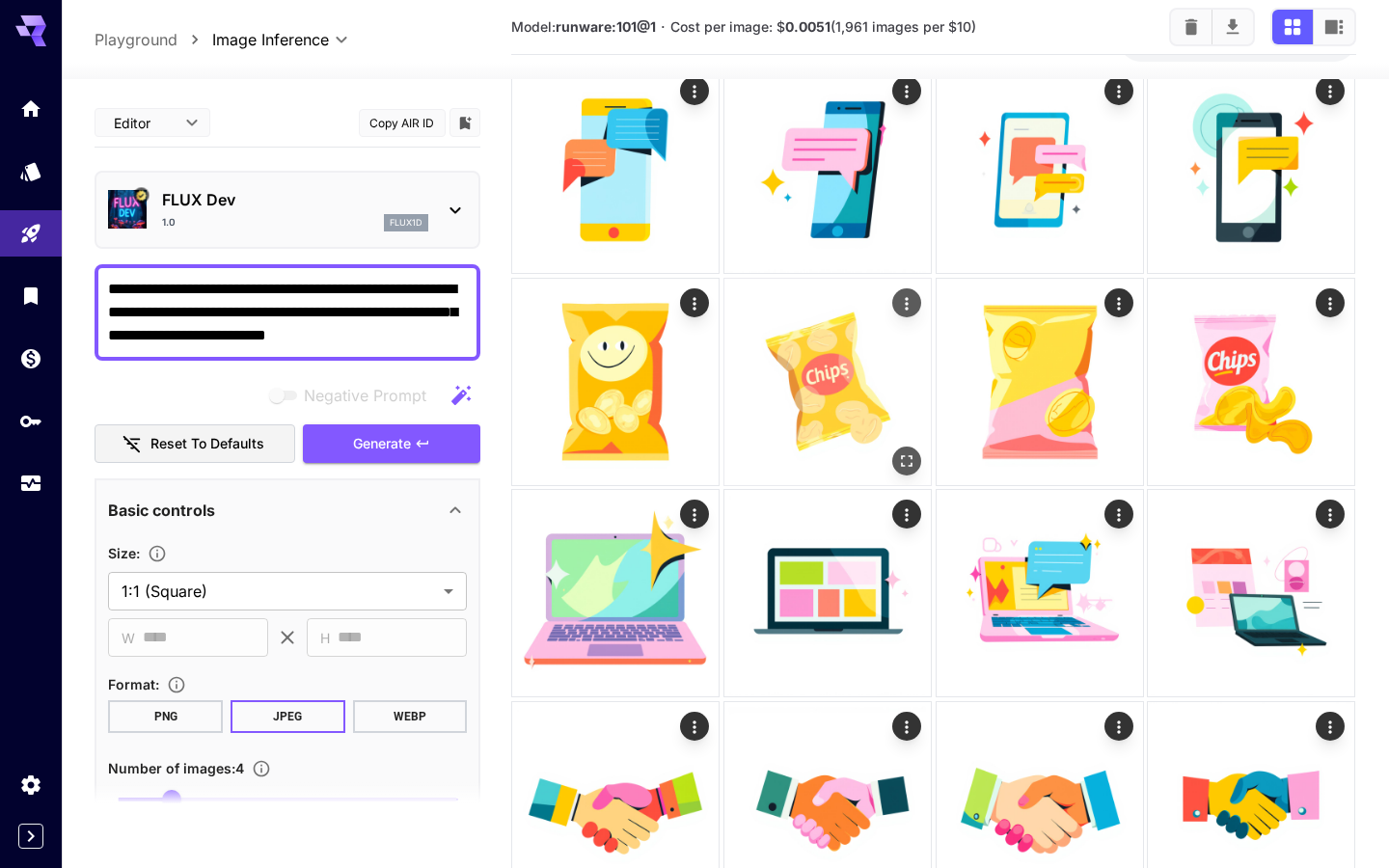 scroll, scrollTop: 479, scrollLeft: 0, axis: vertical 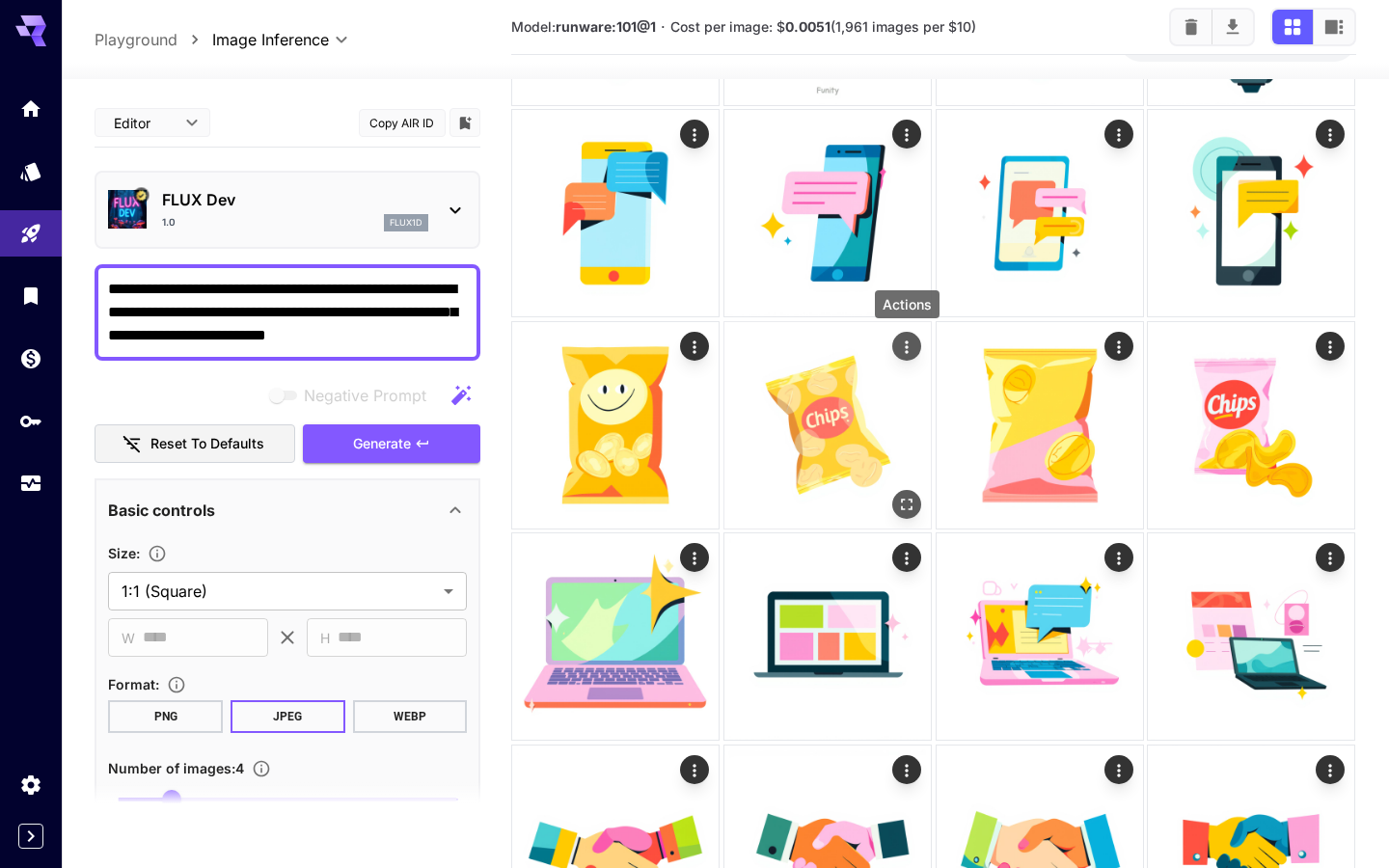 click 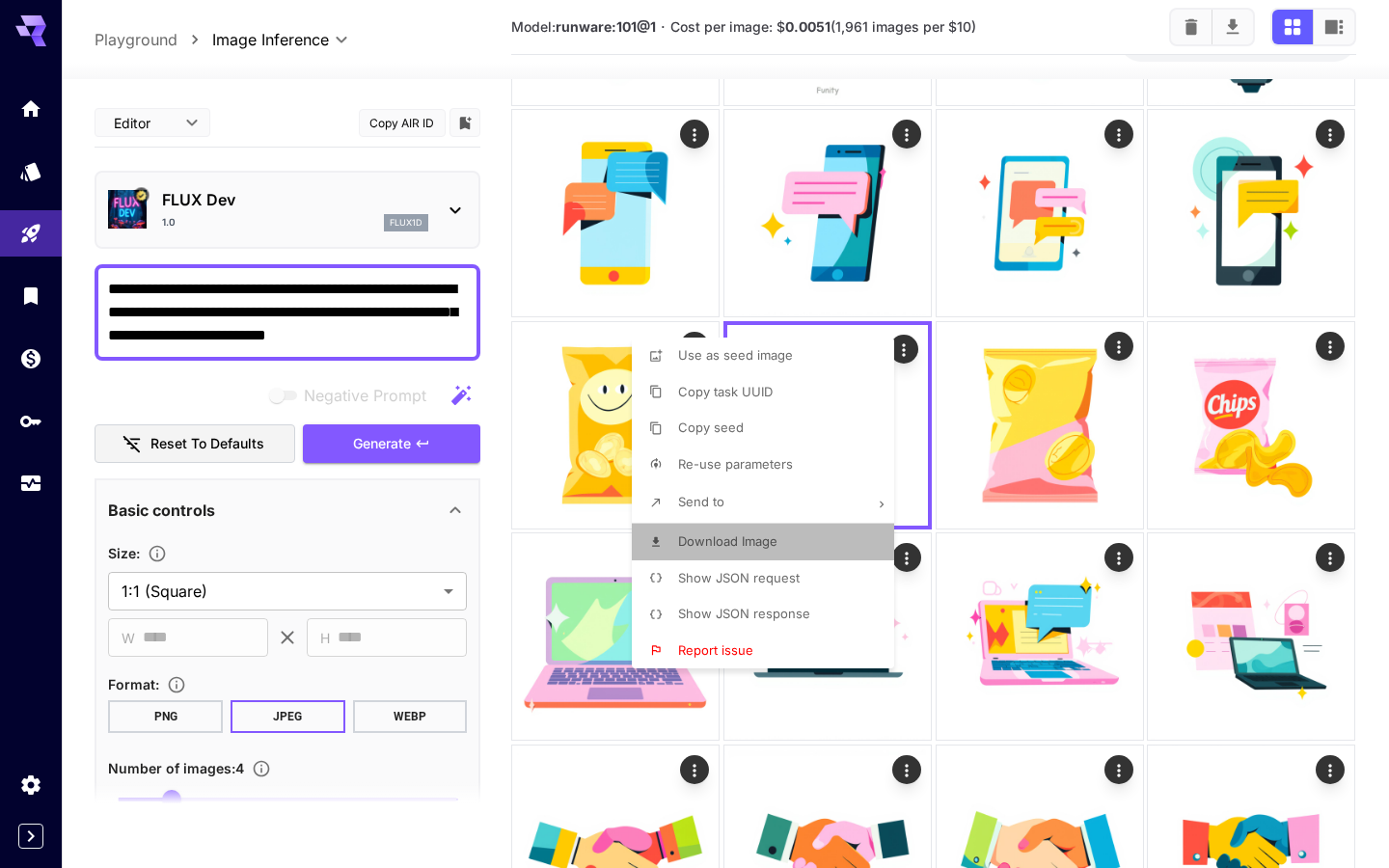 click on "Download Image" at bounding box center (727, 541) 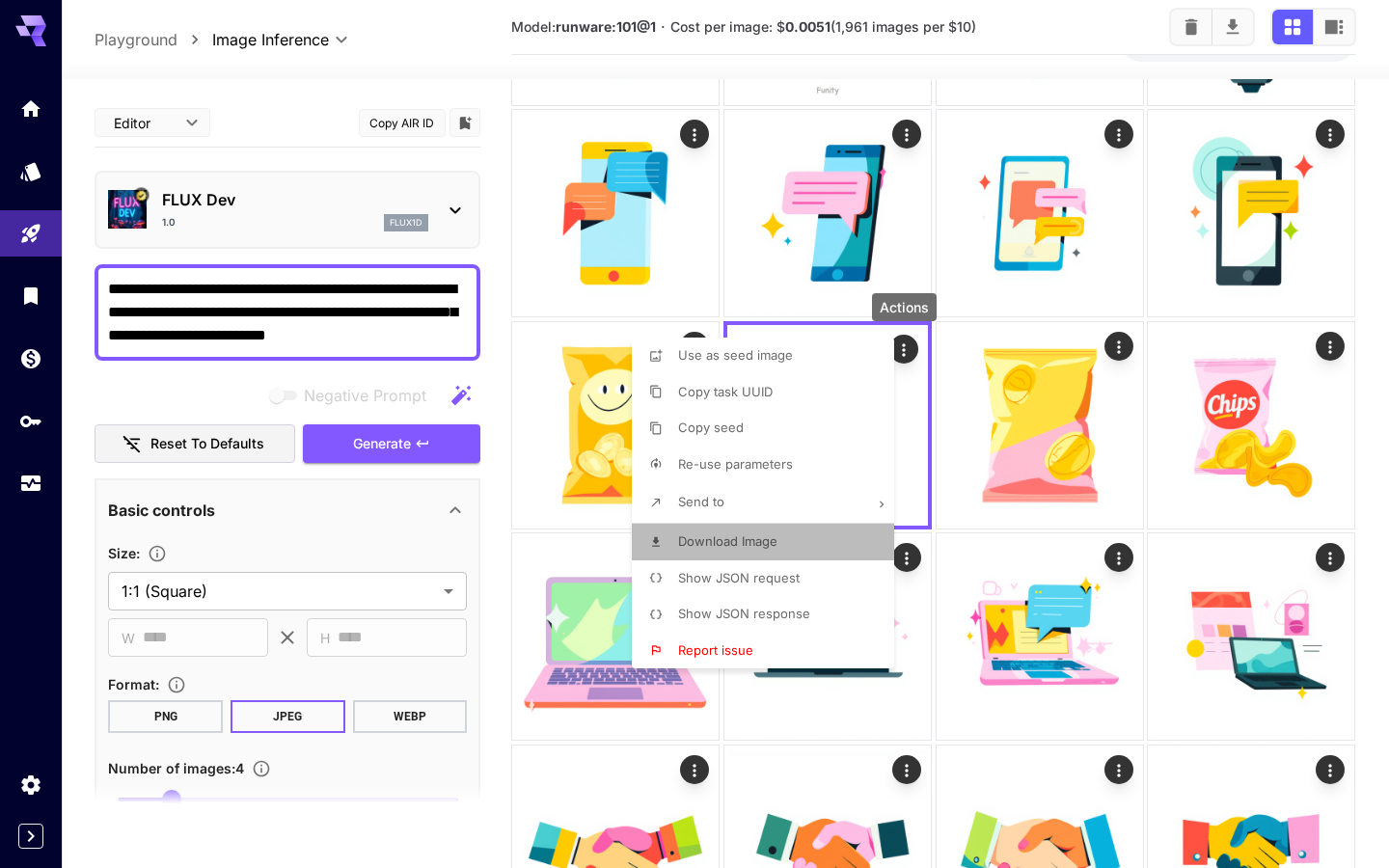 click on "Download Image" at bounding box center [769, 542] 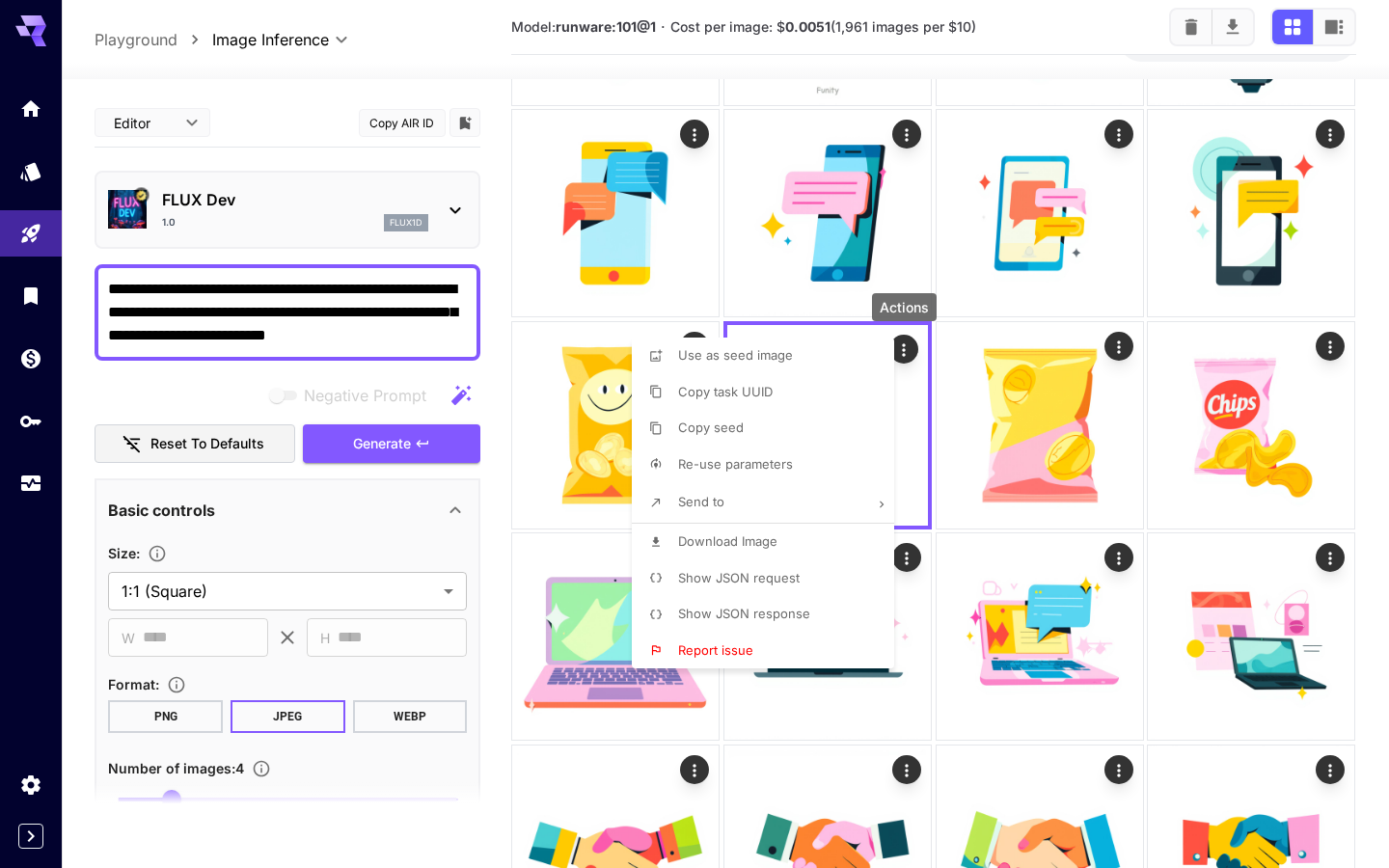 click on "Download Image" at bounding box center (769, 542) 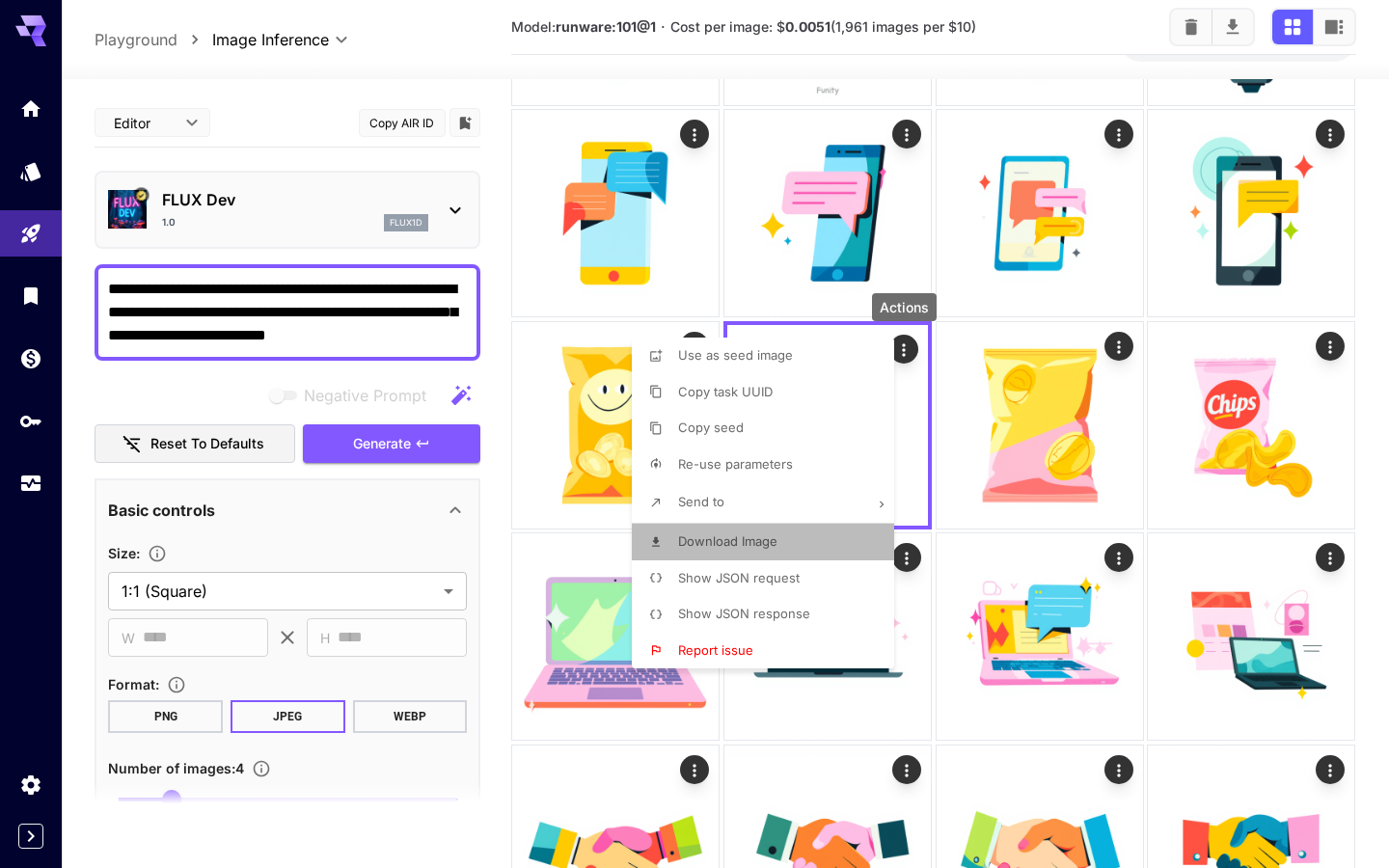 click on "Download Image" at bounding box center (769, 542) 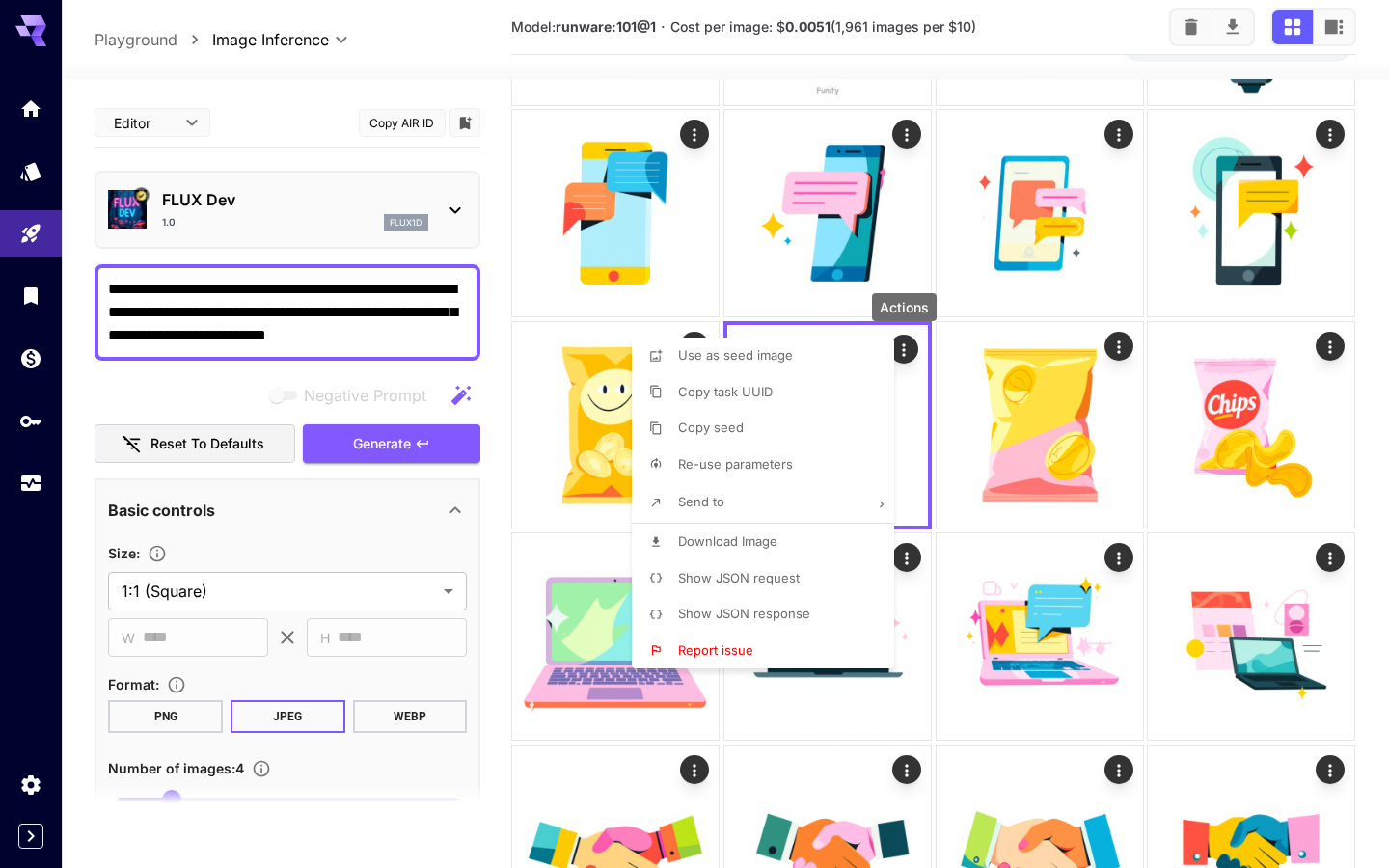 click at bounding box center [694, 434] 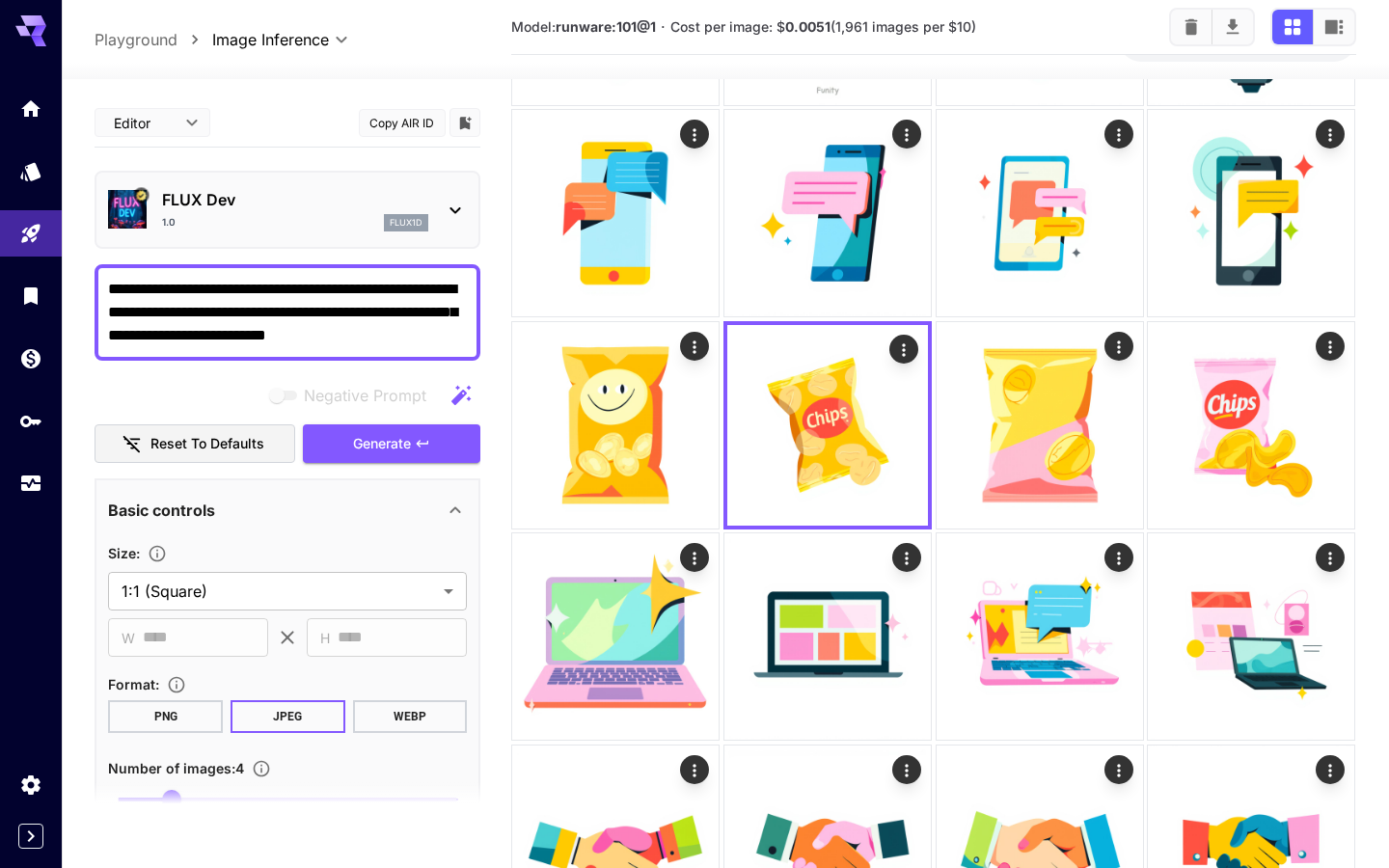 scroll, scrollTop: 0, scrollLeft: 0, axis: both 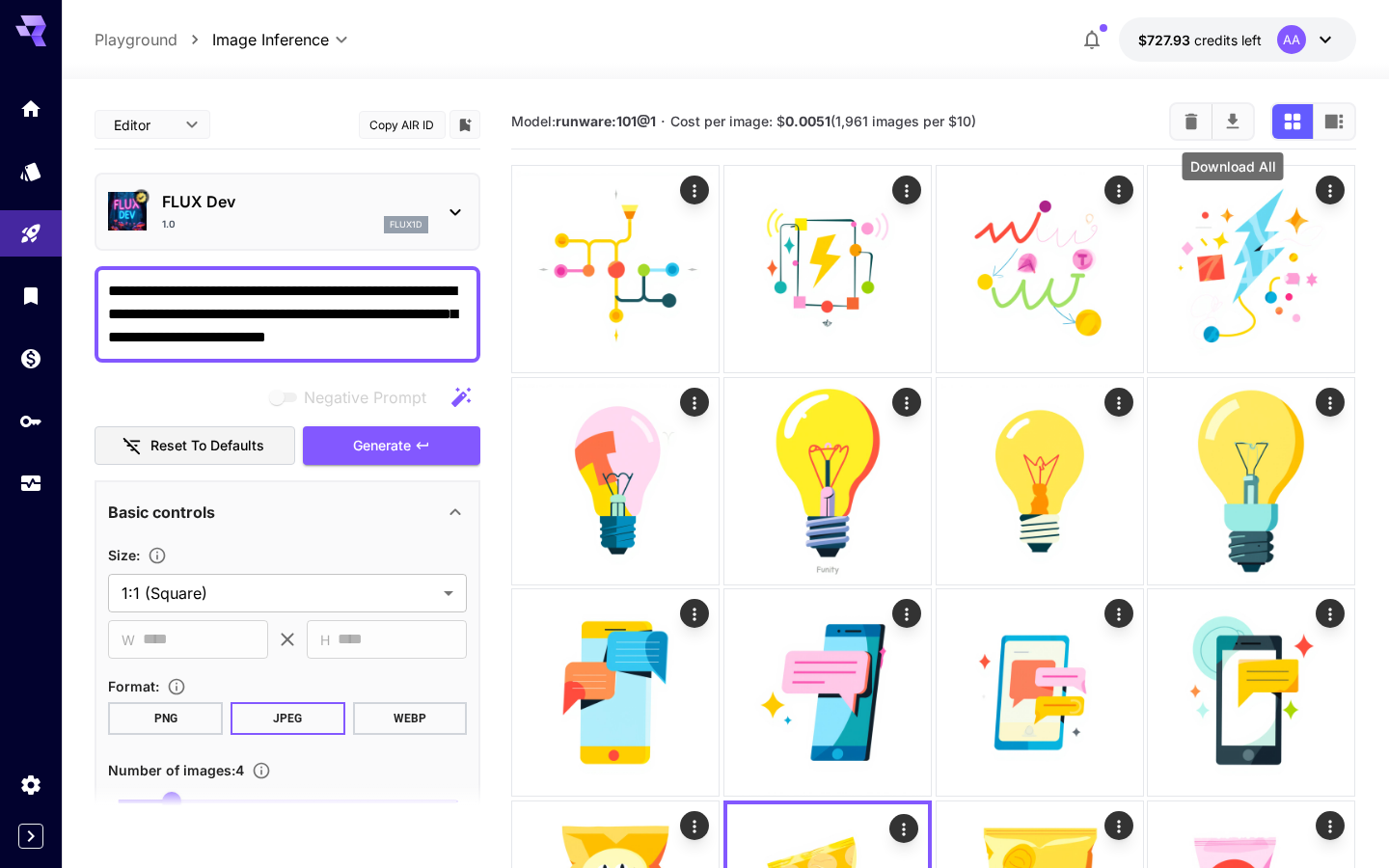 click 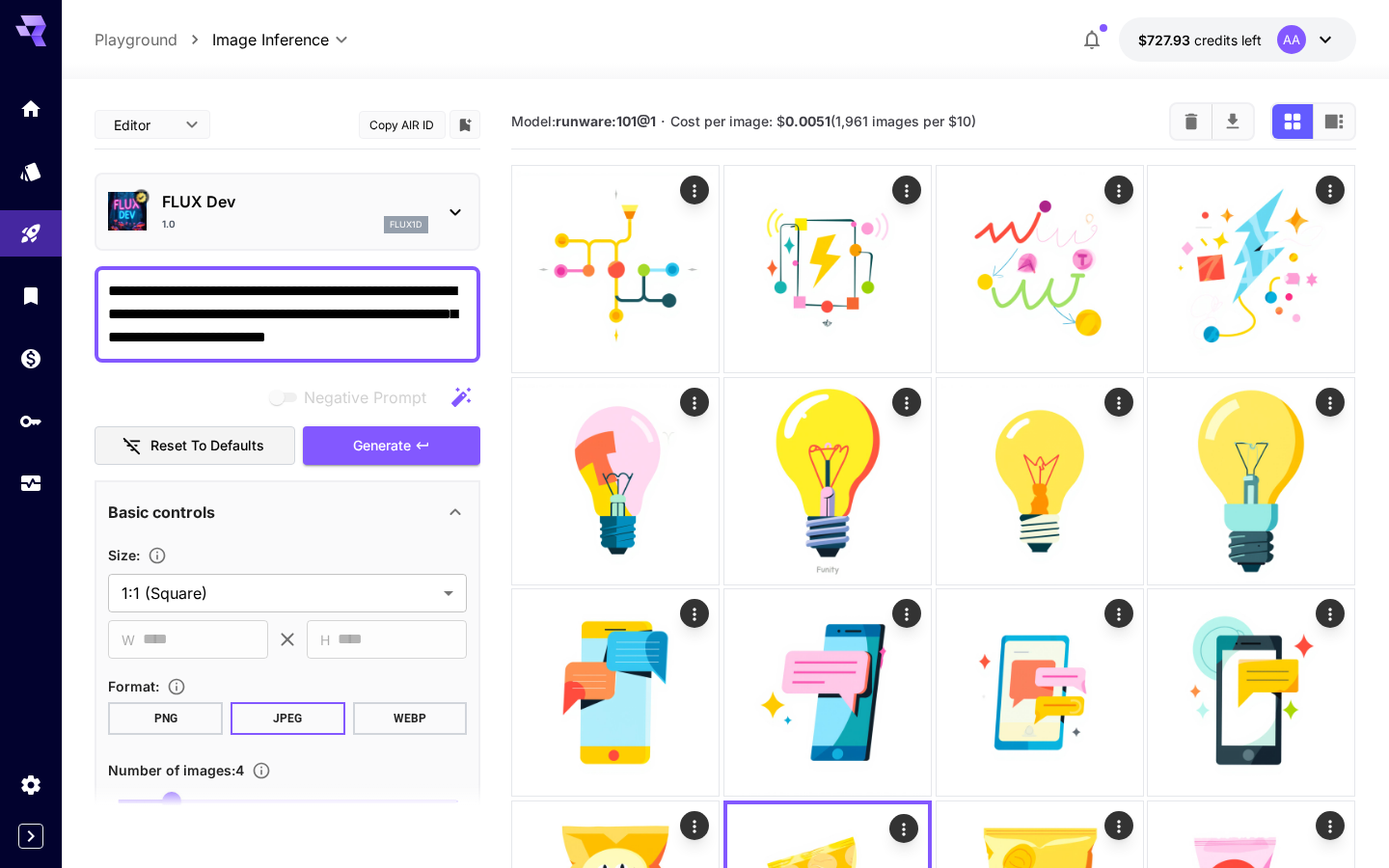 click on "**********" at bounding box center [724, 1195] 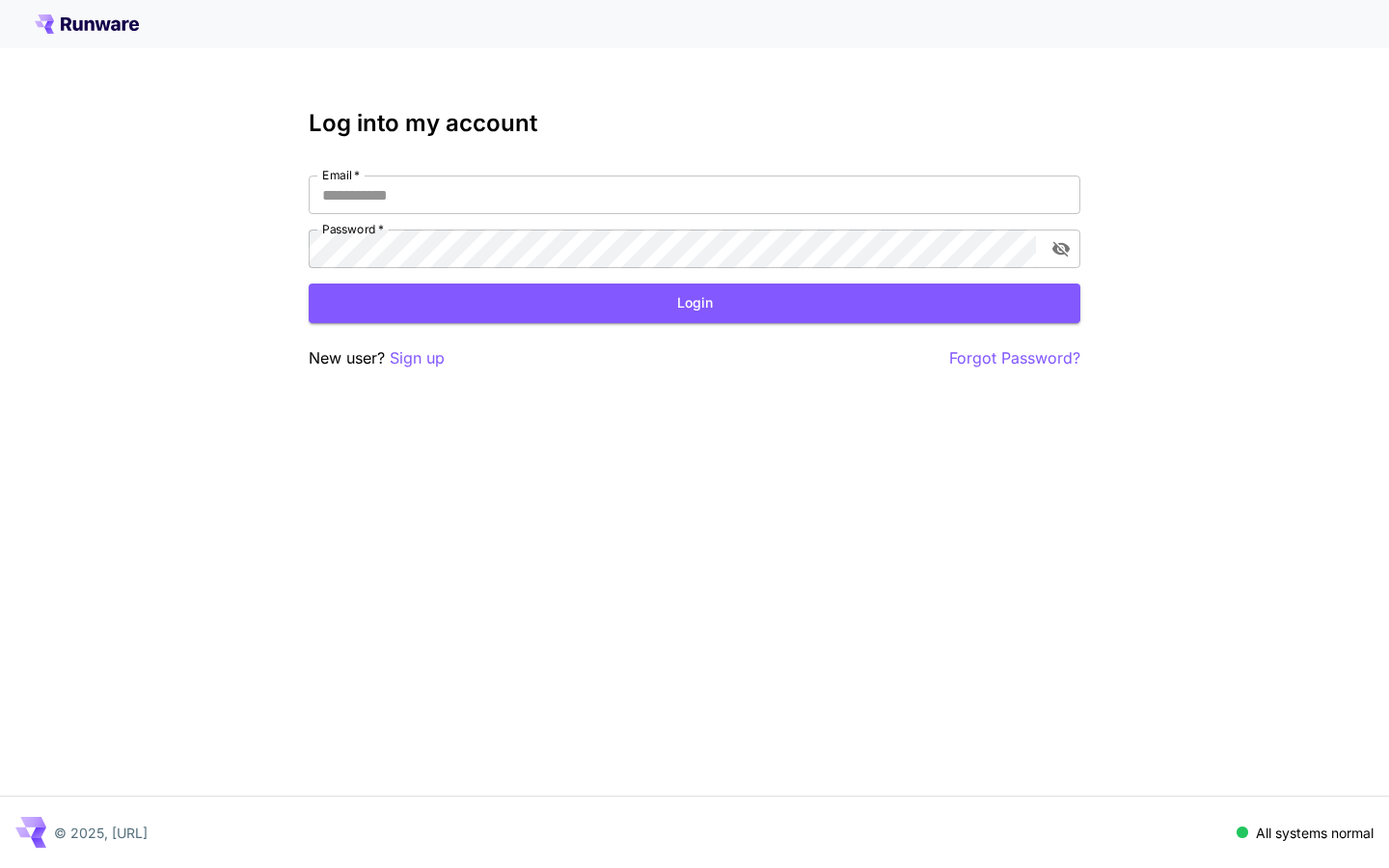 scroll, scrollTop: 0, scrollLeft: 0, axis: both 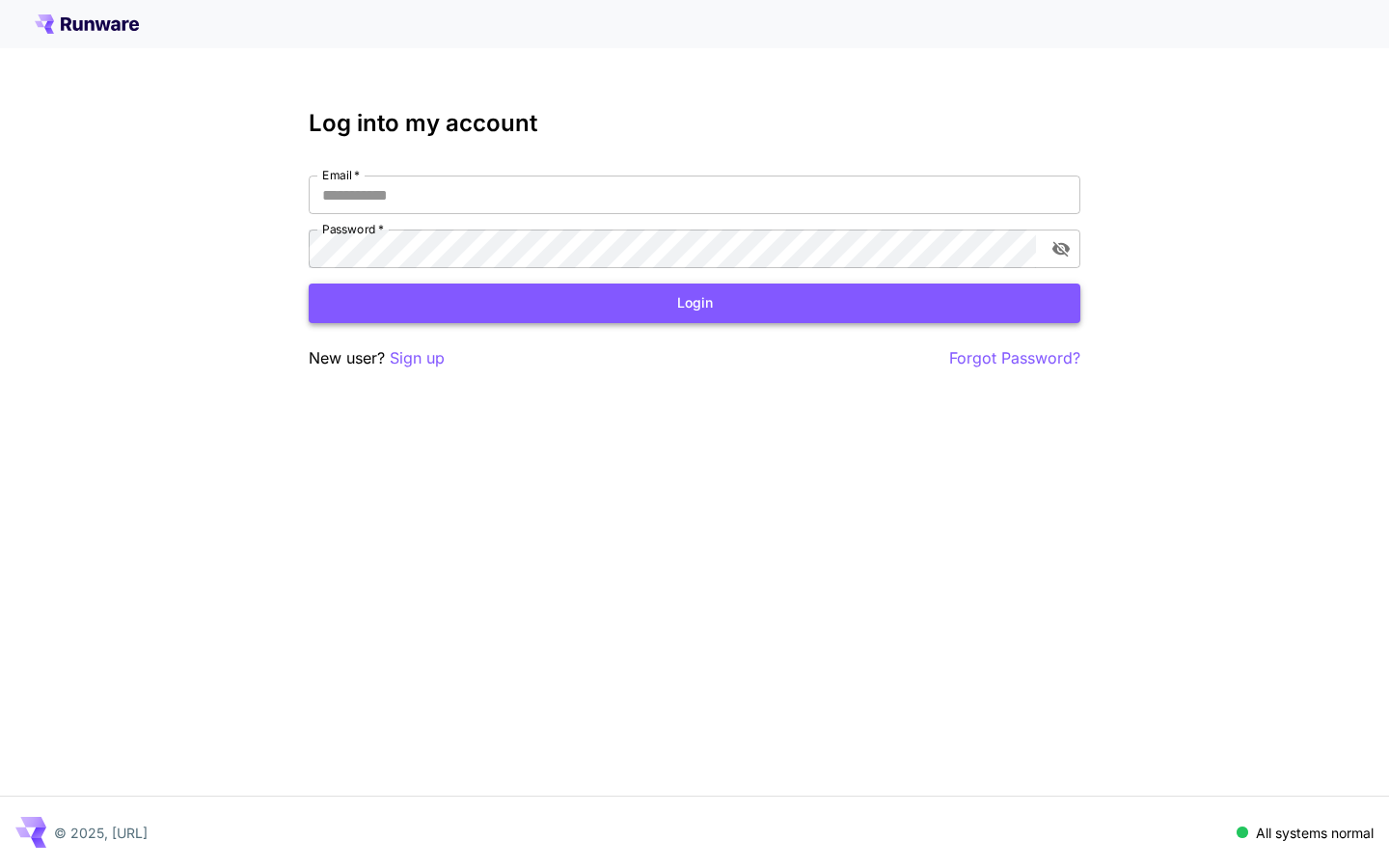 type on "**********" 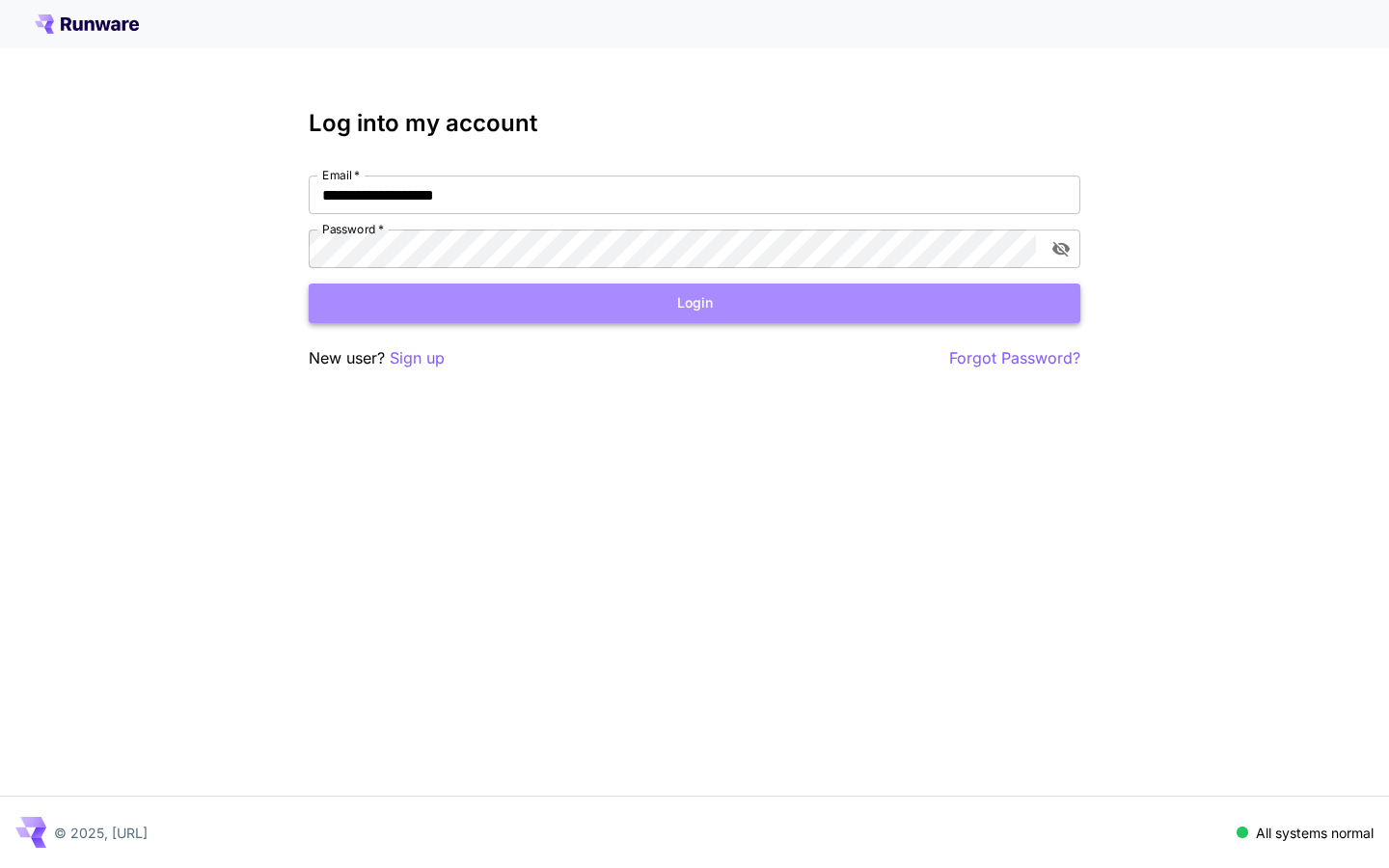 click on "Login" at bounding box center [694, 303] 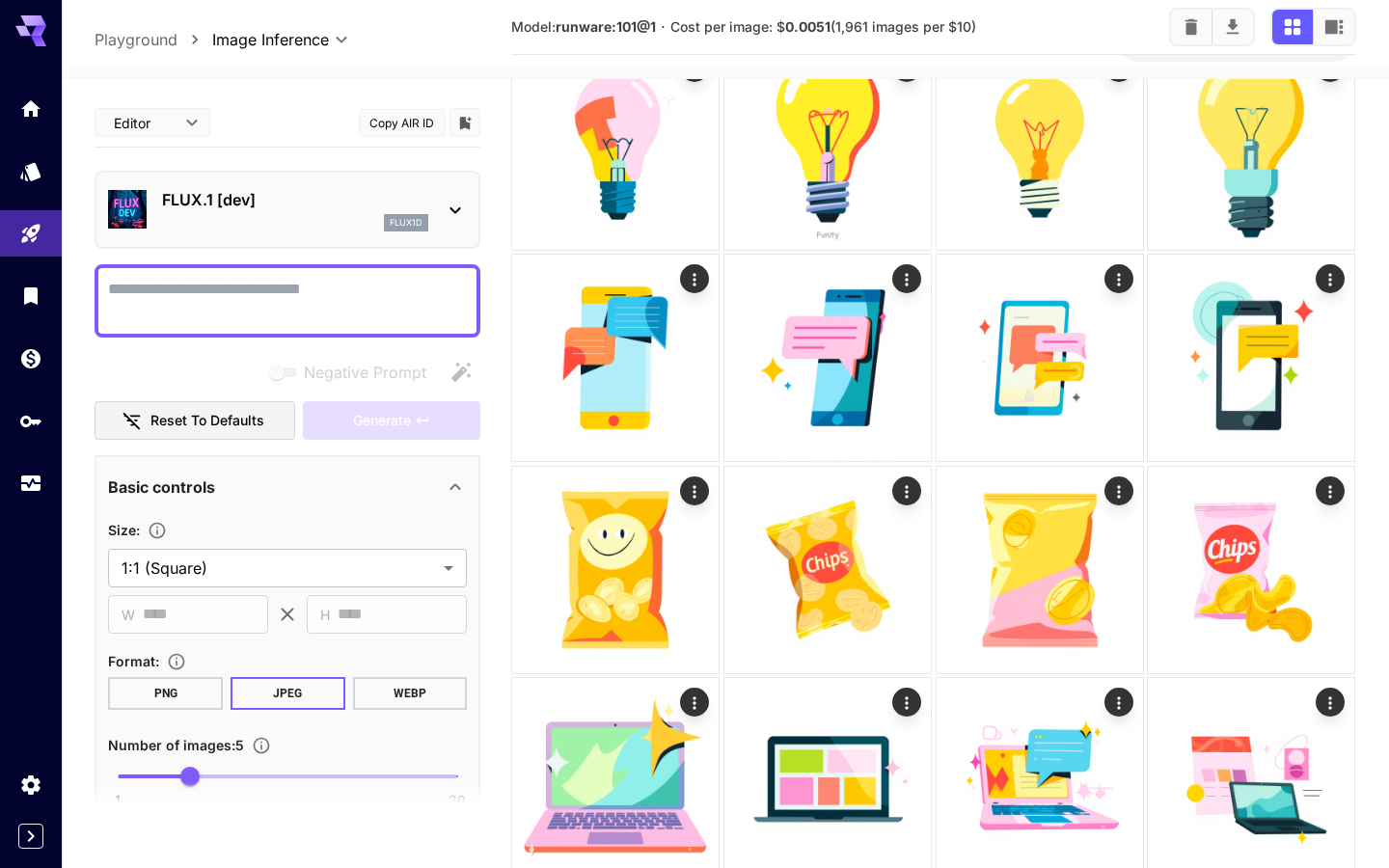 scroll, scrollTop: 0, scrollLeft: 0, axis: both 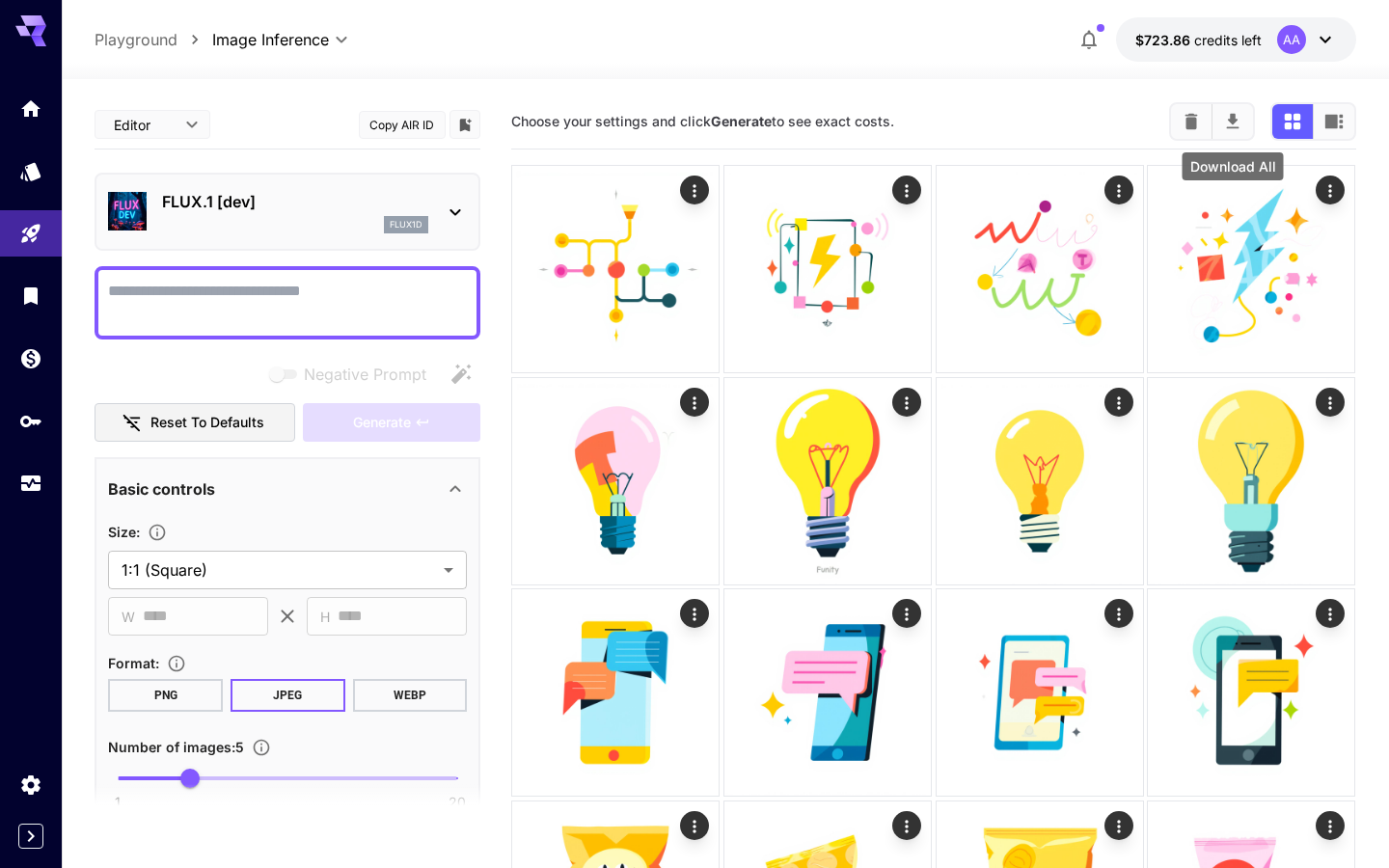 click 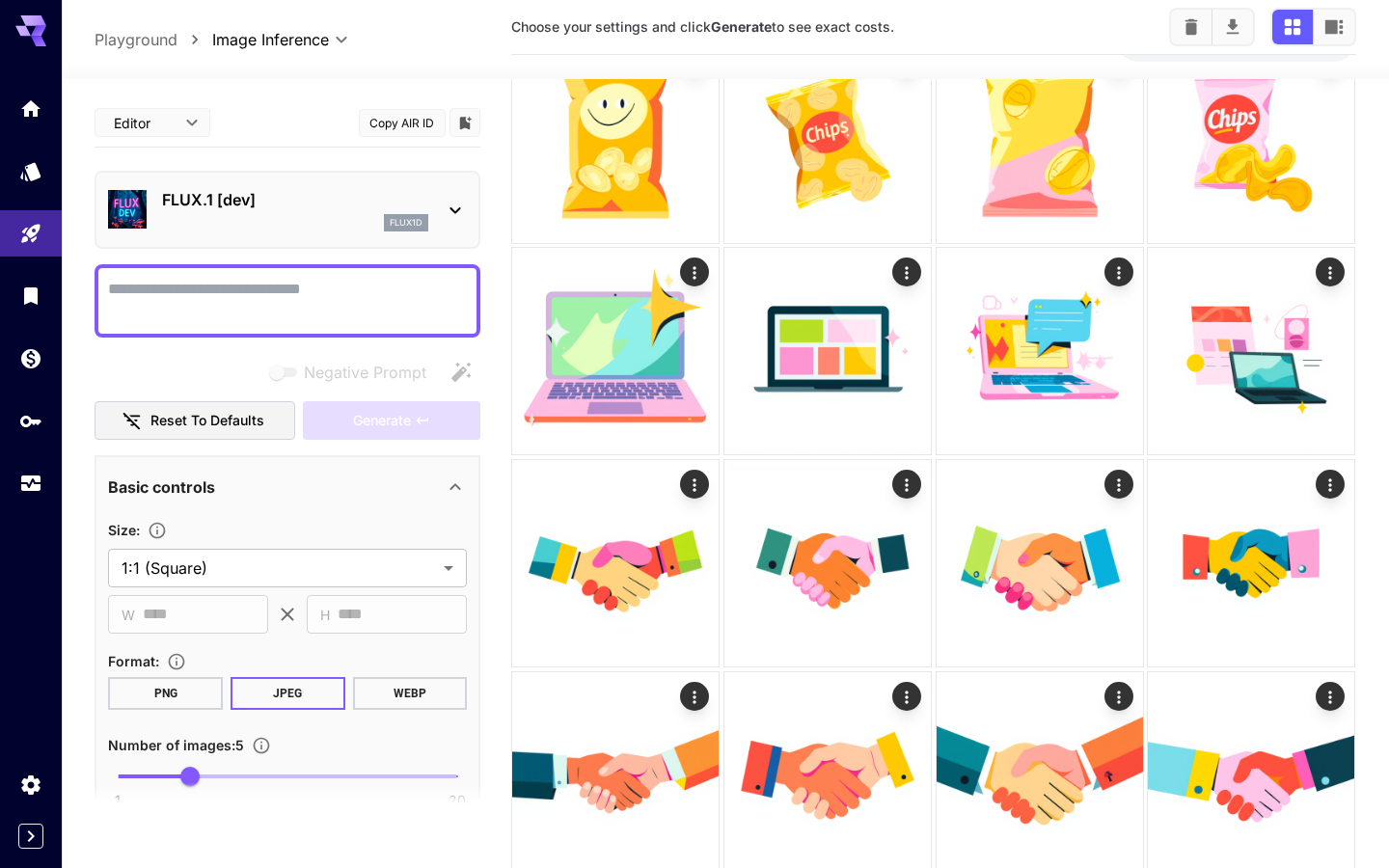 scroll, scrollTop: 0, scrollLeft: 0, axis: both 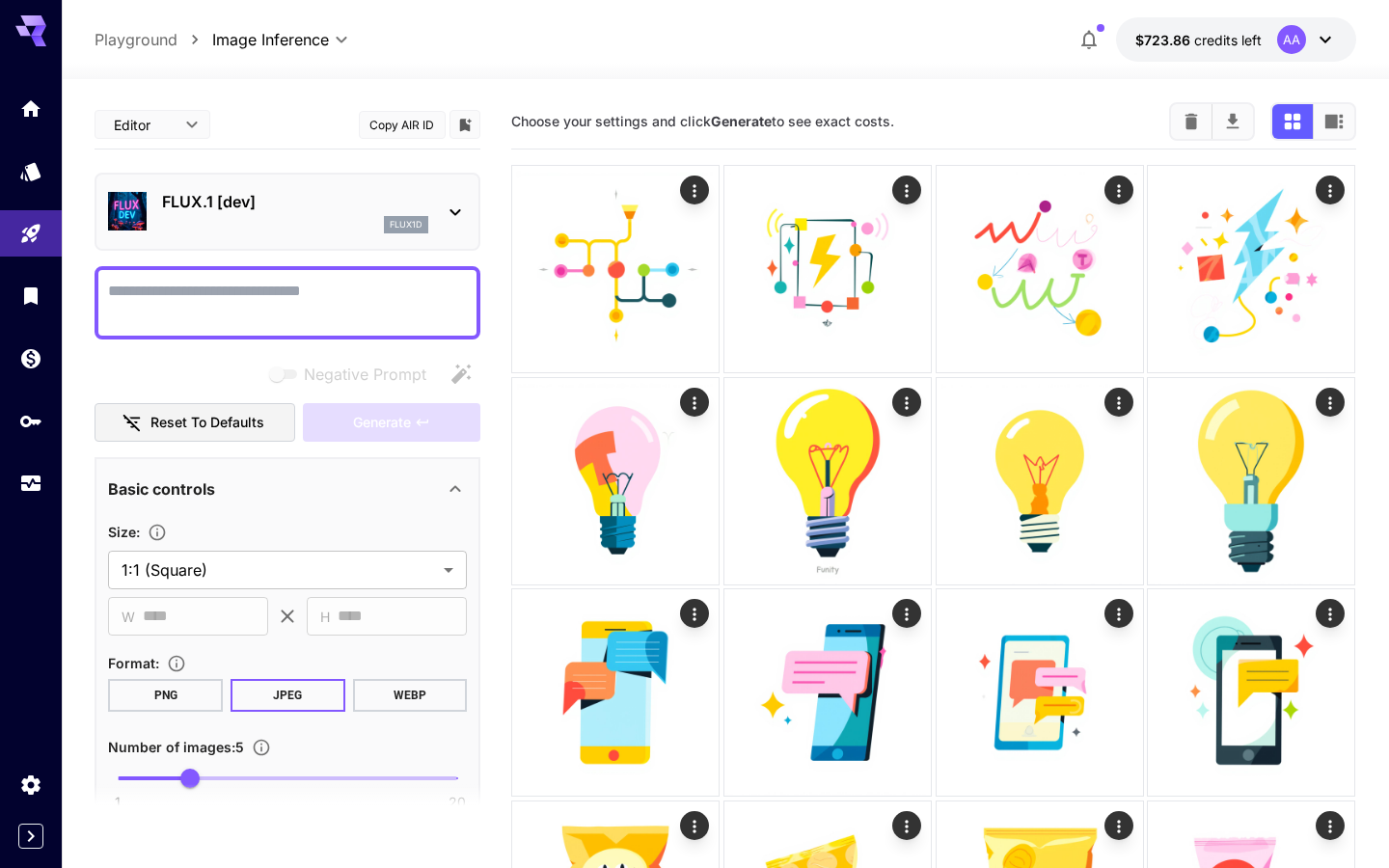 click on "Negative Prompt" at bounding box center [287, 303] 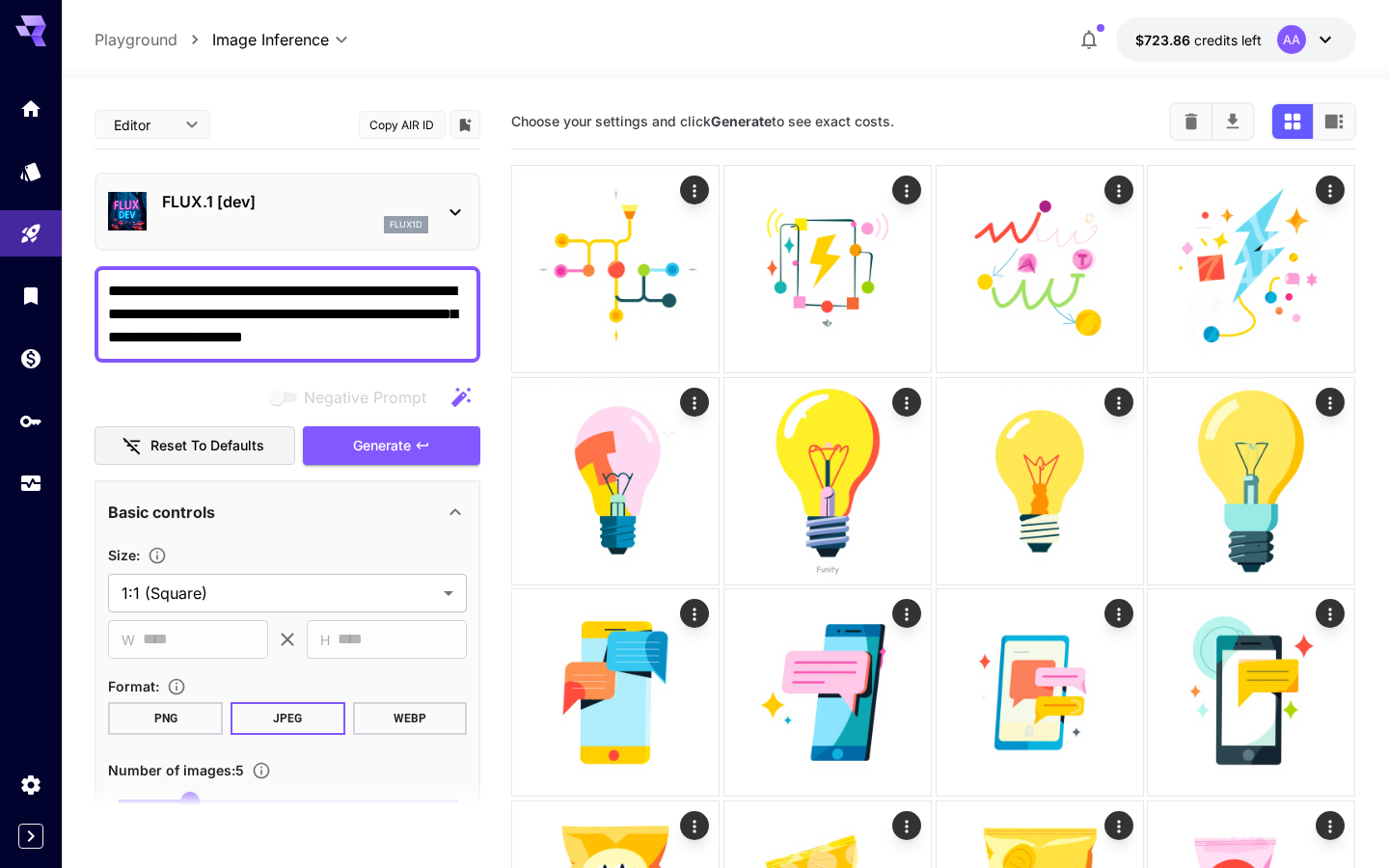 click on "**********" at bounding box center (287, 314) 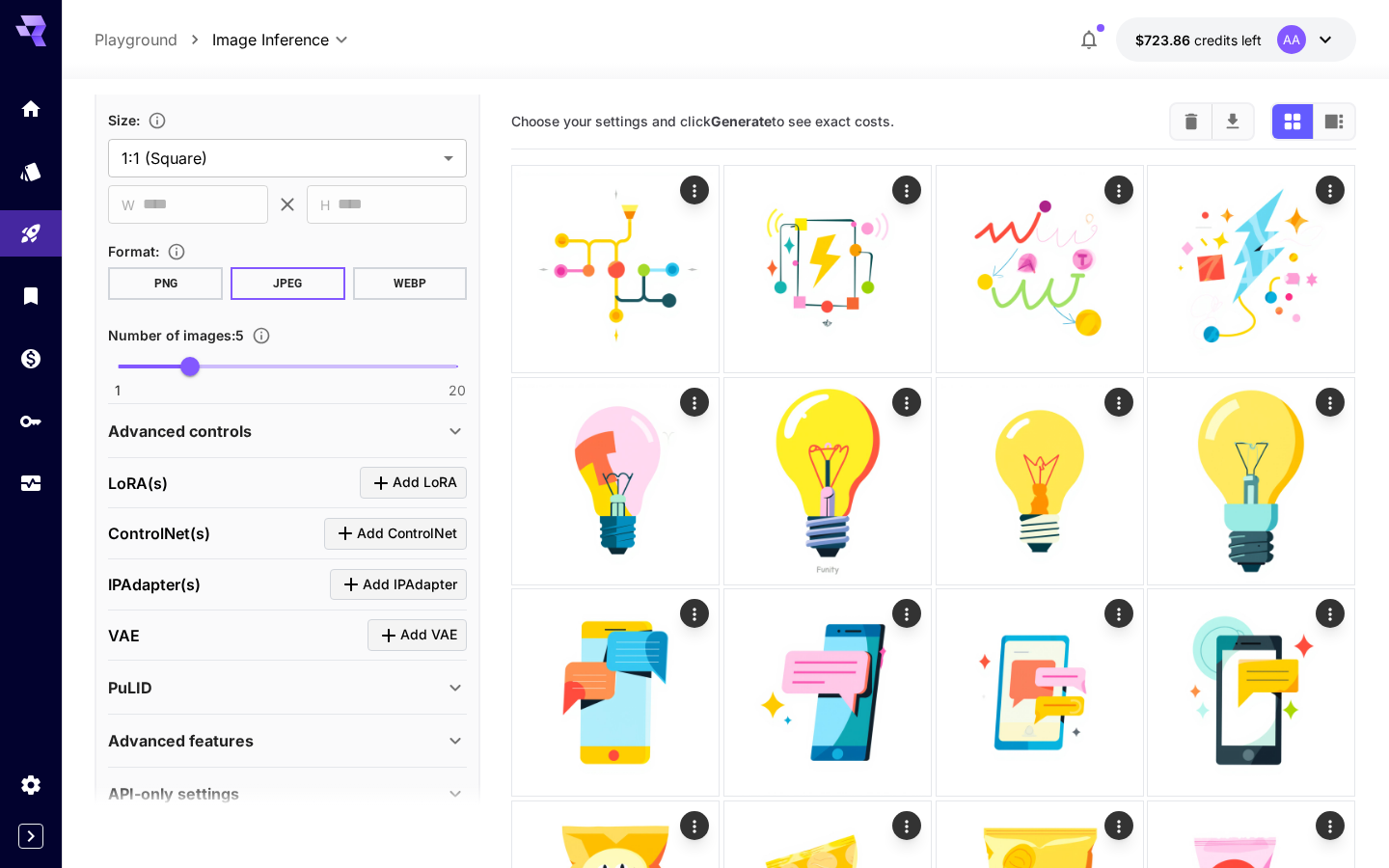 scroll, scrollTop: 473, scrollLeft: 0, axis: vertical 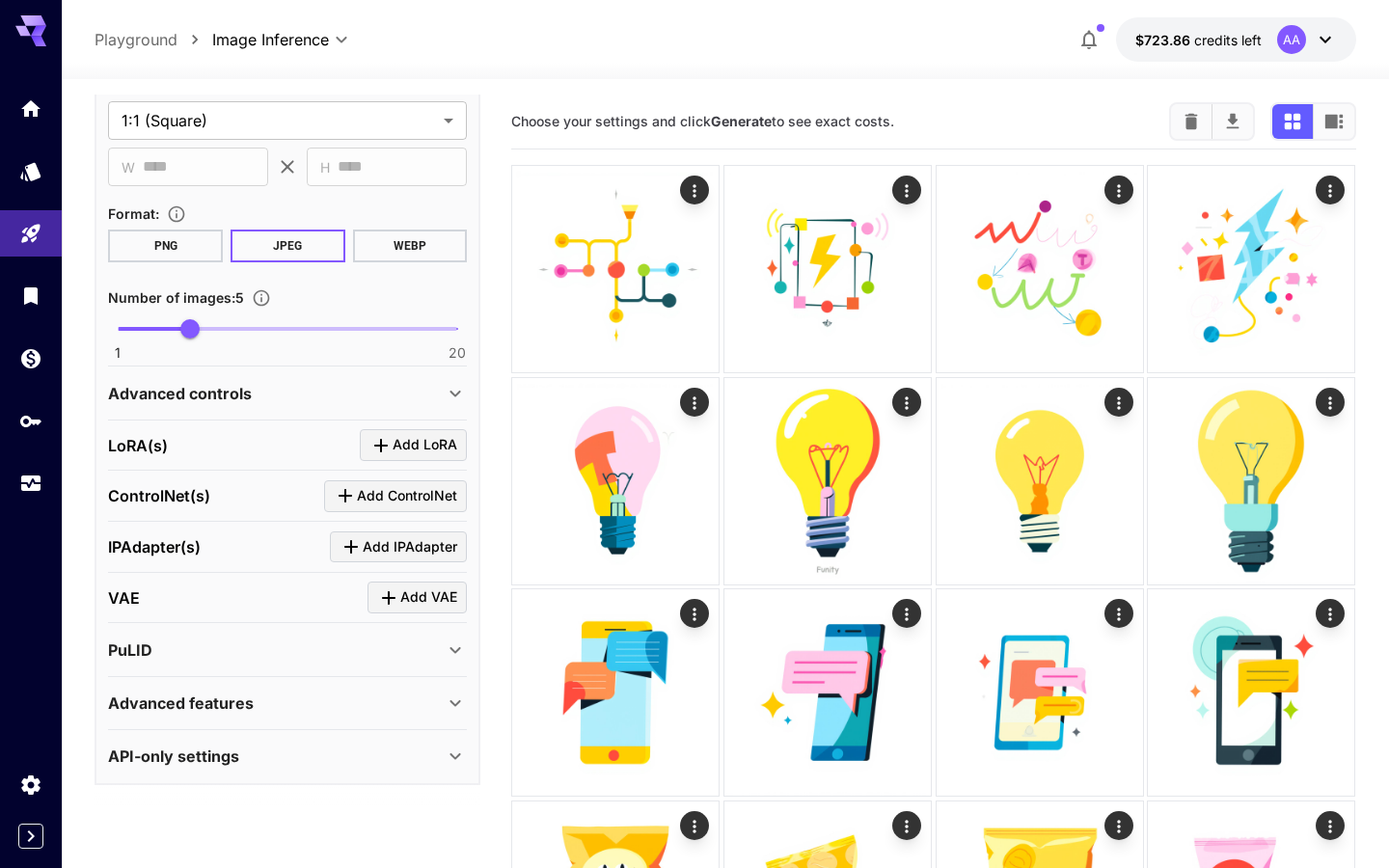 type on "**********" 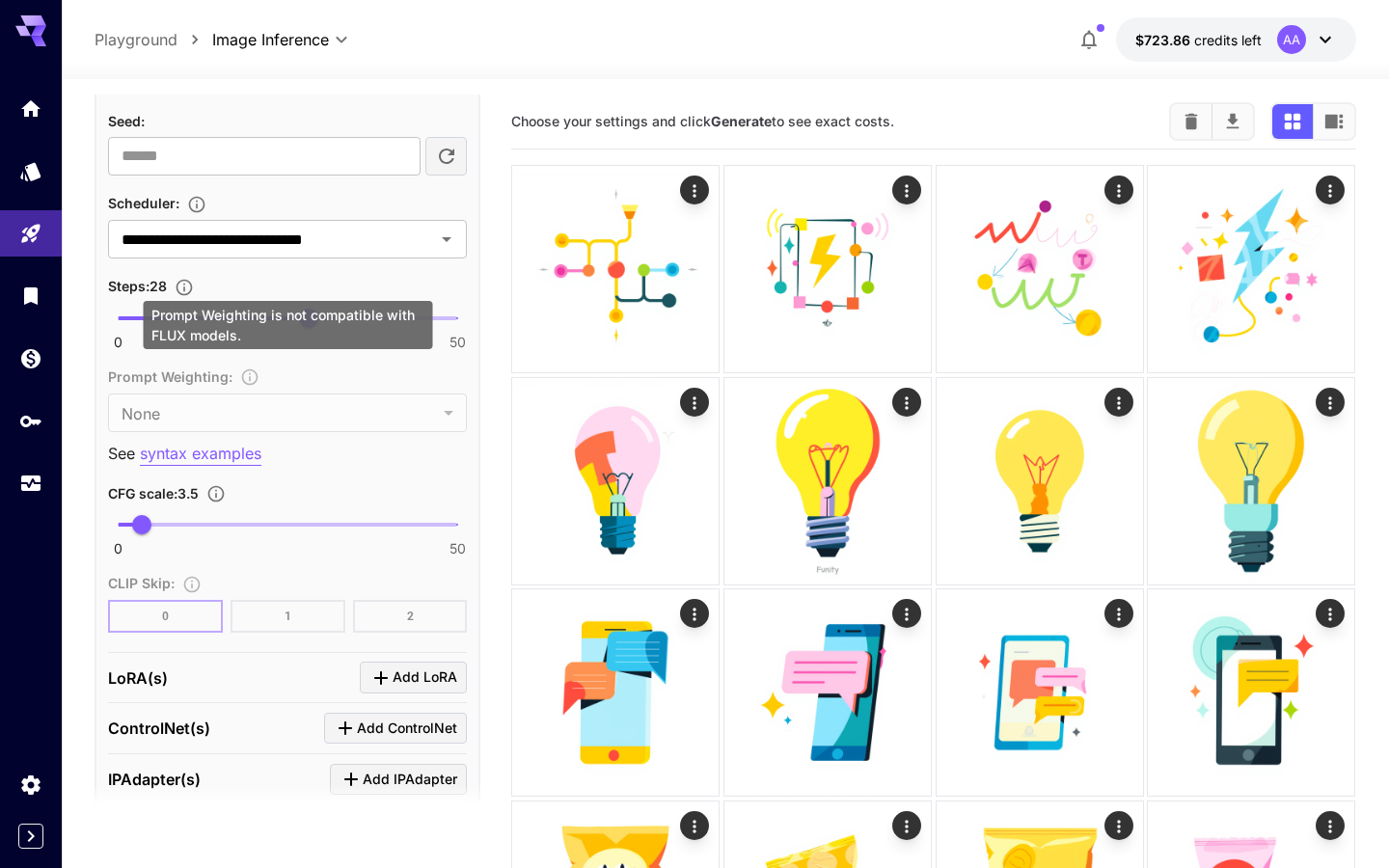 scroll, scrollTop: 1198, scrollLeft: 0, axis: vertical 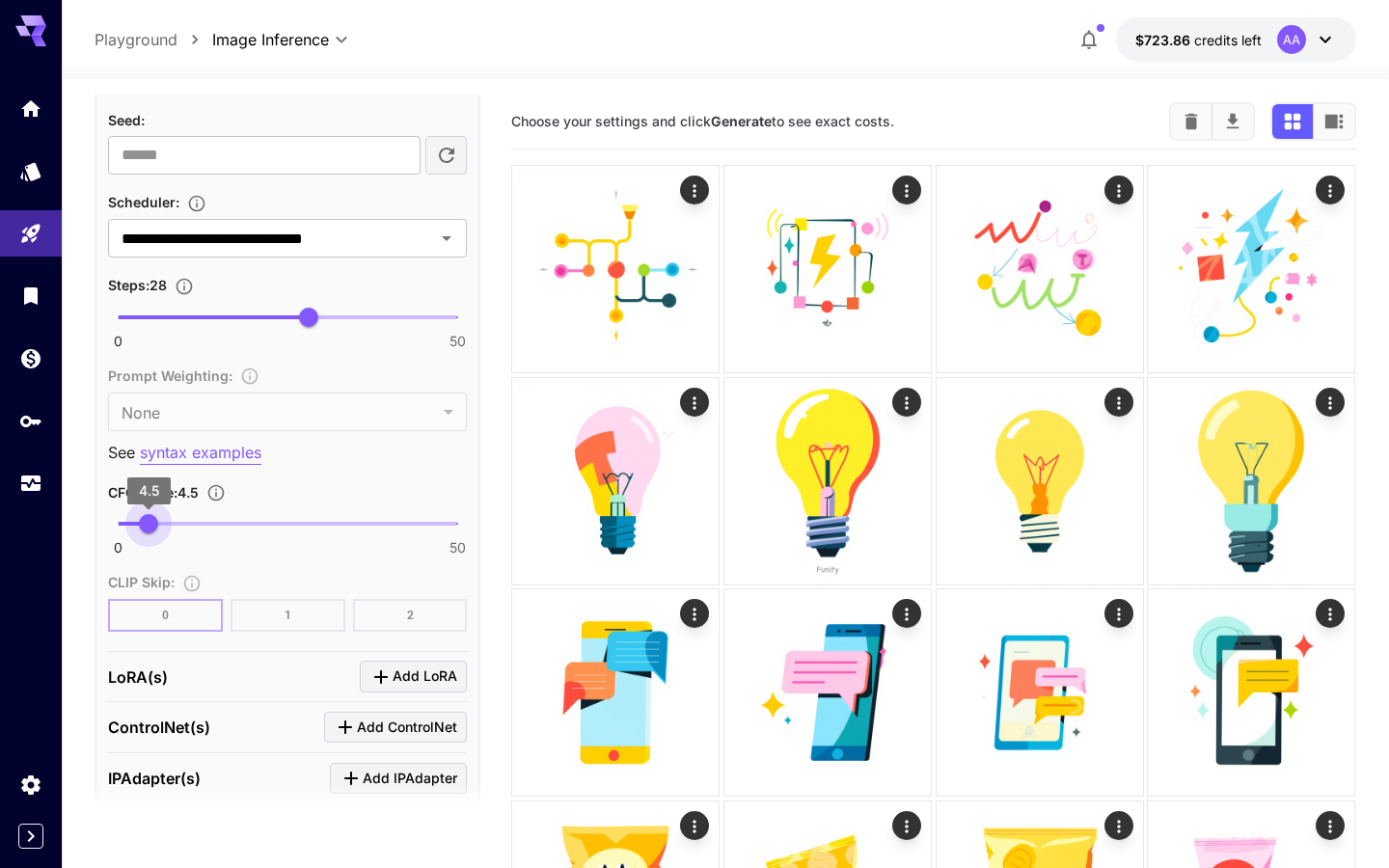 type on "***" 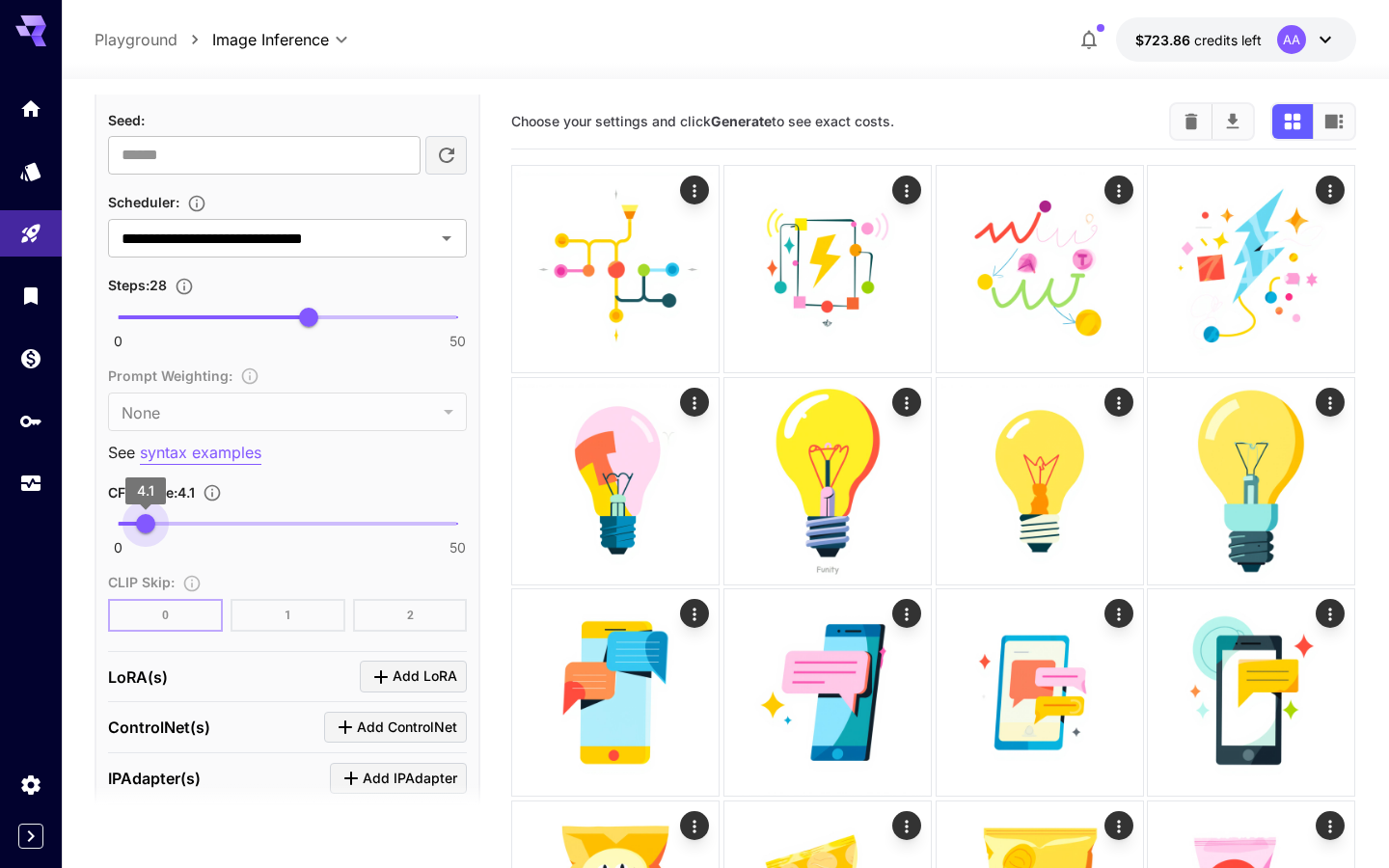 click on "4.1" at bounding box center (146, 524) 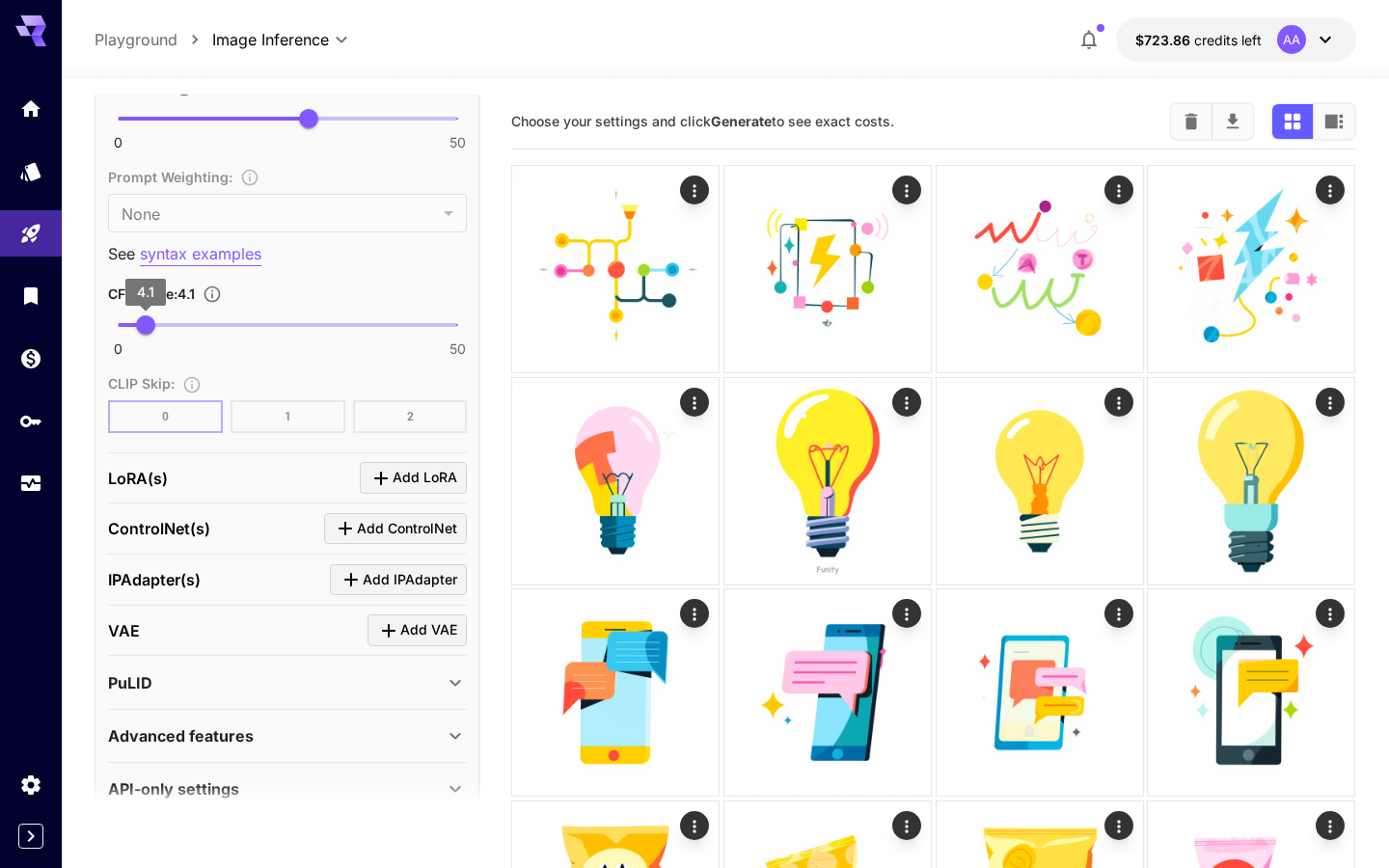 scroll, scrollTop: 1428, scrollLeft: 0, axis: vertical 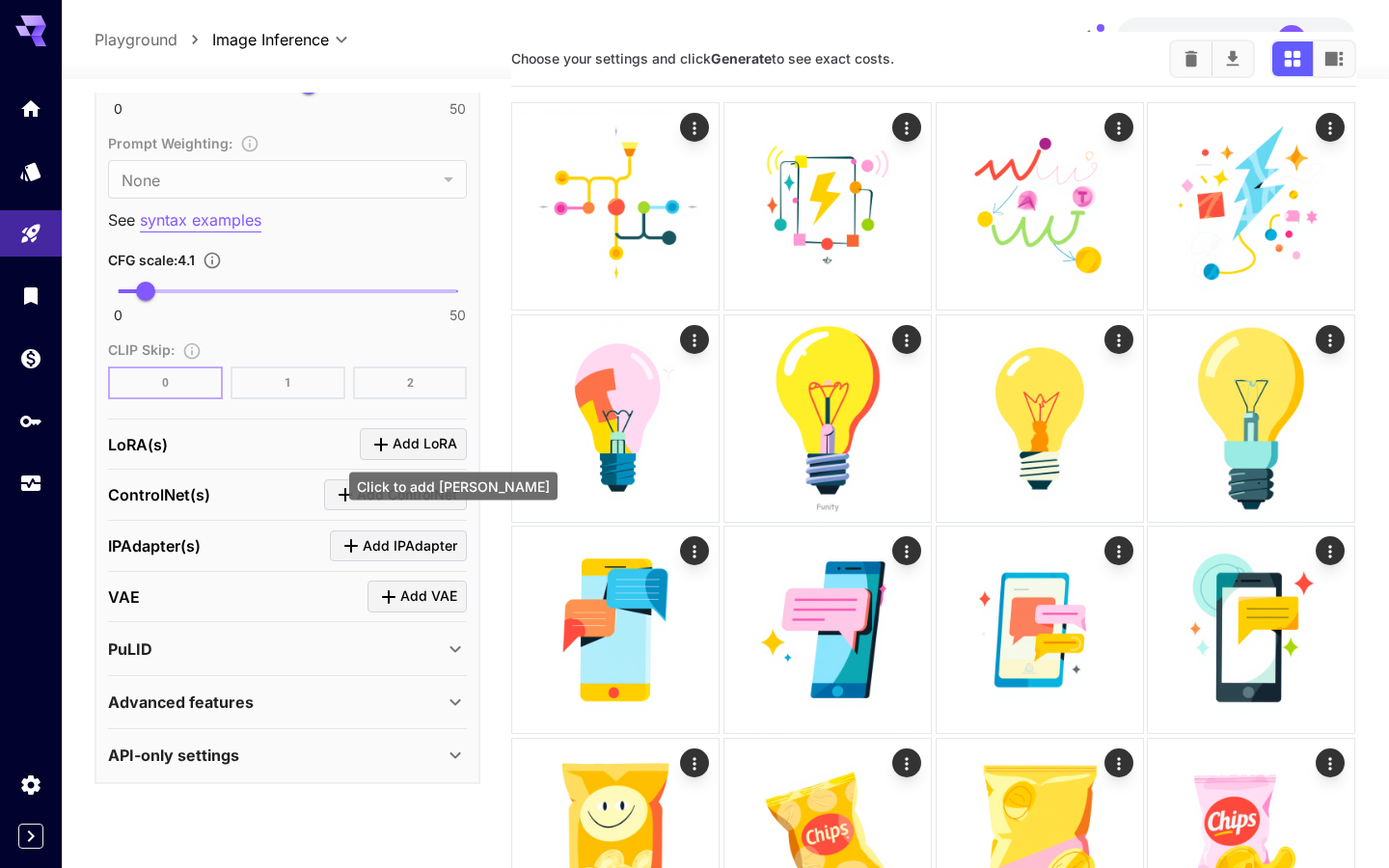 click 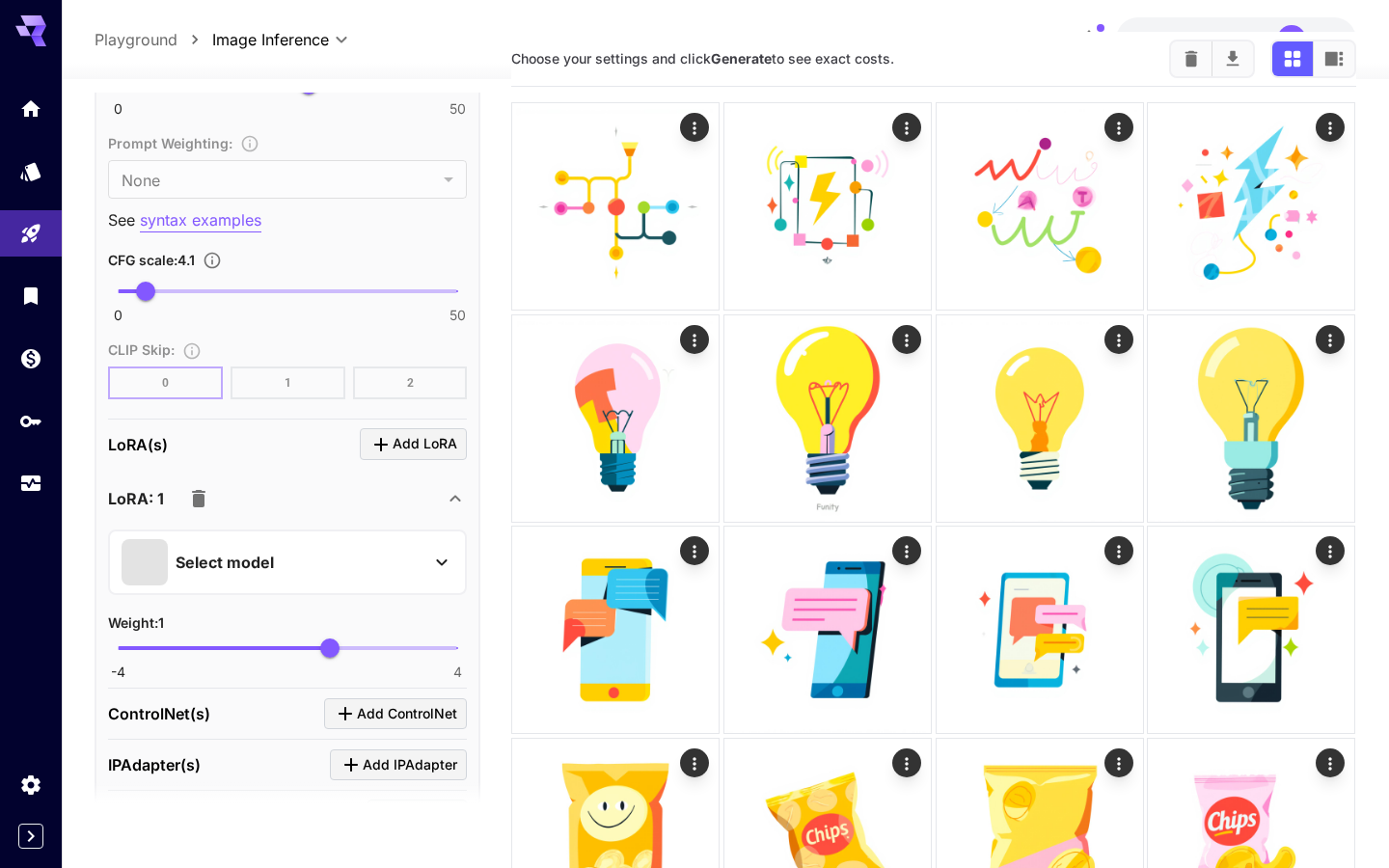 click on "Select model" at bounding box center (225, 562) 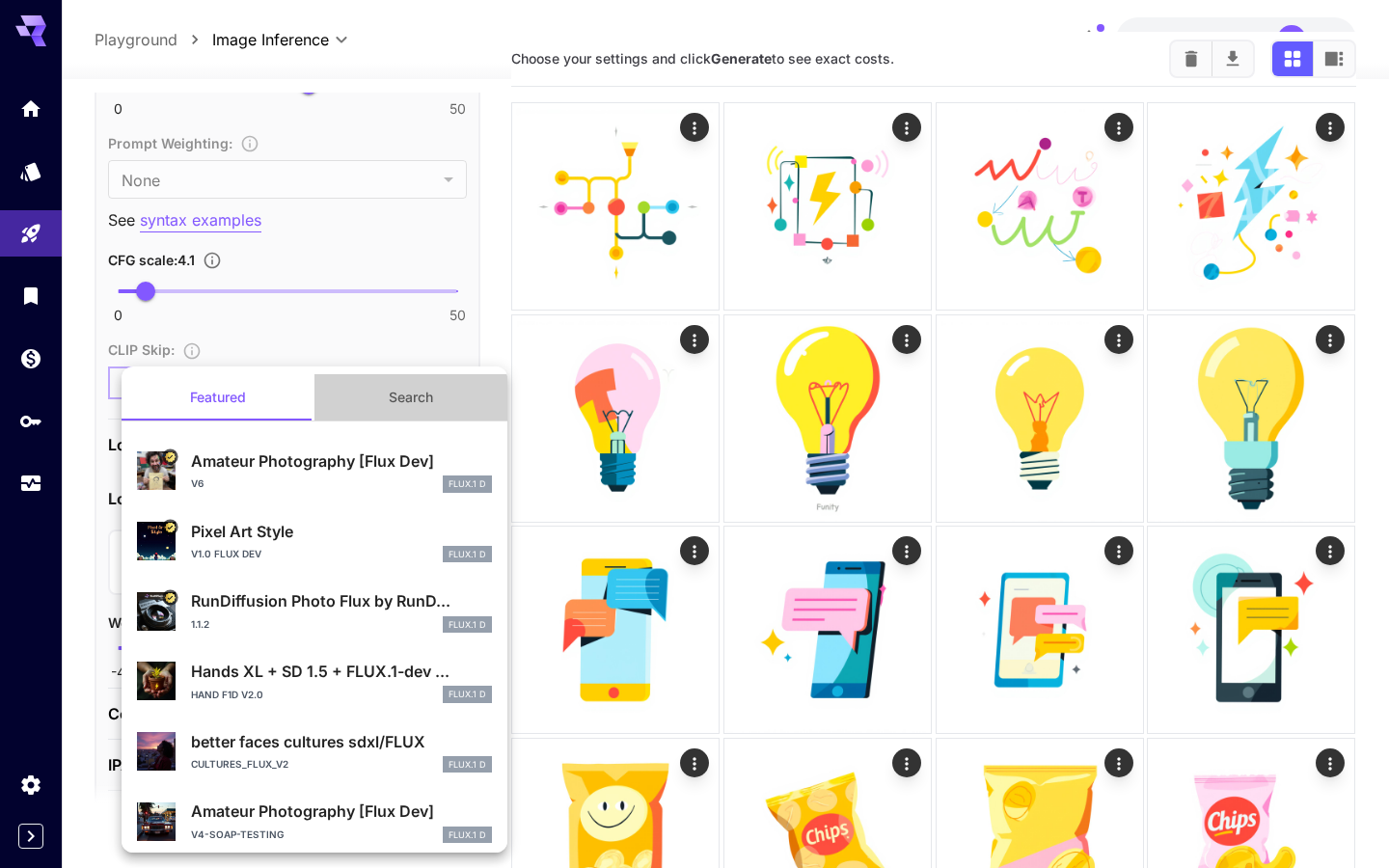 click on "Search" at bounding box center [411, 397] 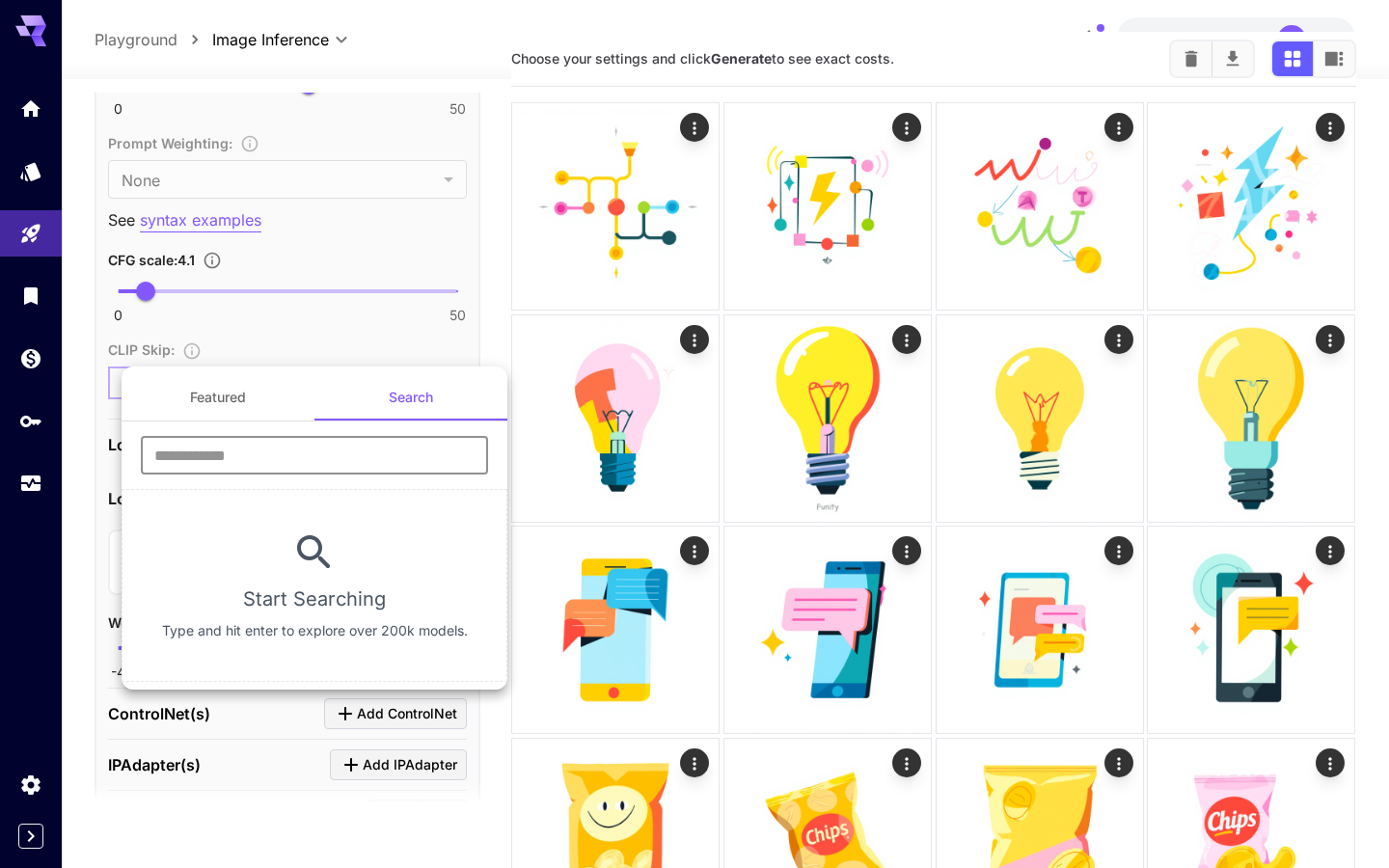 click at bounding box center (314, 455) 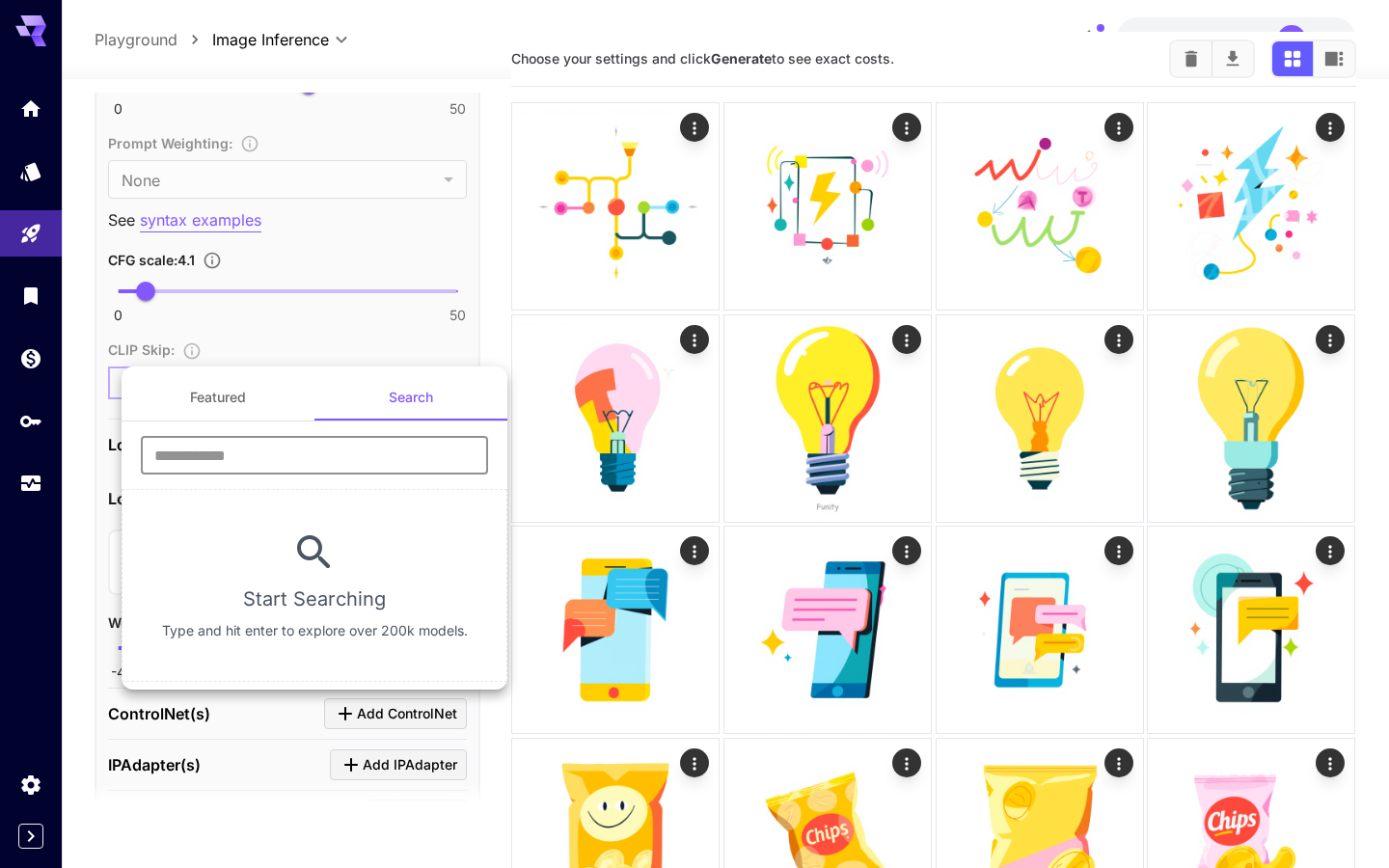 type on "**********" 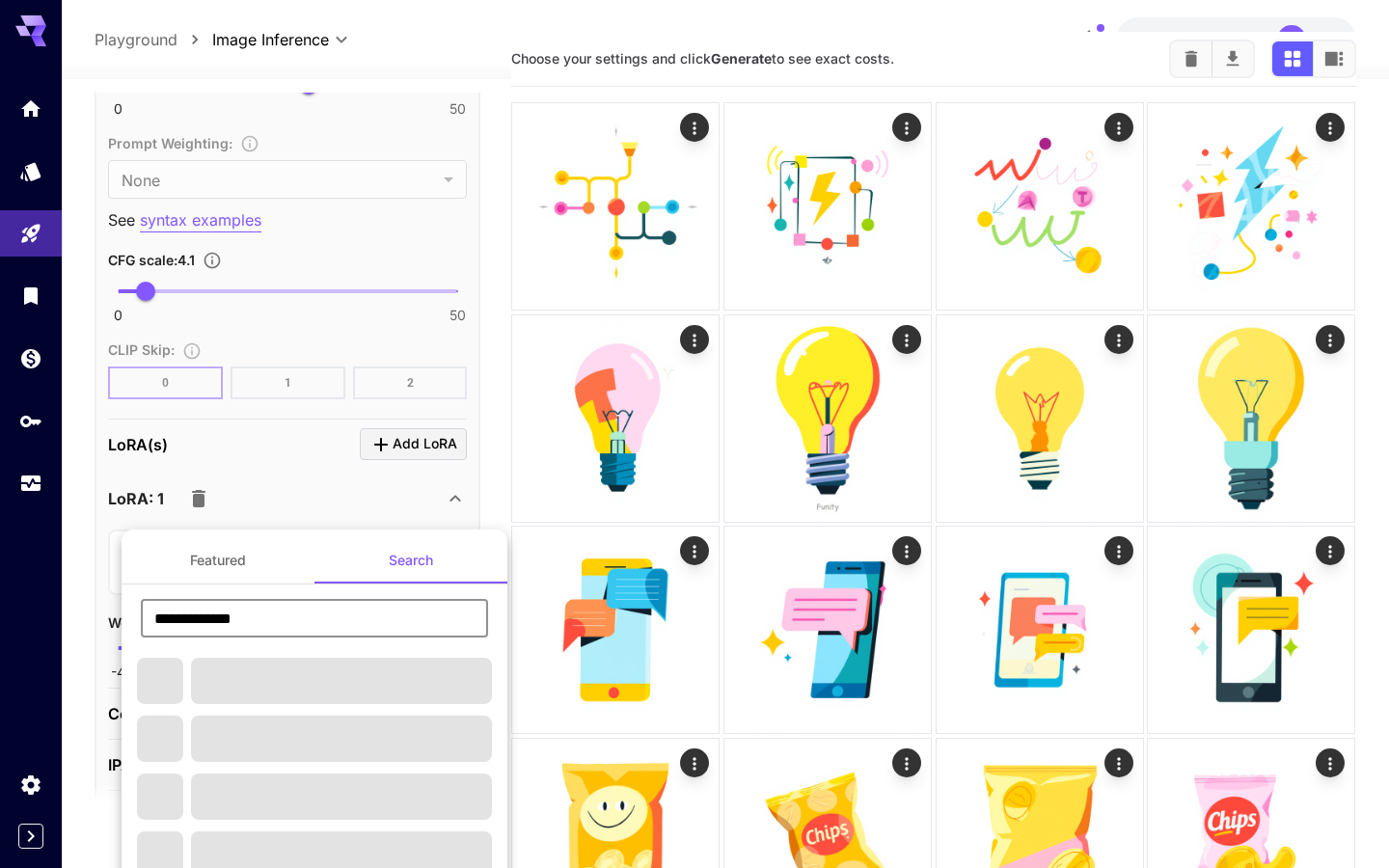 click on "**********" at bounding box center (314, 710) 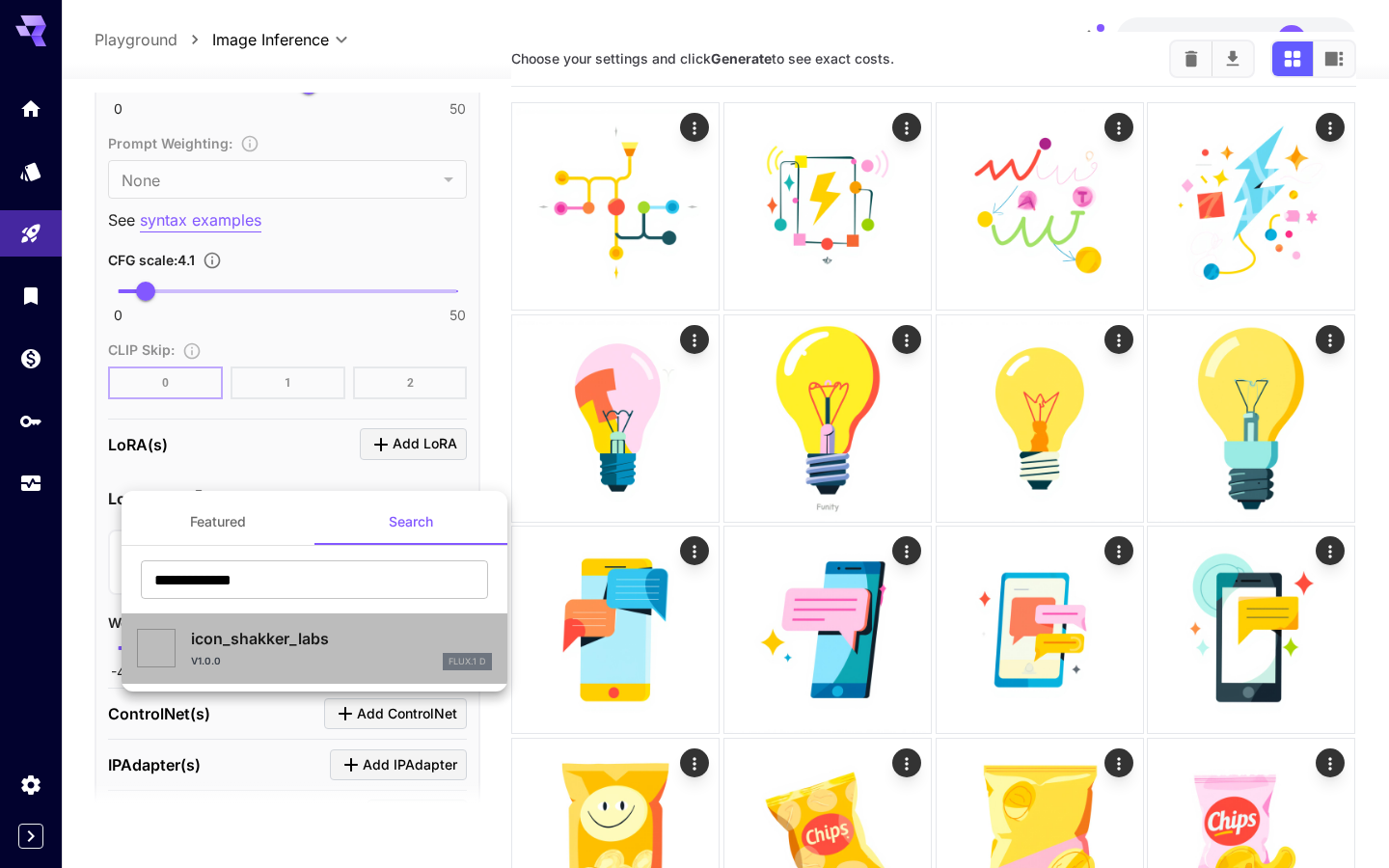 click on "icon_shakker_labs" at bounding box center (341, 638) 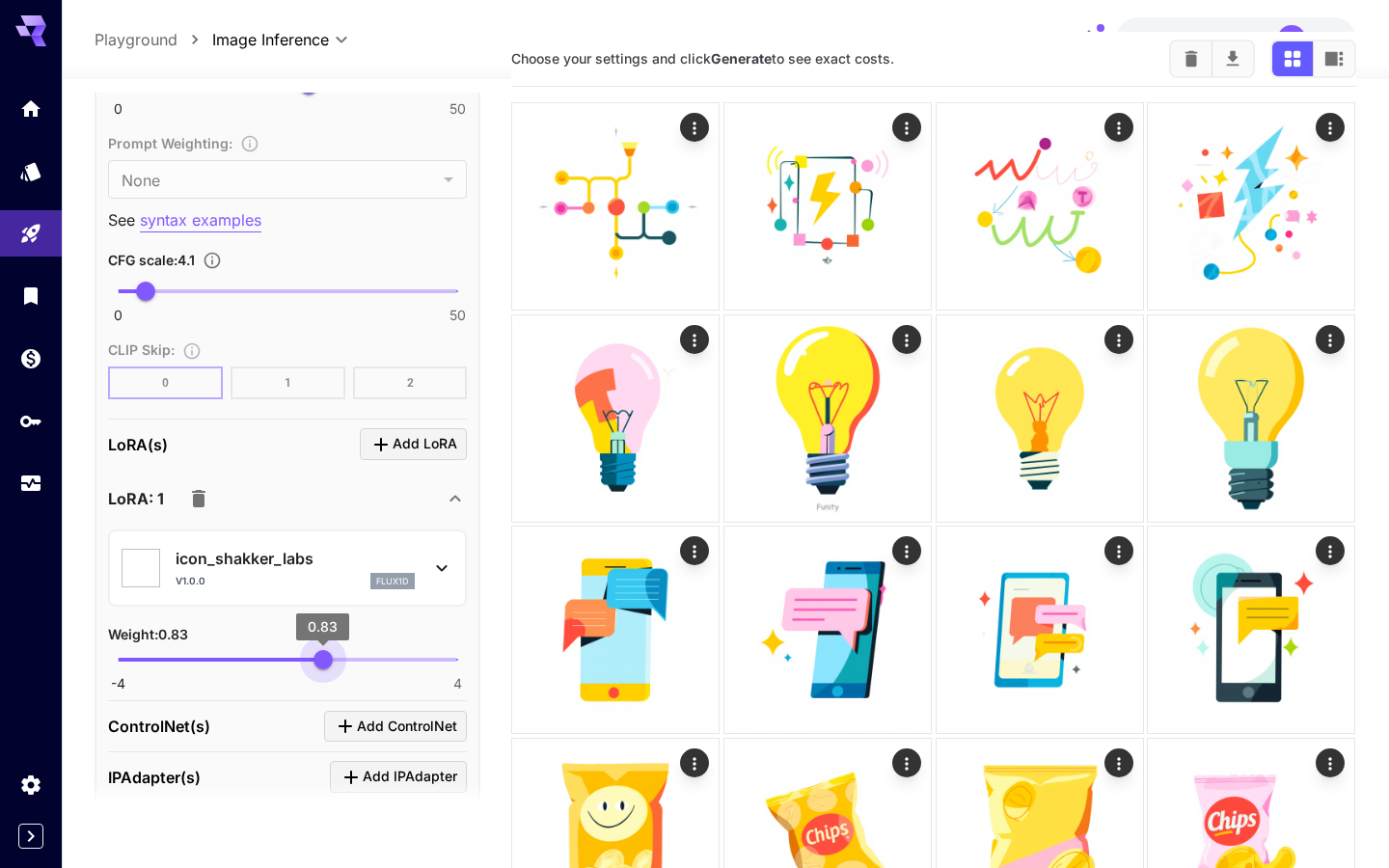 type on "****" 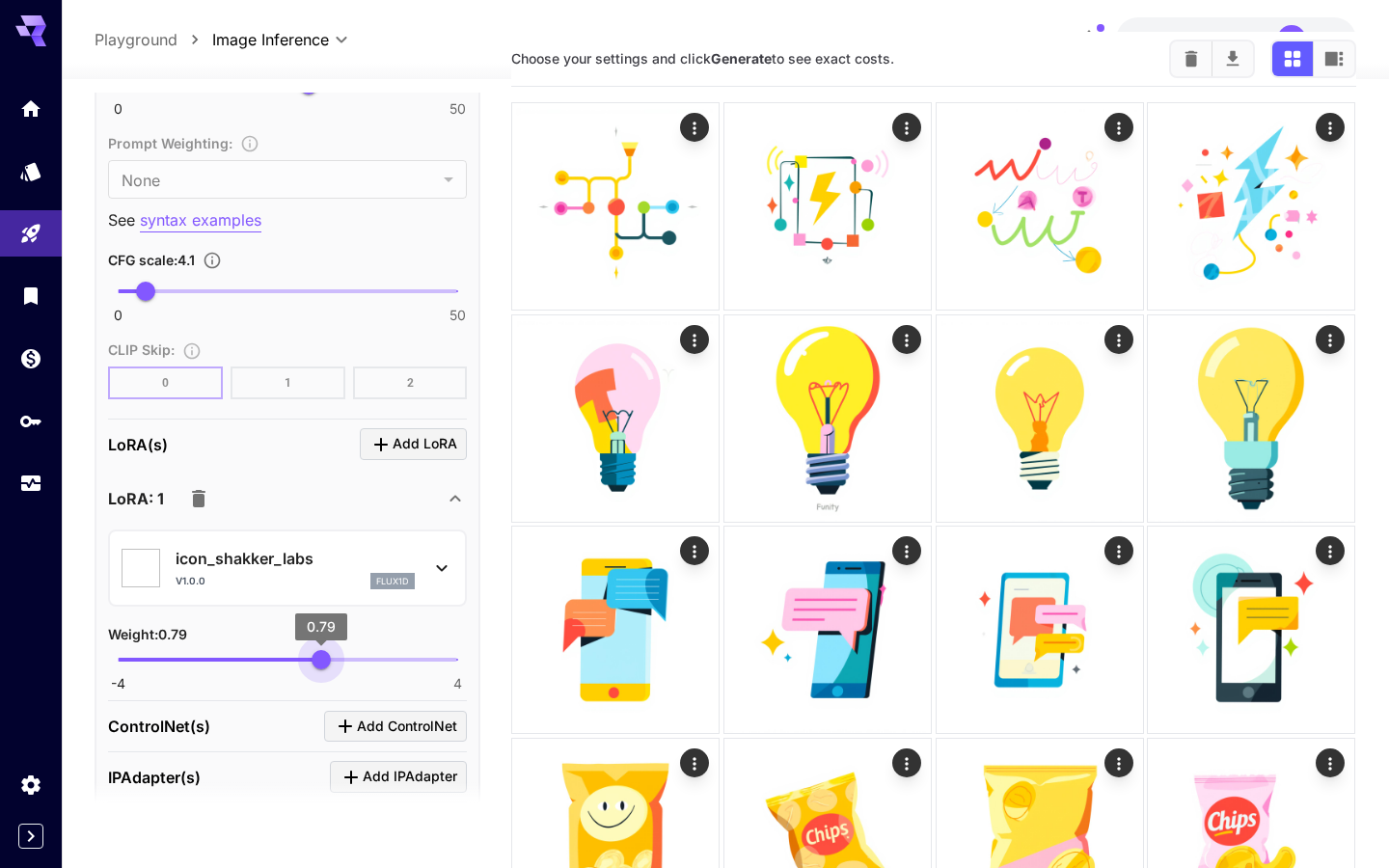 click on "0.79" at bounding box center [321, 660] 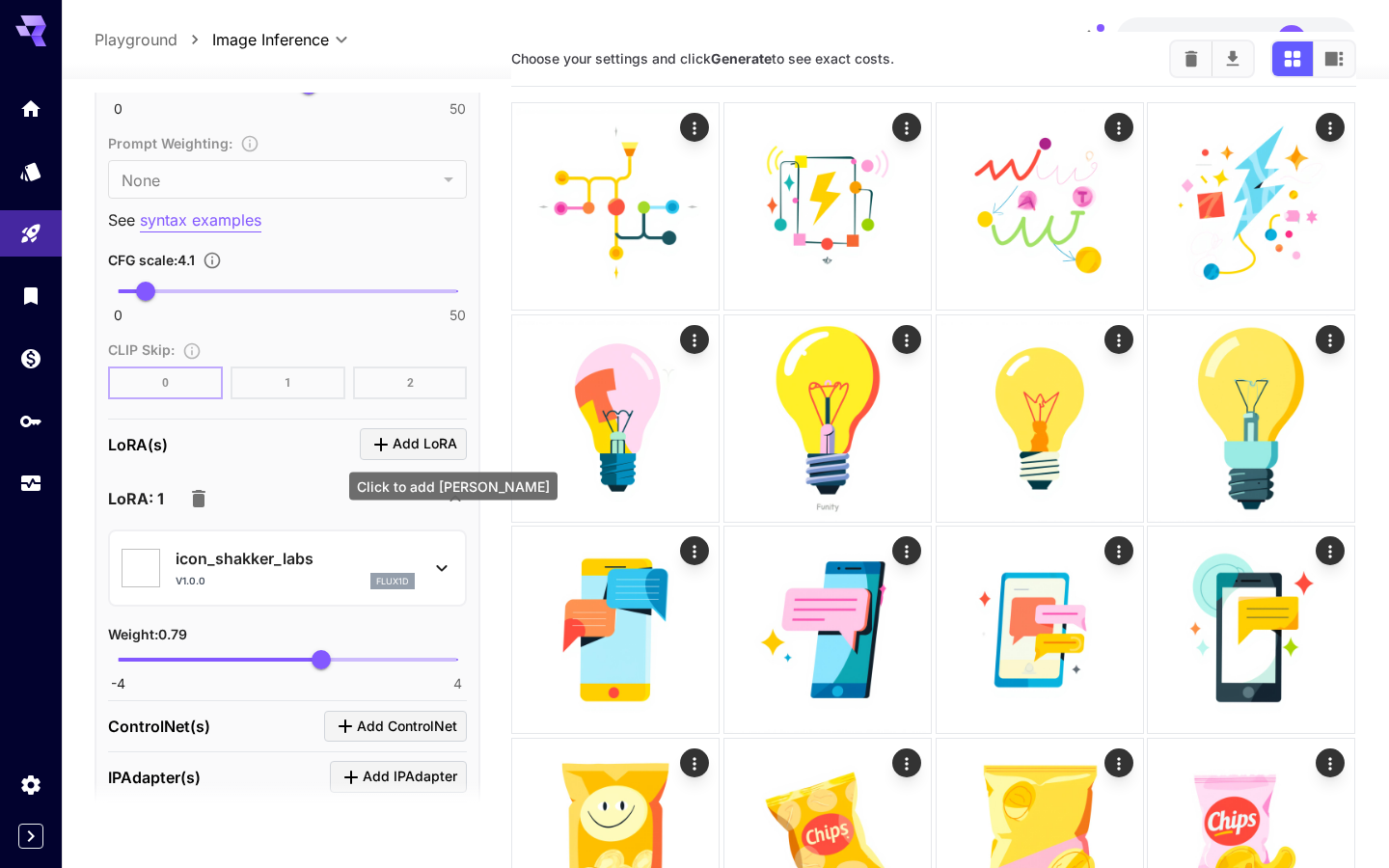 click on "Click to add [PERSON_NAME]" at bounding box center (453, 480) 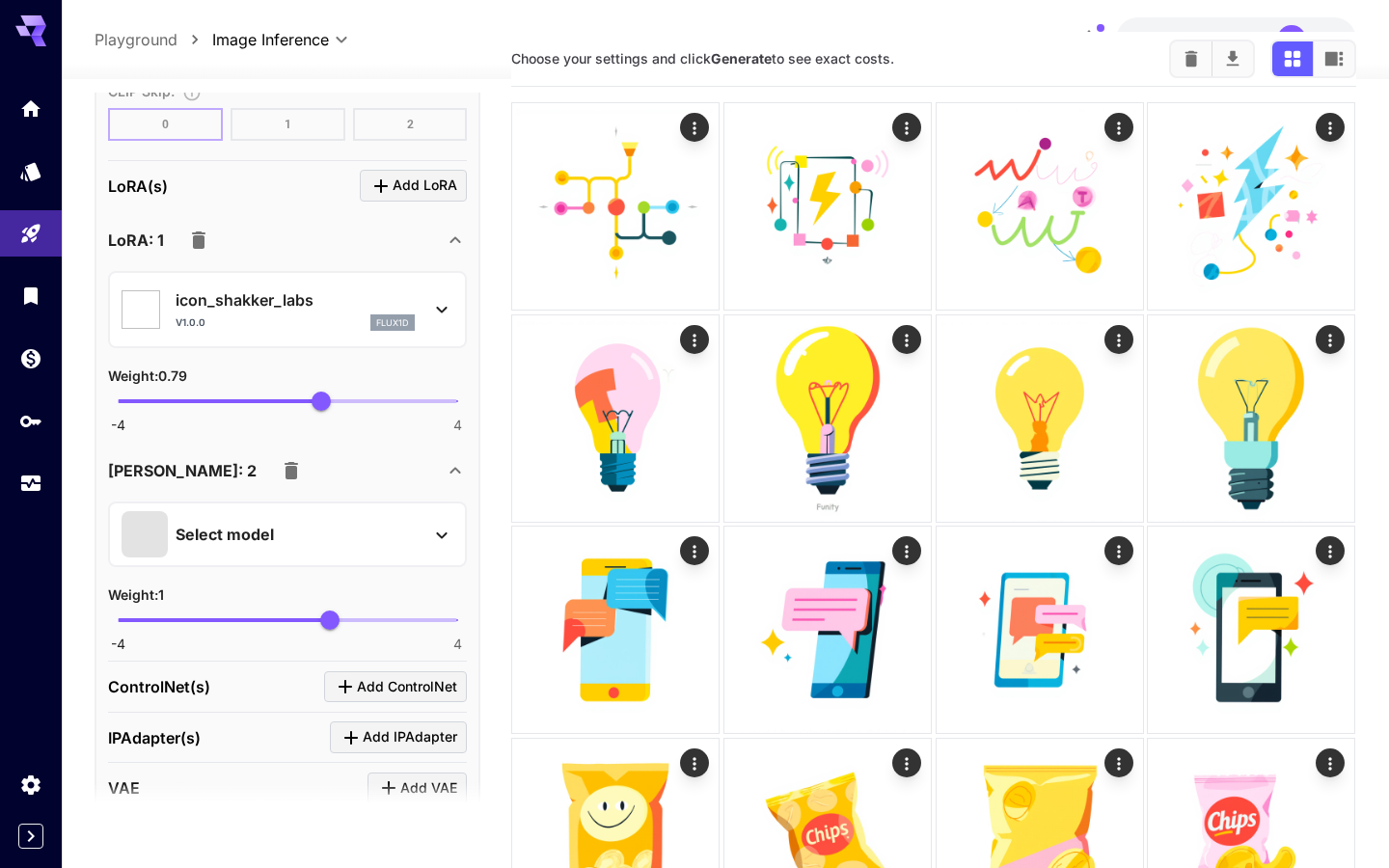 scroll, scrollTop: 1726, scrollLeft: 0, axis: vertical 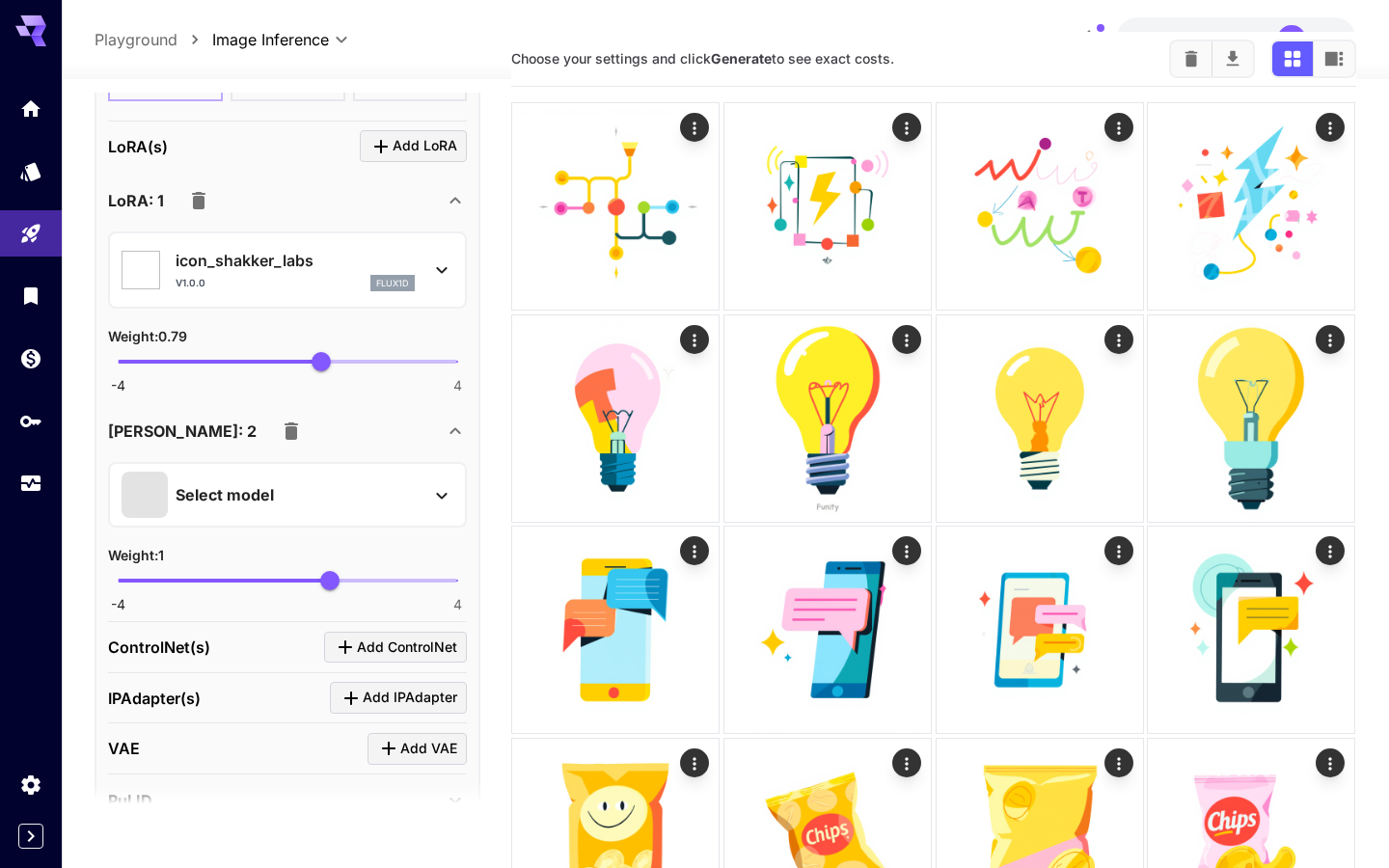 click on "Select model" at bounding box center [225, 495] 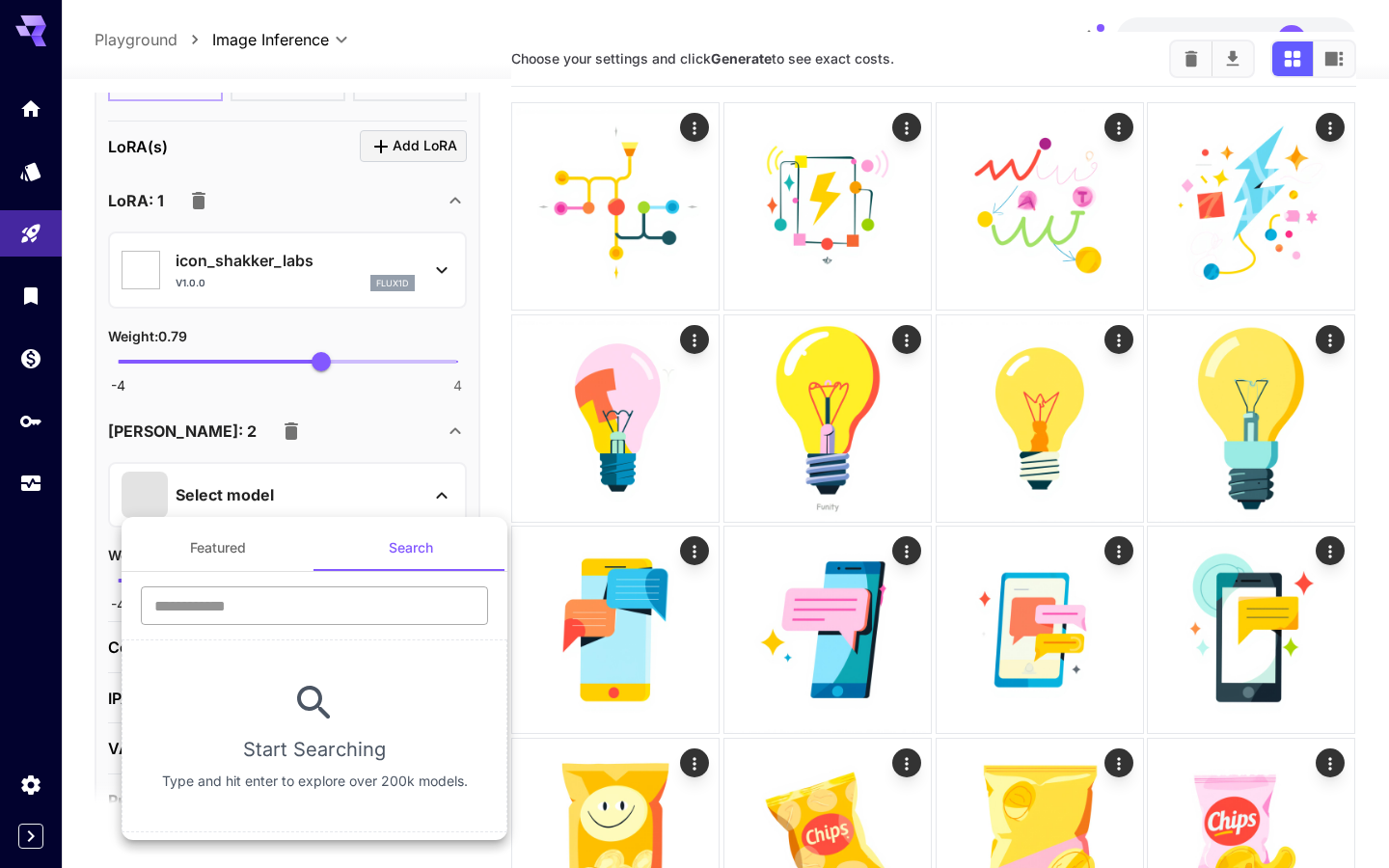click at bounding box center [314, 606] 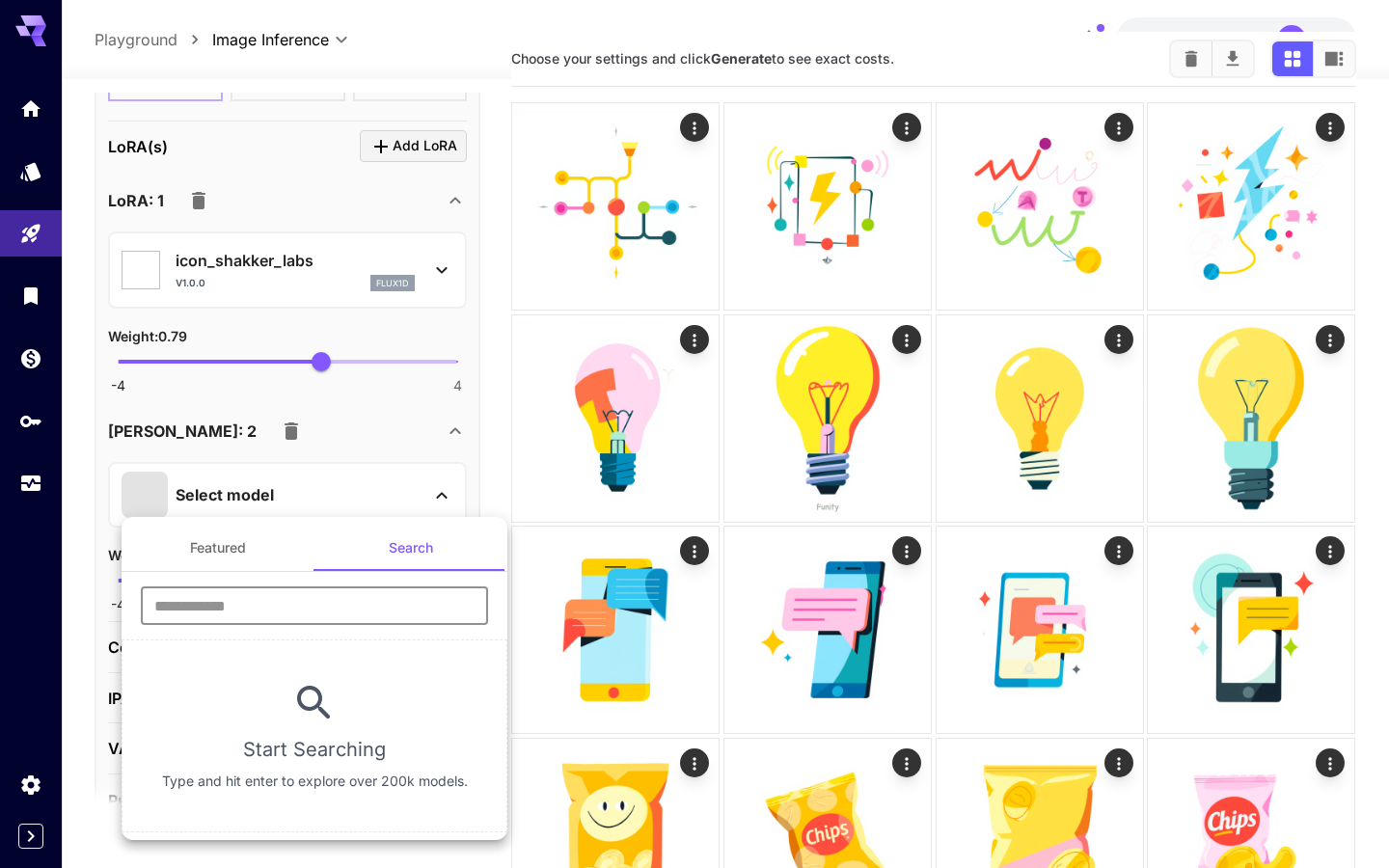 type on "*" 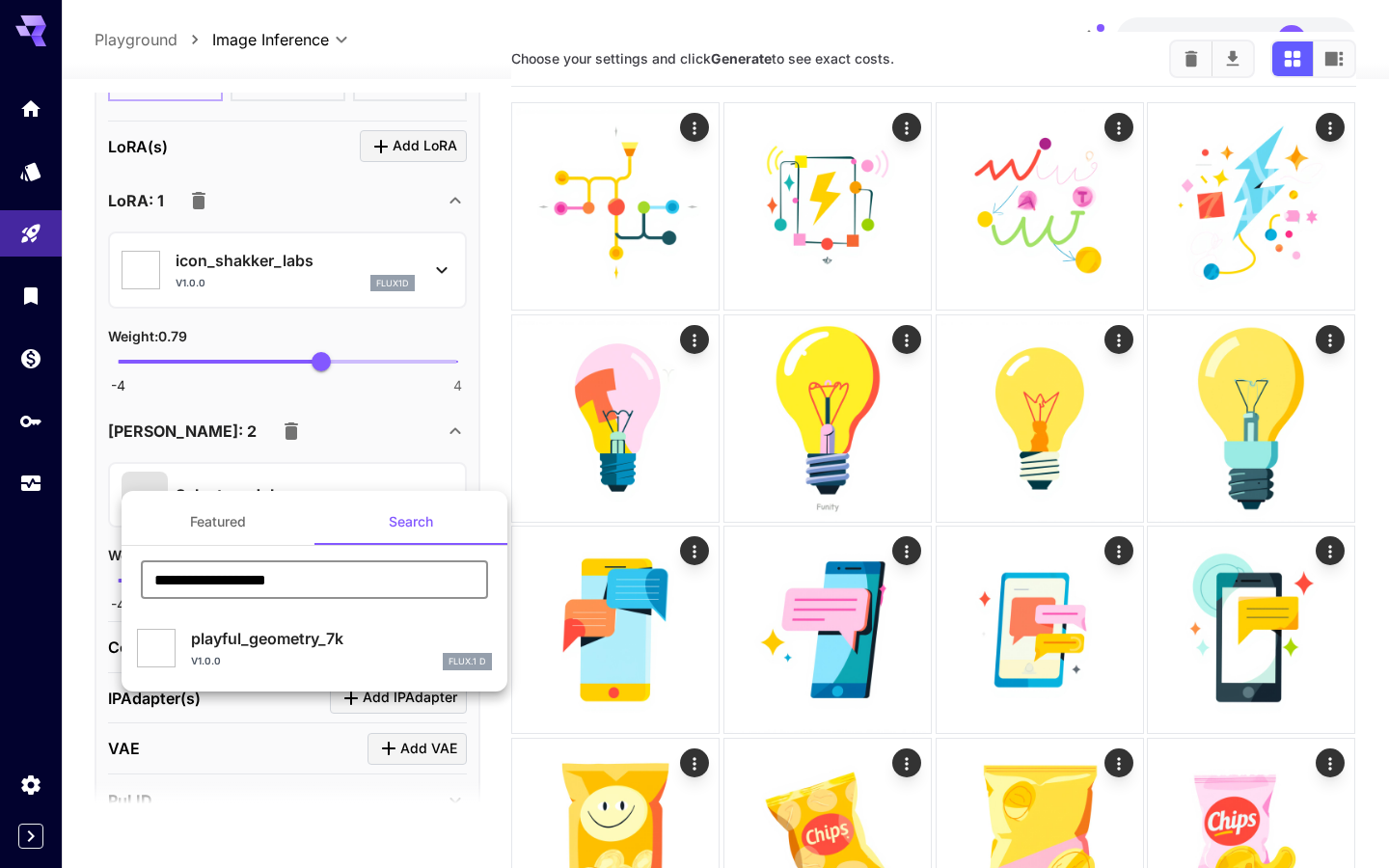 type on "**********" 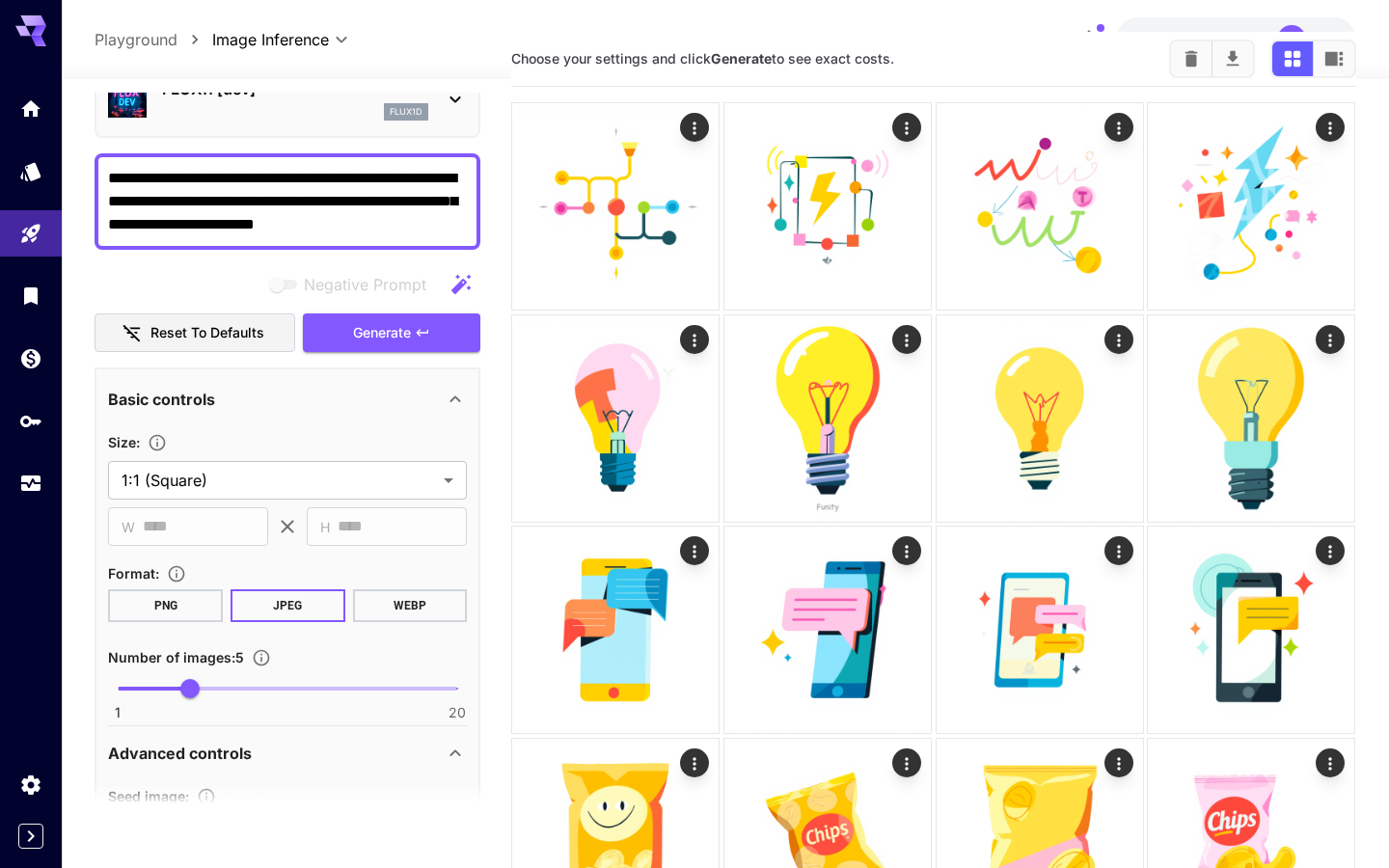 scroll, scrollTop: 0, scrollLeft: 0, axis: both 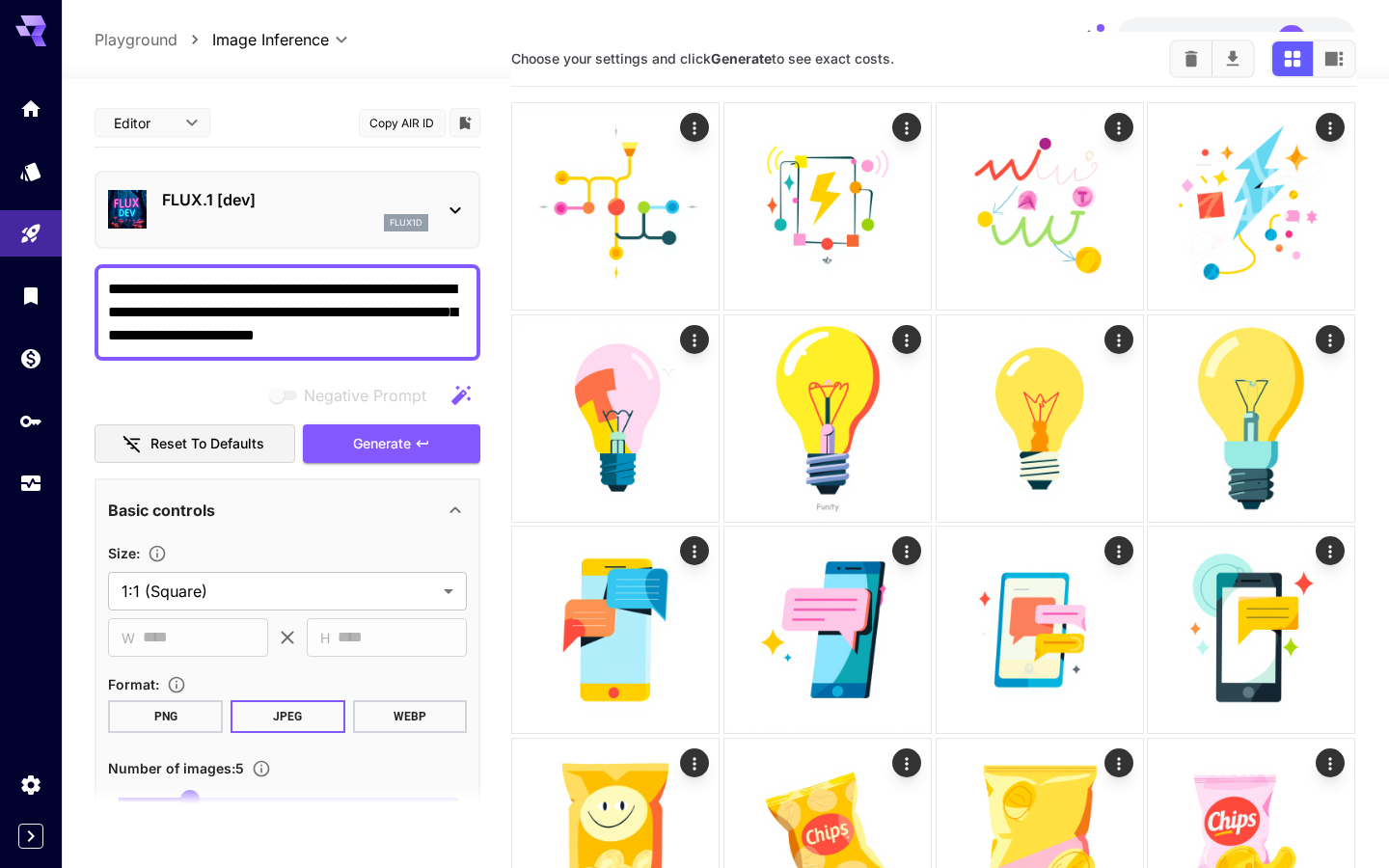 click on "**********" at bounding box center (287, 312) 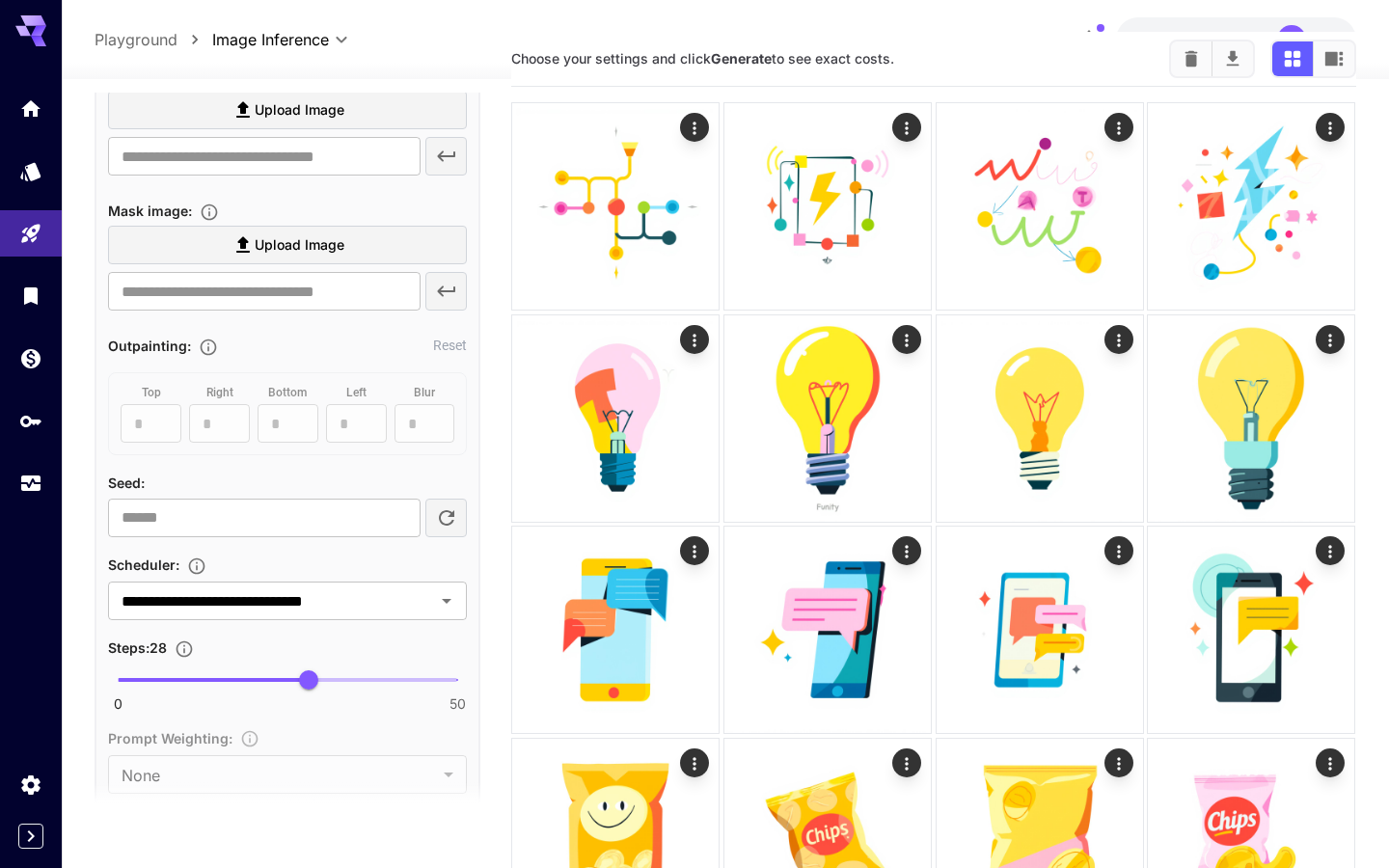 scroll, scrollTop: 865, scrollLeft: 0, axis: vertical 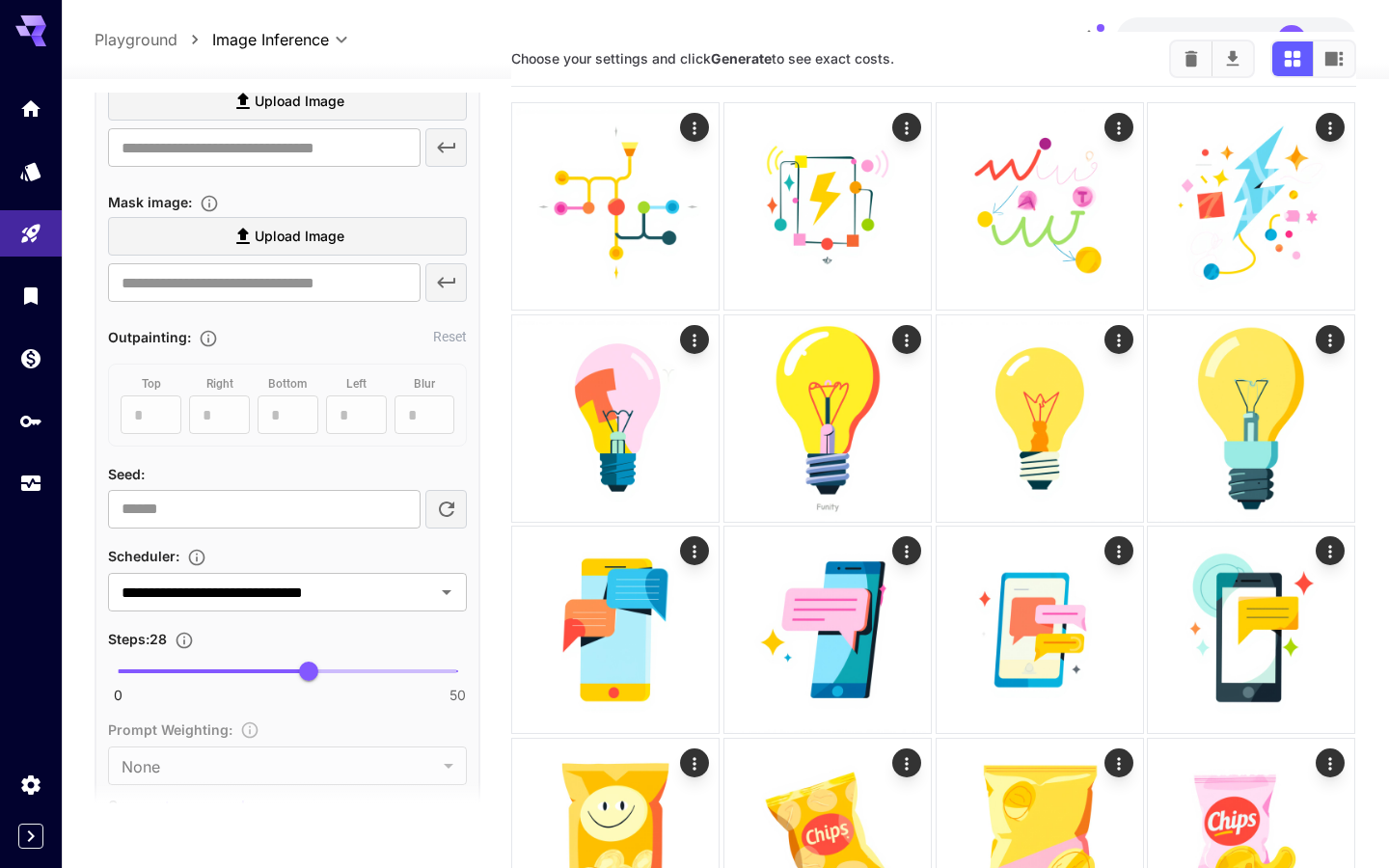 type on "**********" 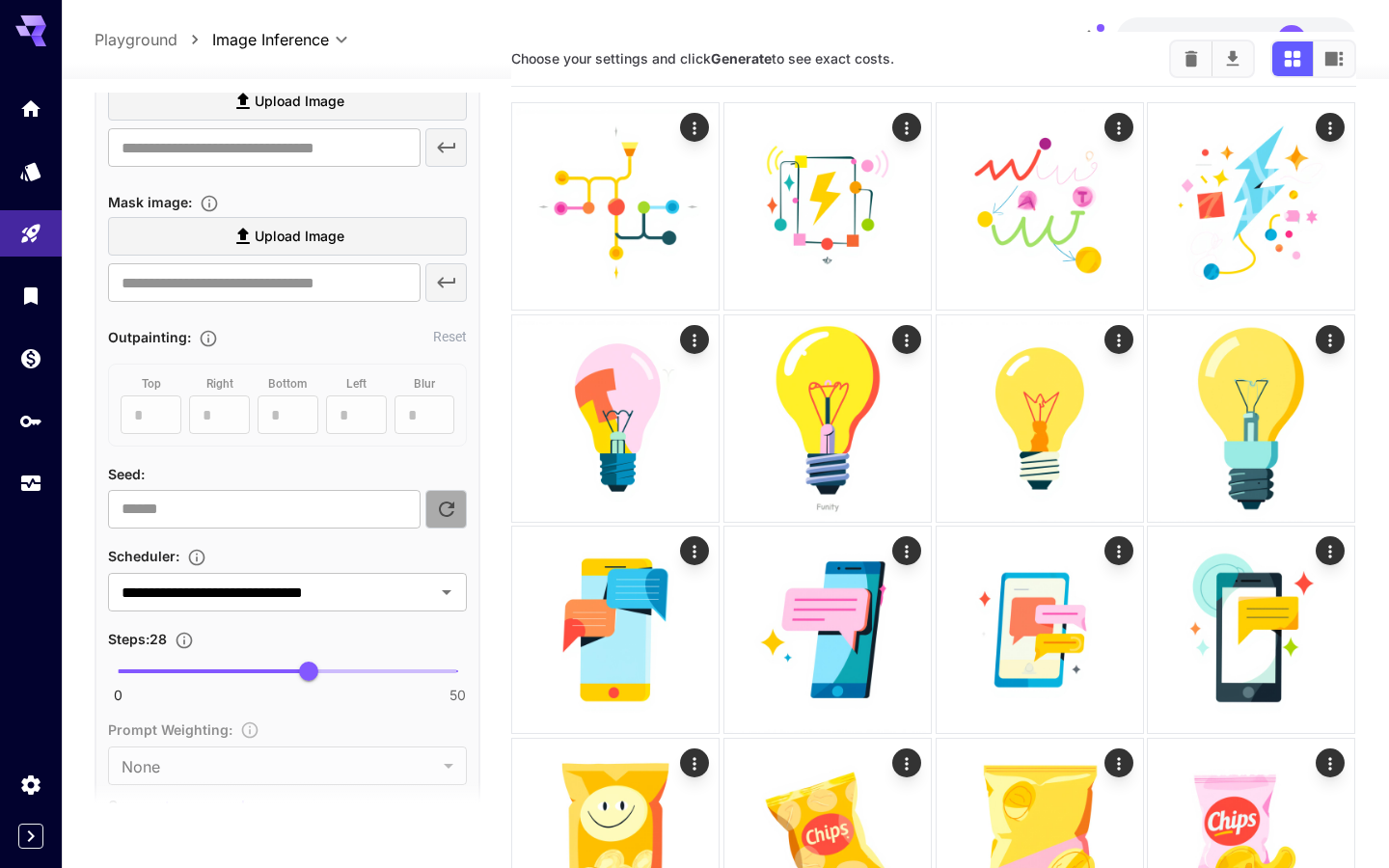 click 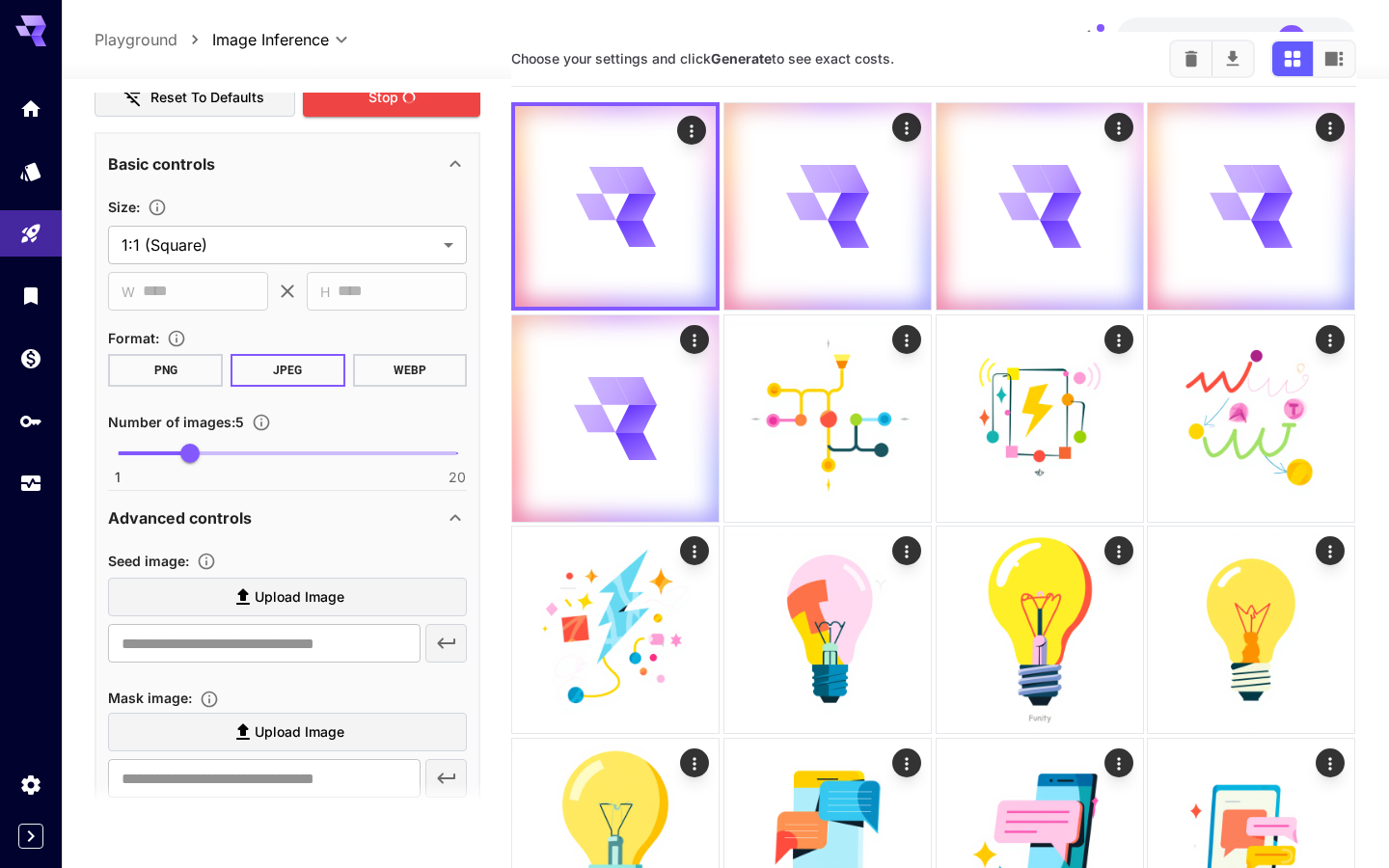 scroll, scrollTop: 374, scrollLeft: 0, axis: vertical 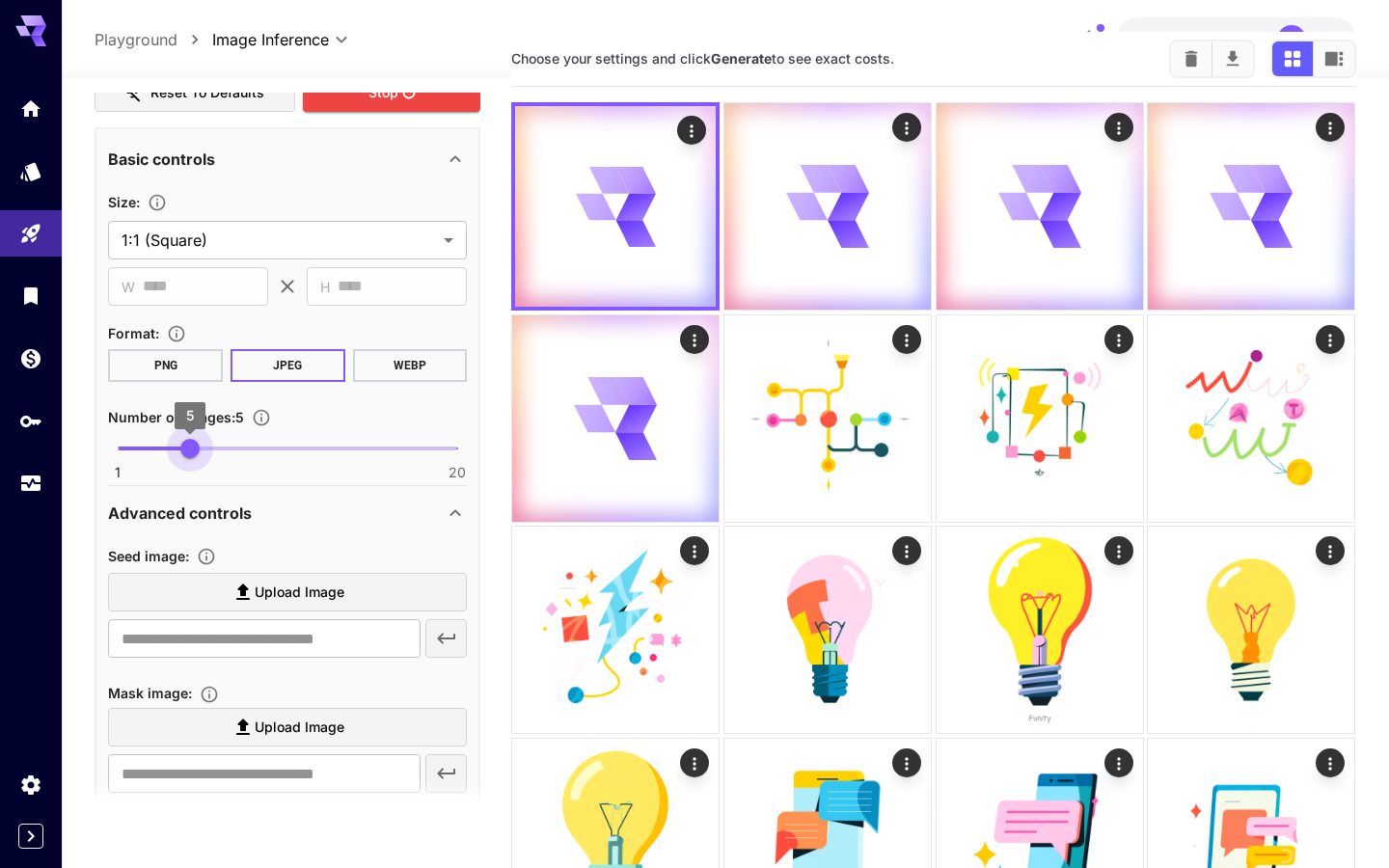type on "*" 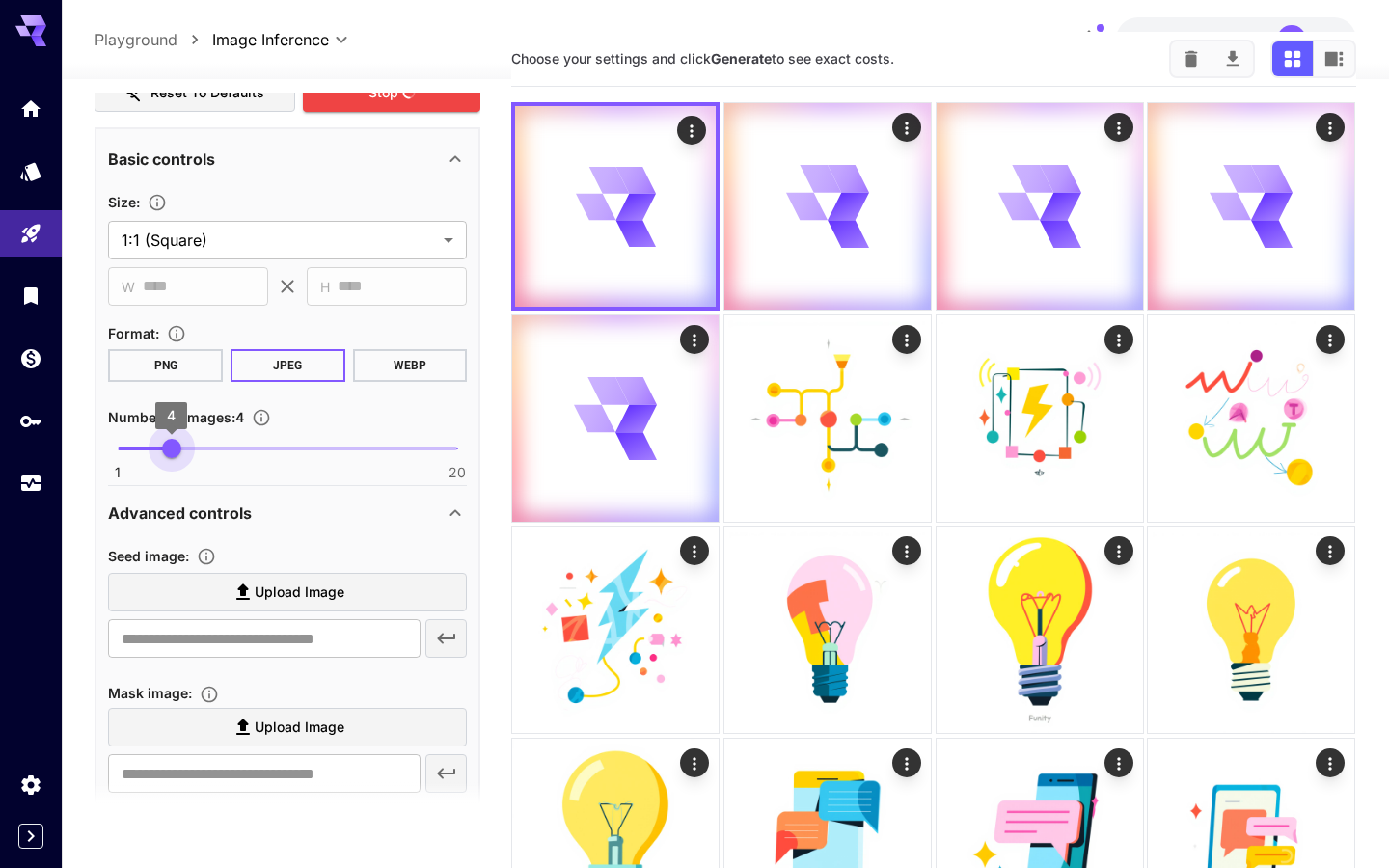 click on "4" at bounding box center (172, 448) 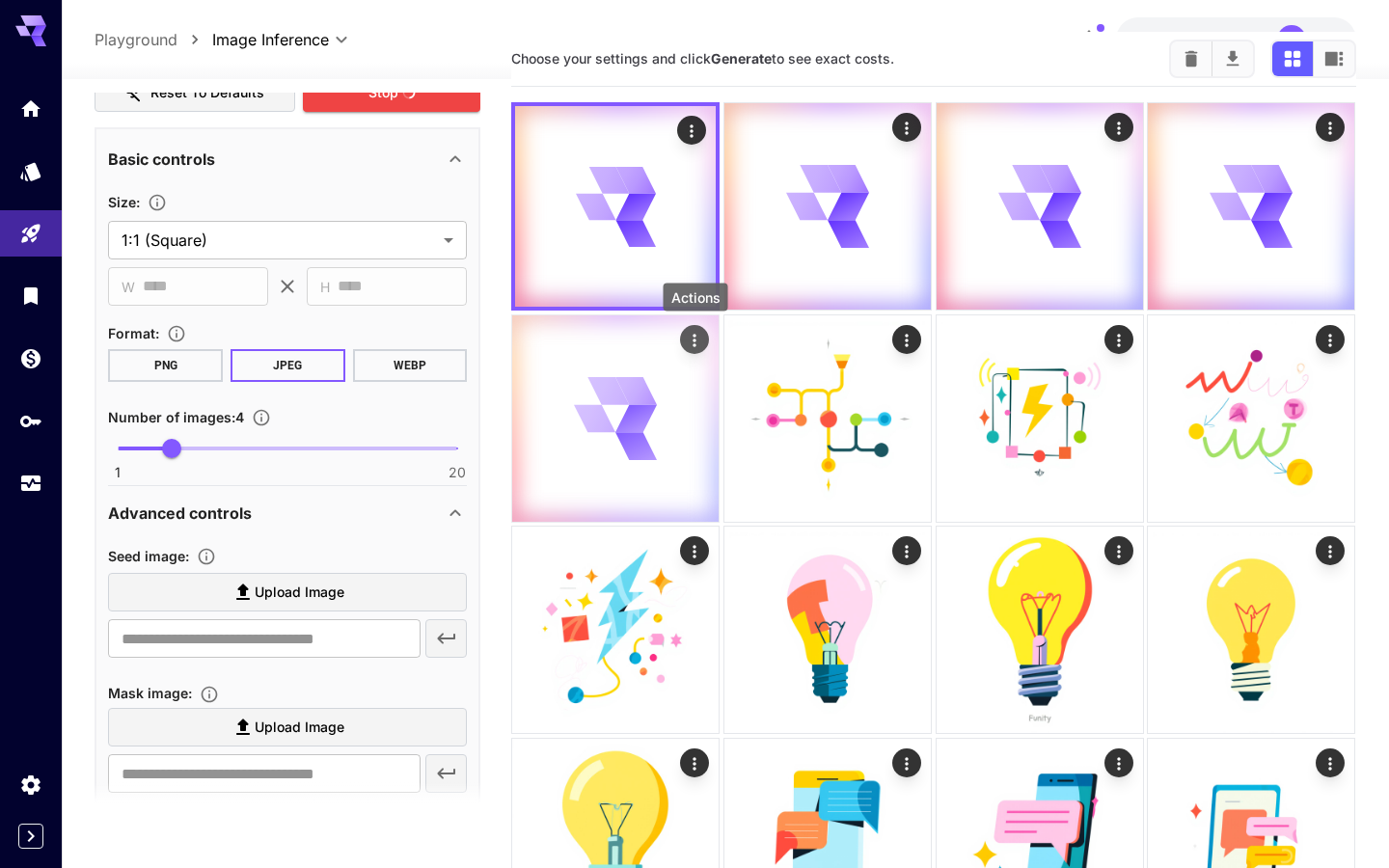 scroll, scrollTop: 0, scrollLeft: 0, axis: both 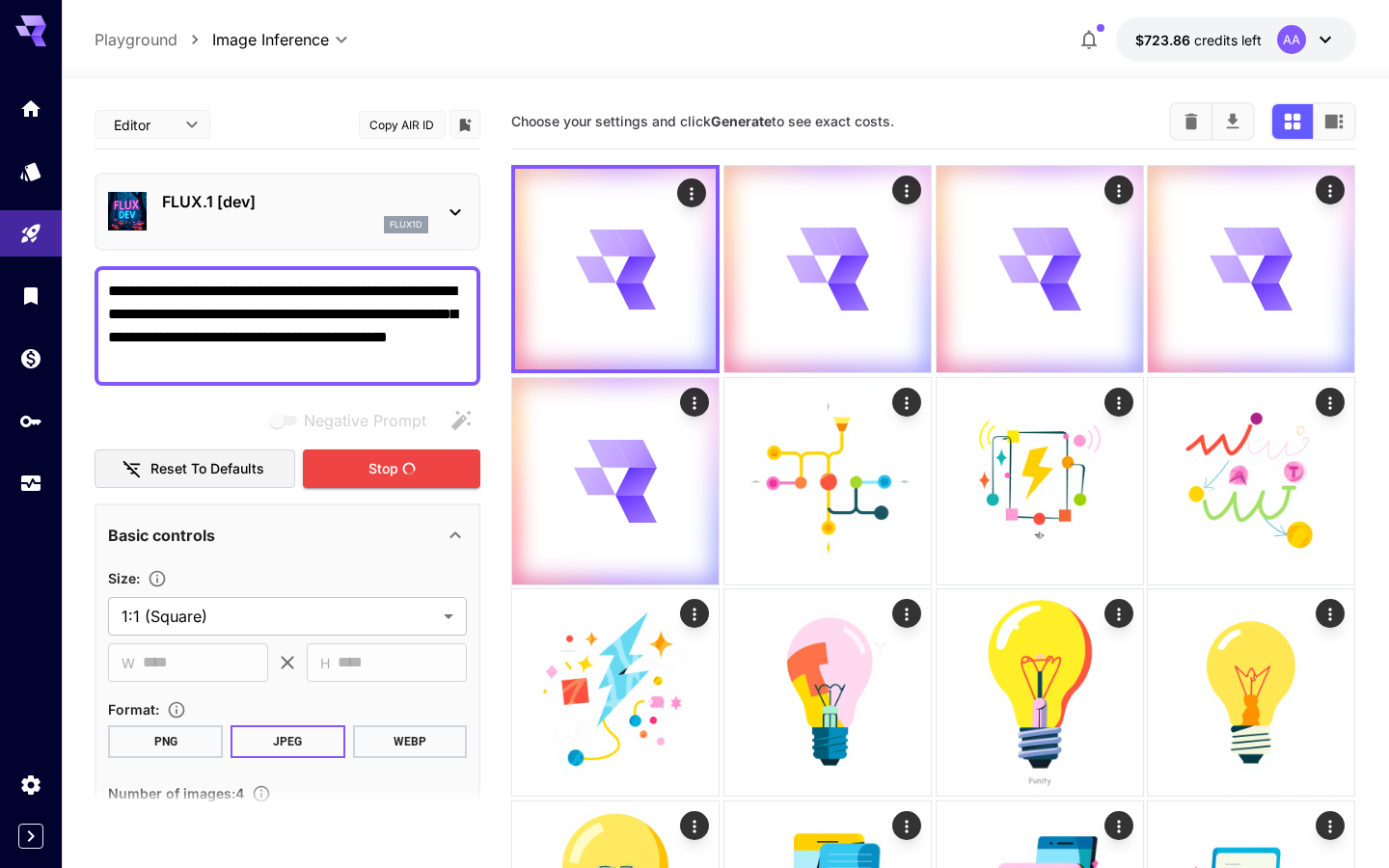 drag, startPoint x: 251, startPoint y: 293, endPoint x: 123, endPoint y: 291, distance: 128.01562 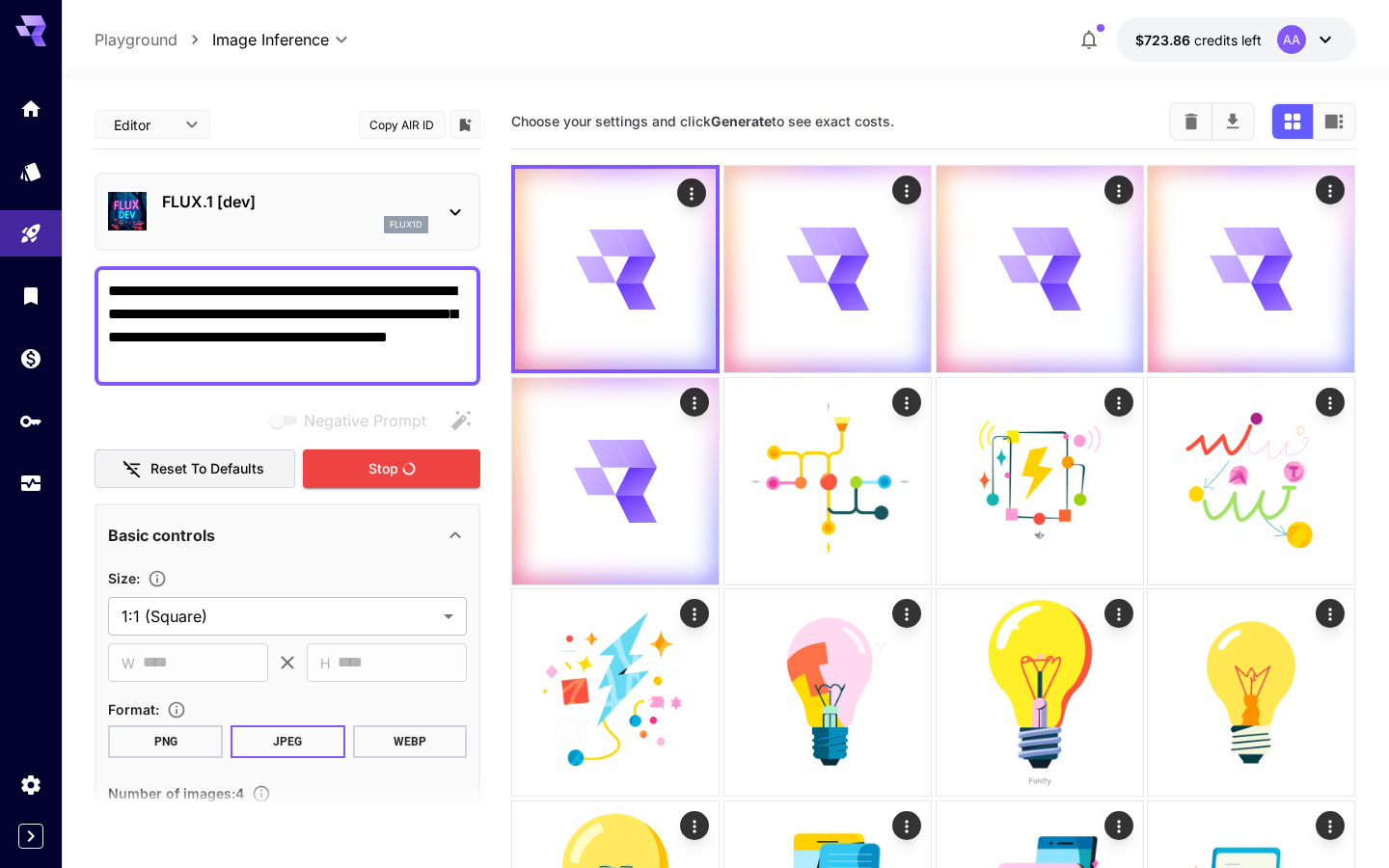 click on "**********" at bounding box center [287, 326] 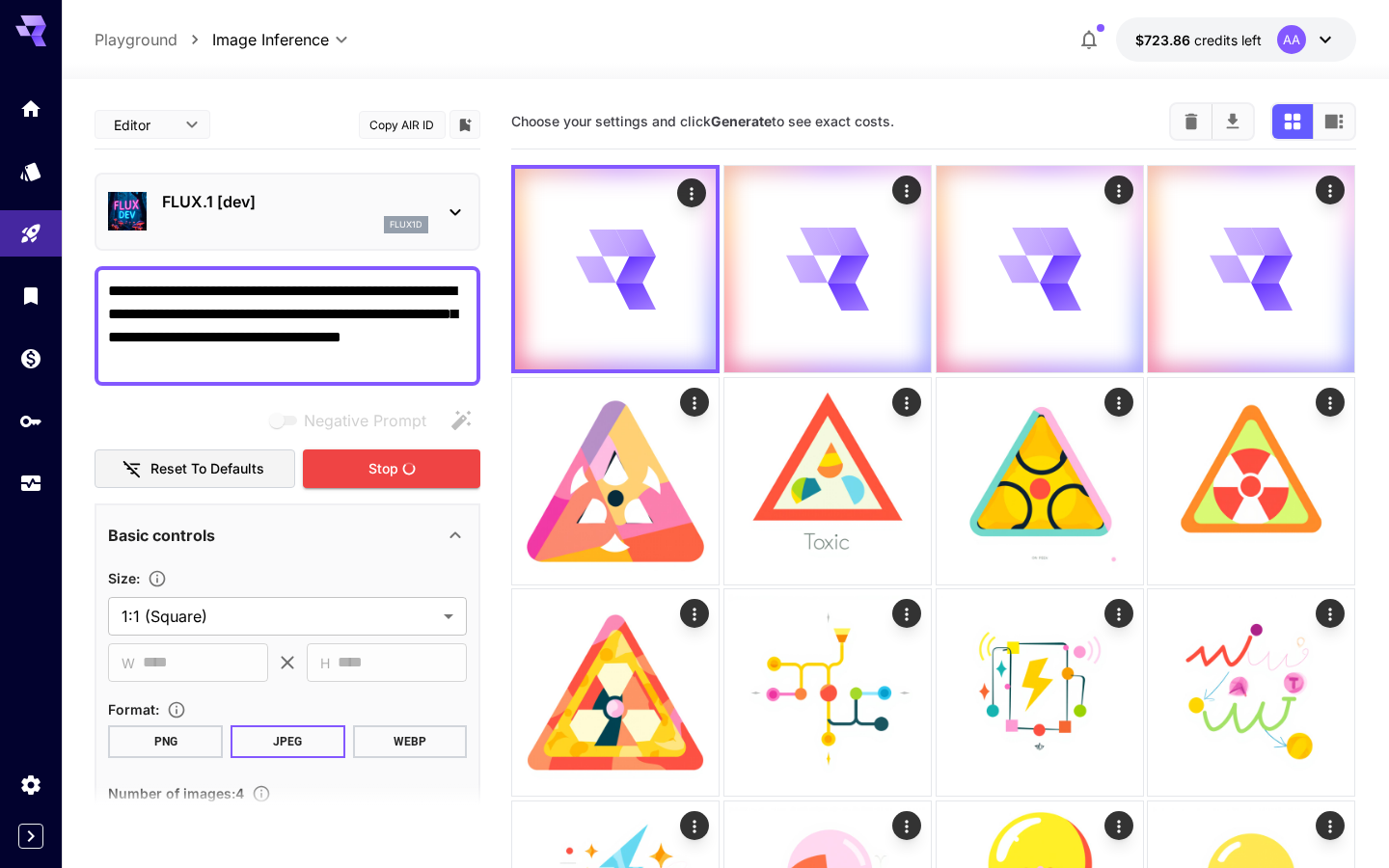 click on "**********" at bounding box center (287, 326) 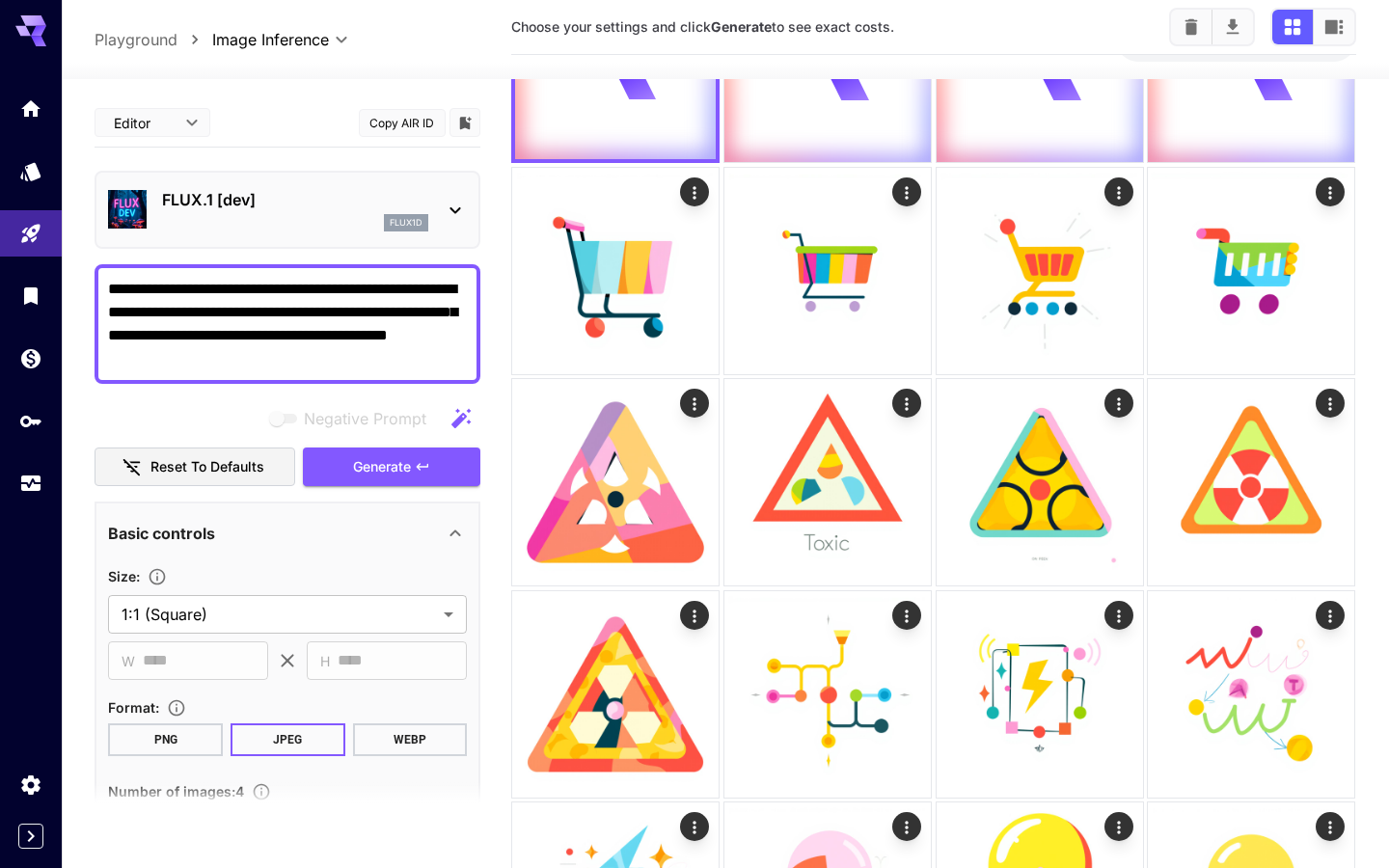 scroll, scrollTop: 0, scrollLeft: 0, axis: both 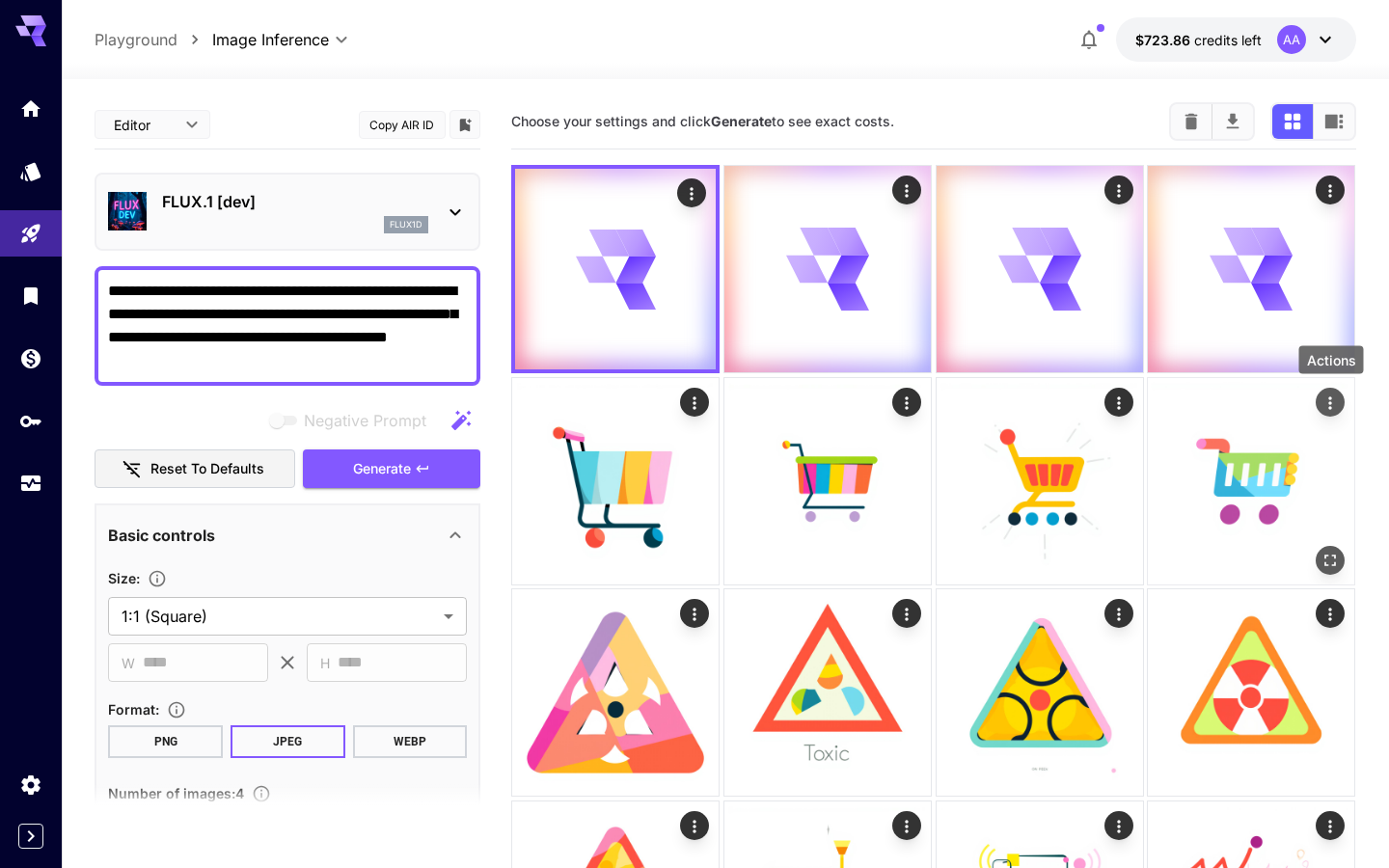 click 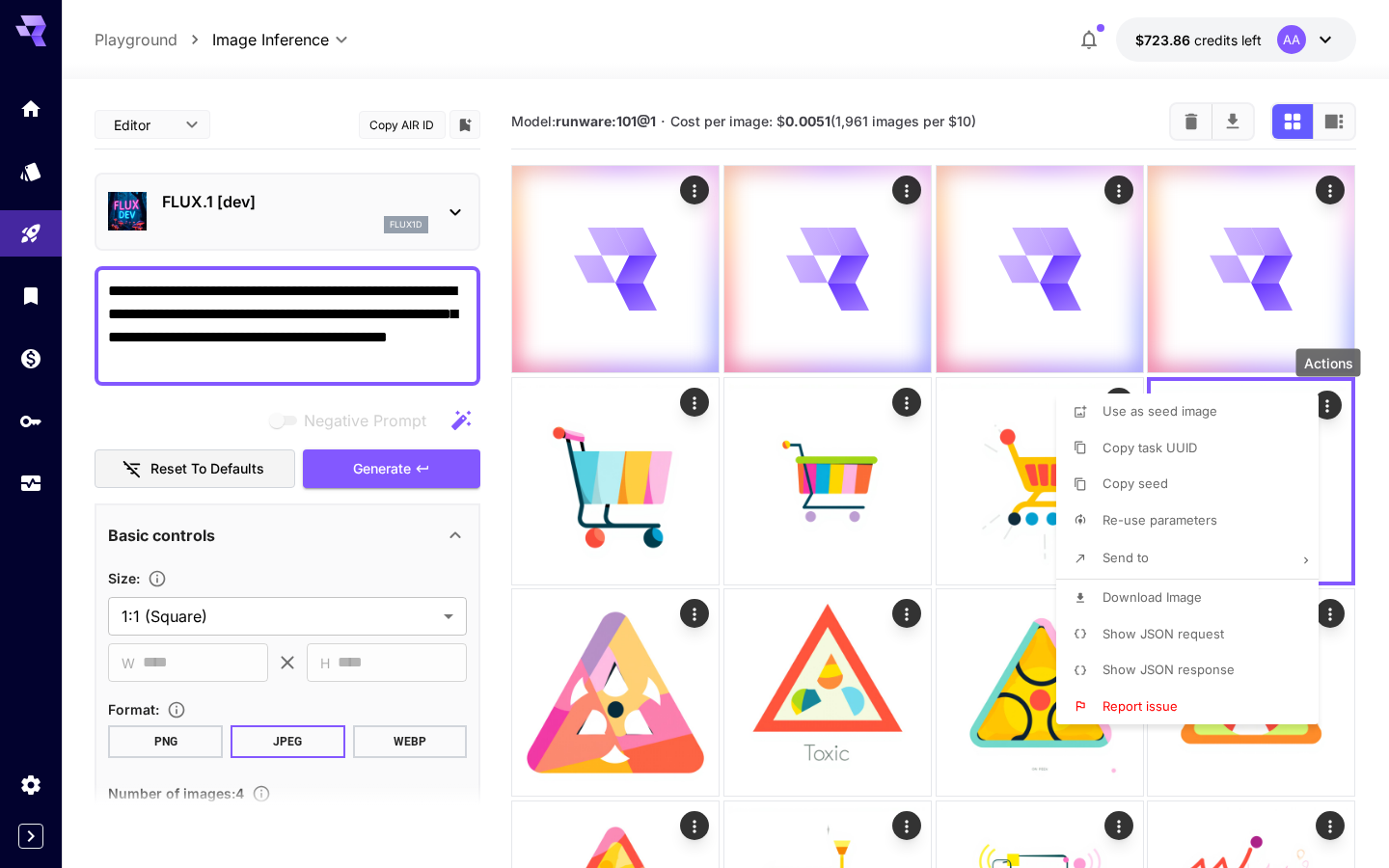 click on "Download Image" at bounding box center [1152, 597] 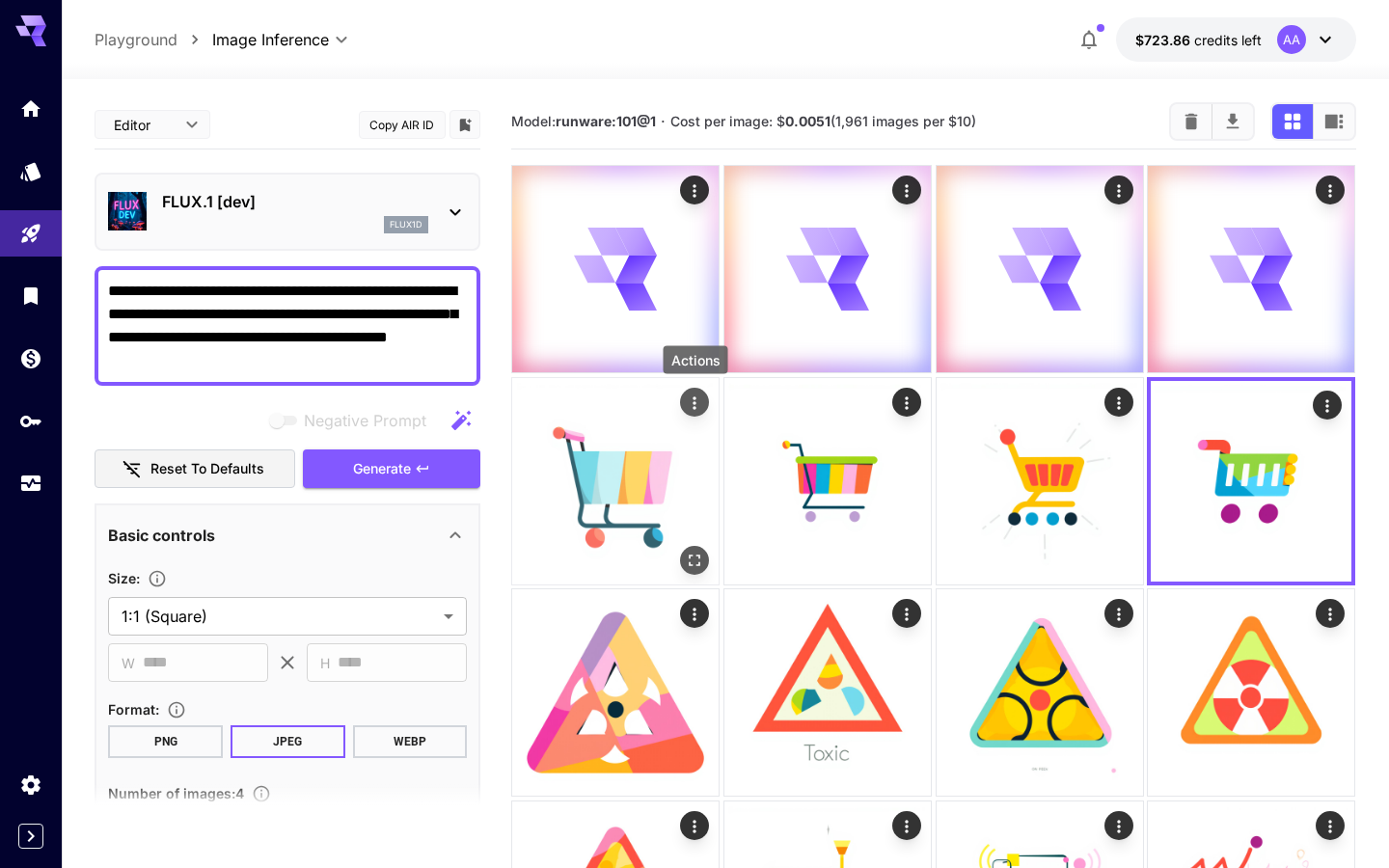 click 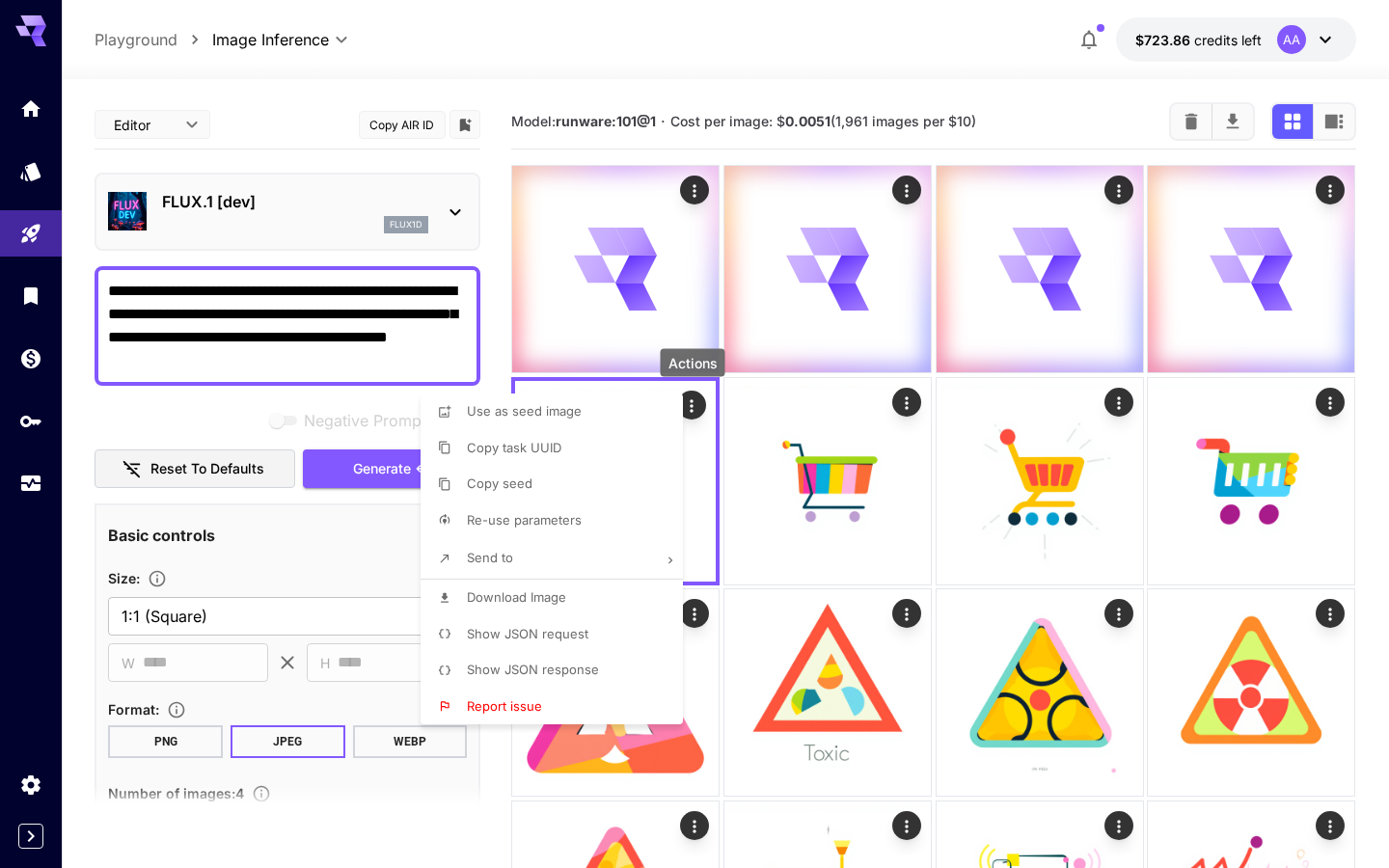 click on "Download Image" at bounding box center (558, 598) 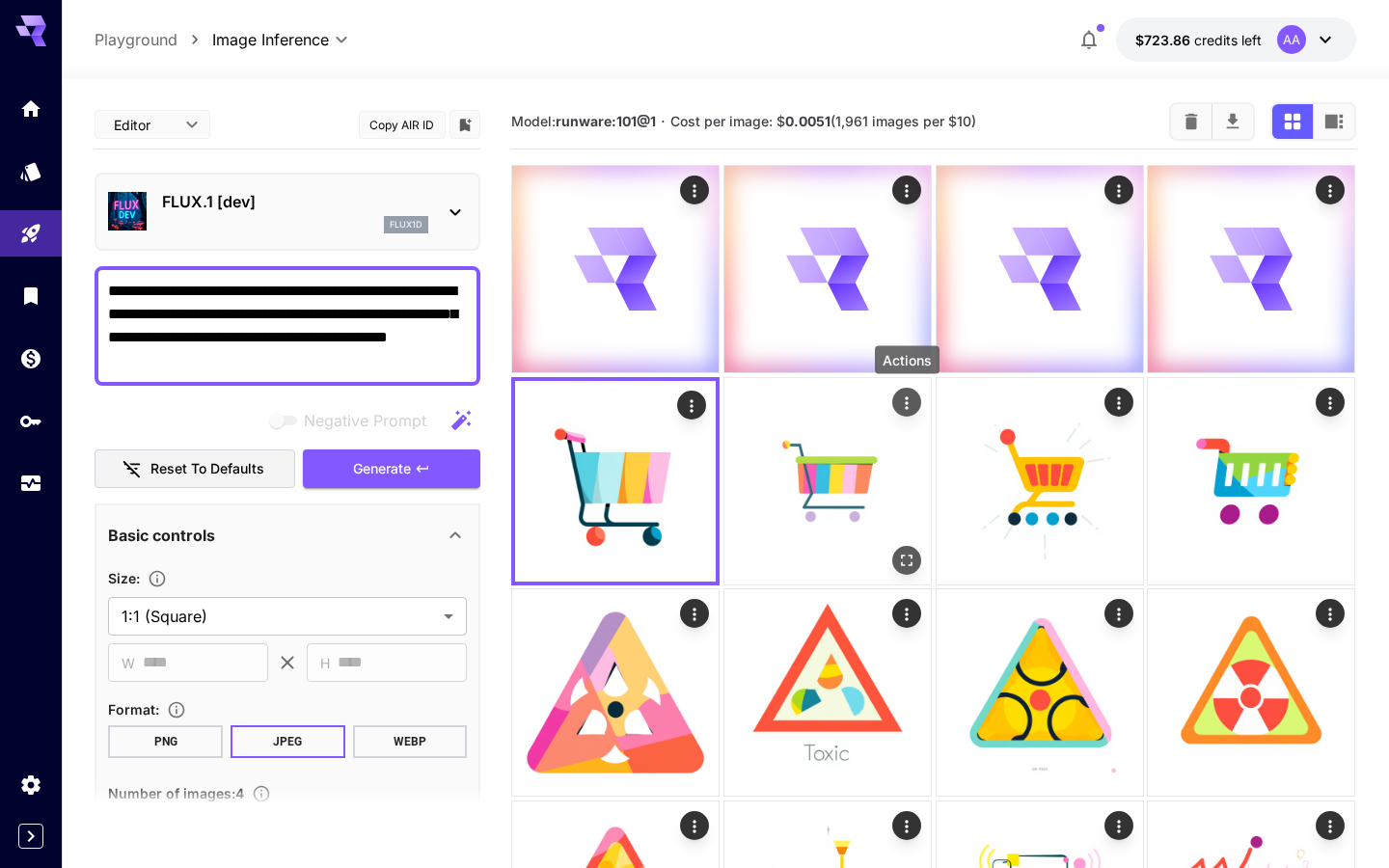 click 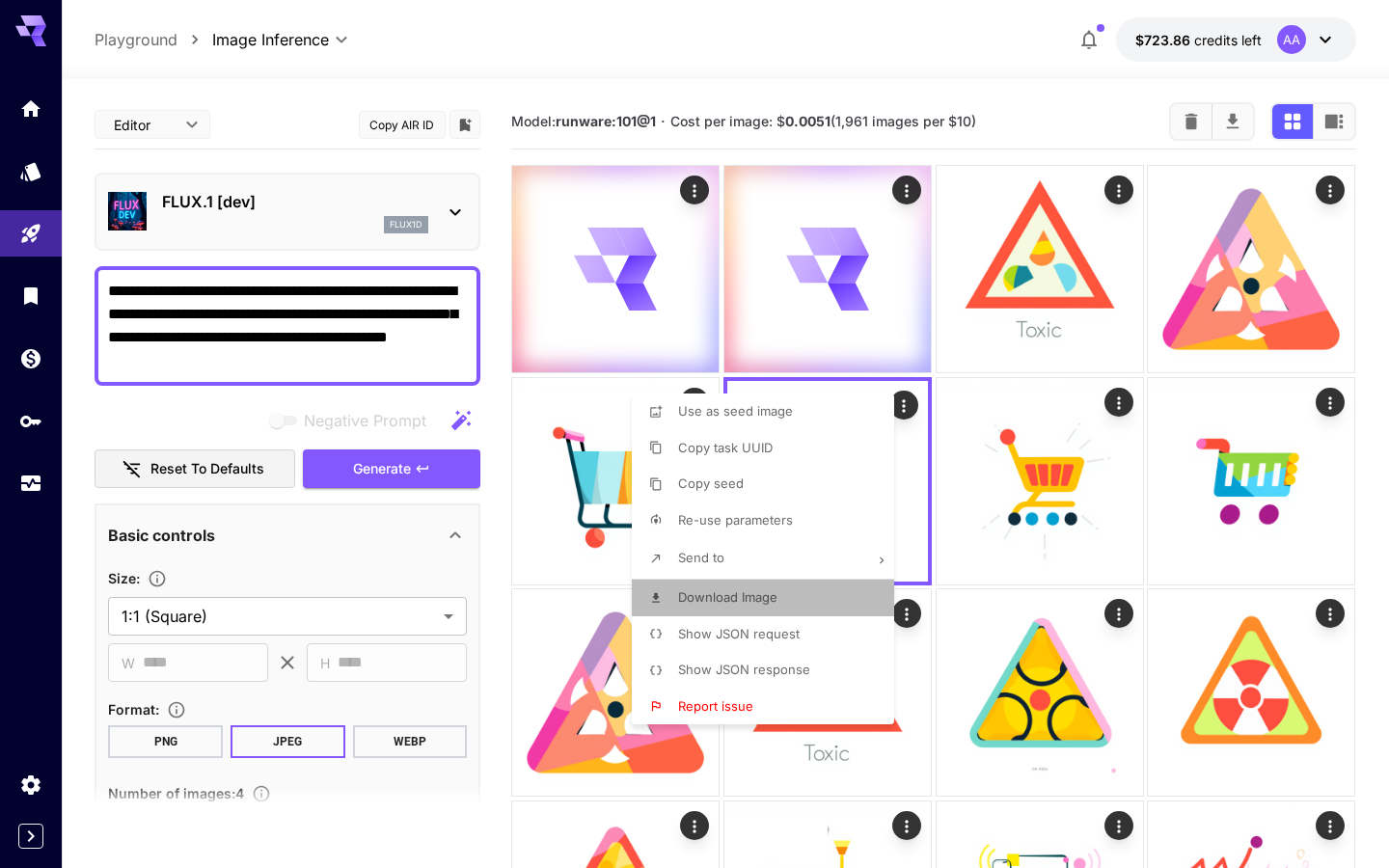 click on "Download Image" at bounding box center (769, 598) 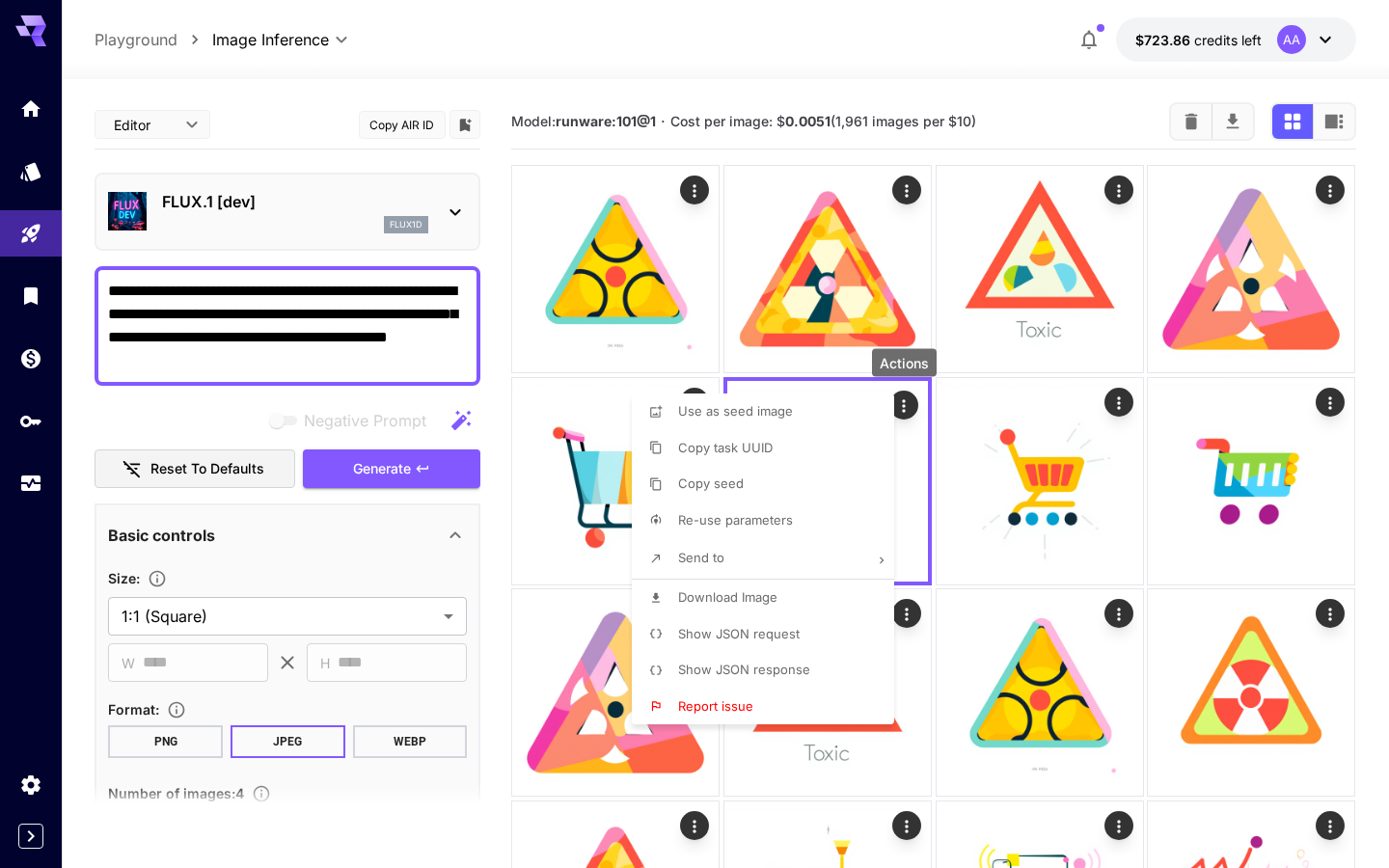 click at bounding box center (694, 434) 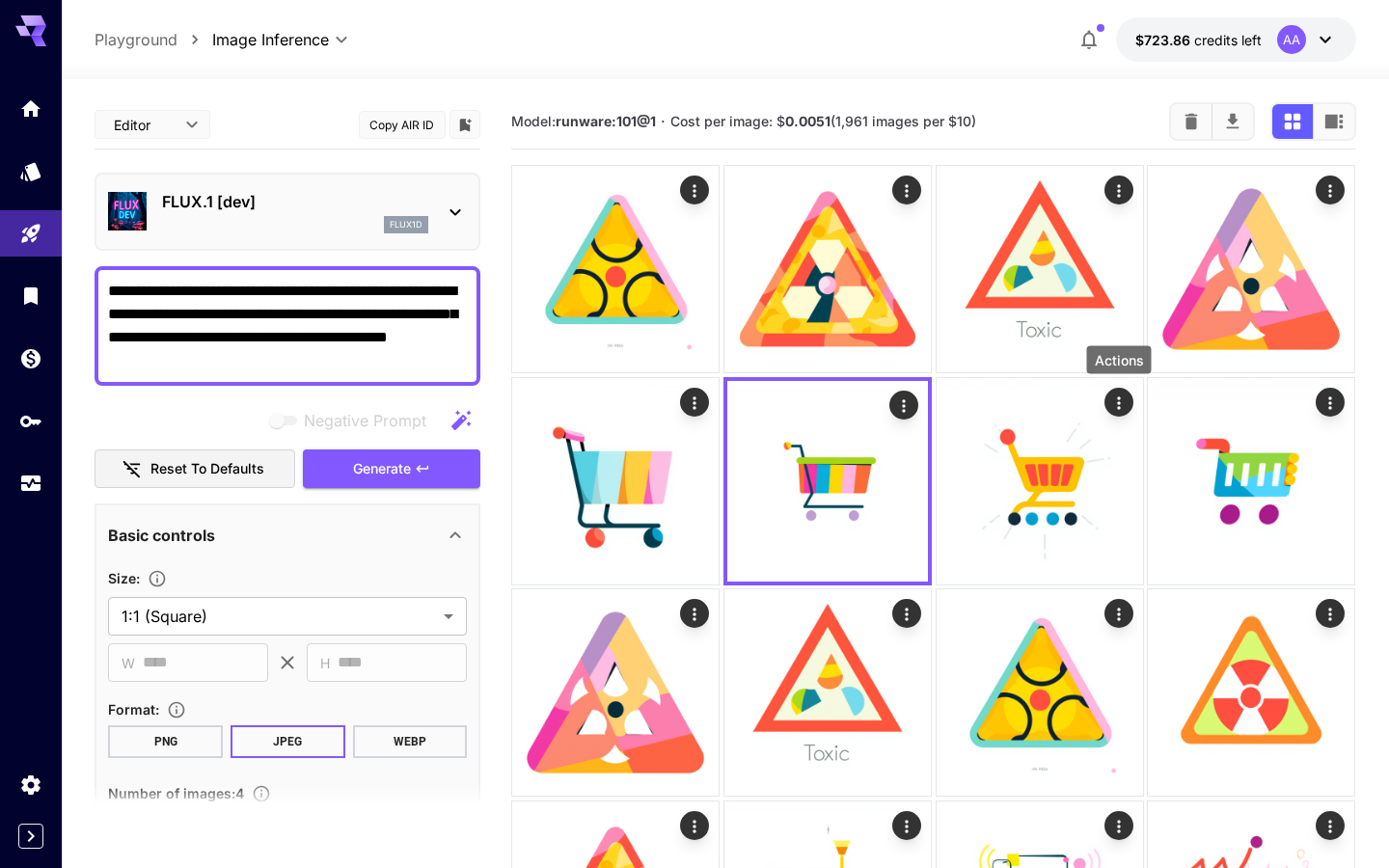click 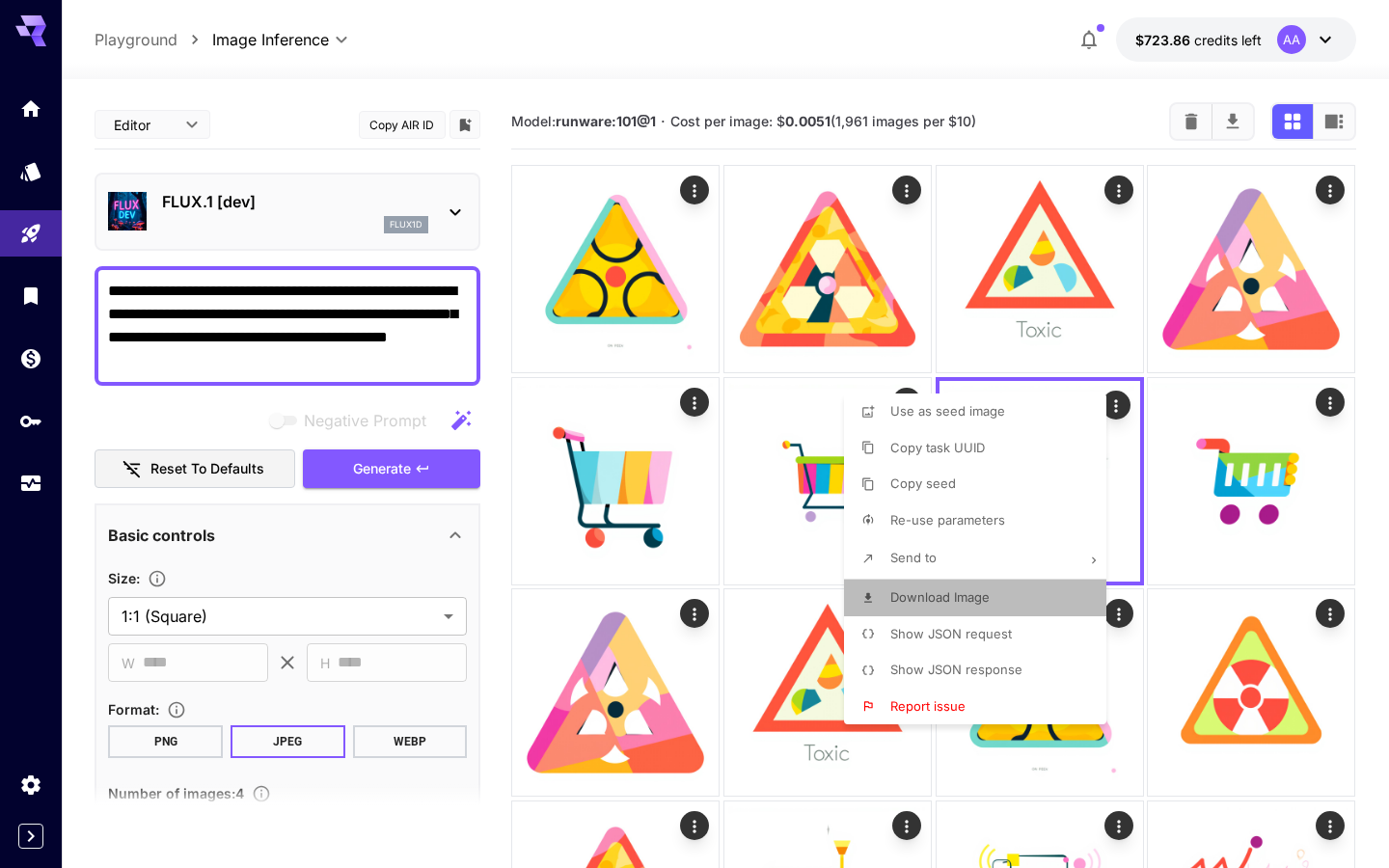 click on "Download Image" at bounding box center (940, 598) 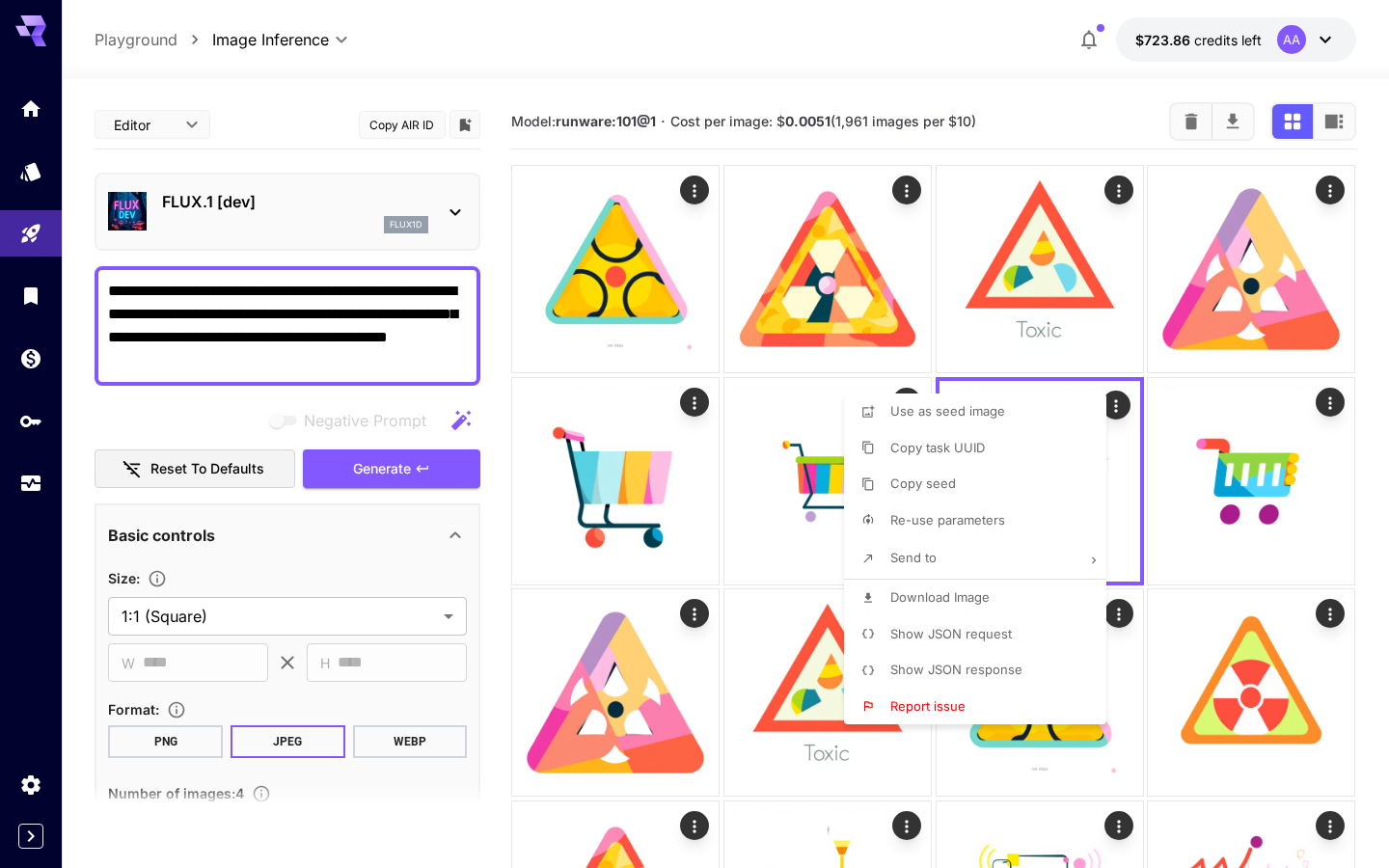 click at bounding box center [694, 434] 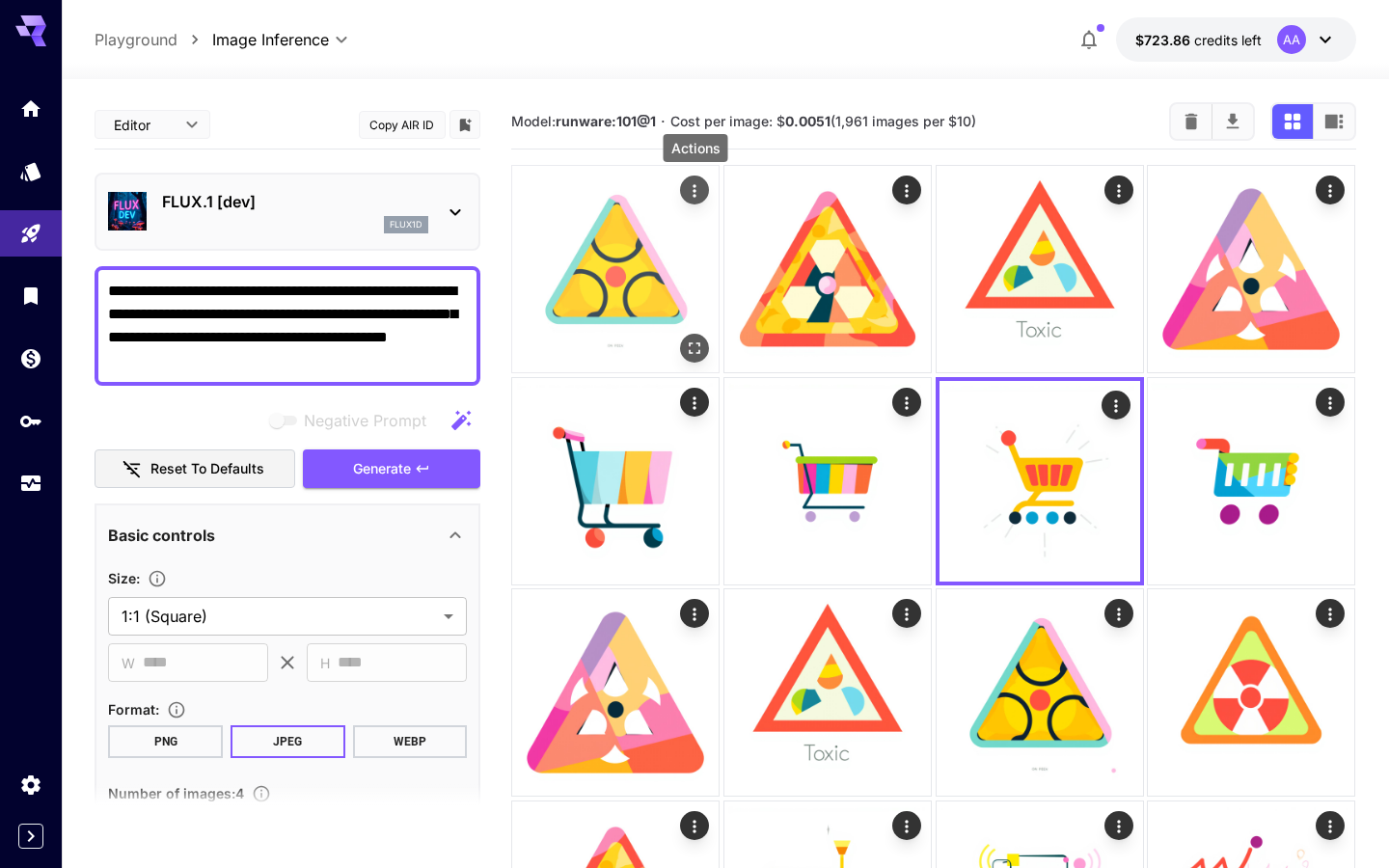 click 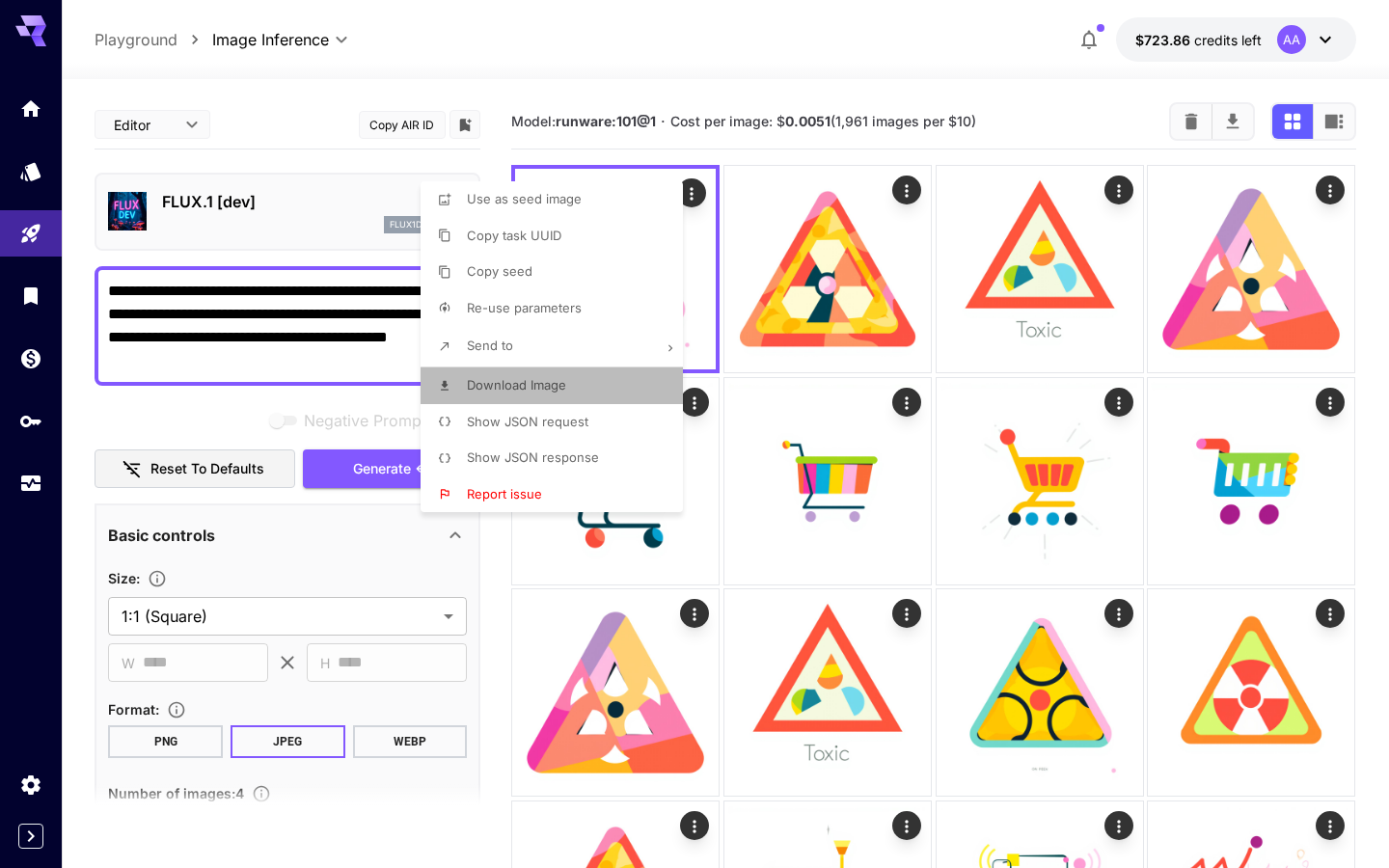 click on "Download Image" at bounding box center (558, 386) 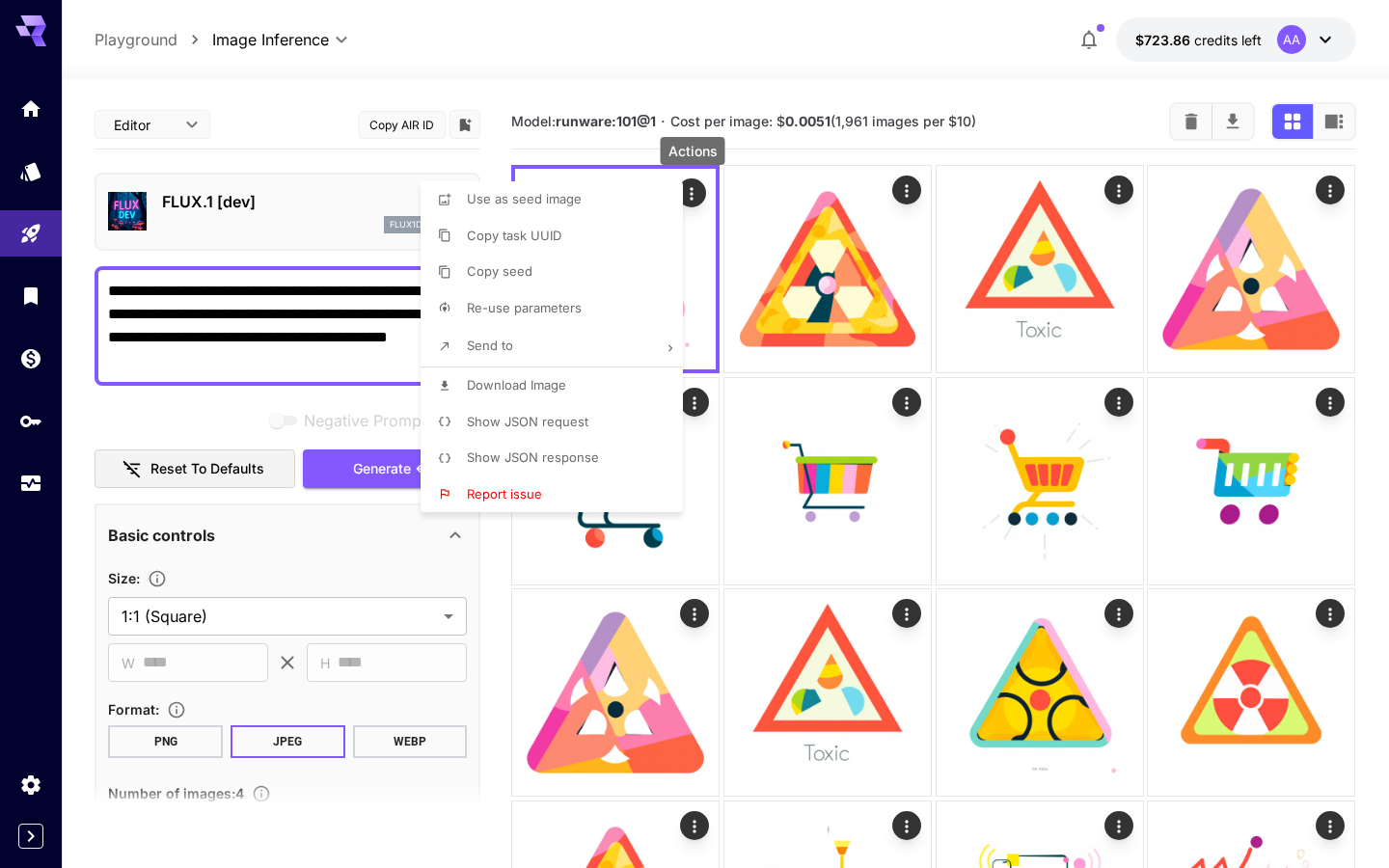 click at bounding box center [694, 434] 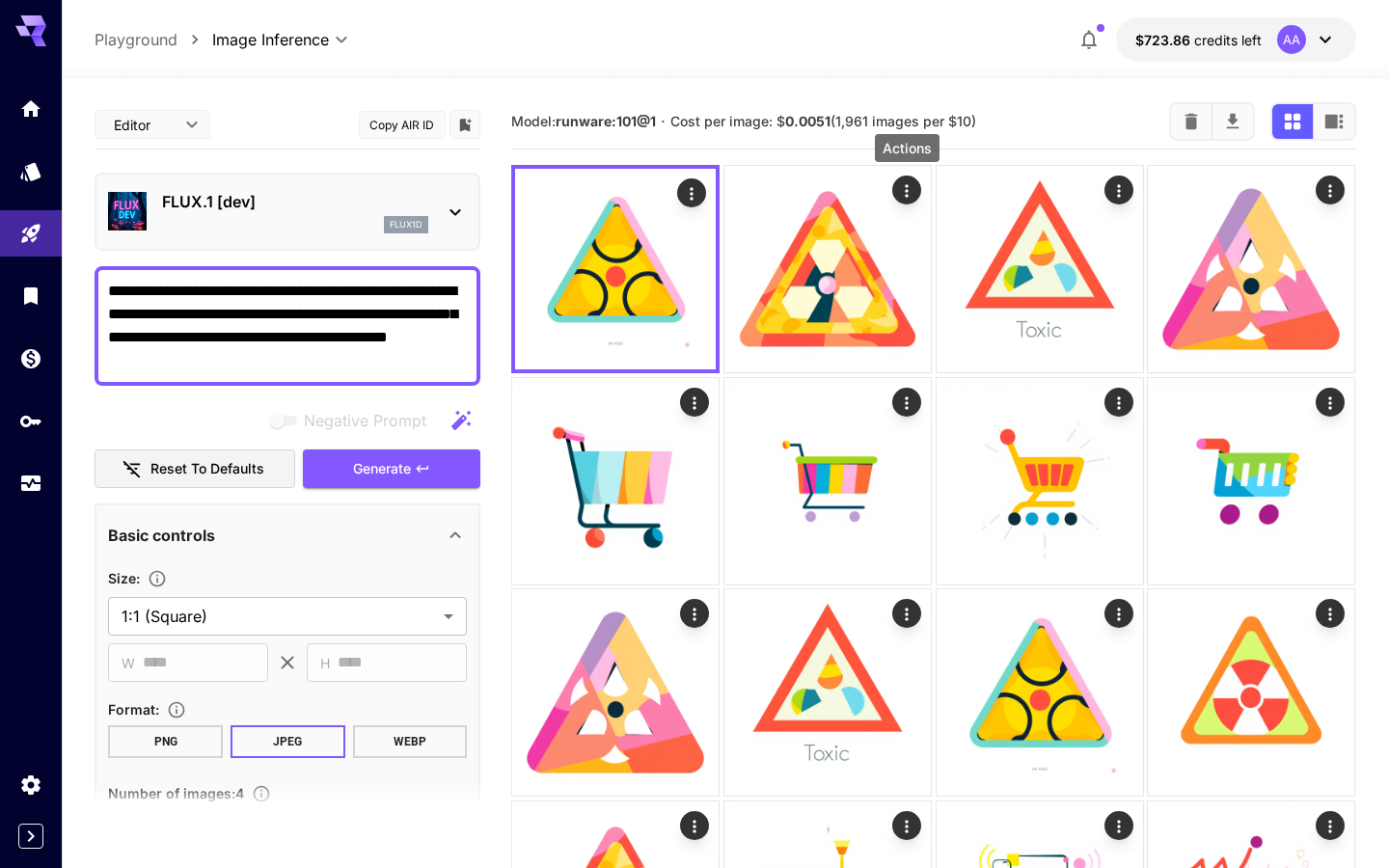 click 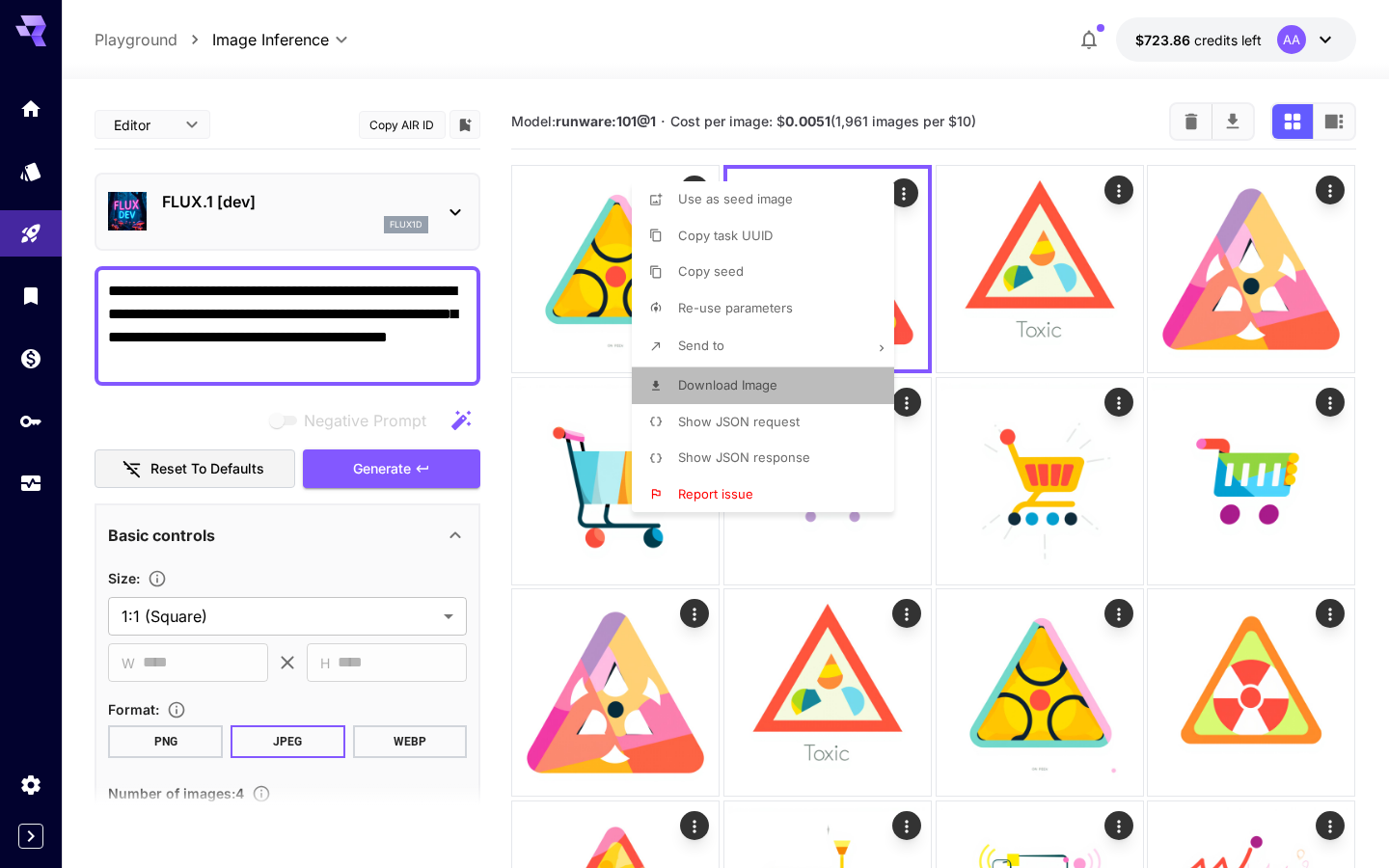 click on "Download Image" at bounding box center [769, 386] 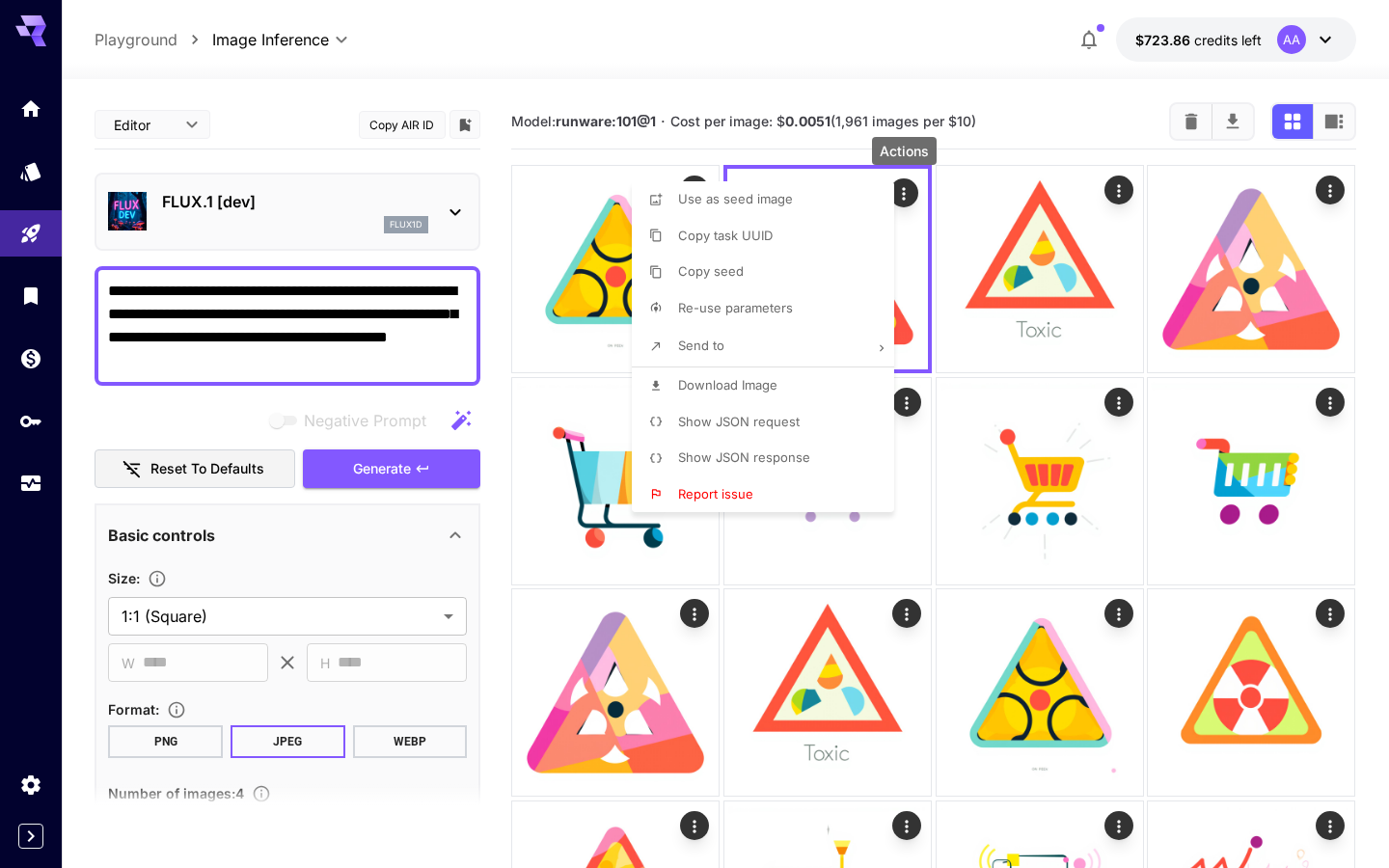 click at bounding box center [694, 434] 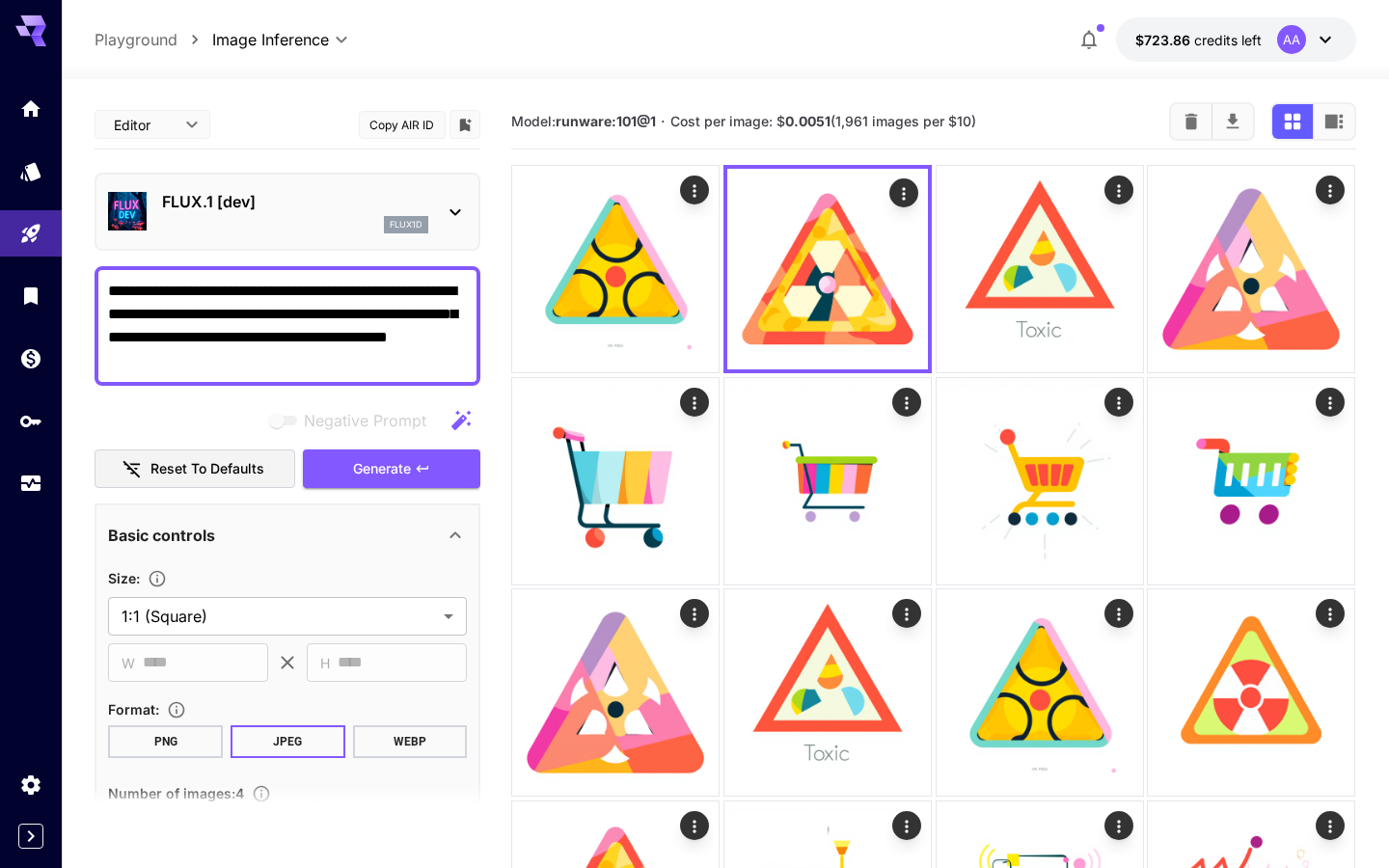 click 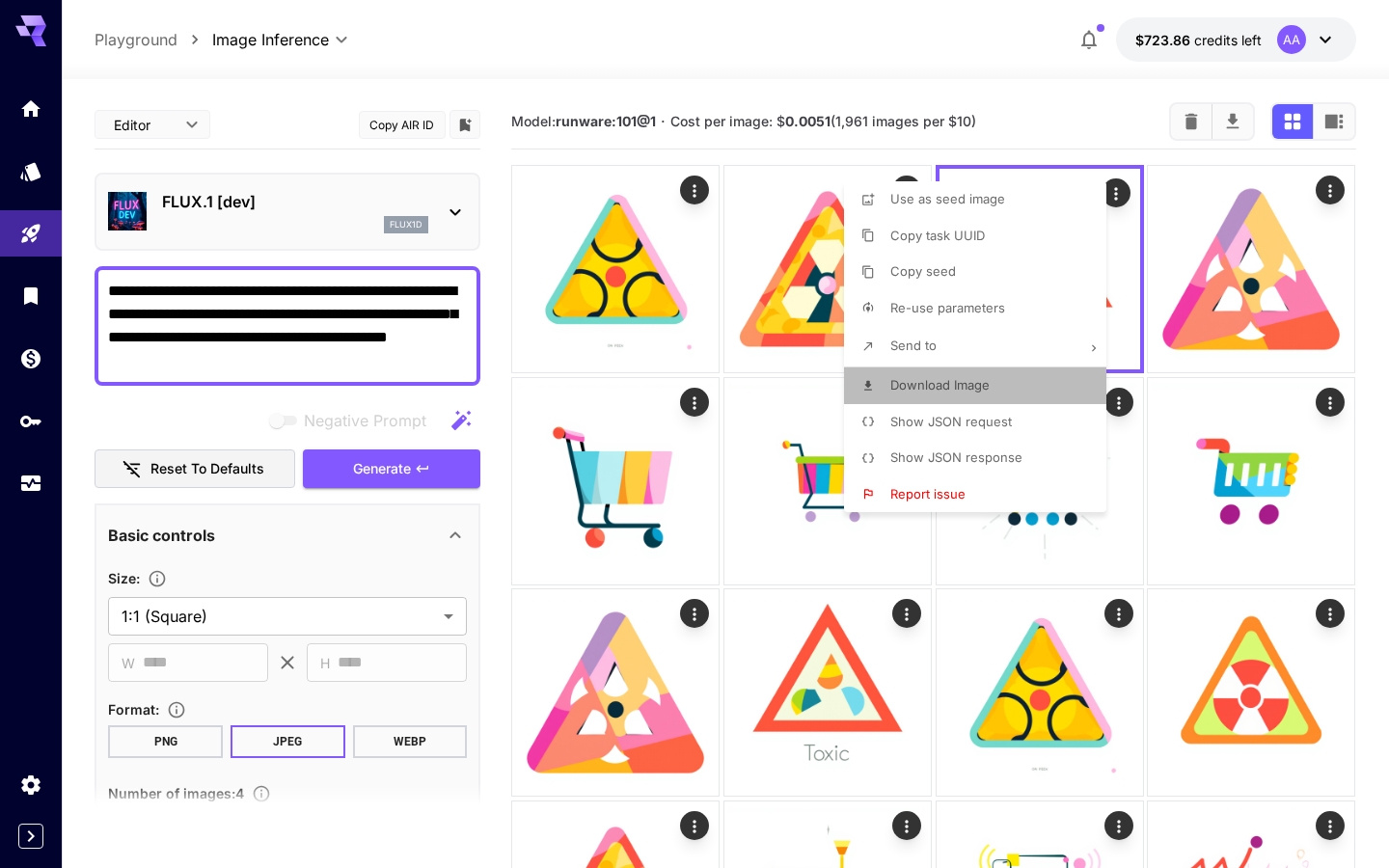 click on "Download Image" at bounding box center (940, 385) 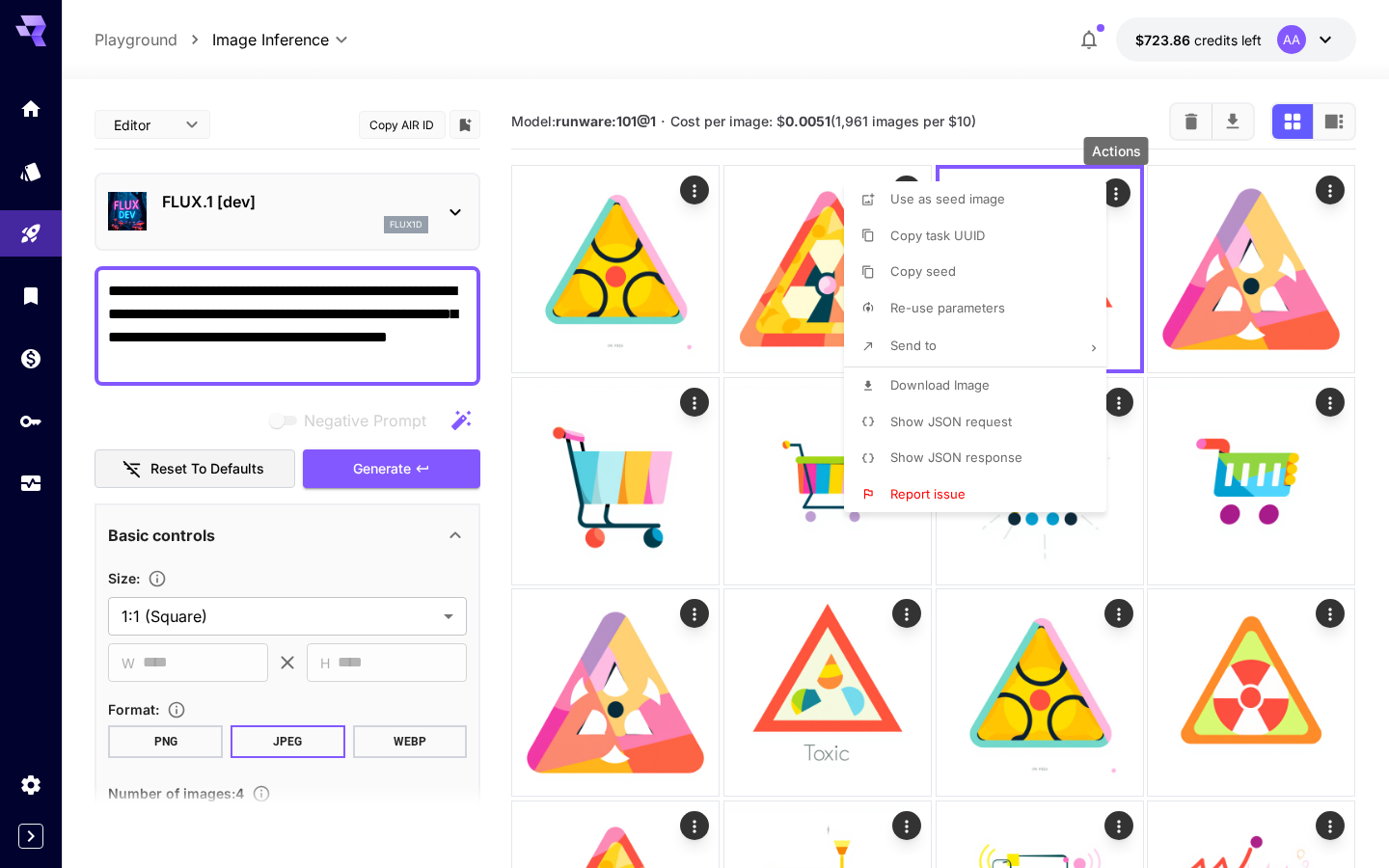 click at bounding box center (694, 434) 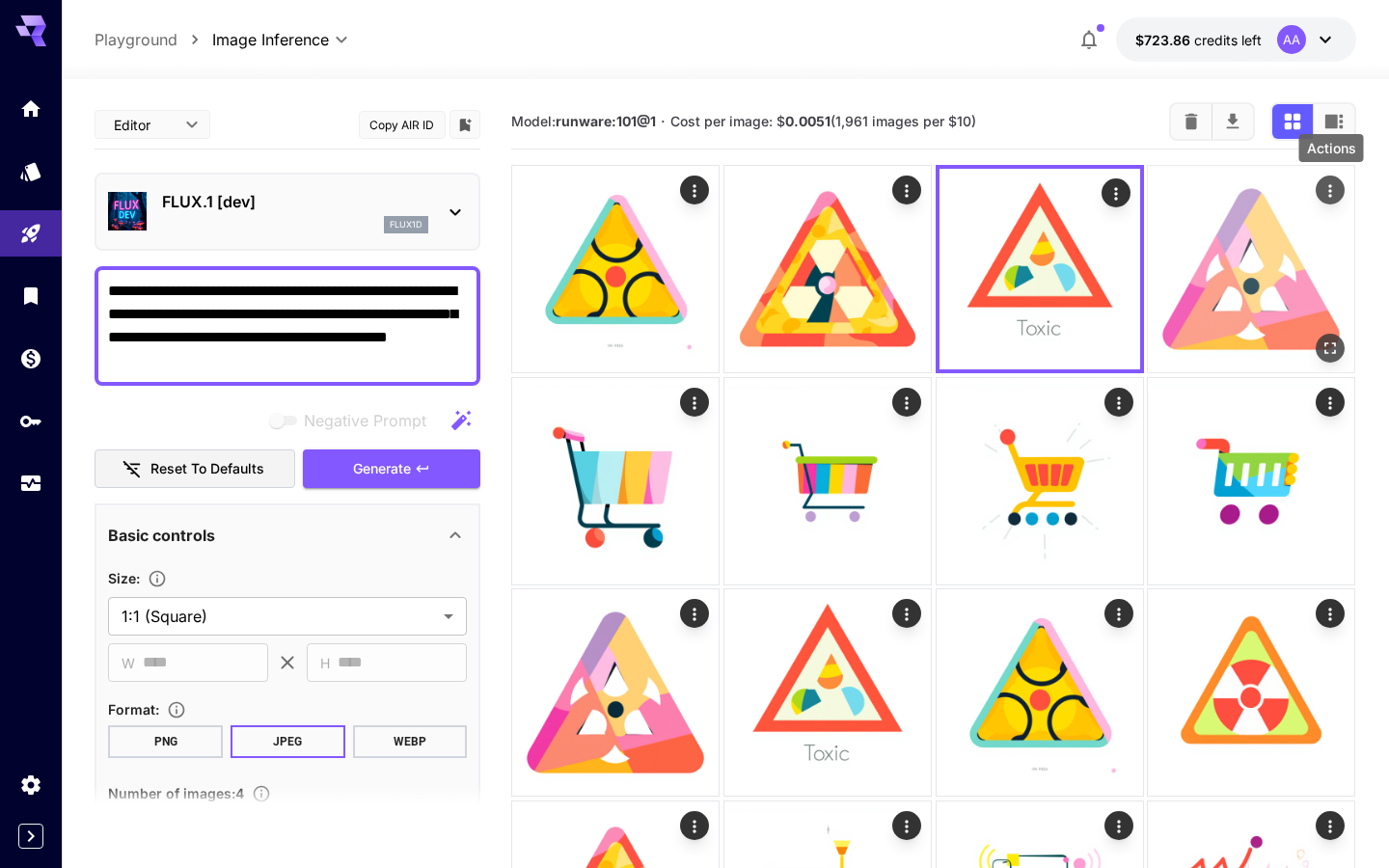 click 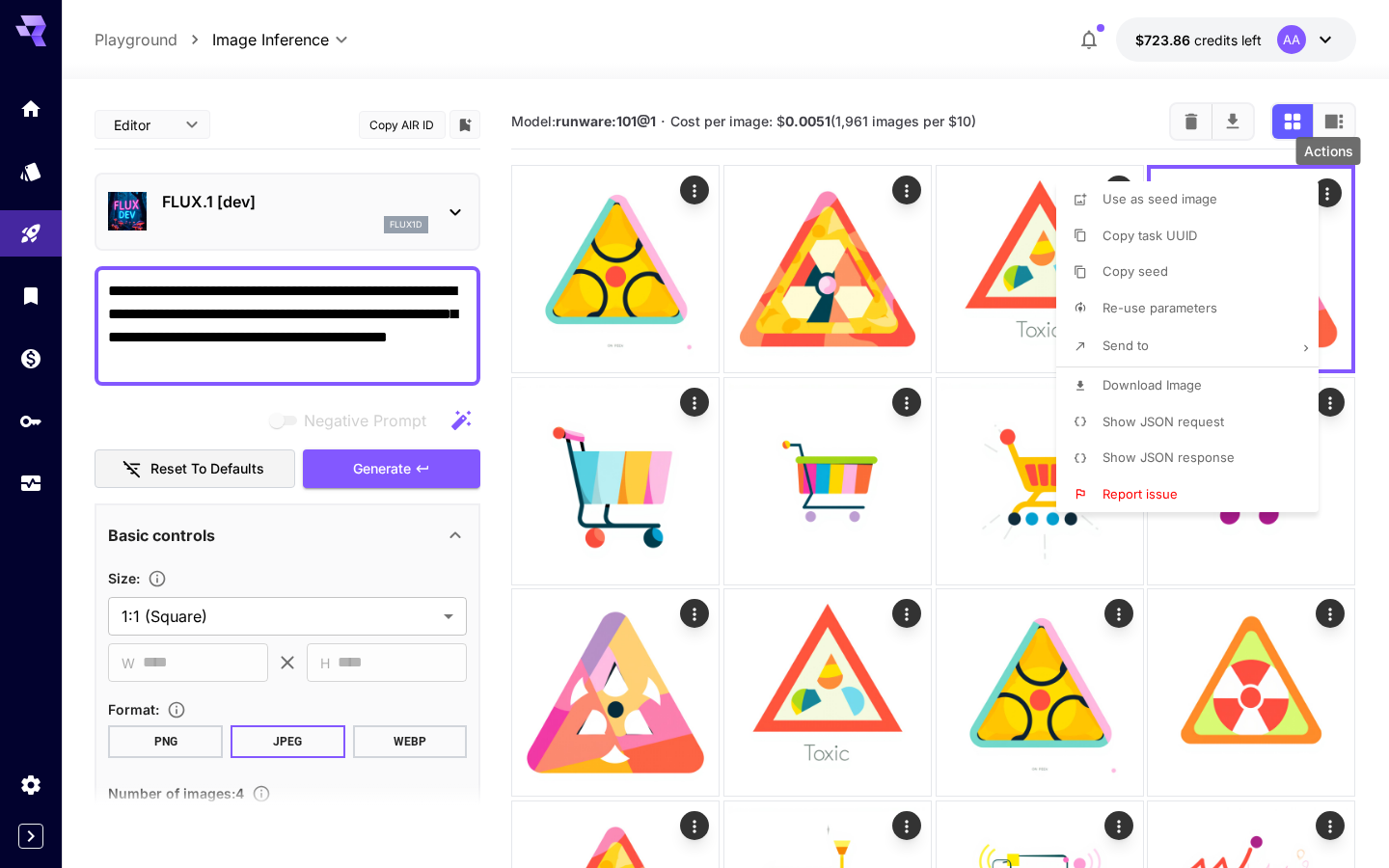 click on "Download Image" at bounding box center (1152, 385) 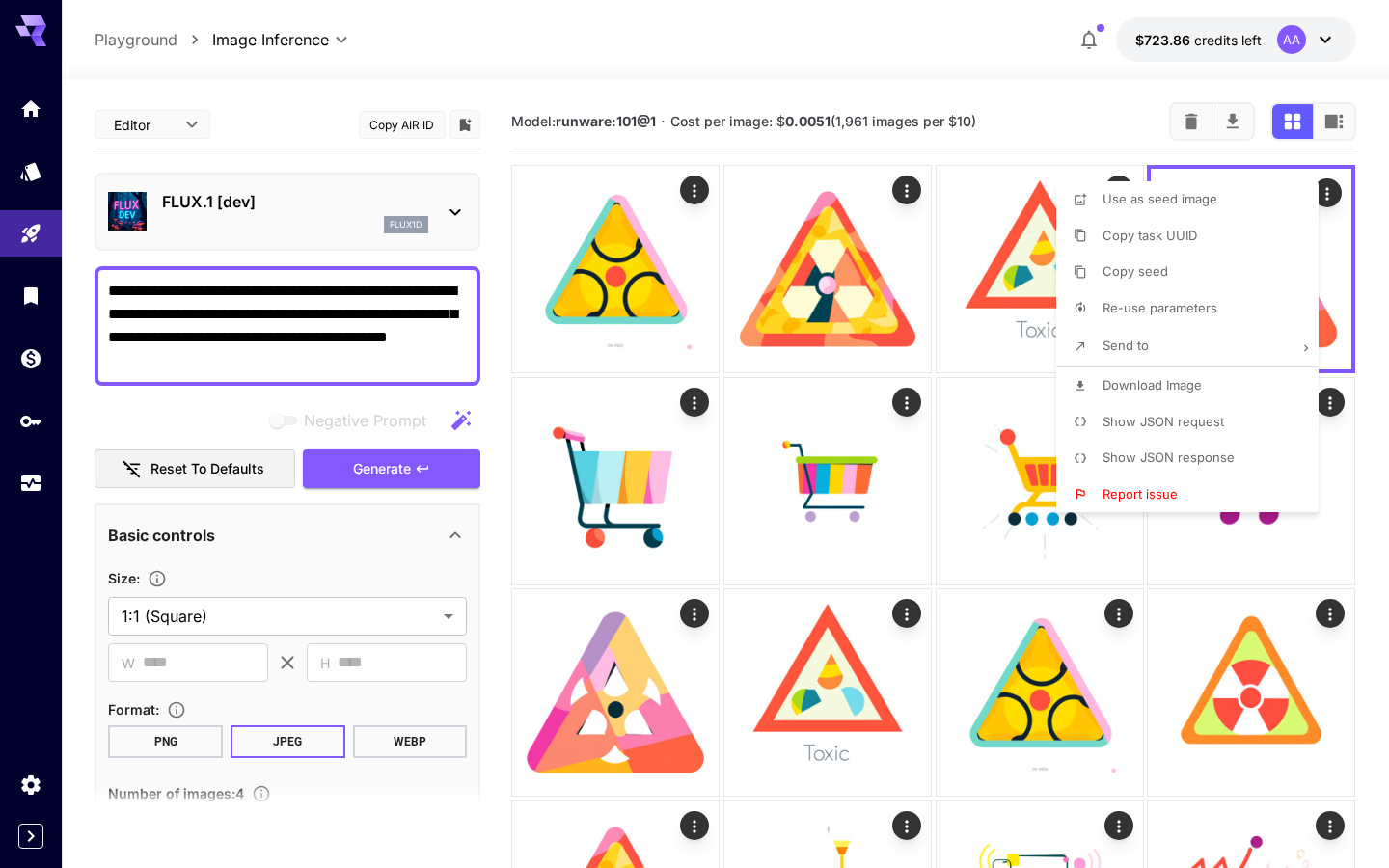 click at bounding box center (694, 434) 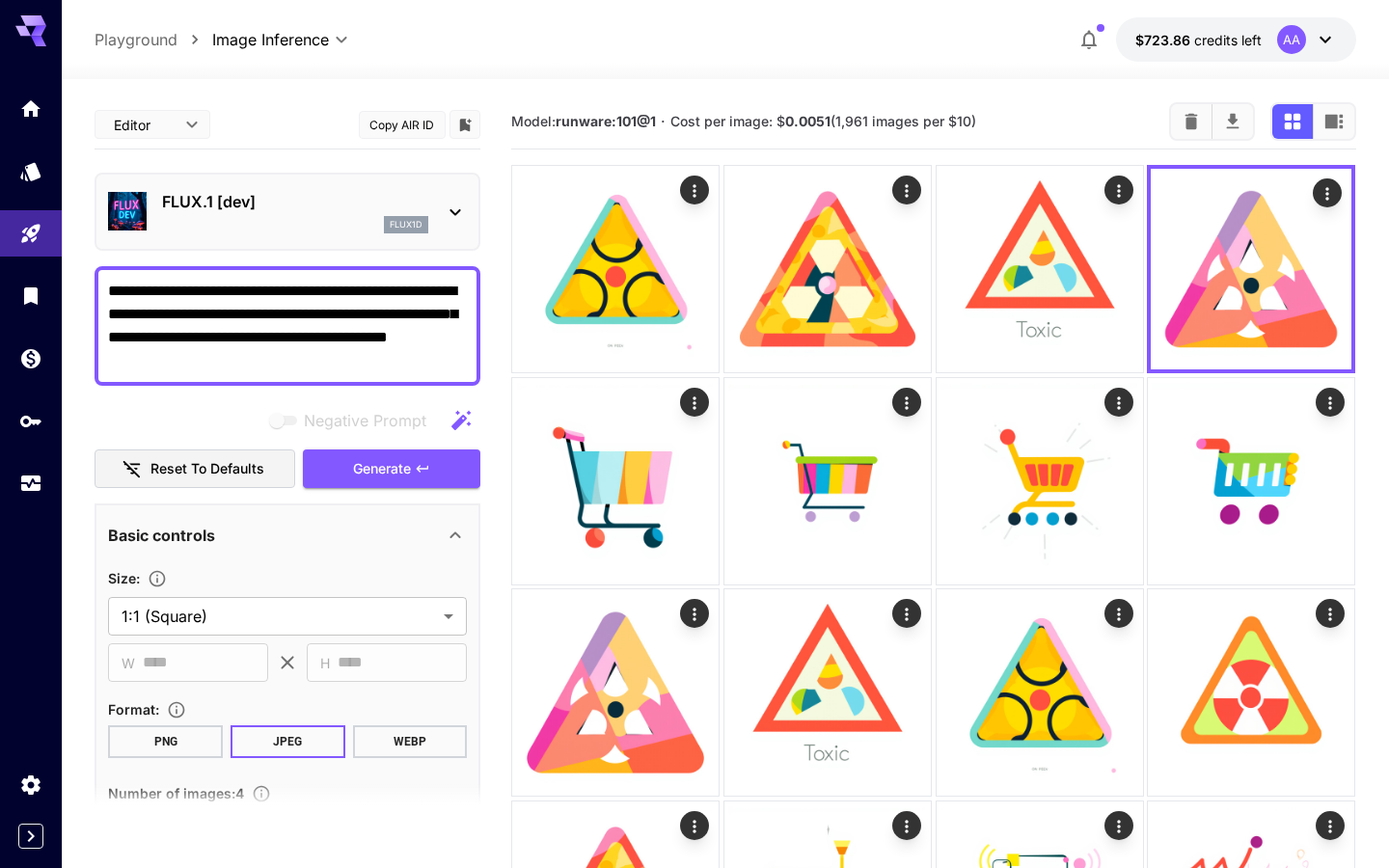 drag, startPoint x: 262, startPoint y: 290, endPoint x: 272, endPoint y: 392, distance: 102.48902 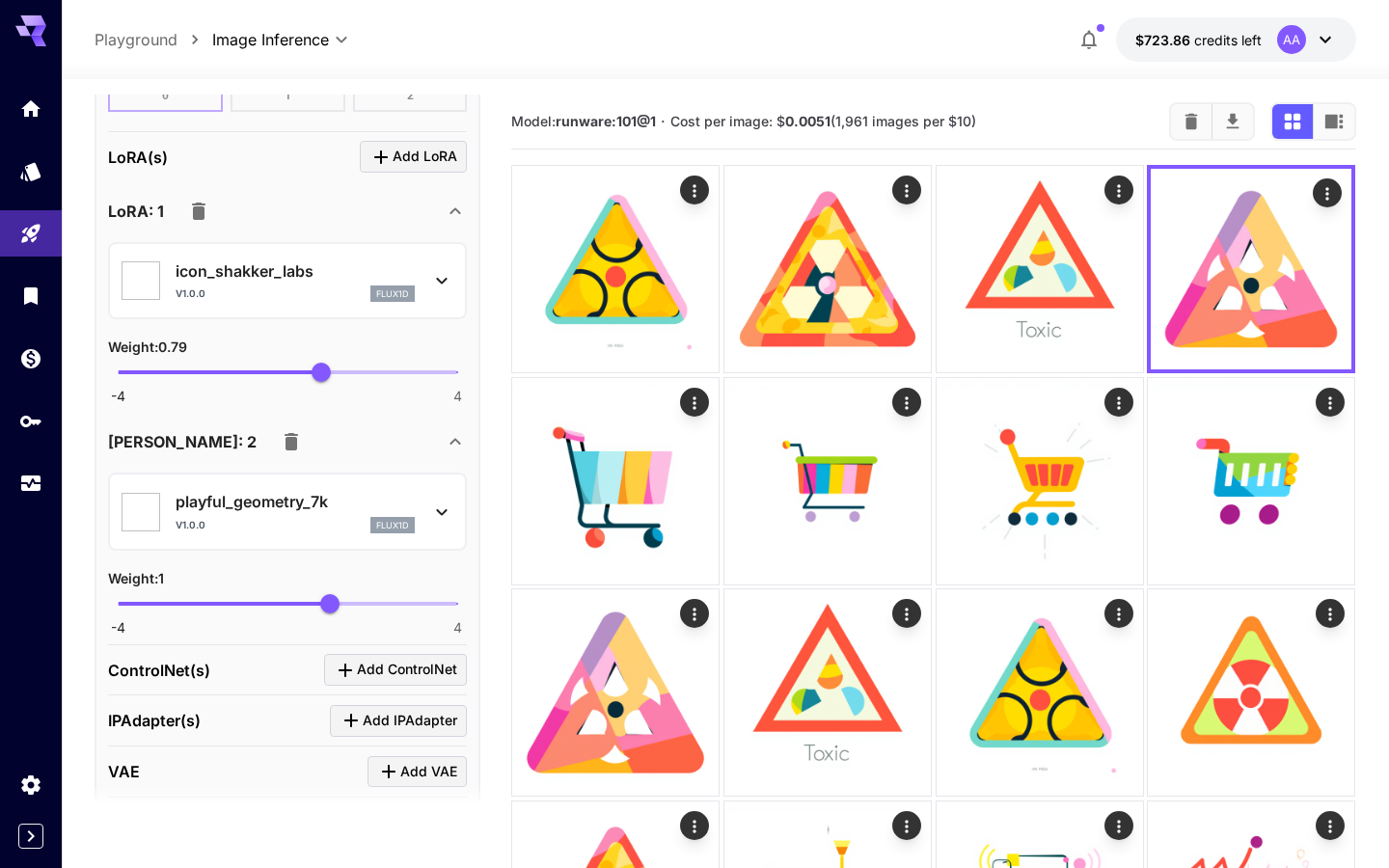 scroll, scrollTop: 1735, scrollLeft: 0, axis: vertical 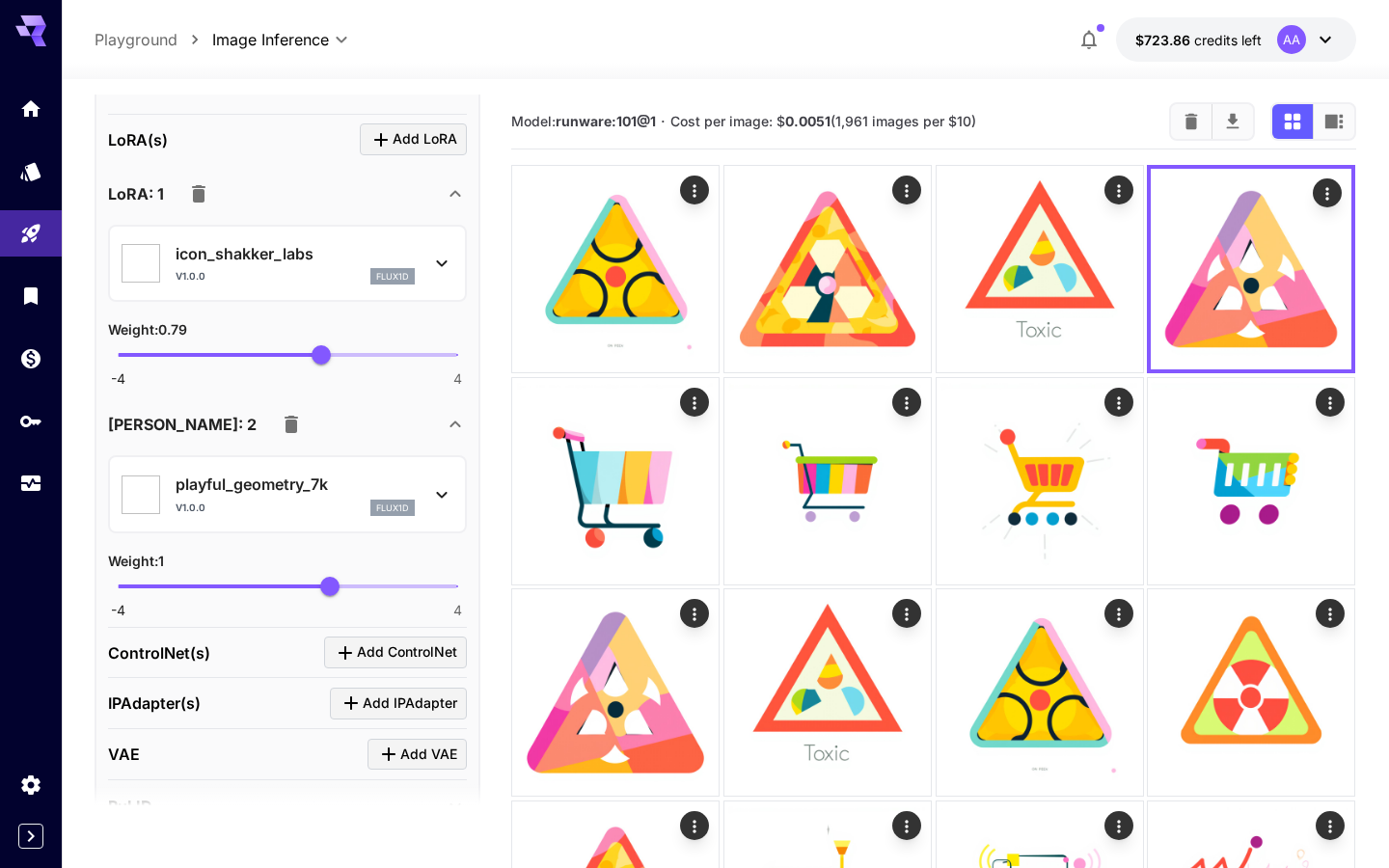 type on "**********" 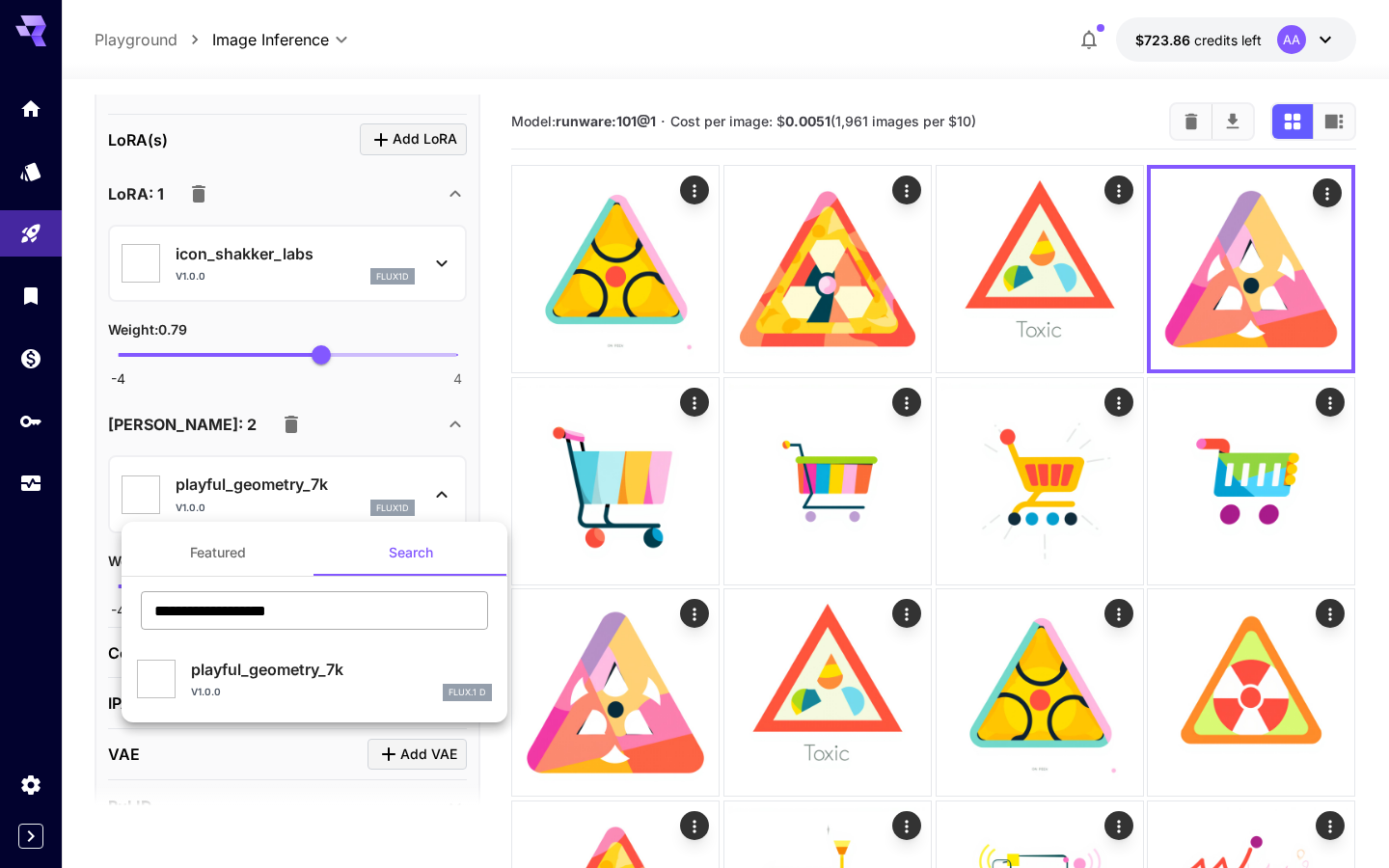 click on "**********" at bounding box center (314, 610) 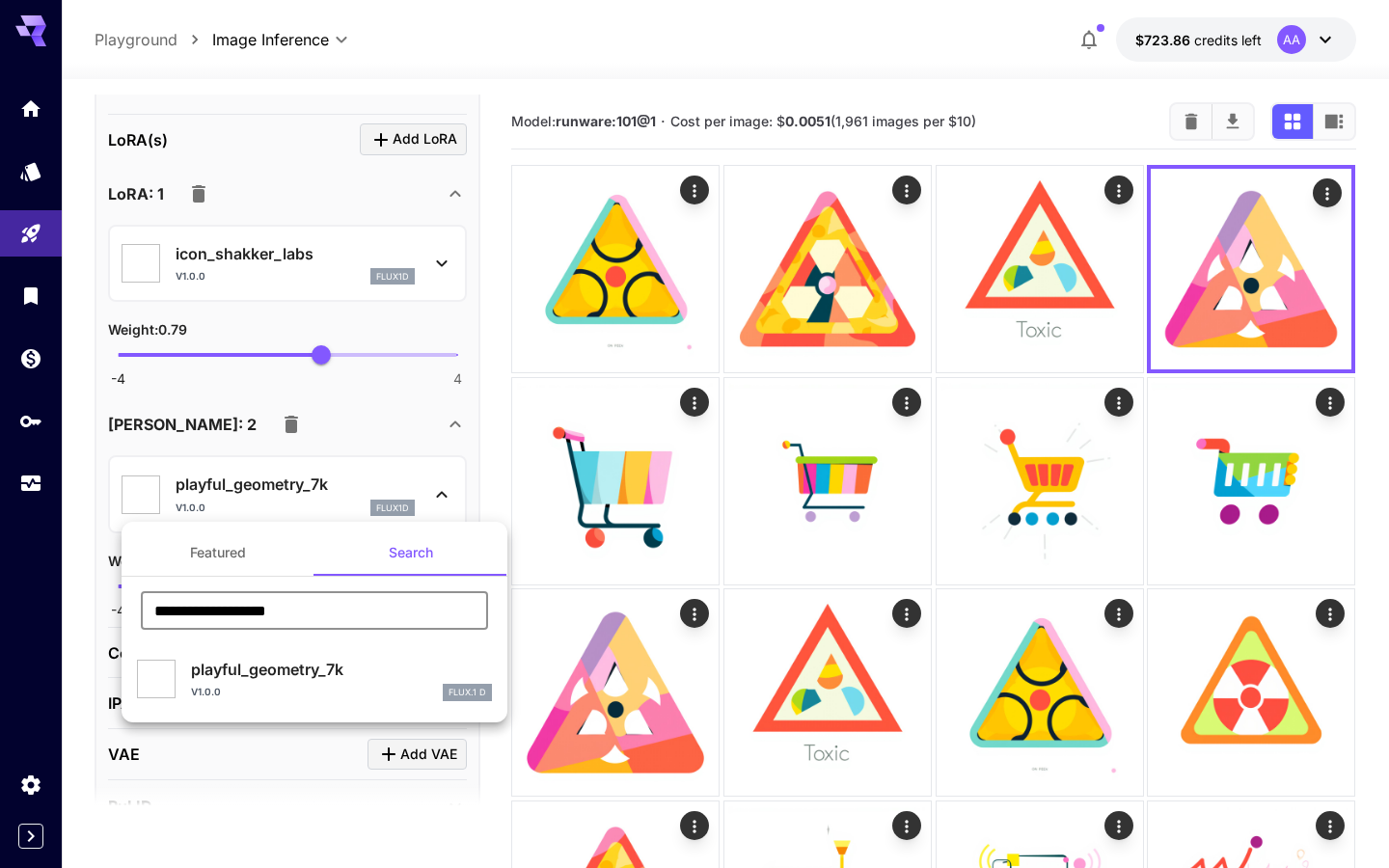 click on "**********" at bounding box center [314, 610] 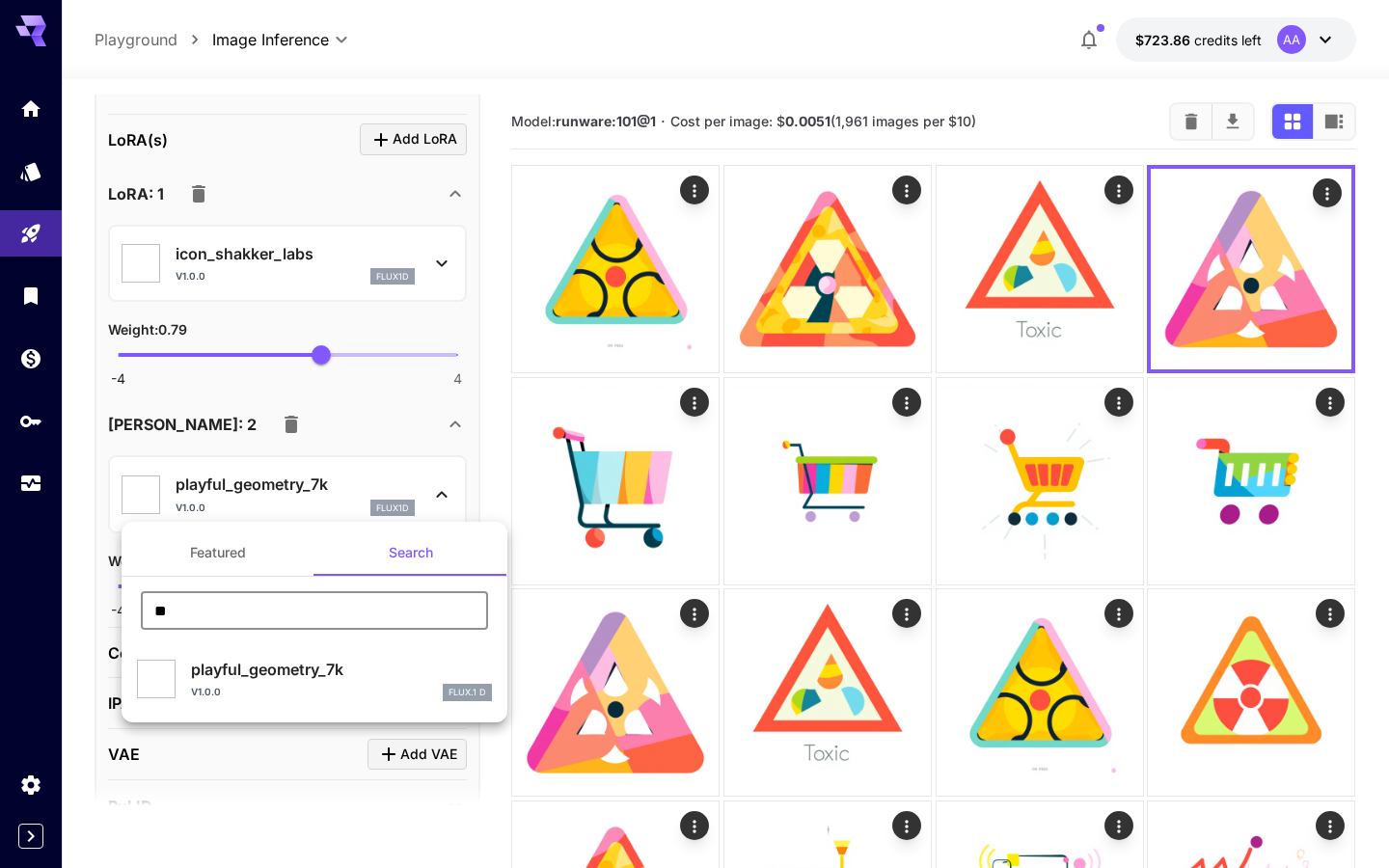 type on "*" 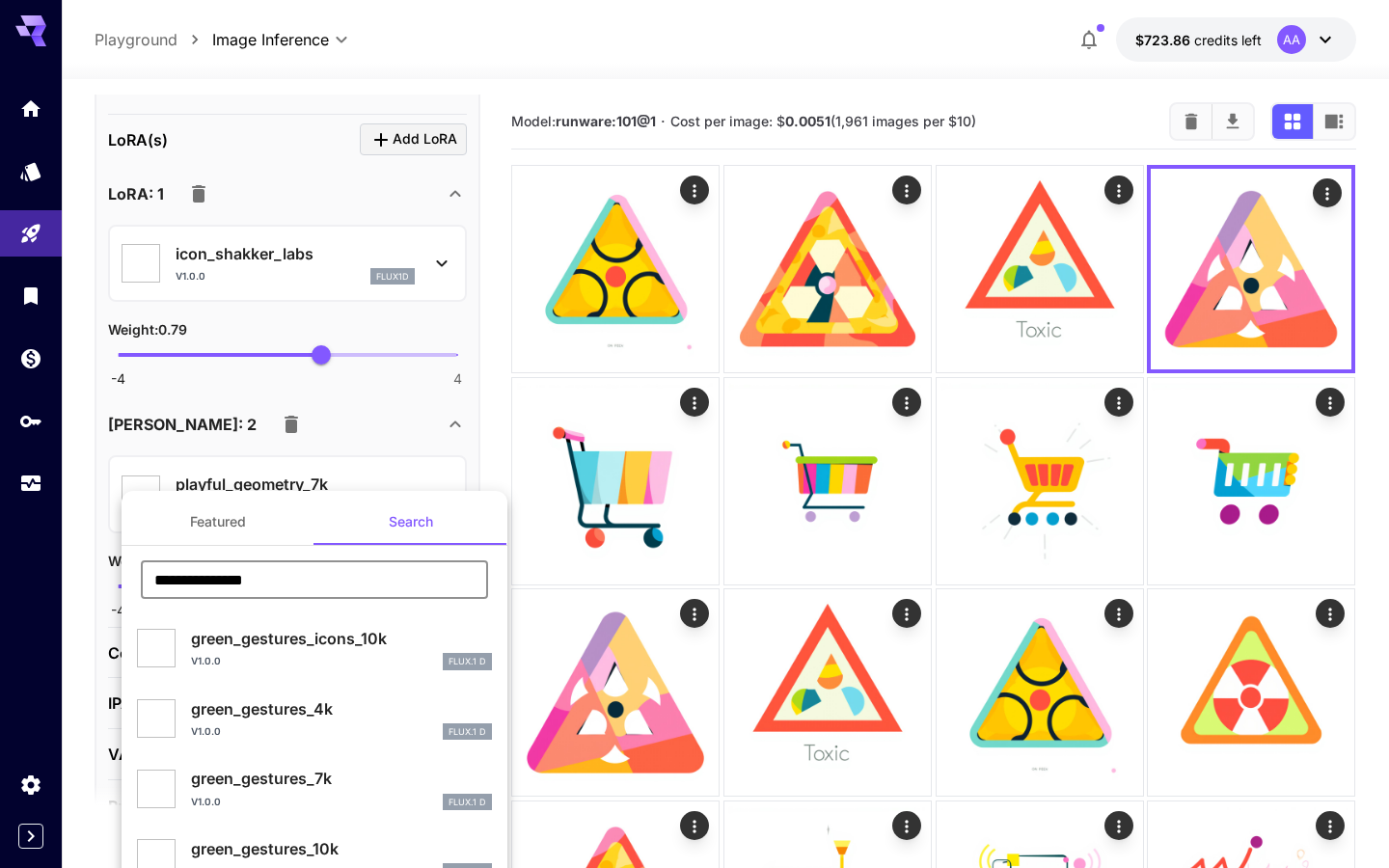 type on "**********" 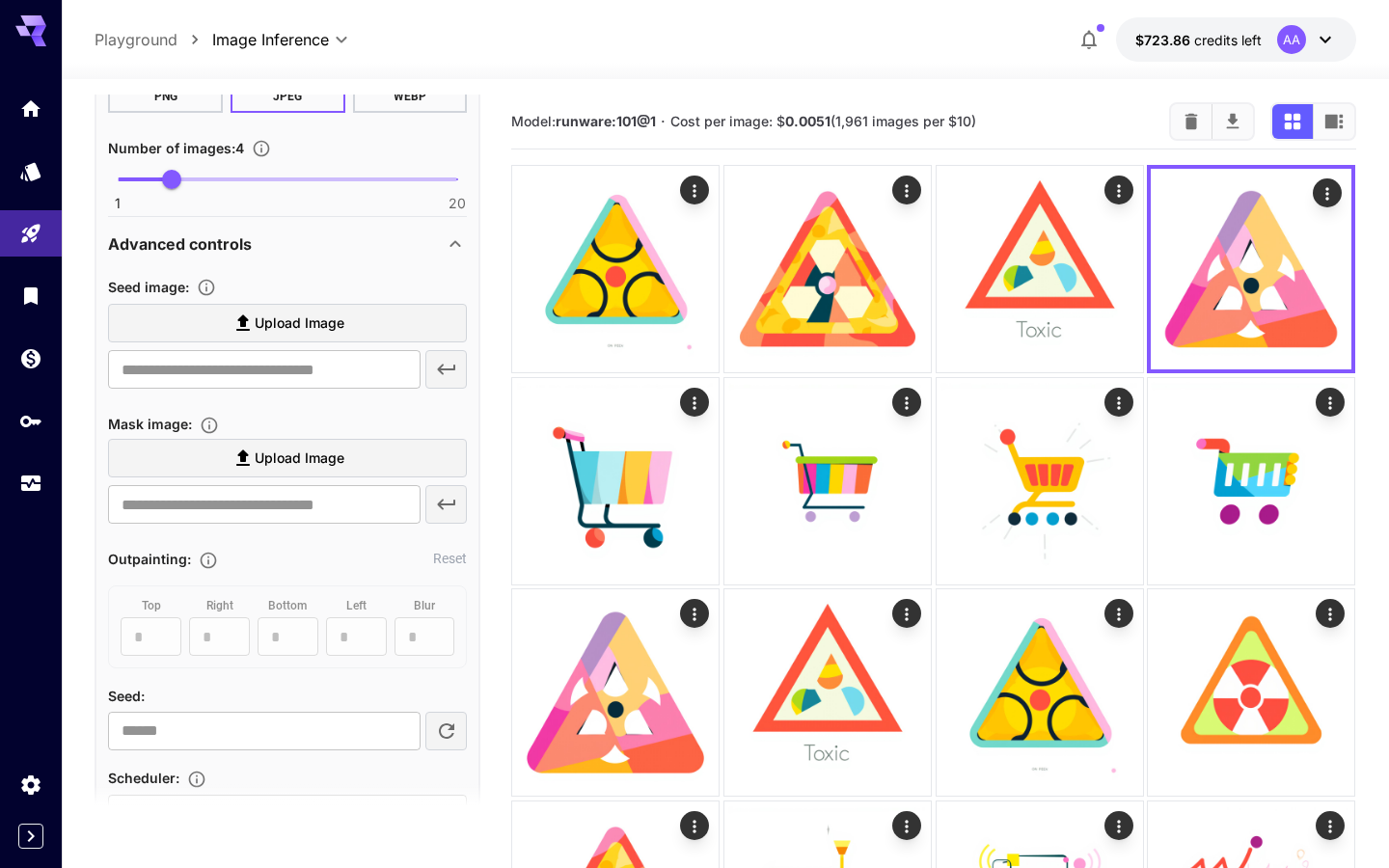 scroll, scrollTop: 0, scrollLeft: 0, axis: both 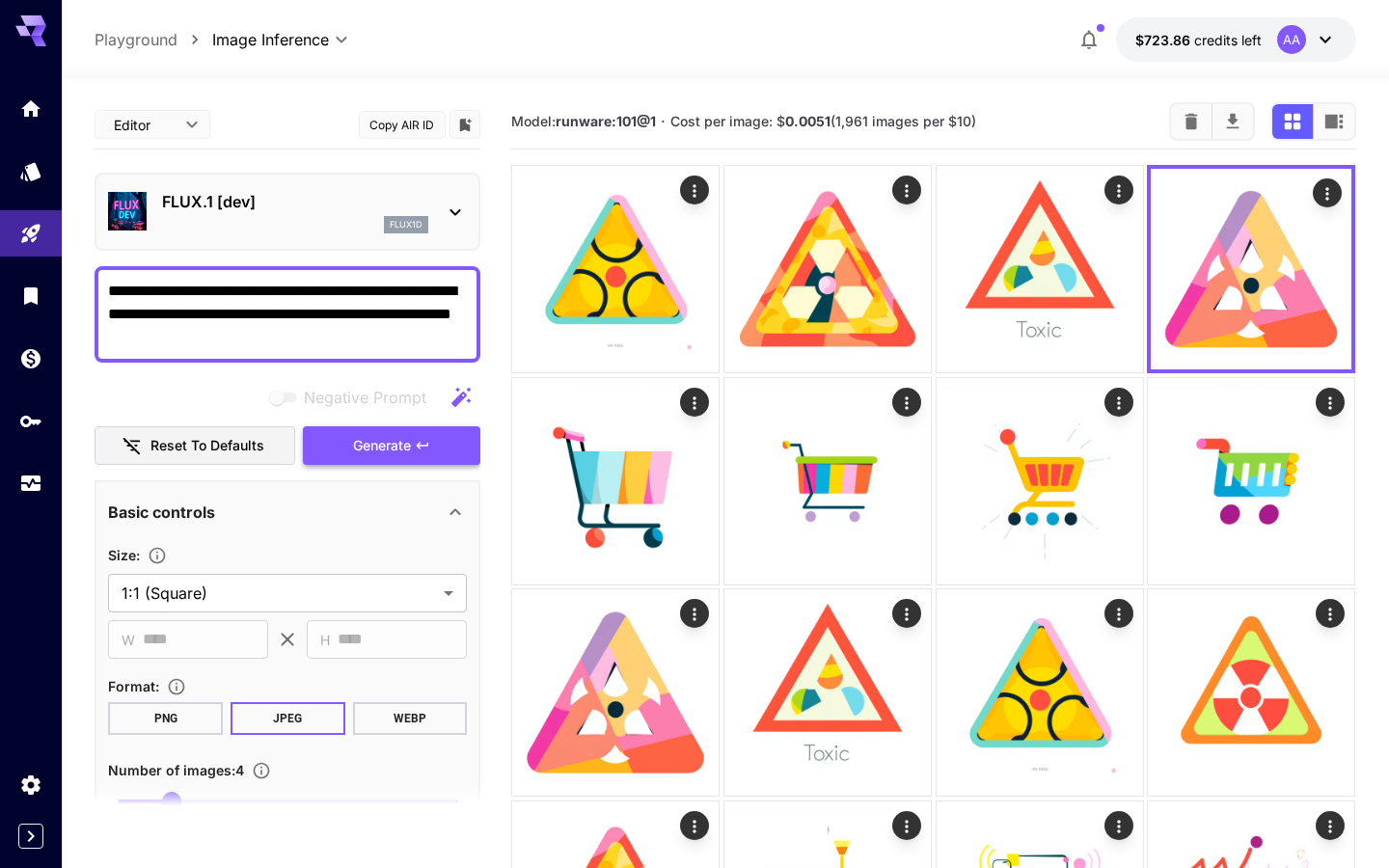 click on "Generate" at bounding box center [382, 446] 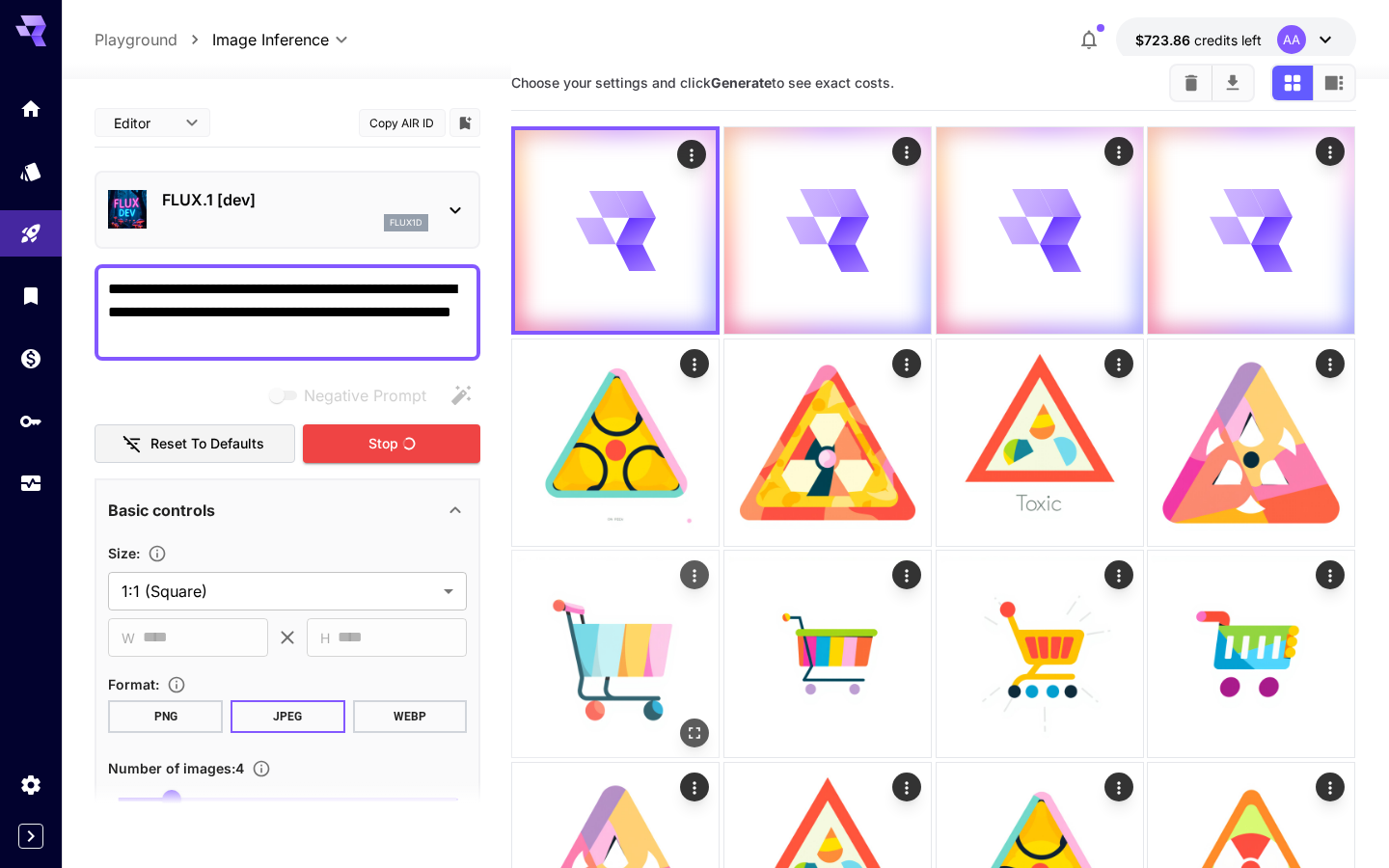 scroll, scrollTop: 103, scrollLeft: 0, axis: vertical 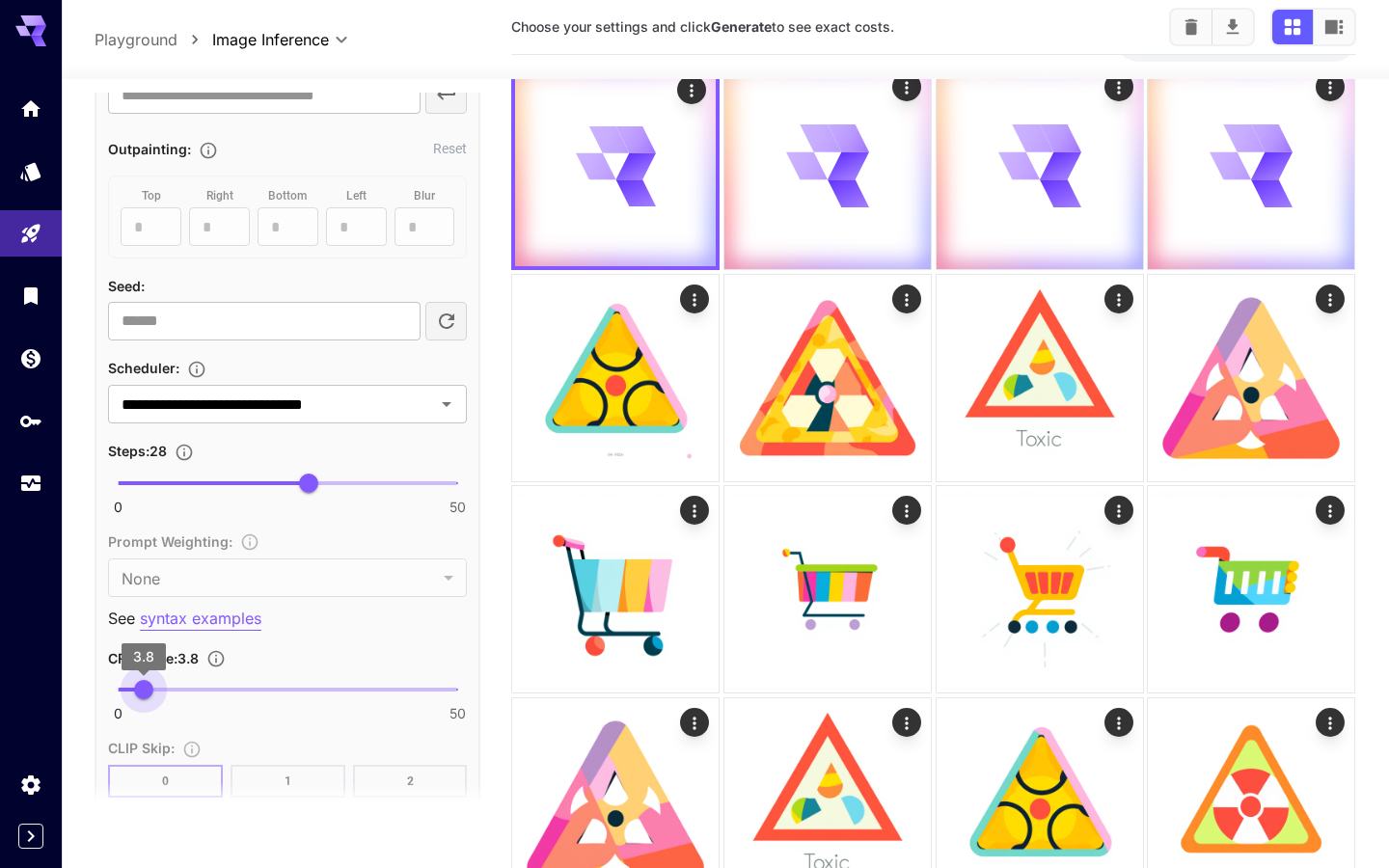 type on "***" 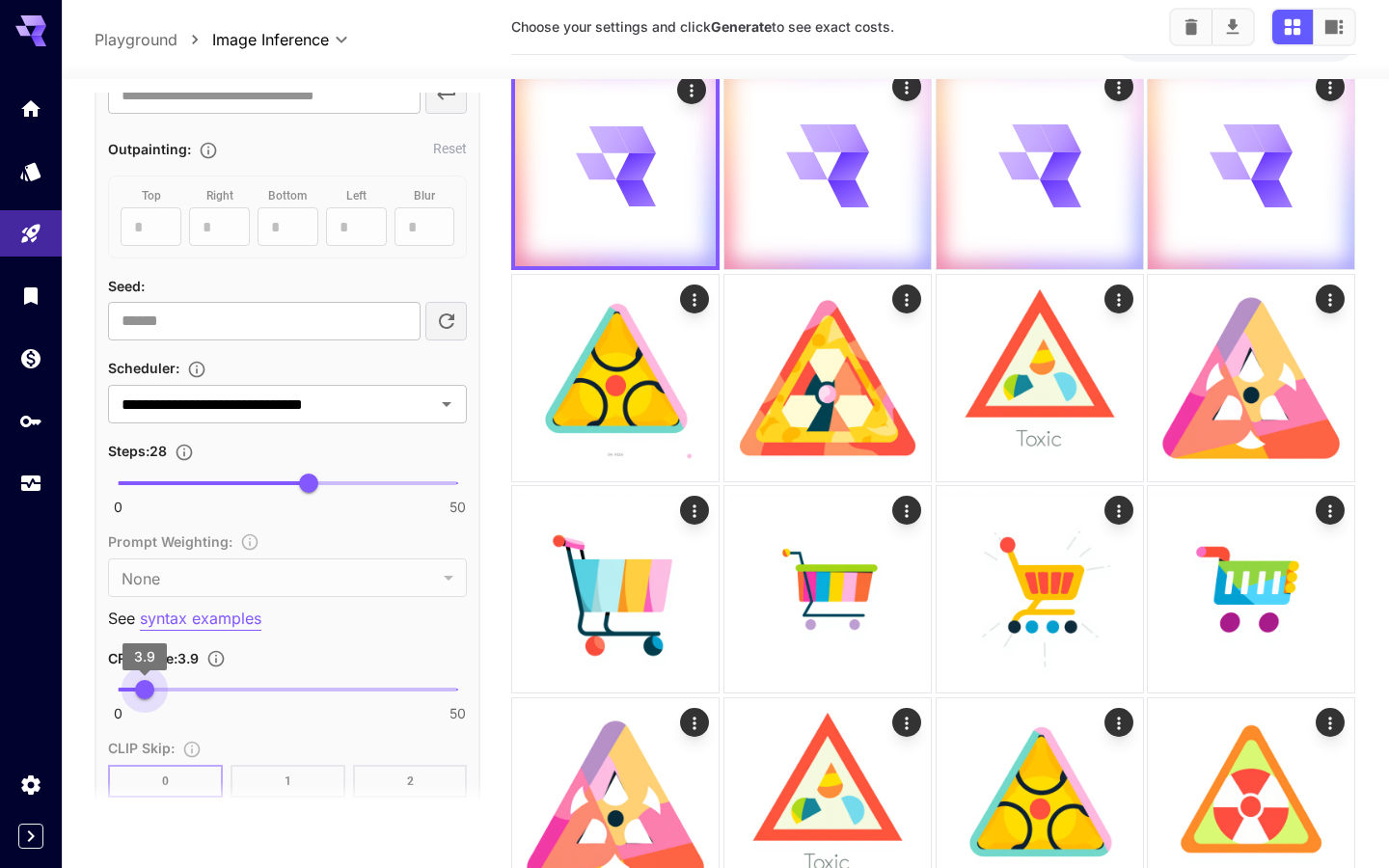 click on "3.9" at bounding box center [145, 690] 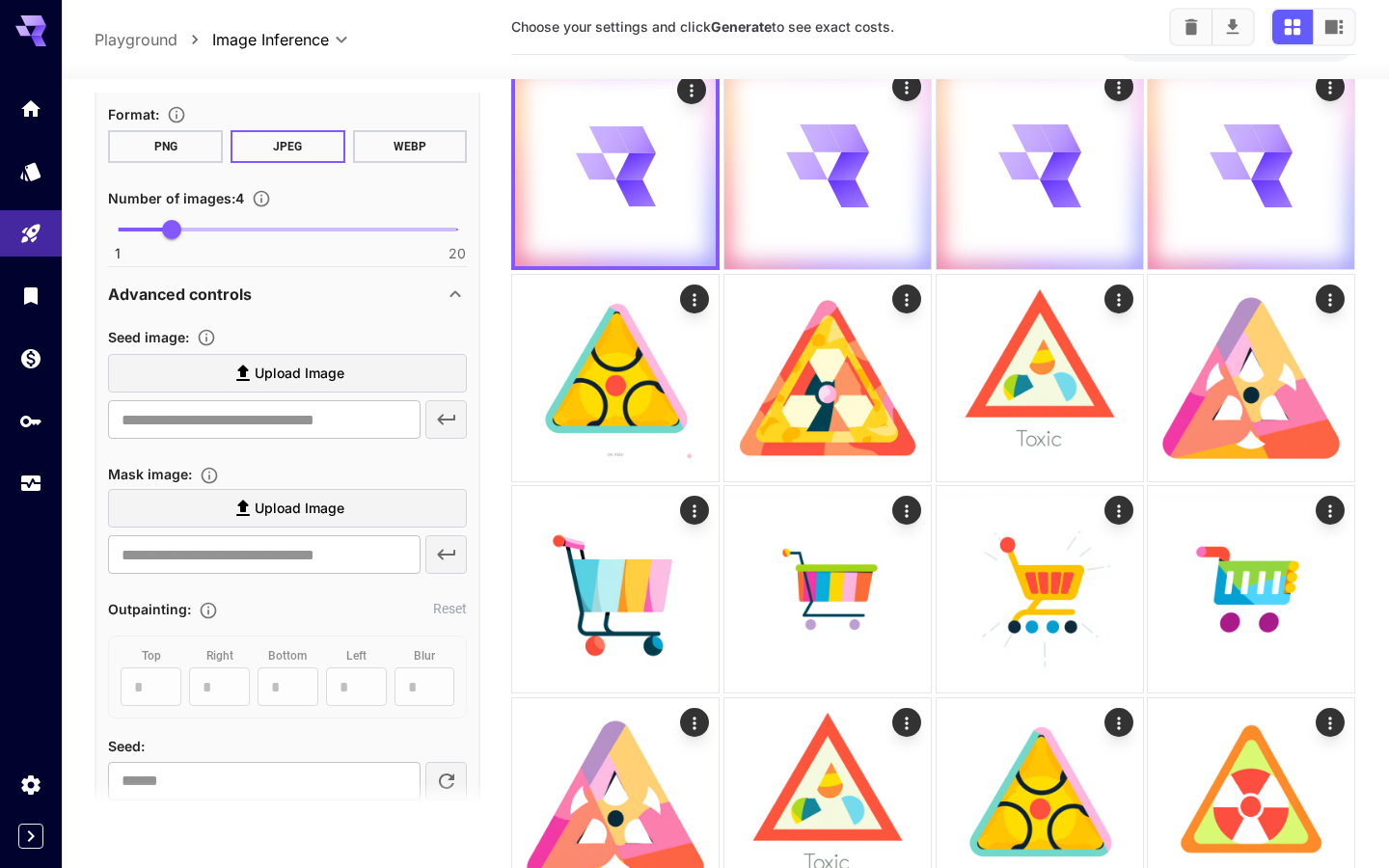 scroll, scrollTop: 0, scrollLeft: 0, axis: both 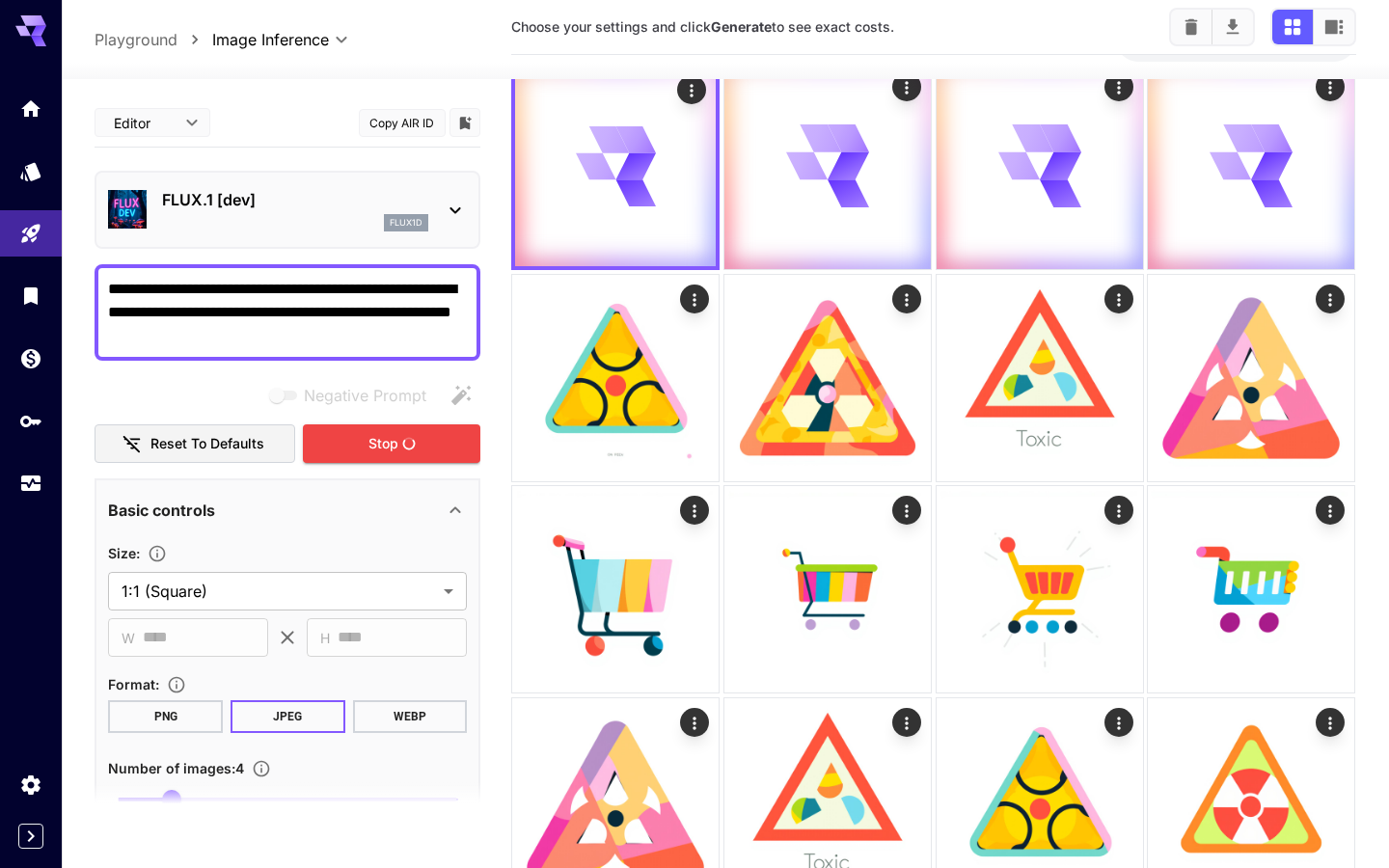 click on "**********" at bounding box center (287, 312) 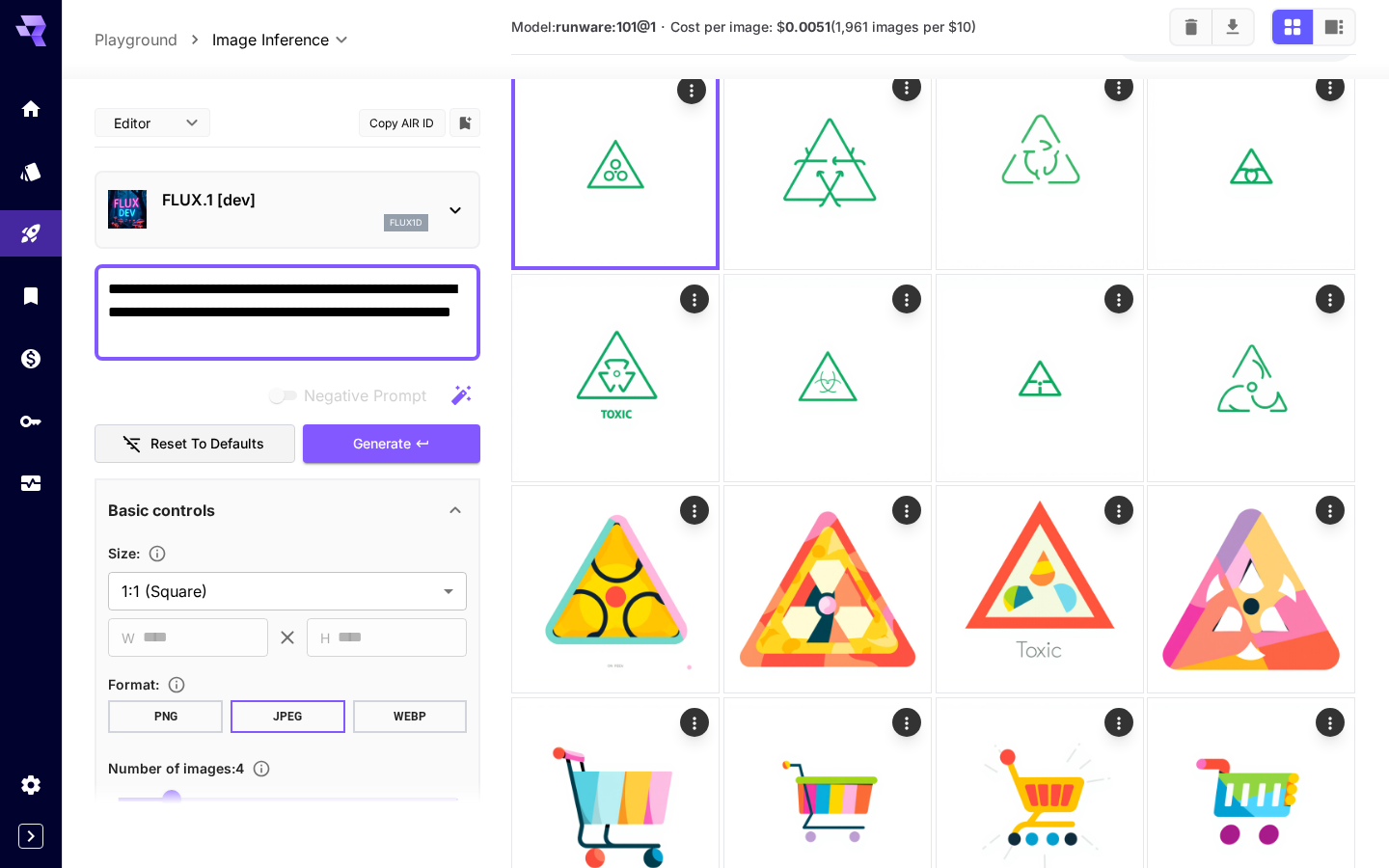 click on "**********" at bounding box center (287, 312) 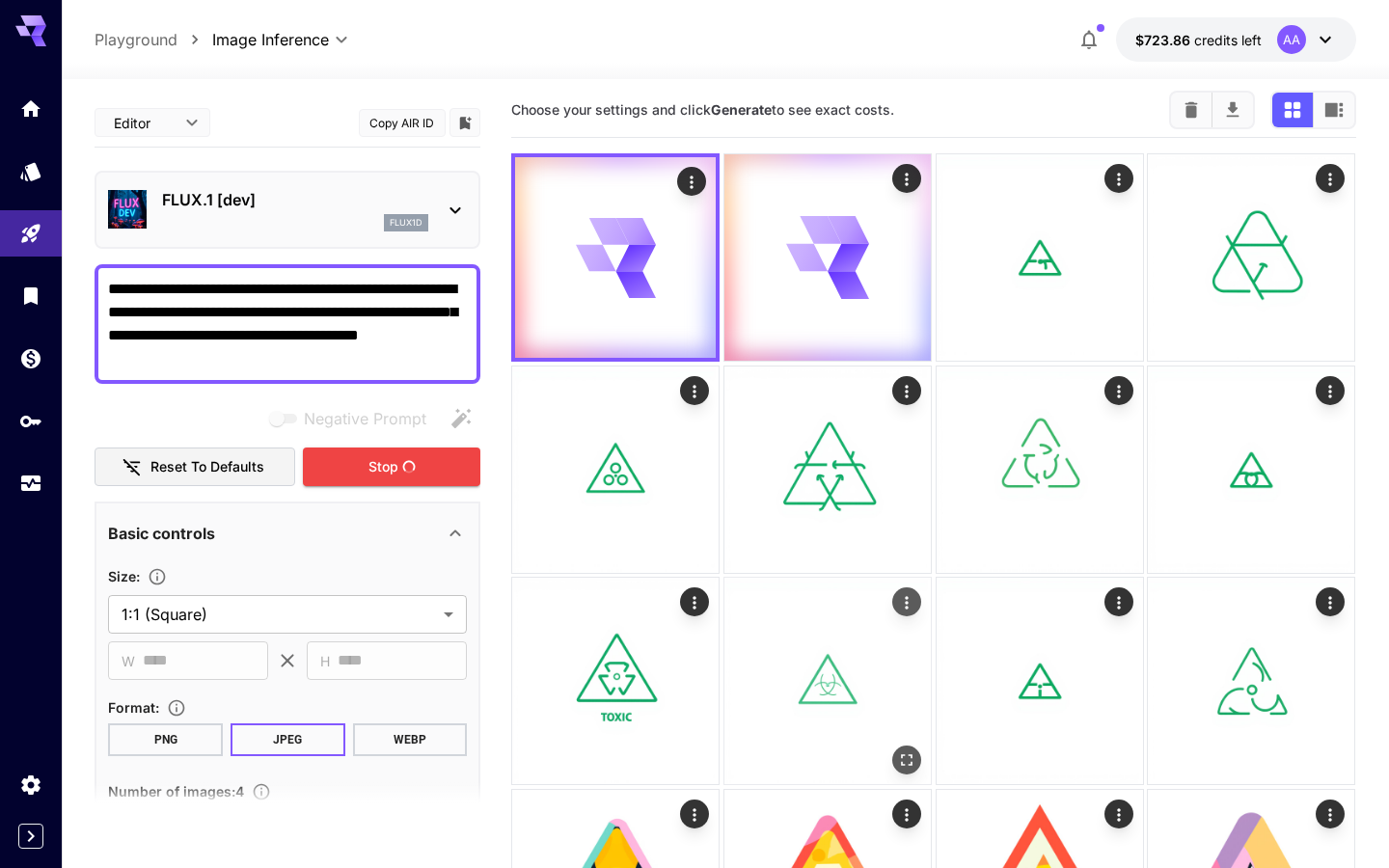 scroll, scrollTop: 14, scrollLeft: 0, axis: vertical 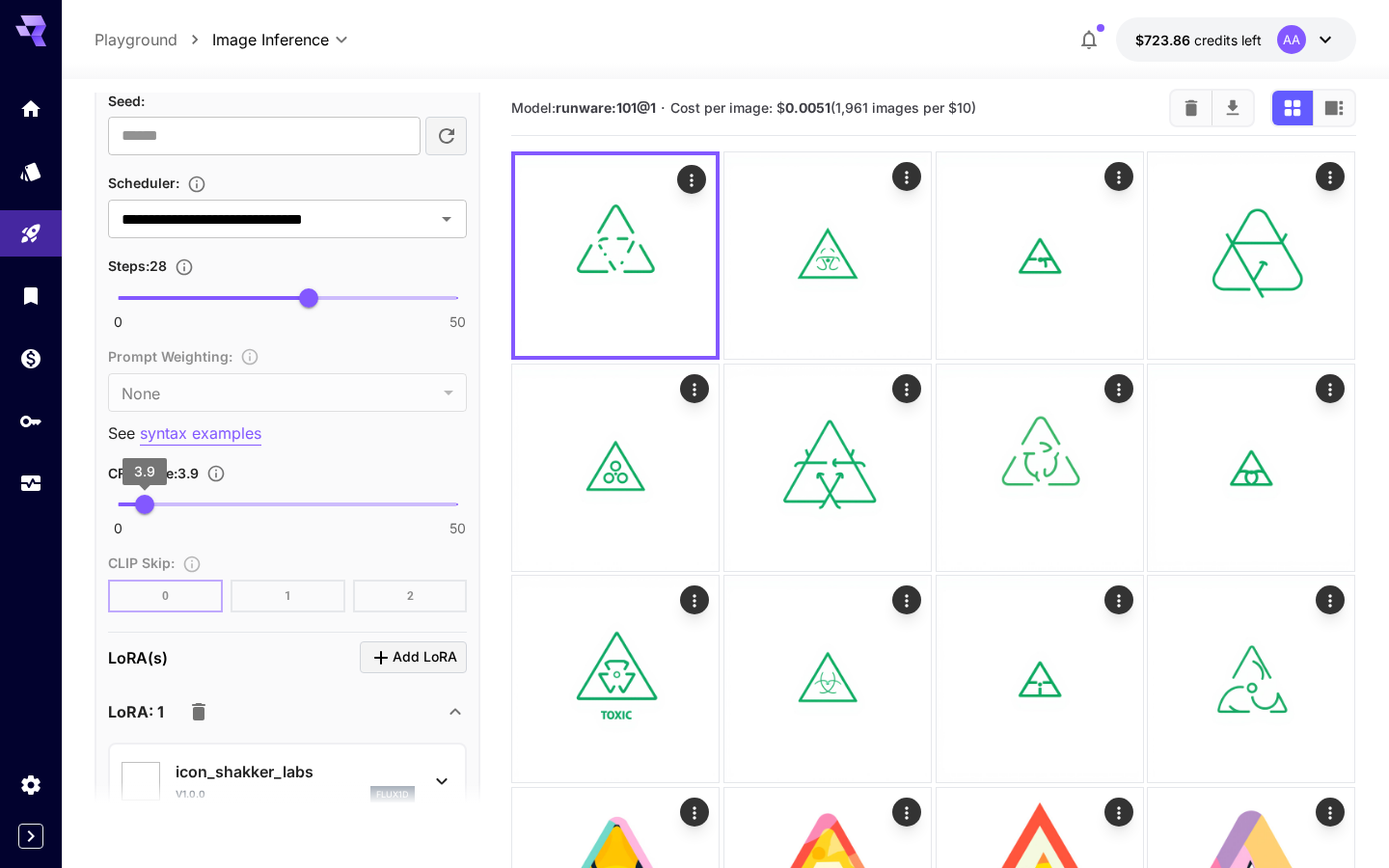 type on "**********" 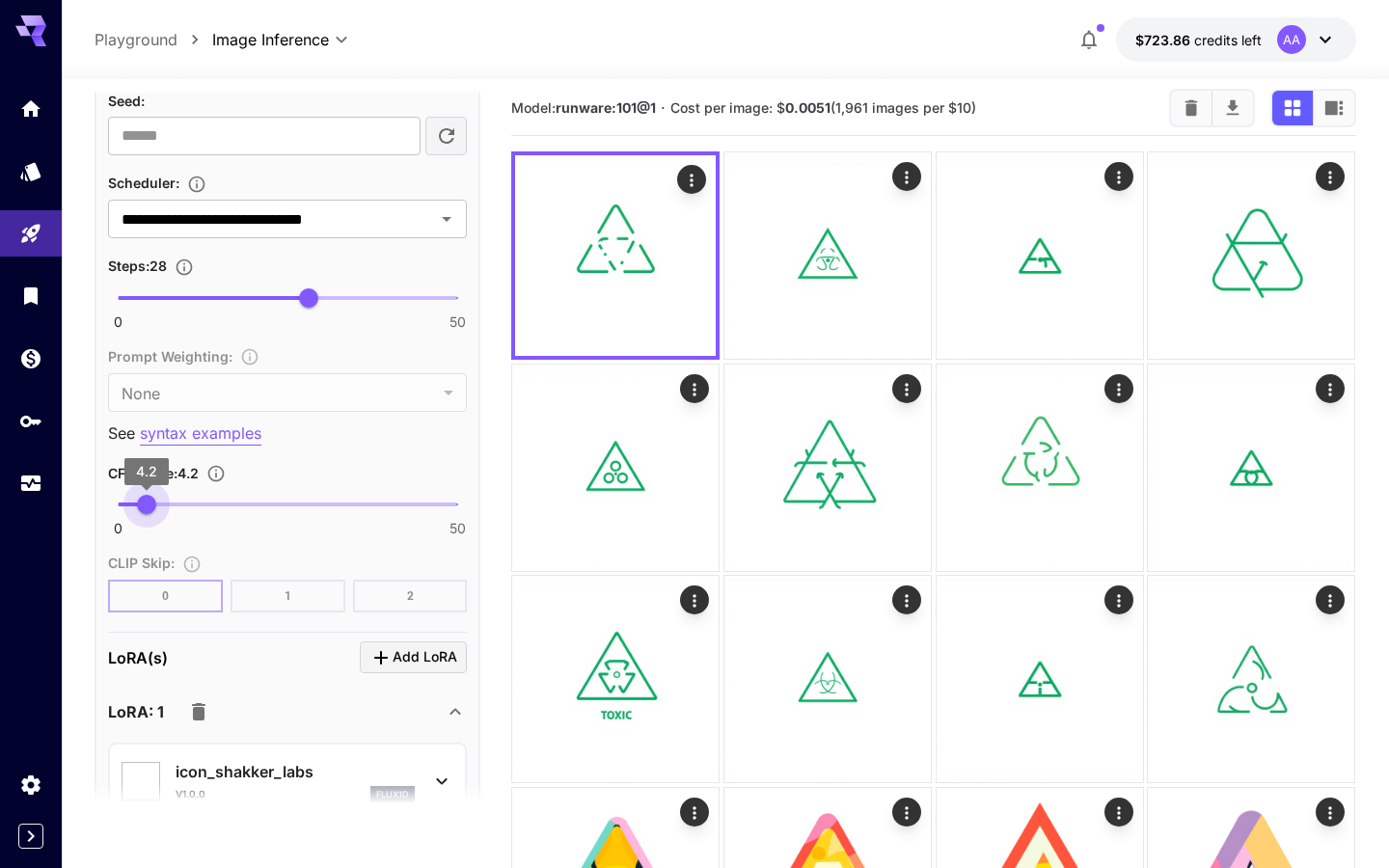 type on "***" 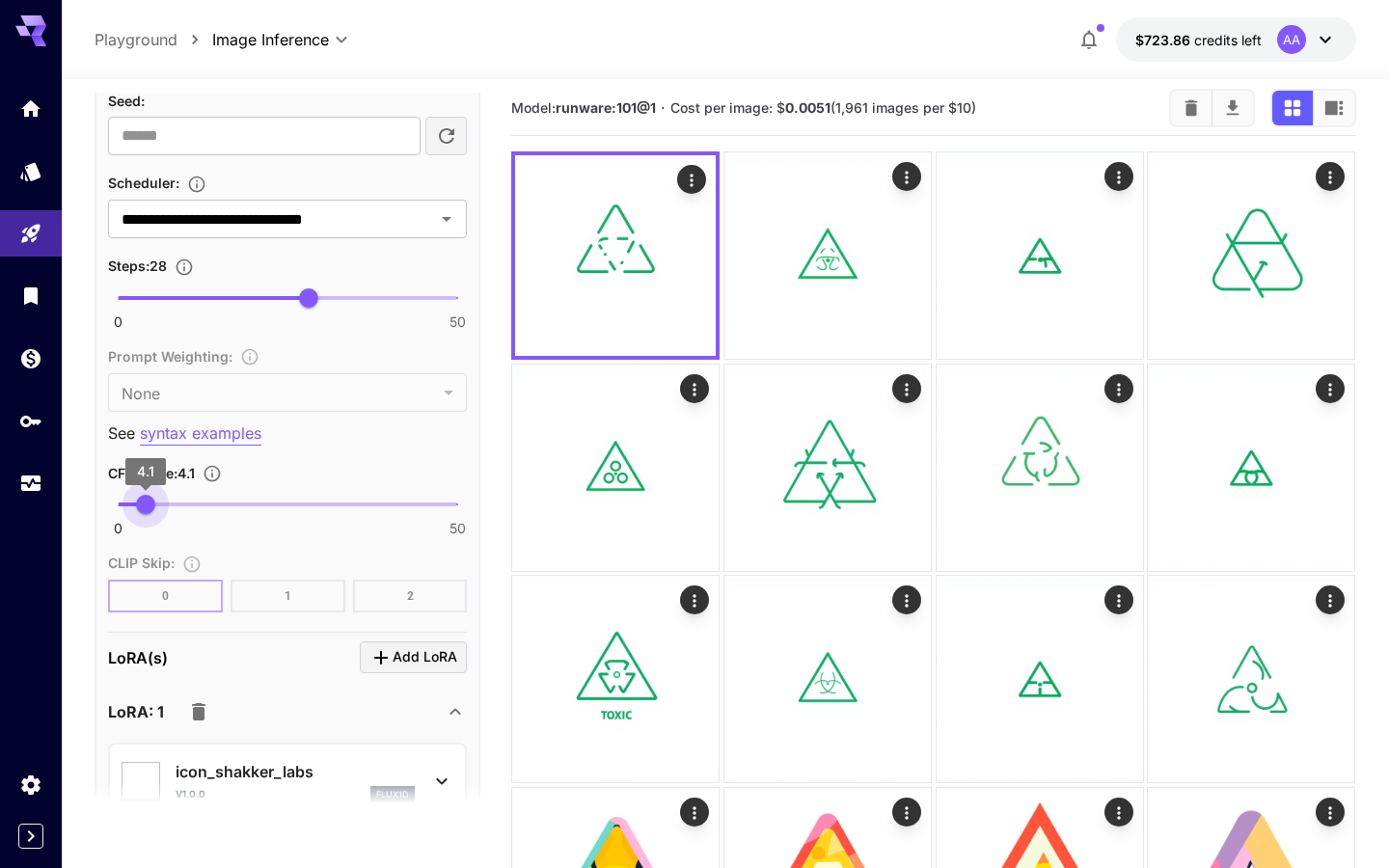 click on "4.1" at bounding box center (146, 504) 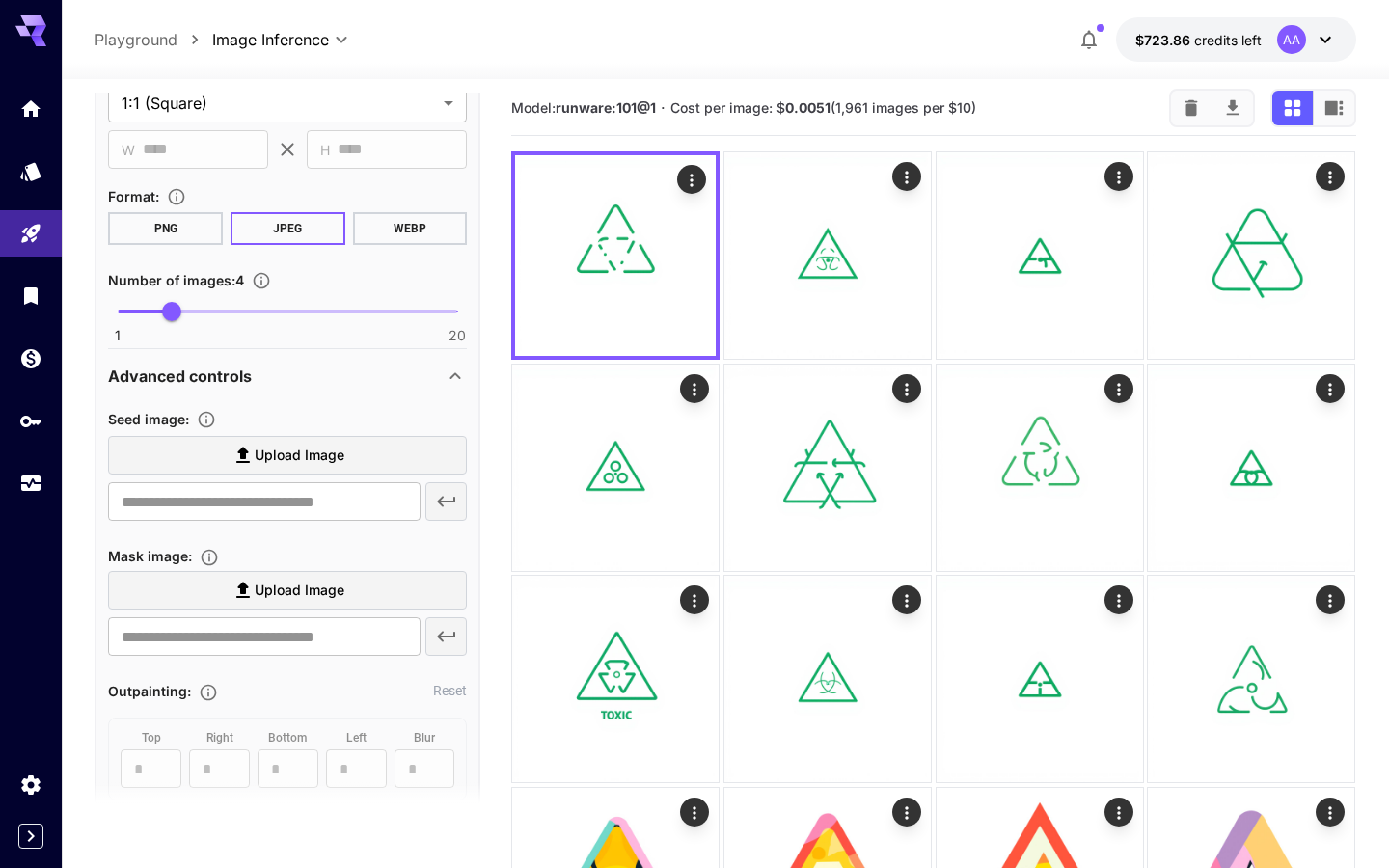 scroll, scrollTop: 0, scrollLeft: 0, axis: both 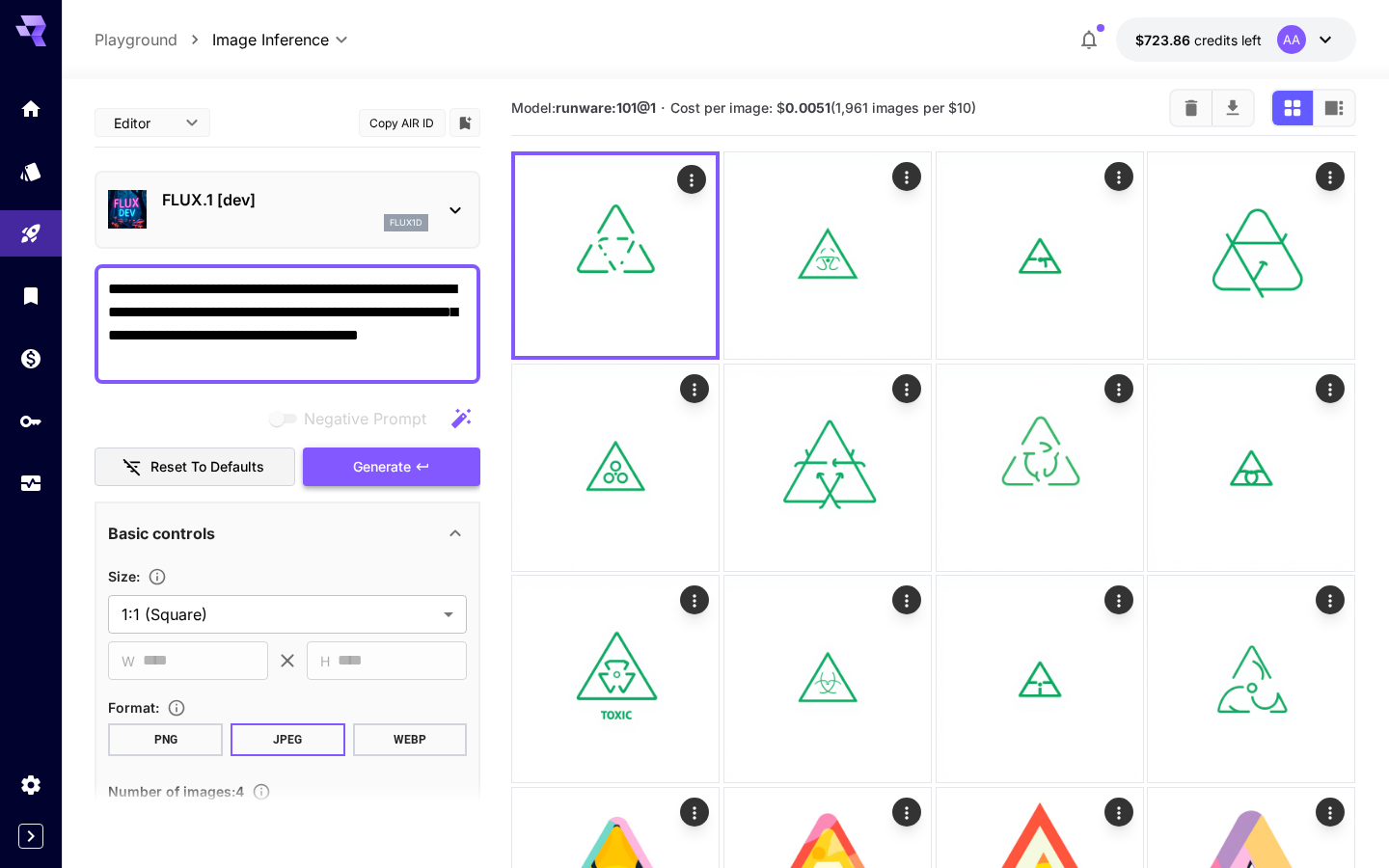 click on "Generate" at bounding box center (382, 467) 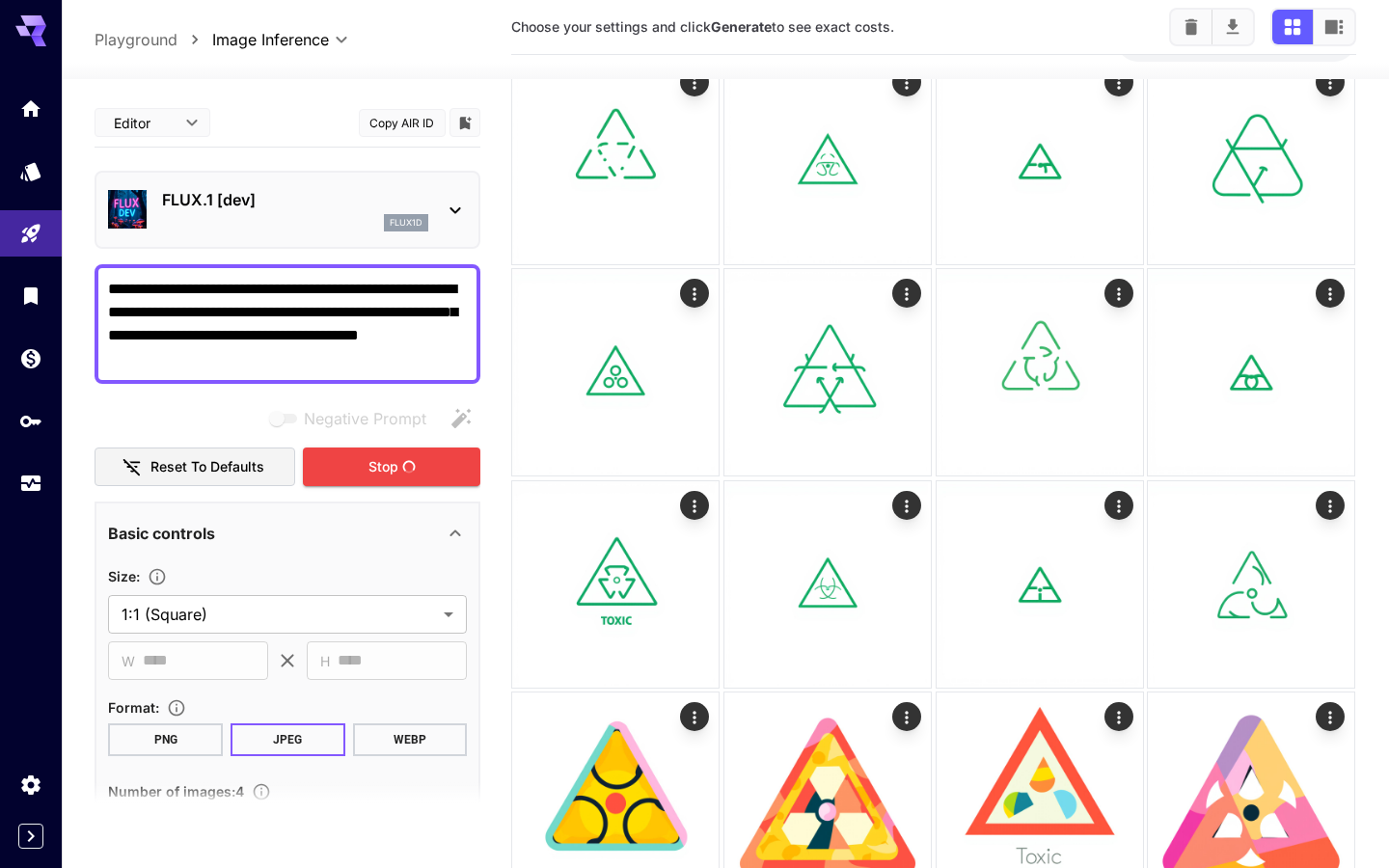 scroll, scrollTop: 0, scrollLeft: 0, axis: both 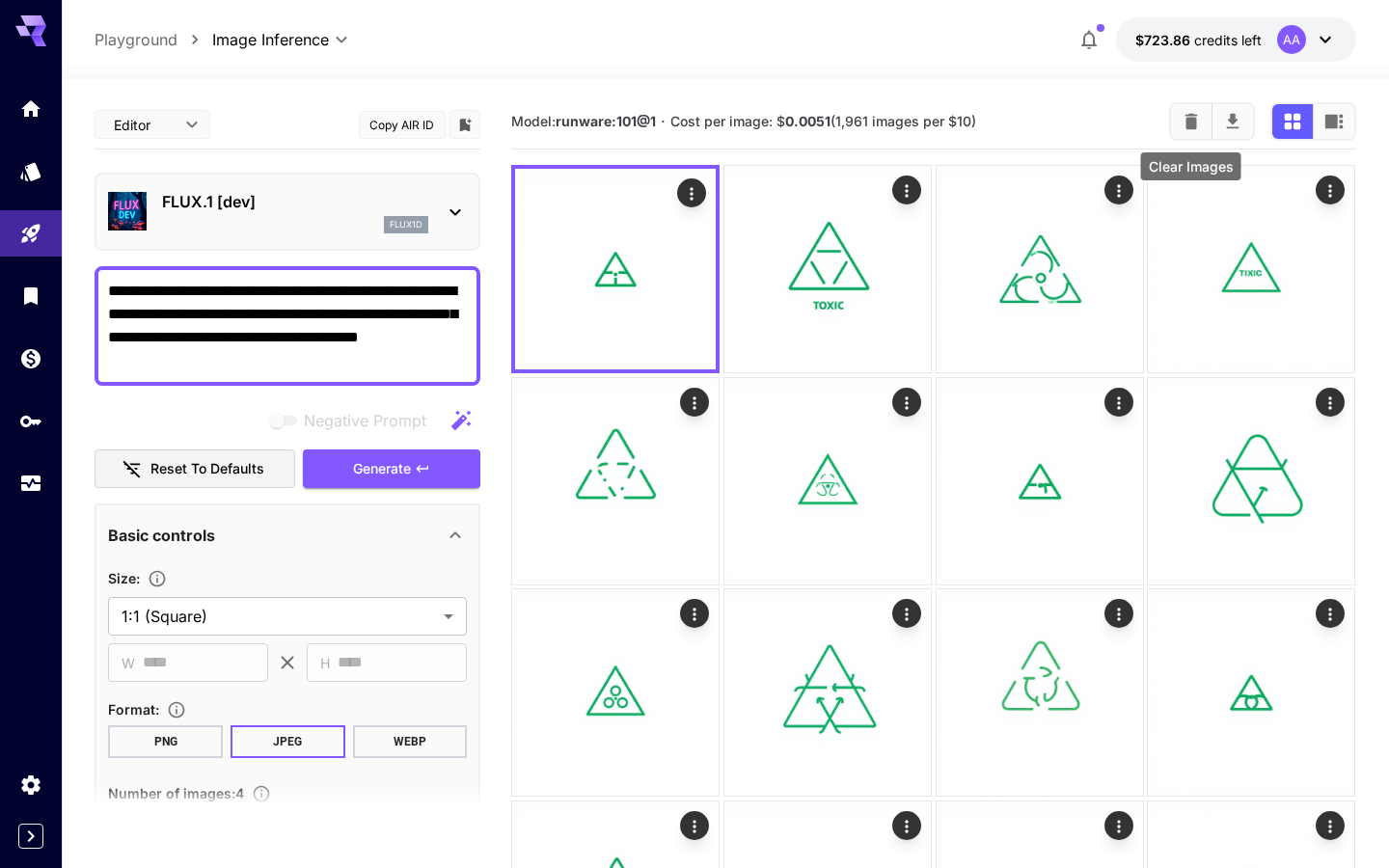 click 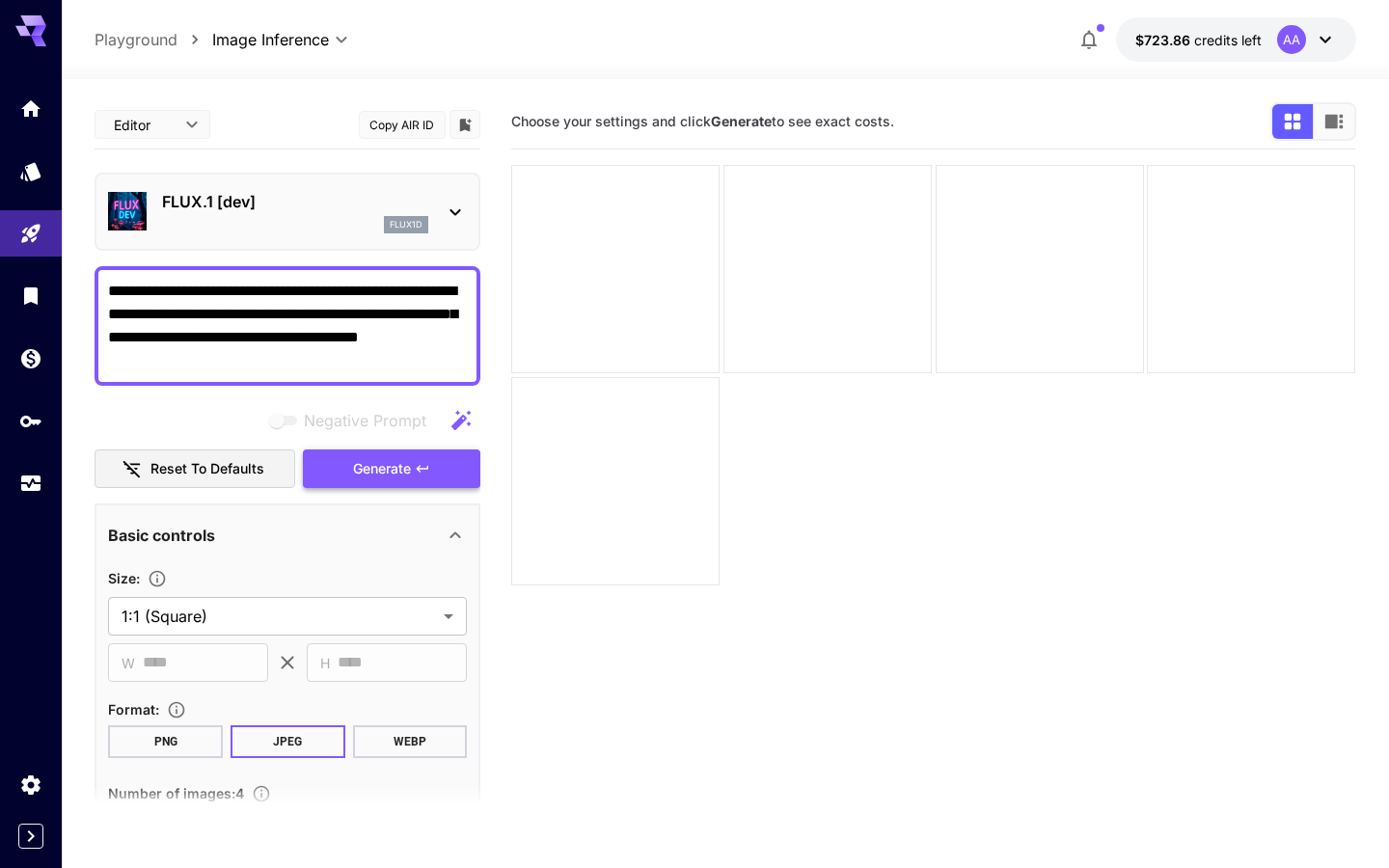 click on "Generate" at bounding box center [382, 469] 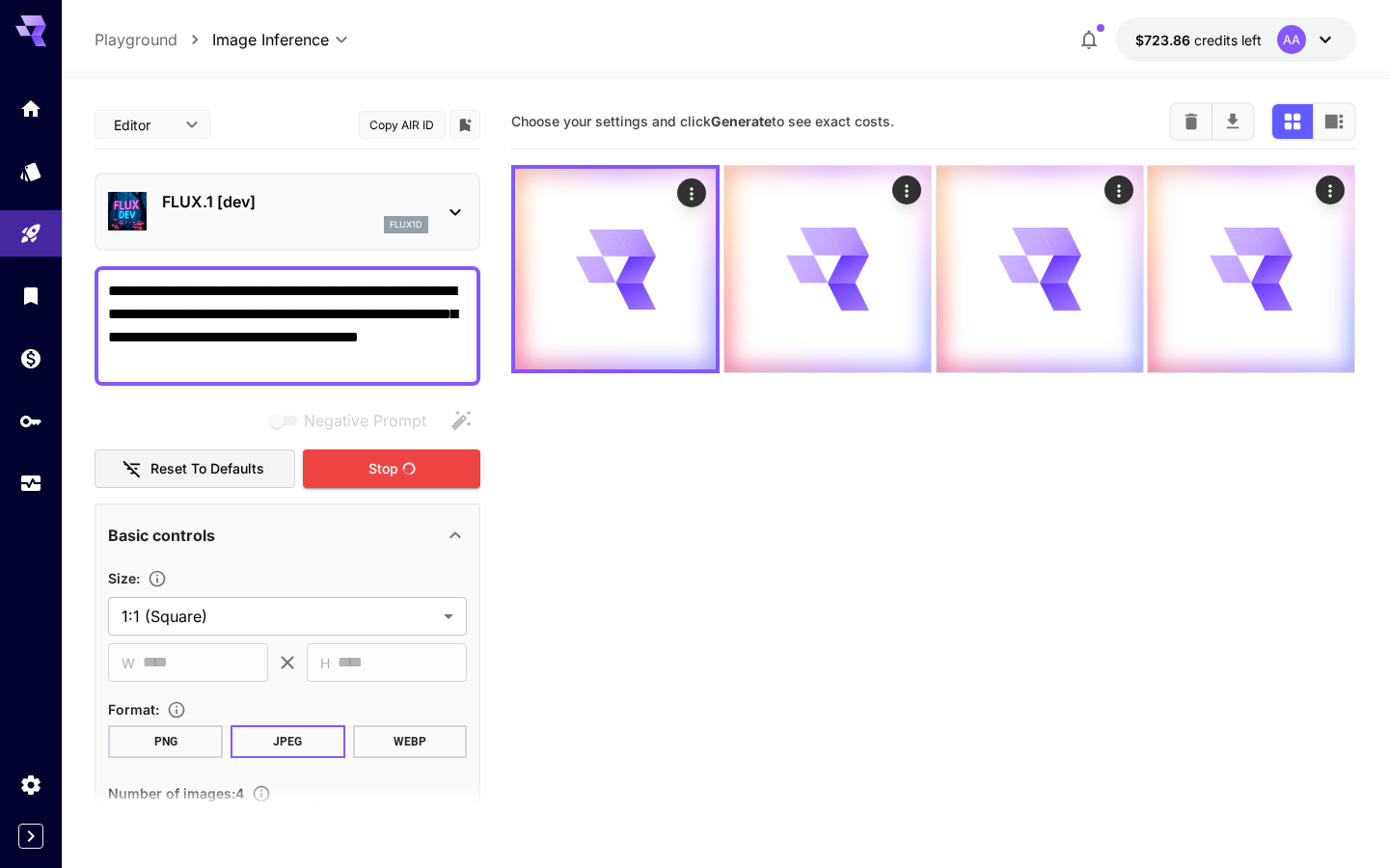 drag, startPoint x: 252, startPoint y: 294, endPoint x: 92, endPoint y: 286, distance: 160.19988 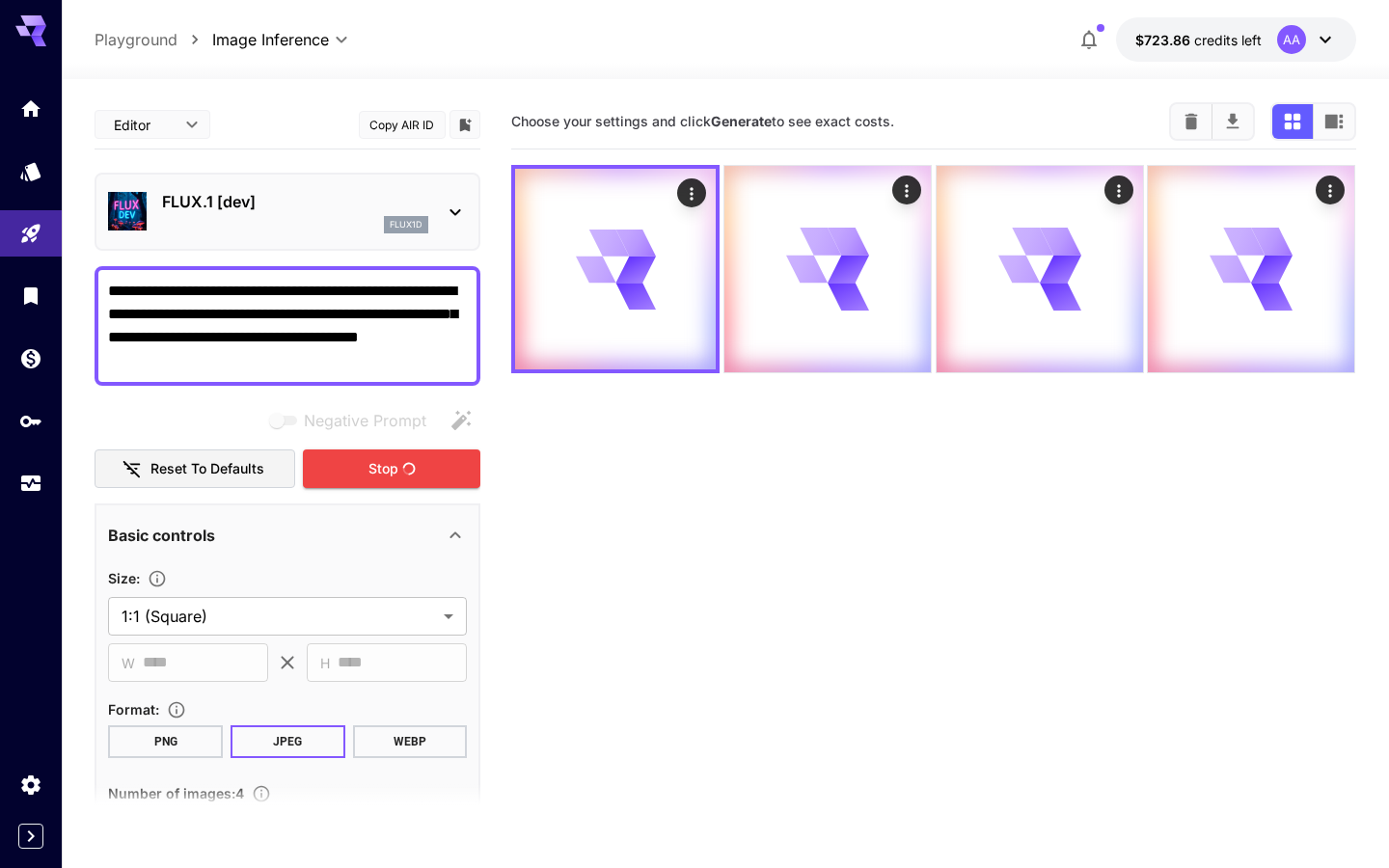 click on "**********" at bounding box center [725, 550] 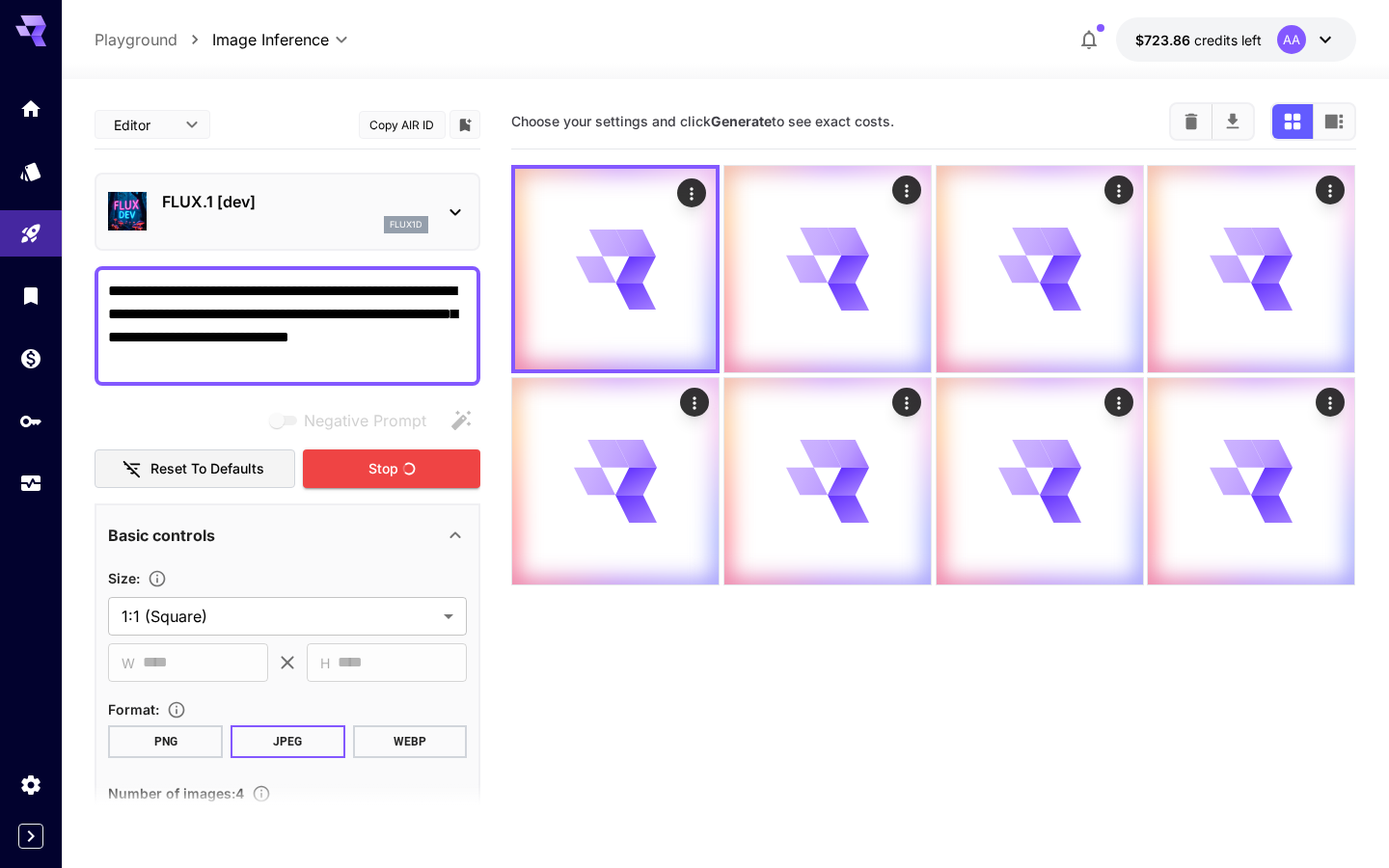 click on "**********" at bounding box center (287, 326) 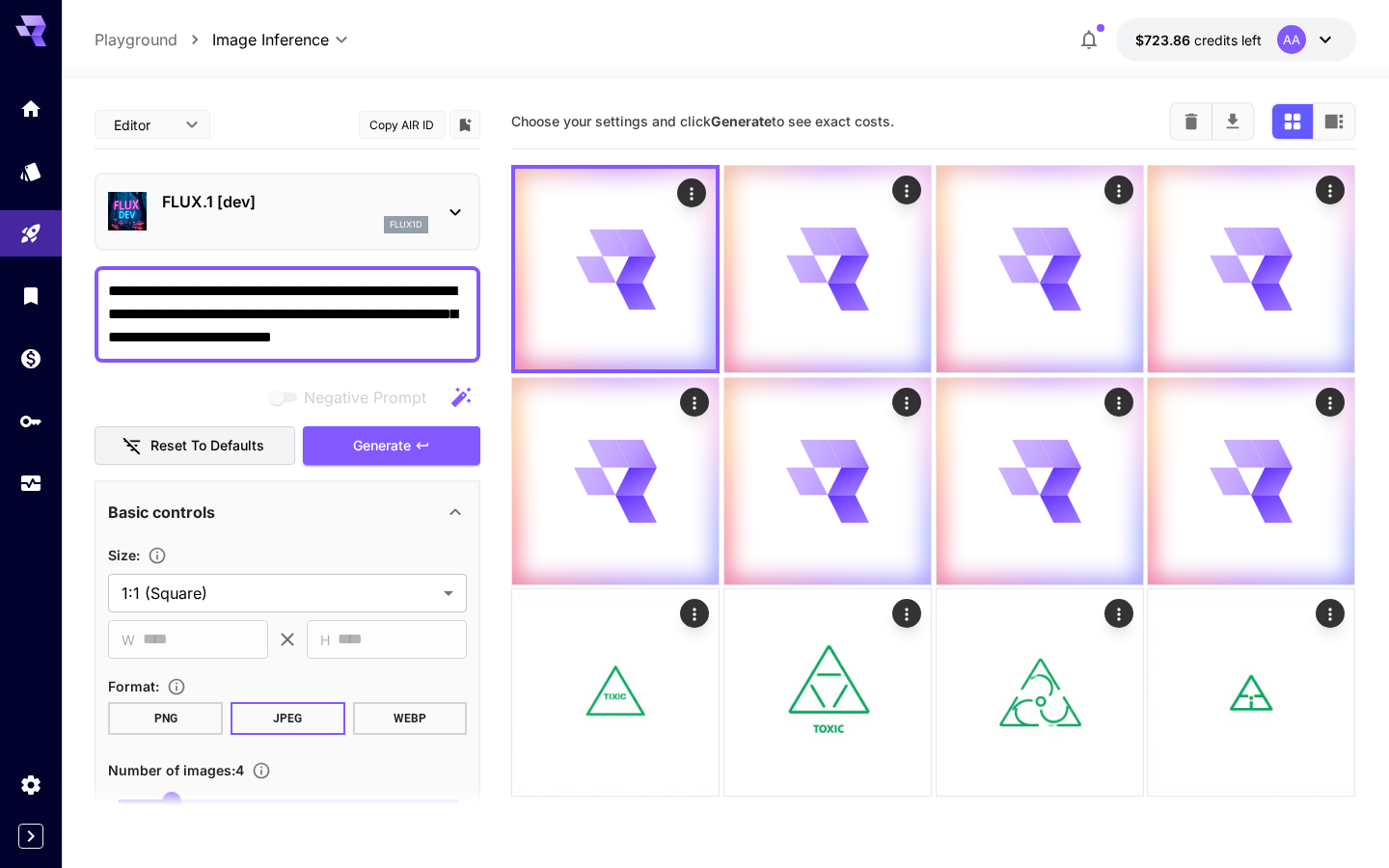 click on "**********" at bounding box center (287, 314) 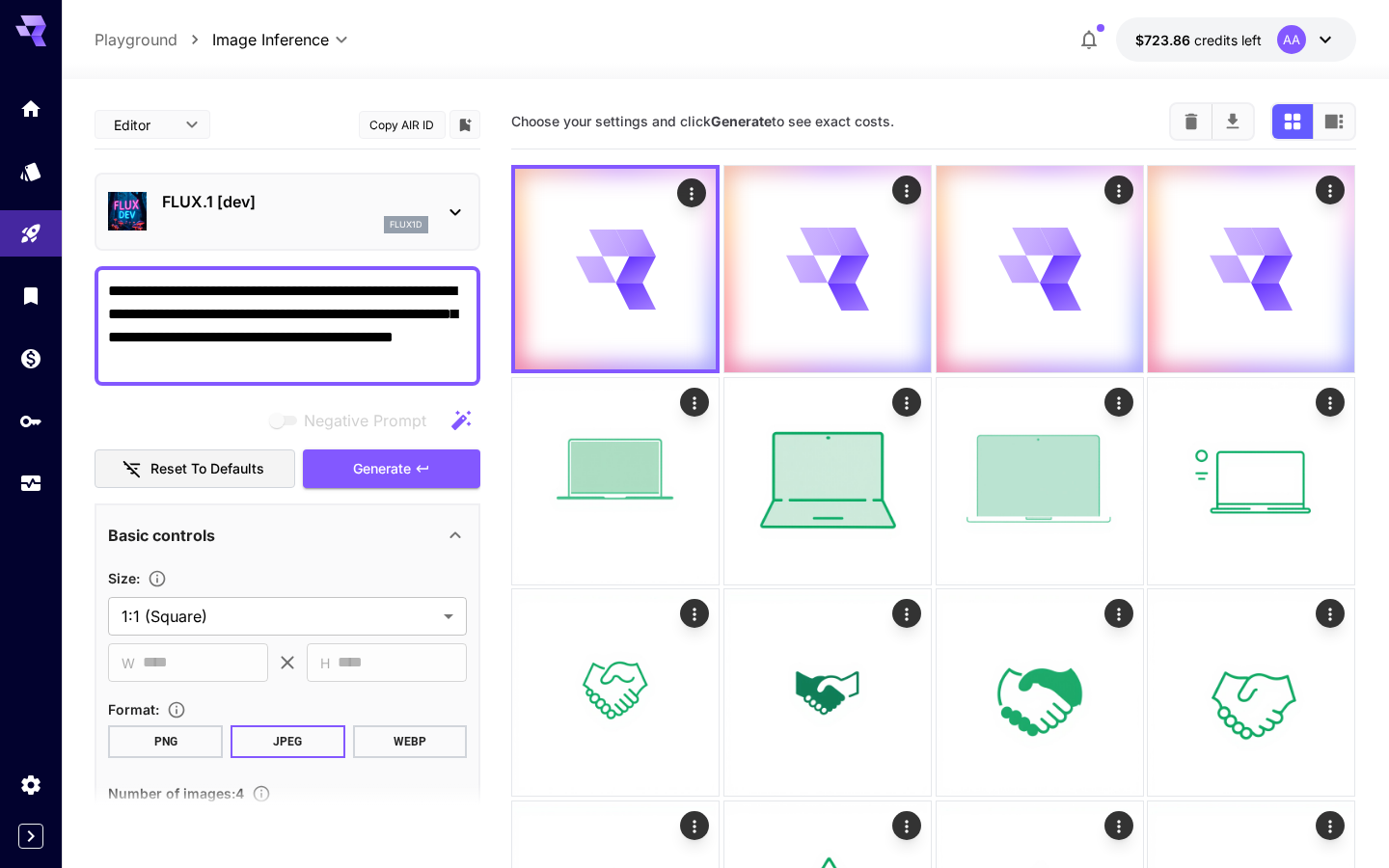 click on "**********" at bounding box center (287, 326) 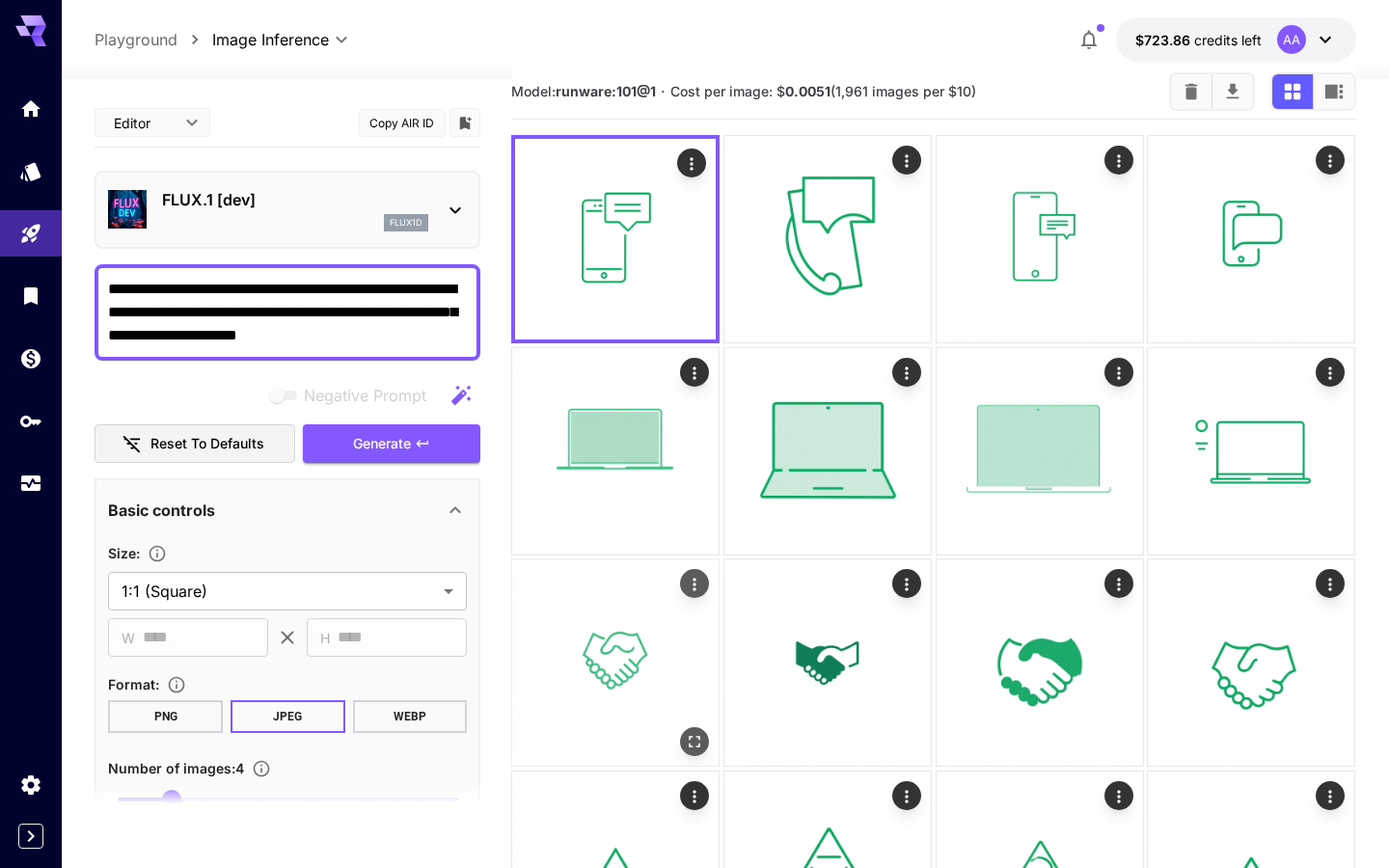 scroll, scrollTop: 0, scrollLeft: 0, axis: both 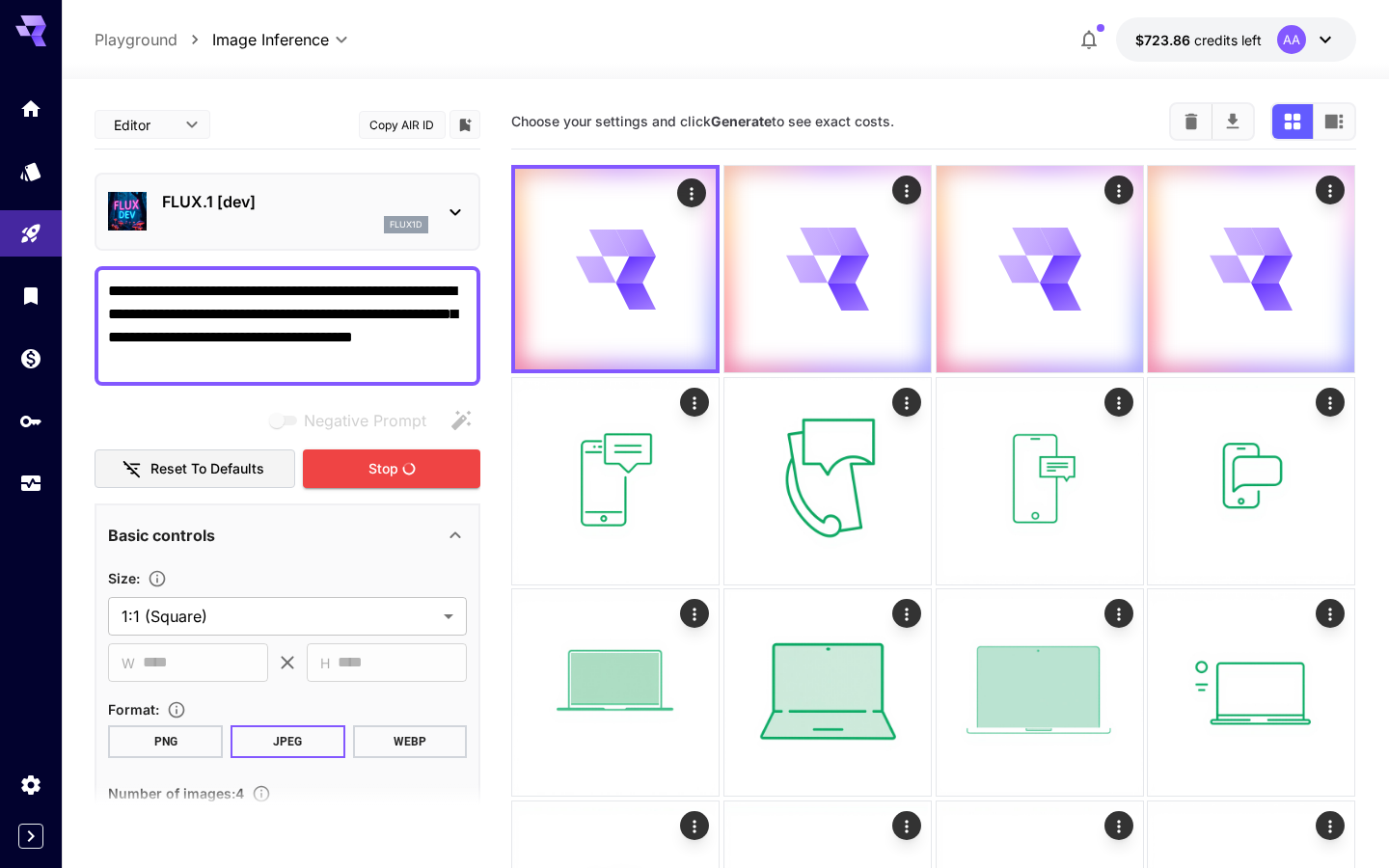 click on "**********" at bounding box center [287, 326] 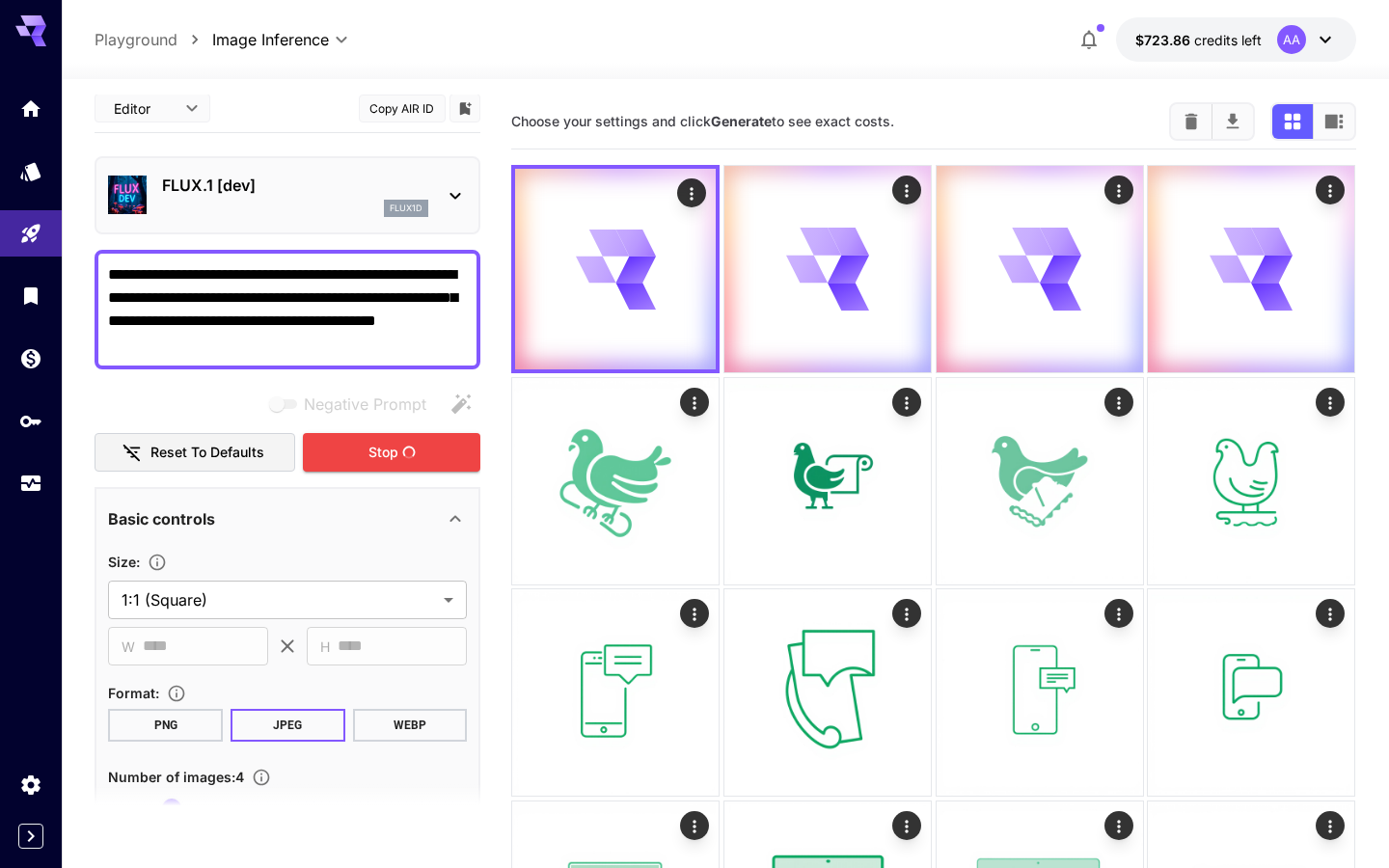scroll, scrollTop: 14, scrollLeft: 0, axis: vertical 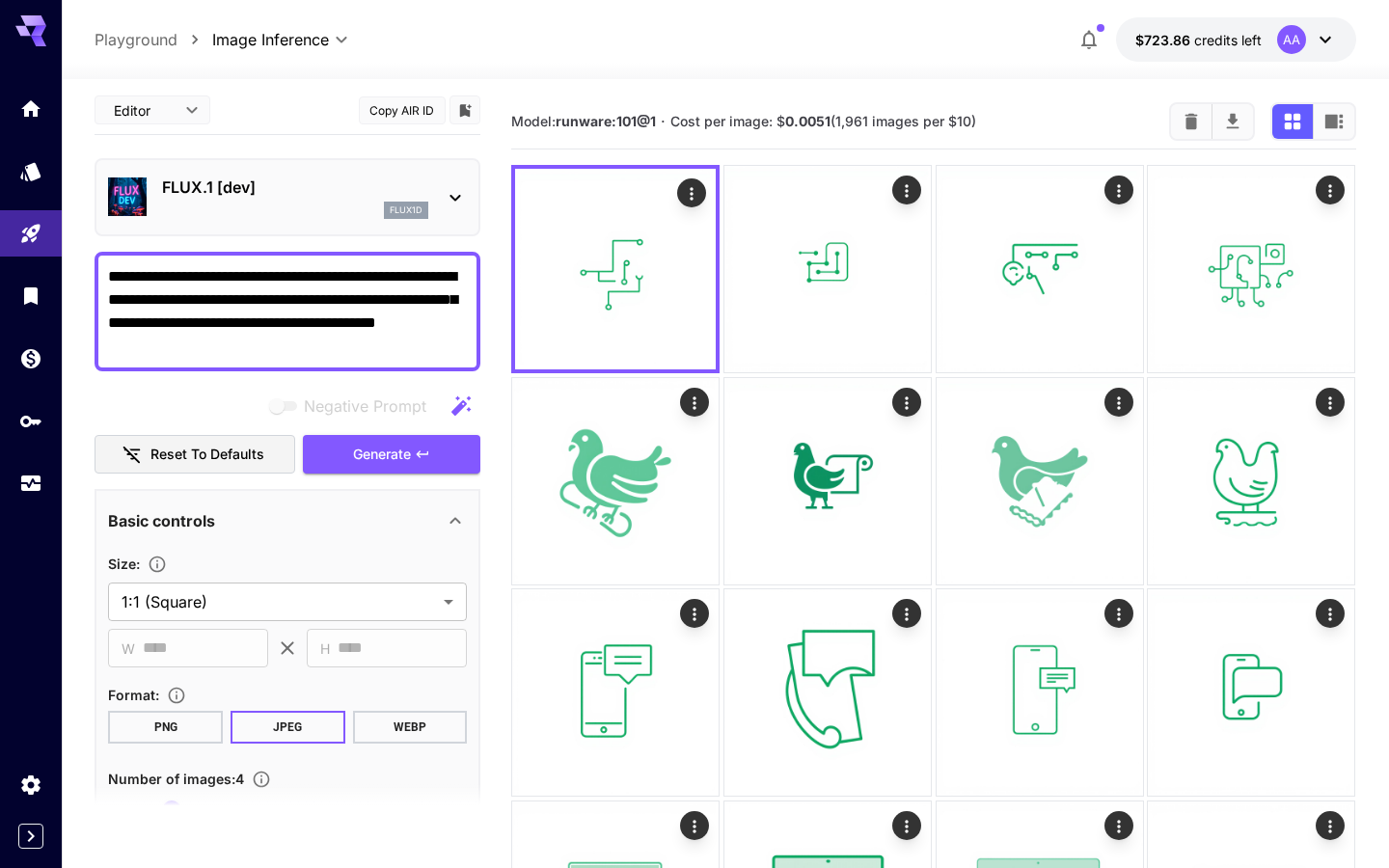 click on "**********" at bounding box center [287, 312] 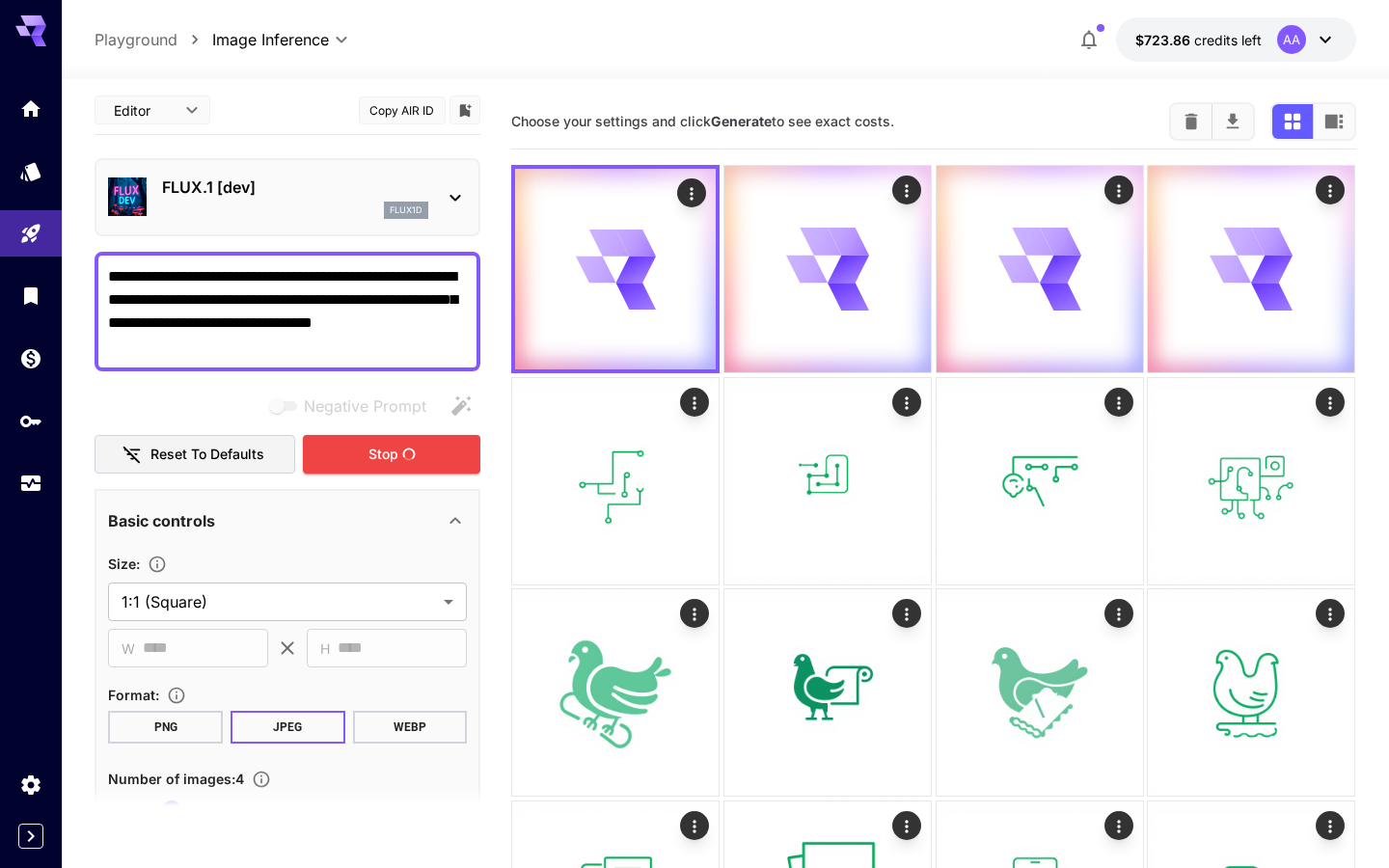 click on "**********" at bounding box center [287, 312] 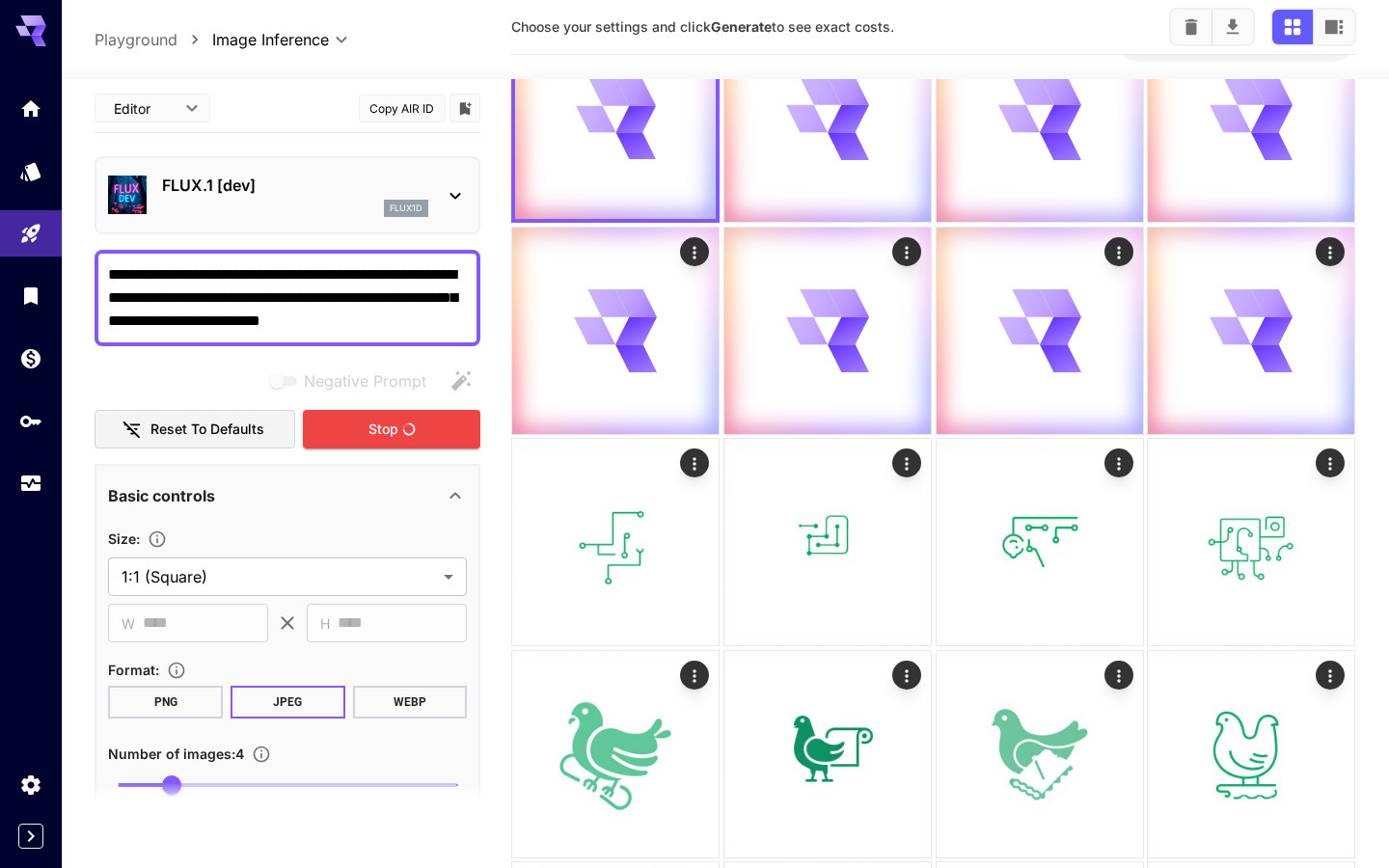 scroll, scrollTop: 0, scrollLeft: 0, axis: both 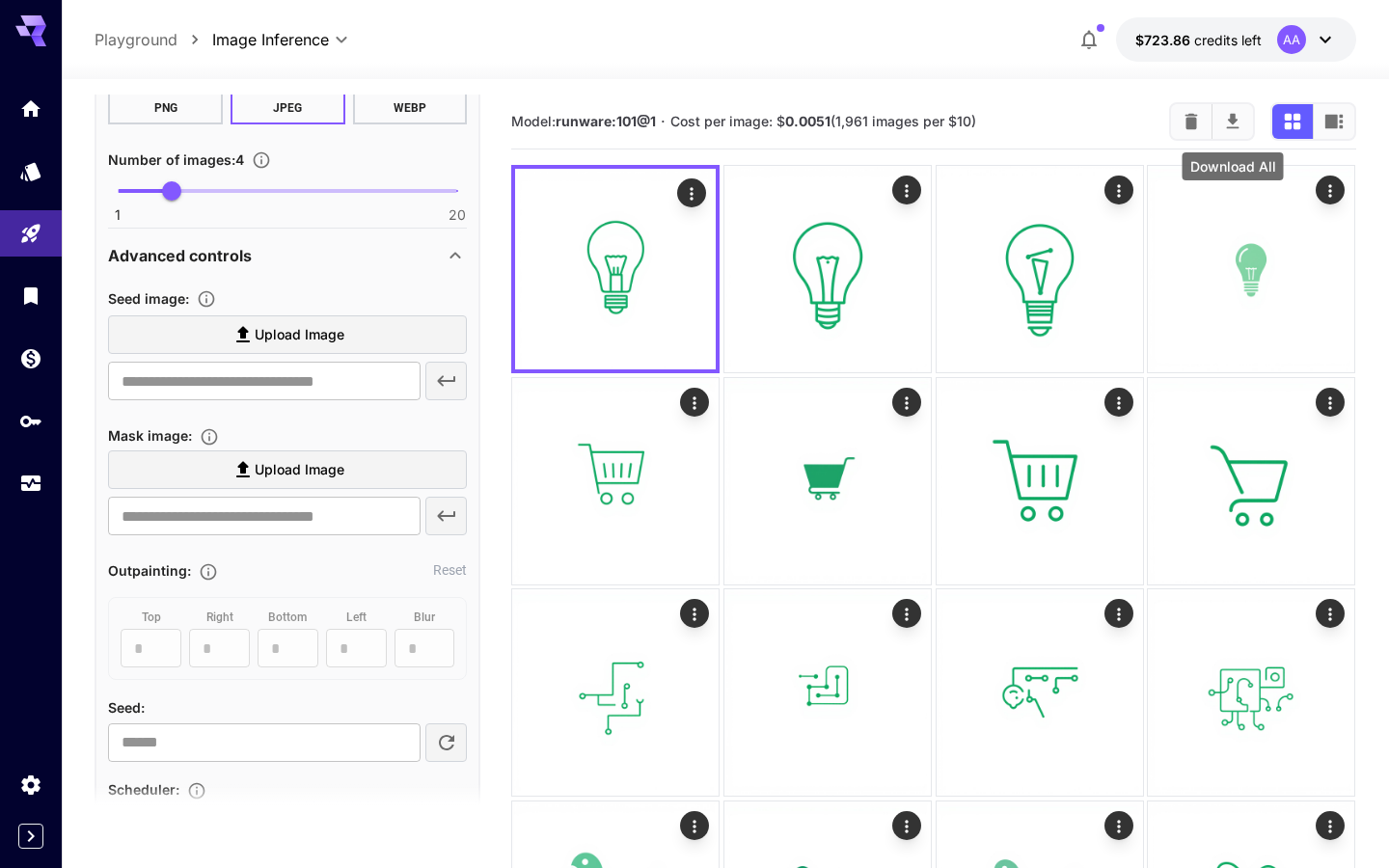 click 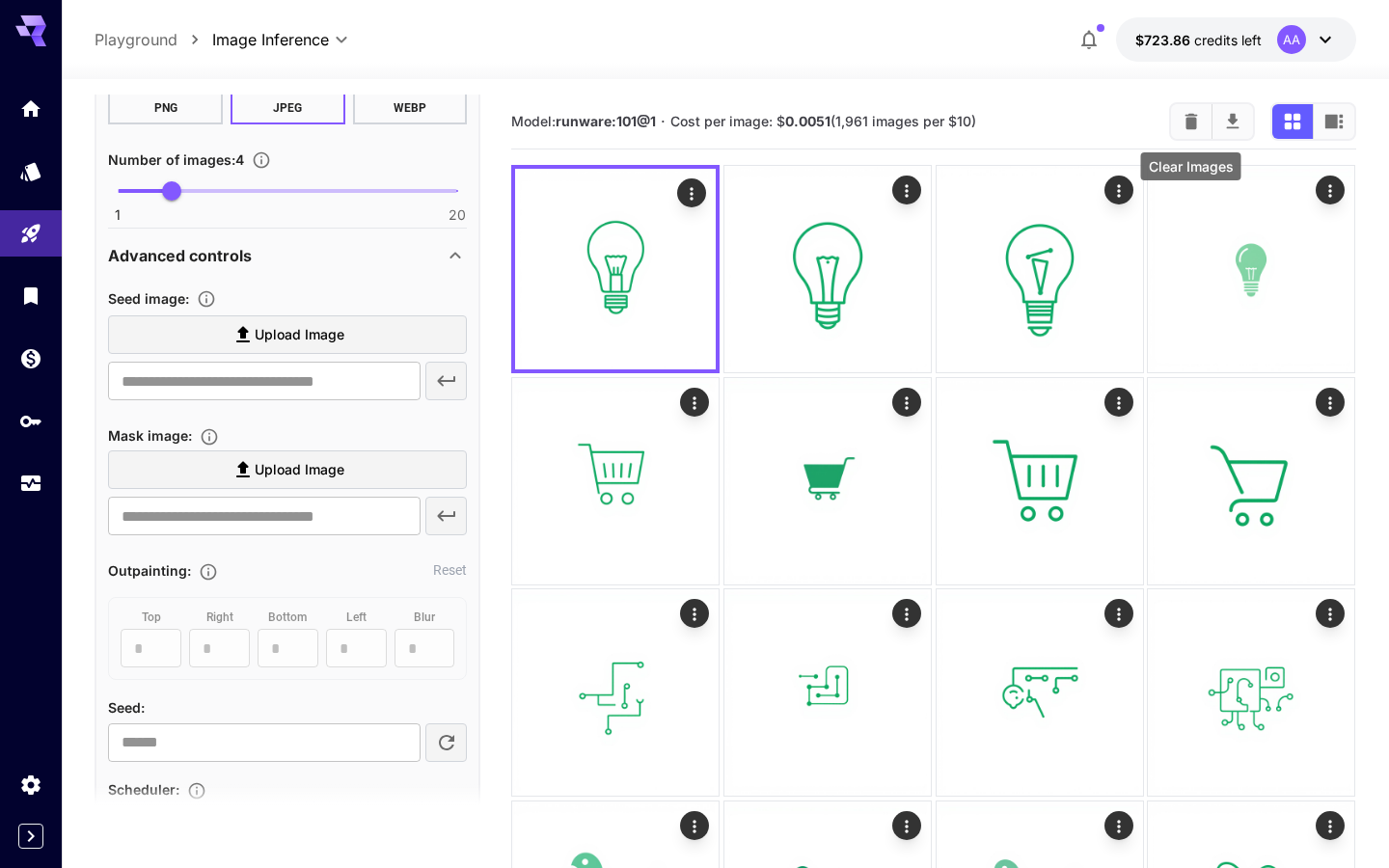 click 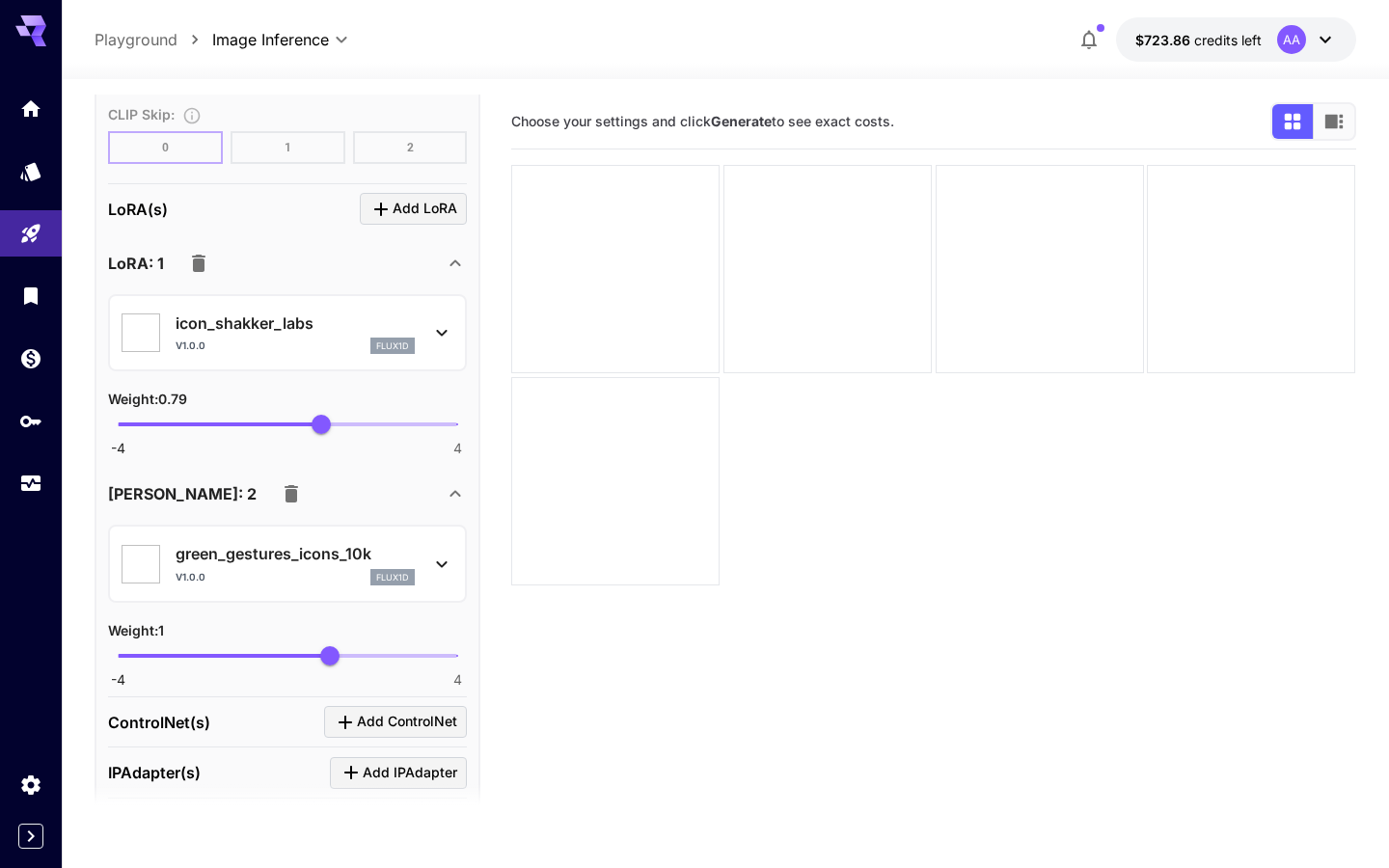 scroll, scrollTop: 1668, scrollLeft: 0, axis: vertical 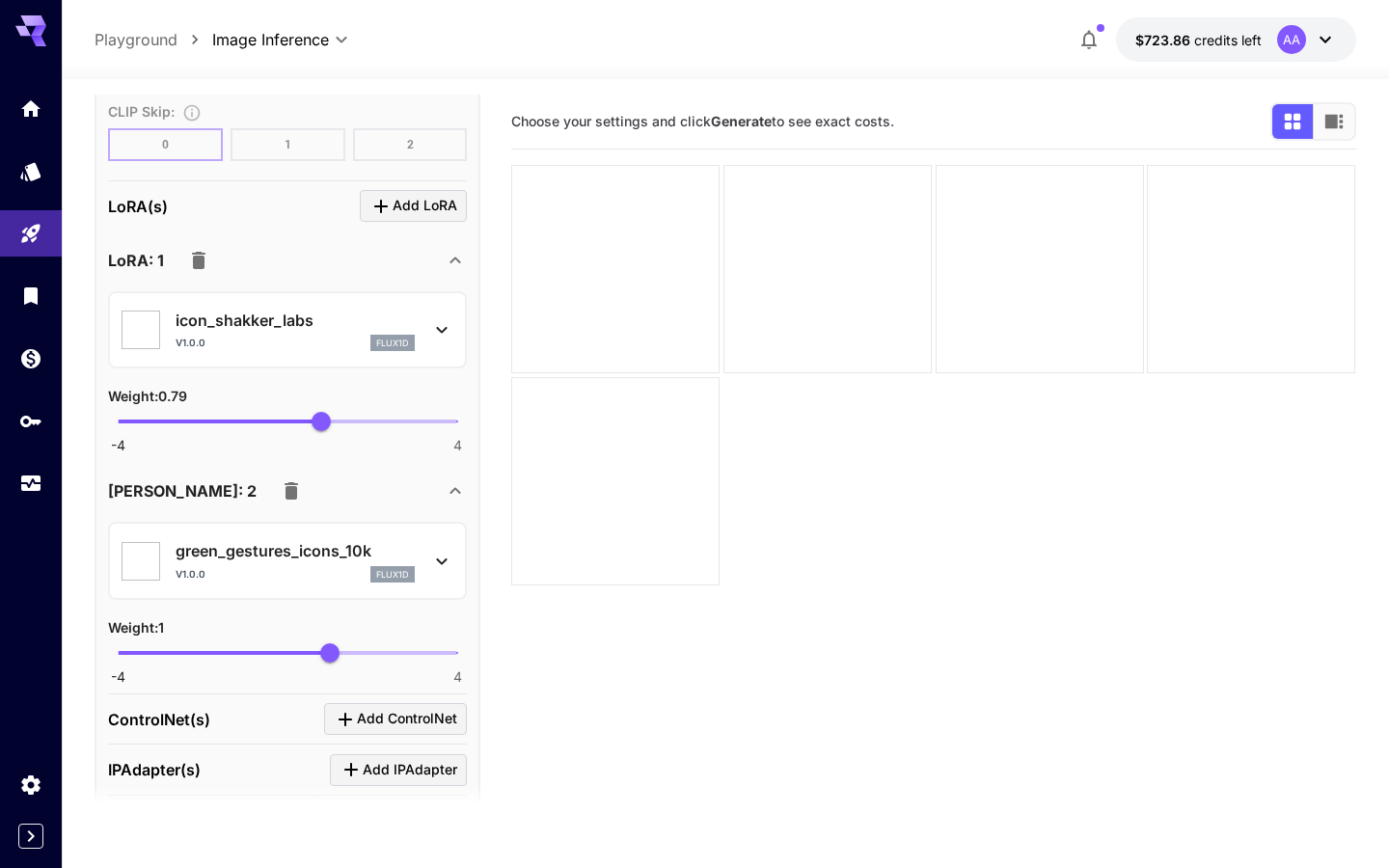 click on "v1.0.0 flux1d" at bounding box center [295, 575] 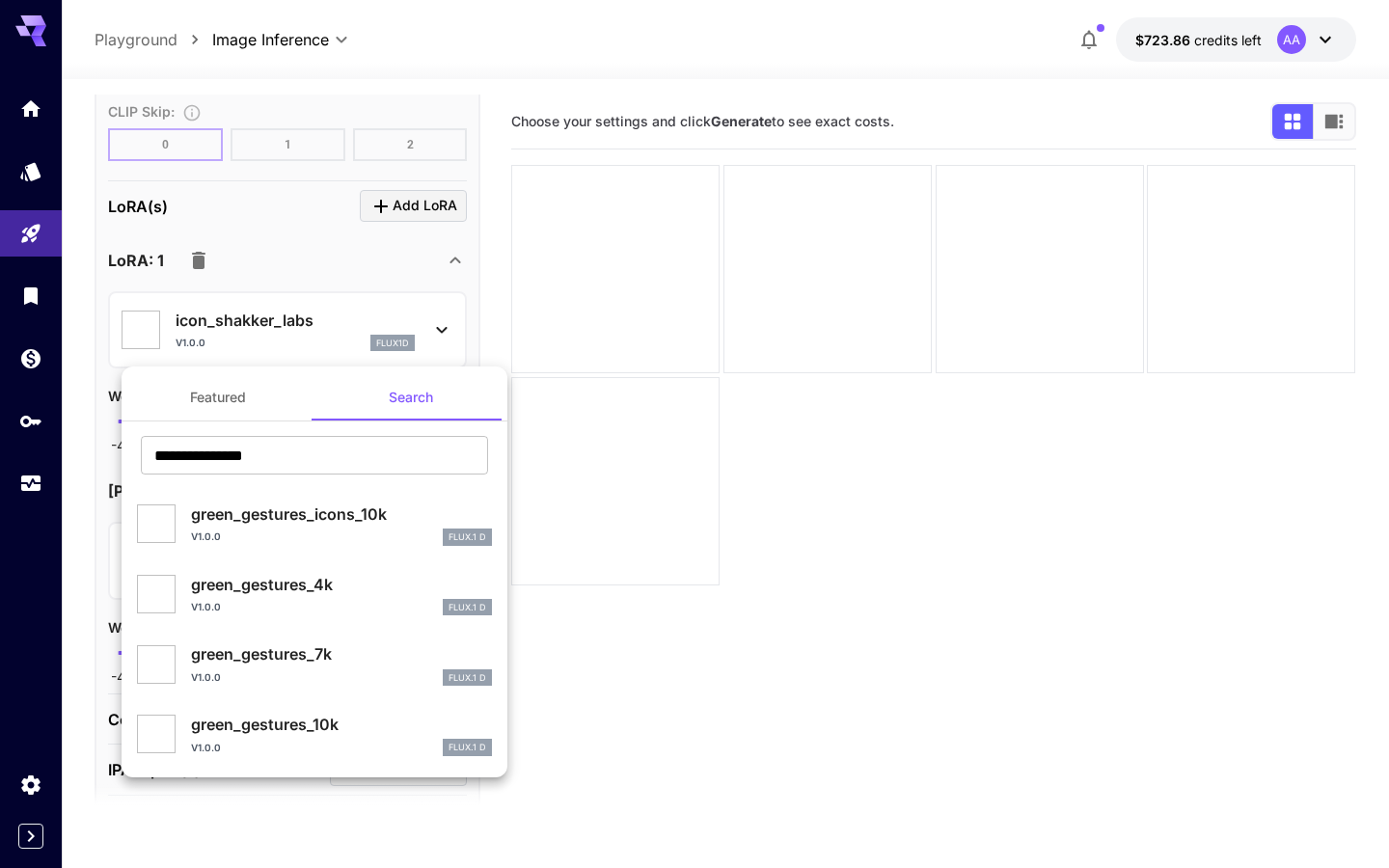 click on "green_gestures_7k" at bounding box center (341, 654) 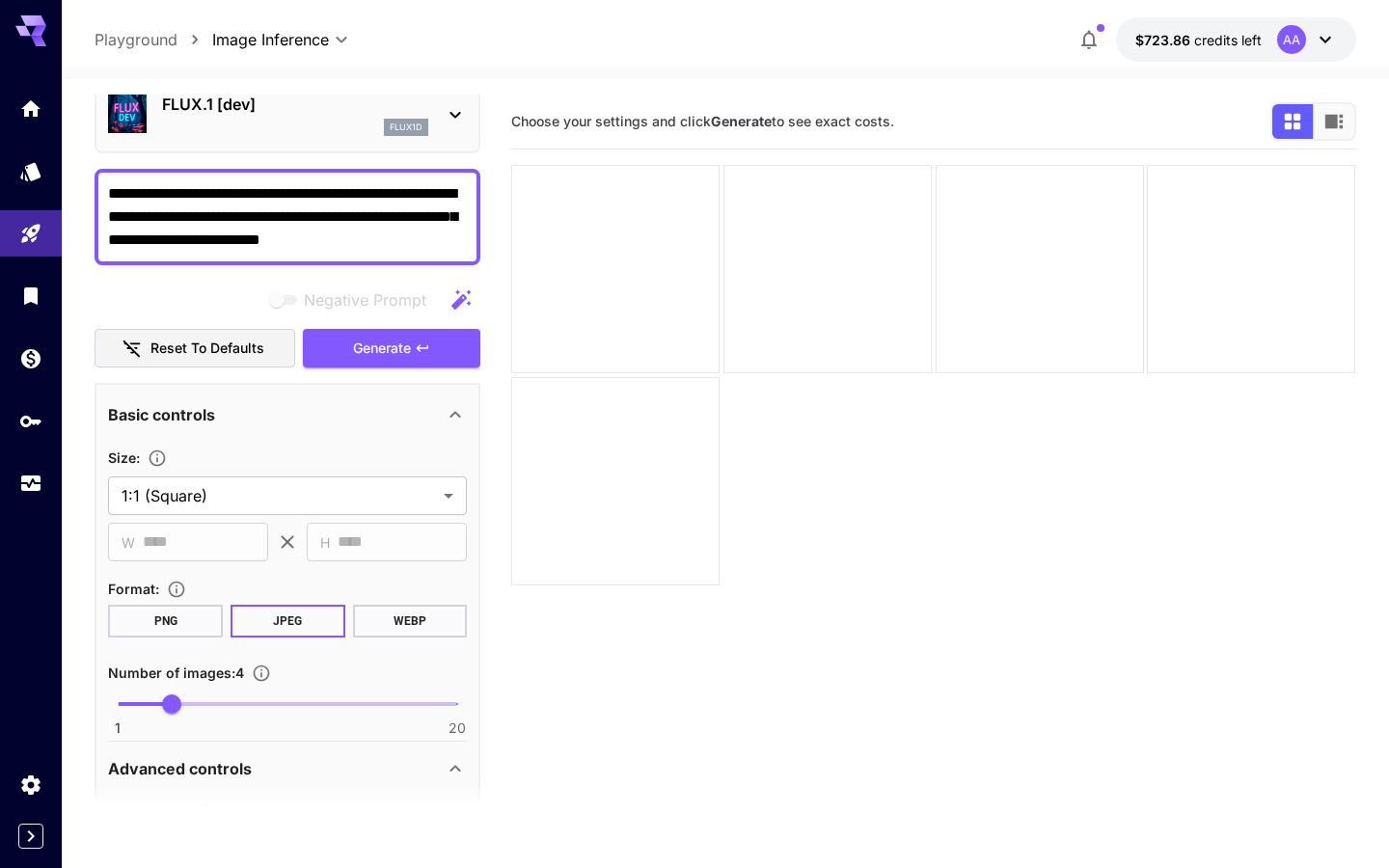 scroll, scrollTop: 0, scrollLeft: 0, axis: both 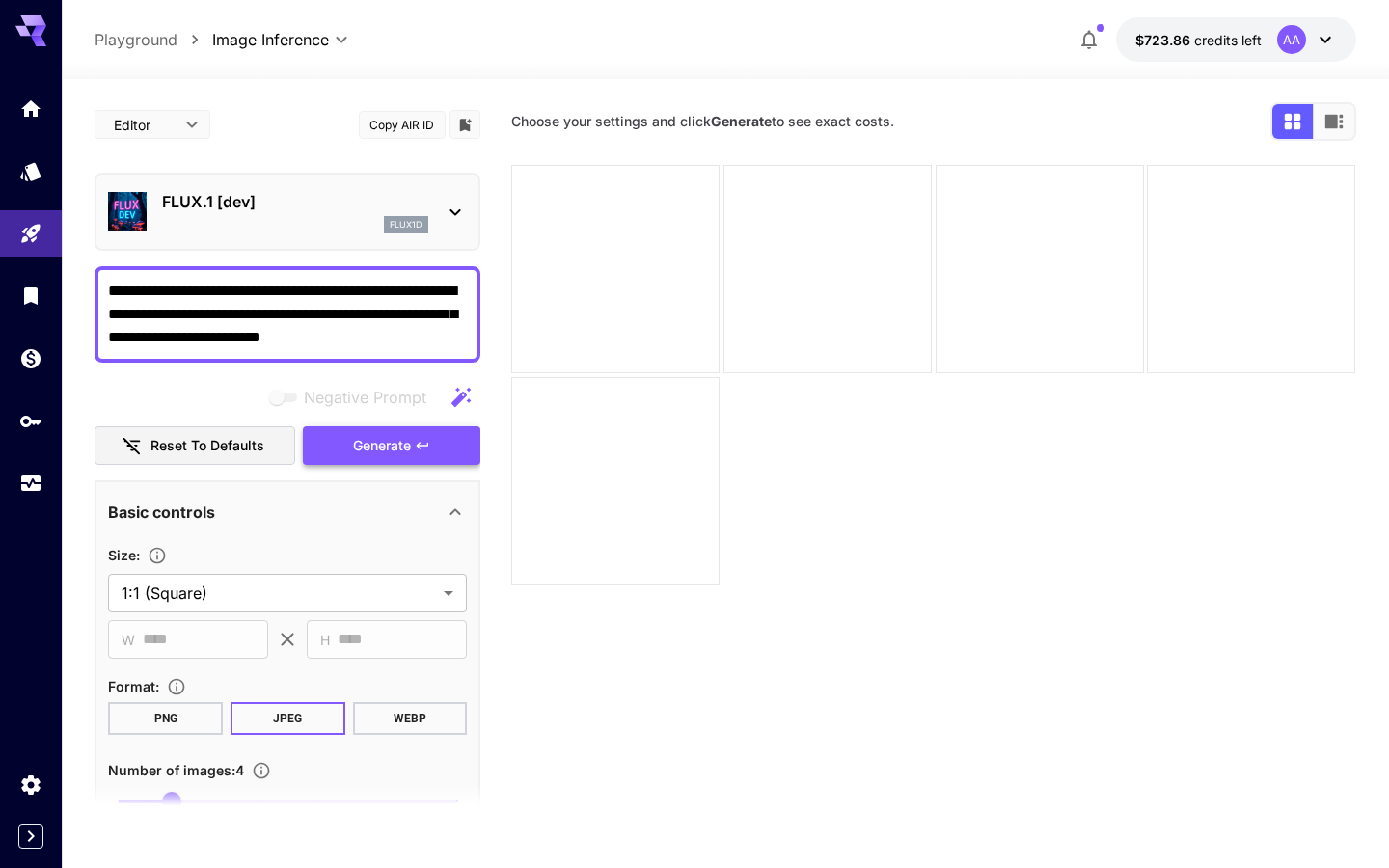 click on "Generate" at bounding box center (382, 446) 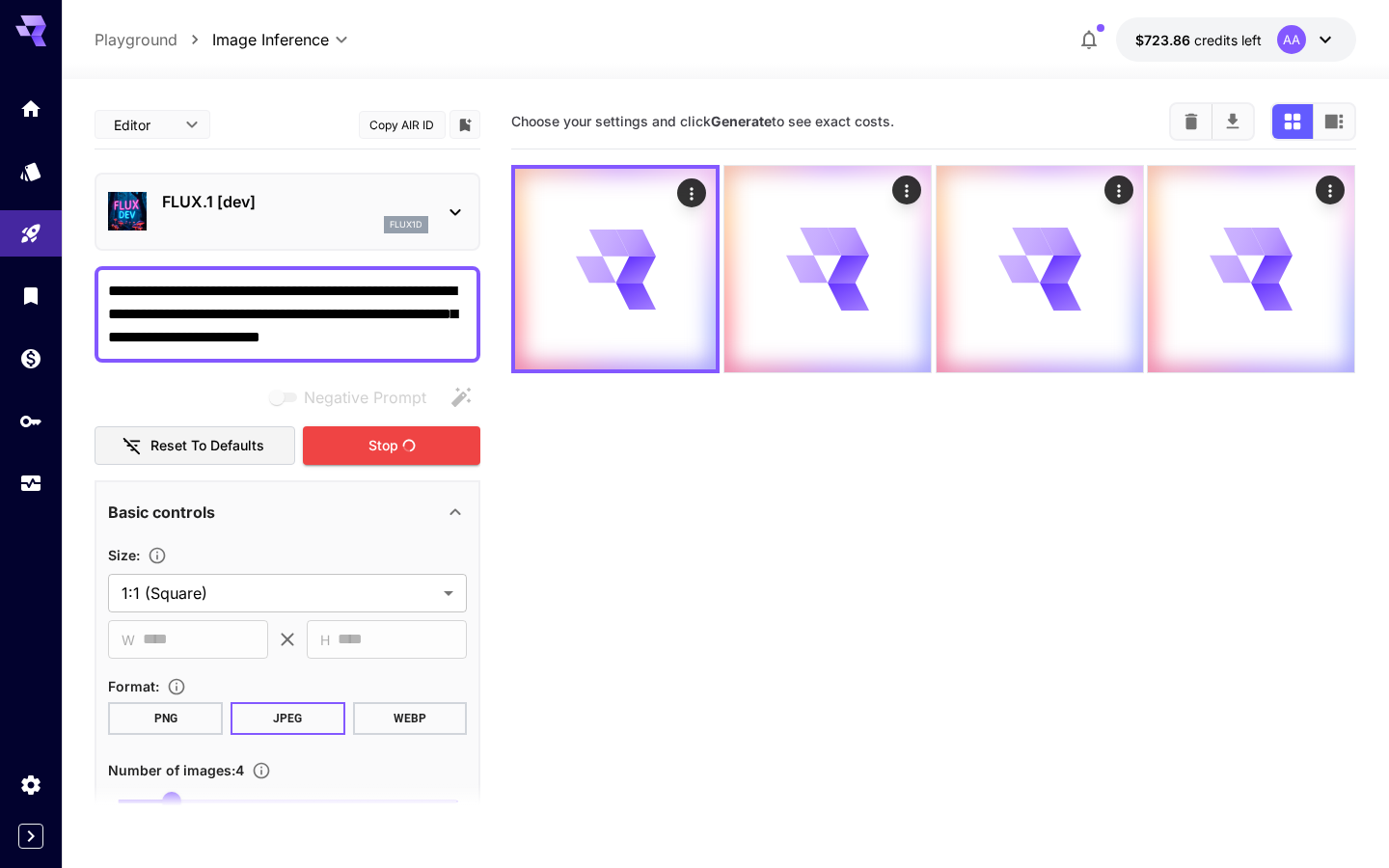click on "**********" at bounding box center (287, 314) 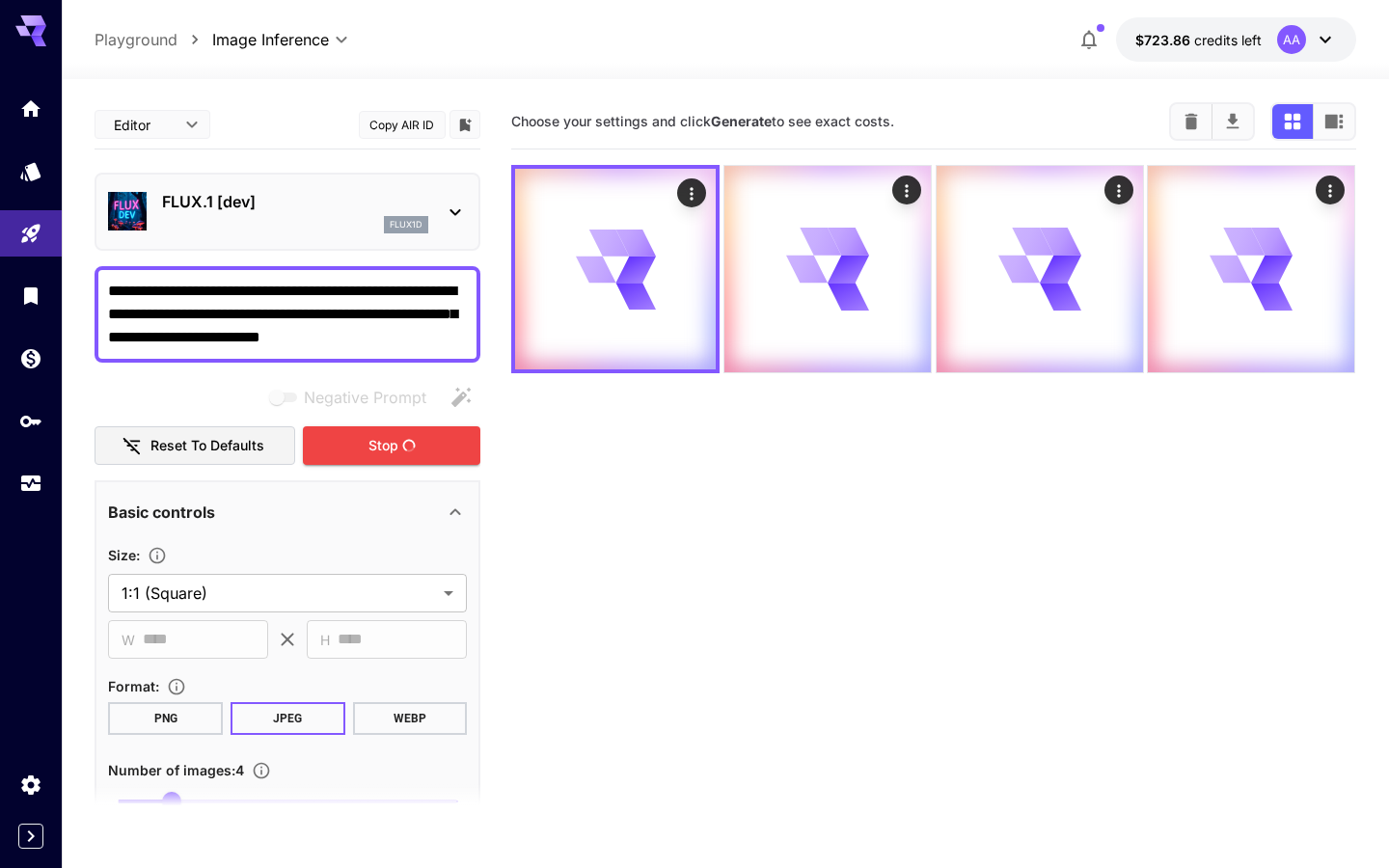click on "**********" at bounding box center [287, 314] 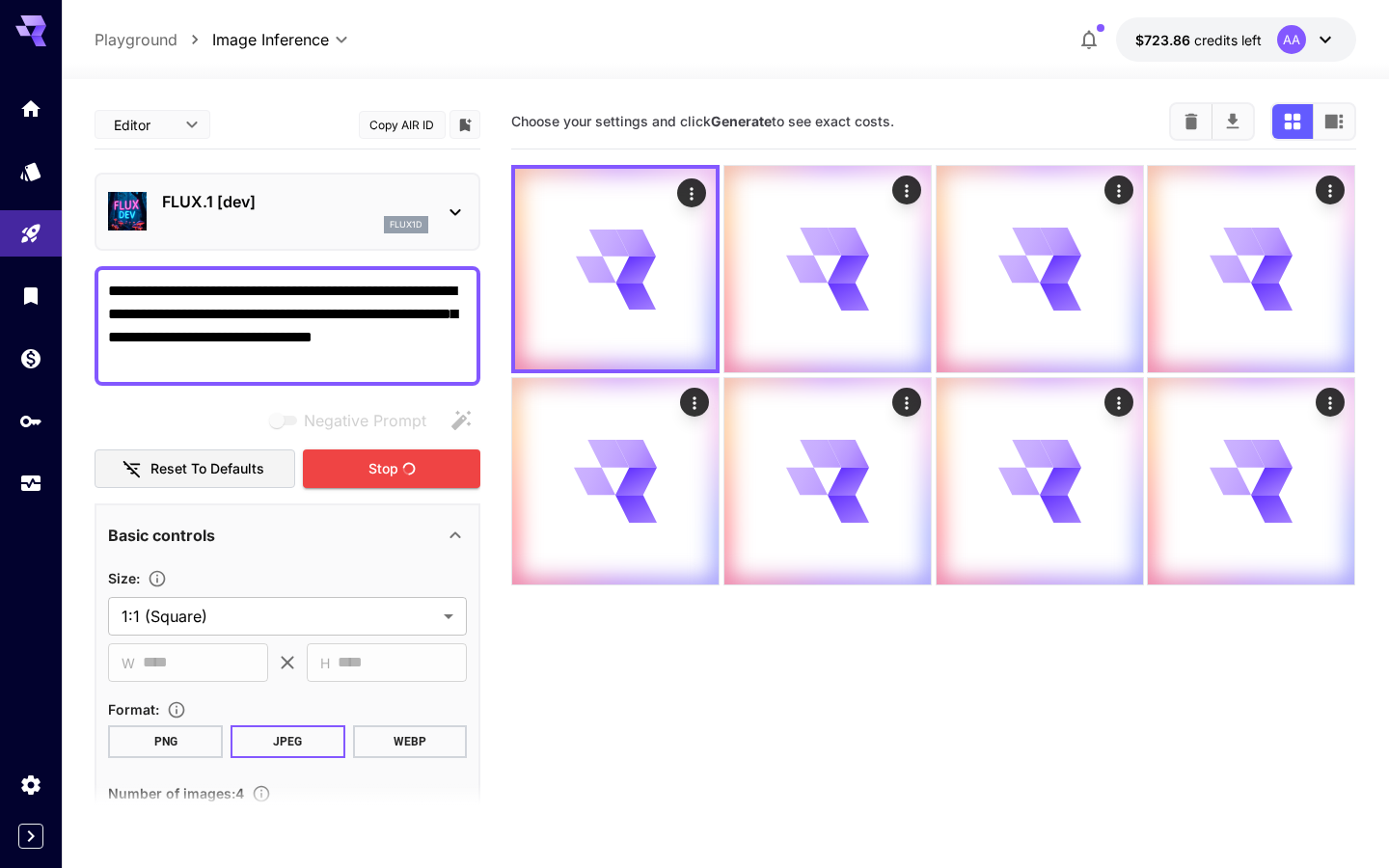 click on "**********" at bounding box center (287, 326) 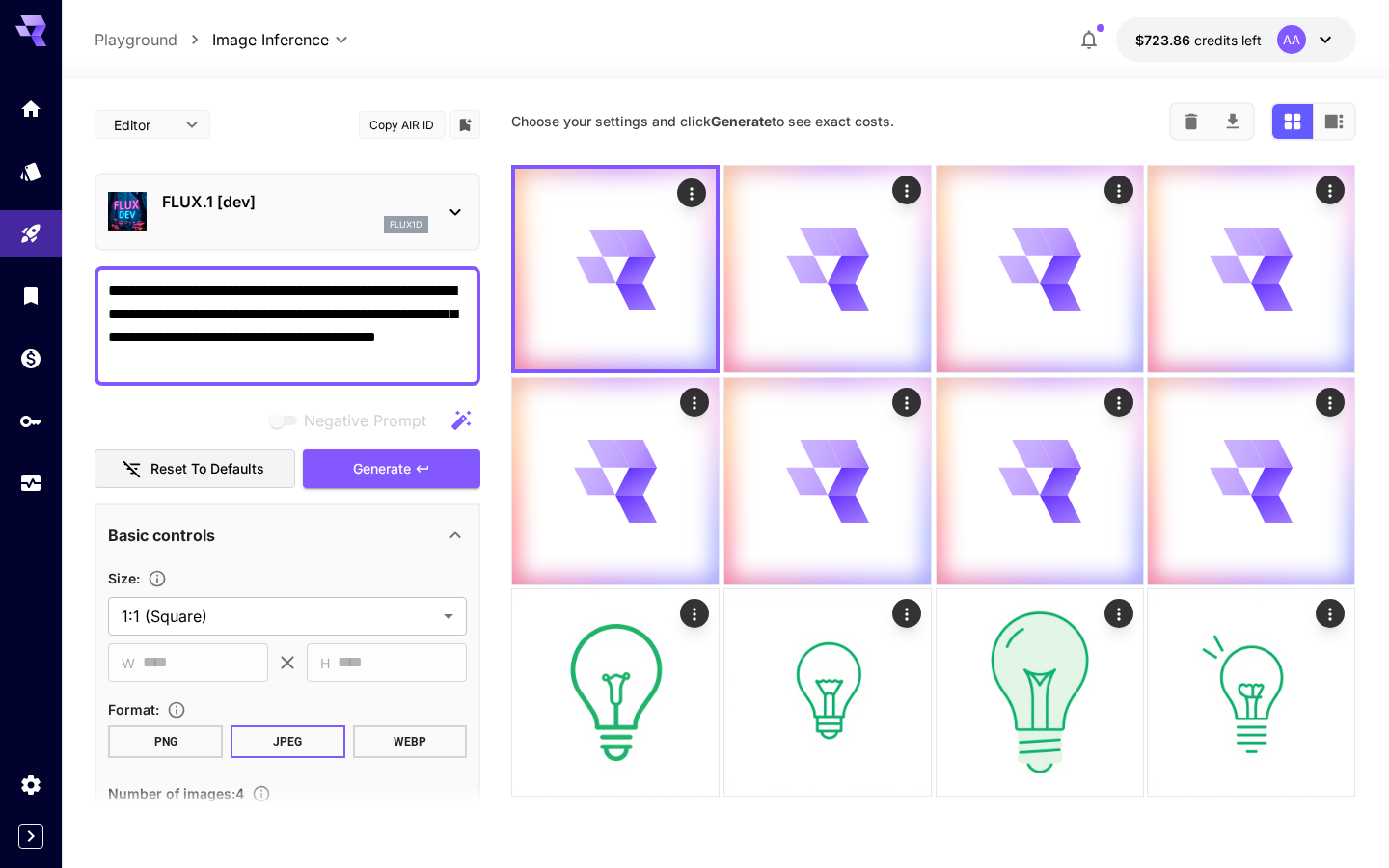 click on "**********" at bounding box center (287, 326) 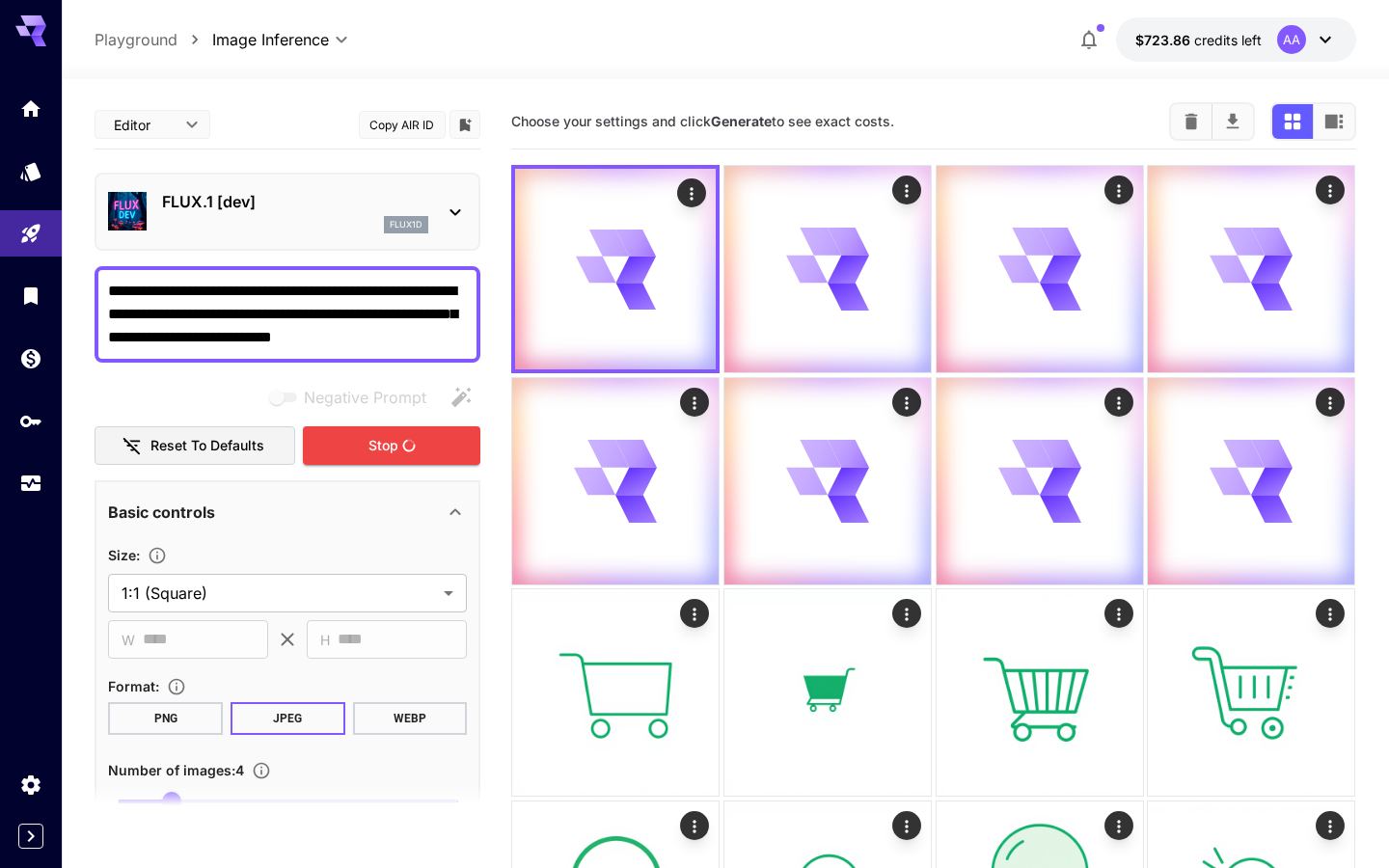 click on "**********" at bounding box center [287, 314] 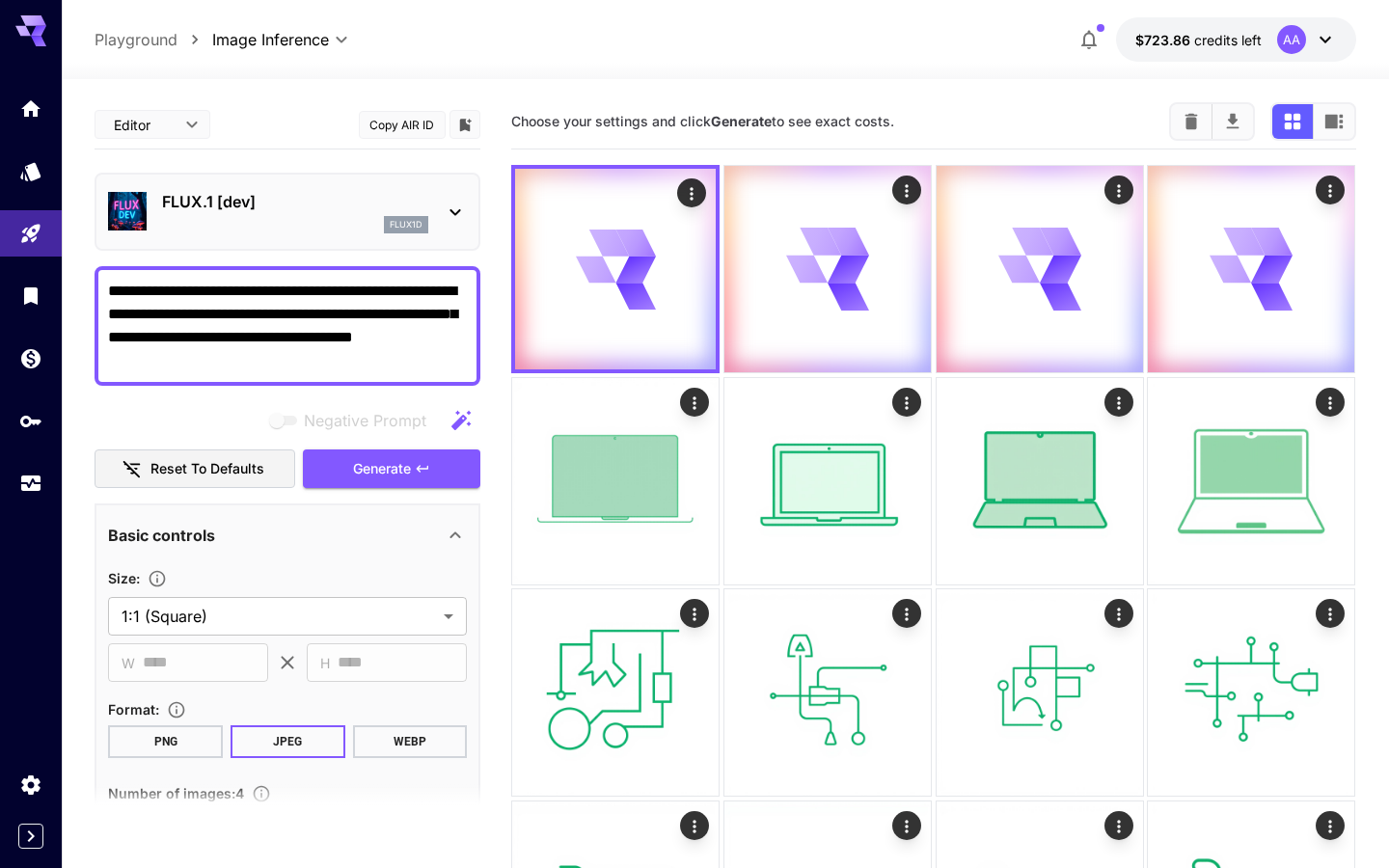 click on "**********" at bounding box center (287, 326) 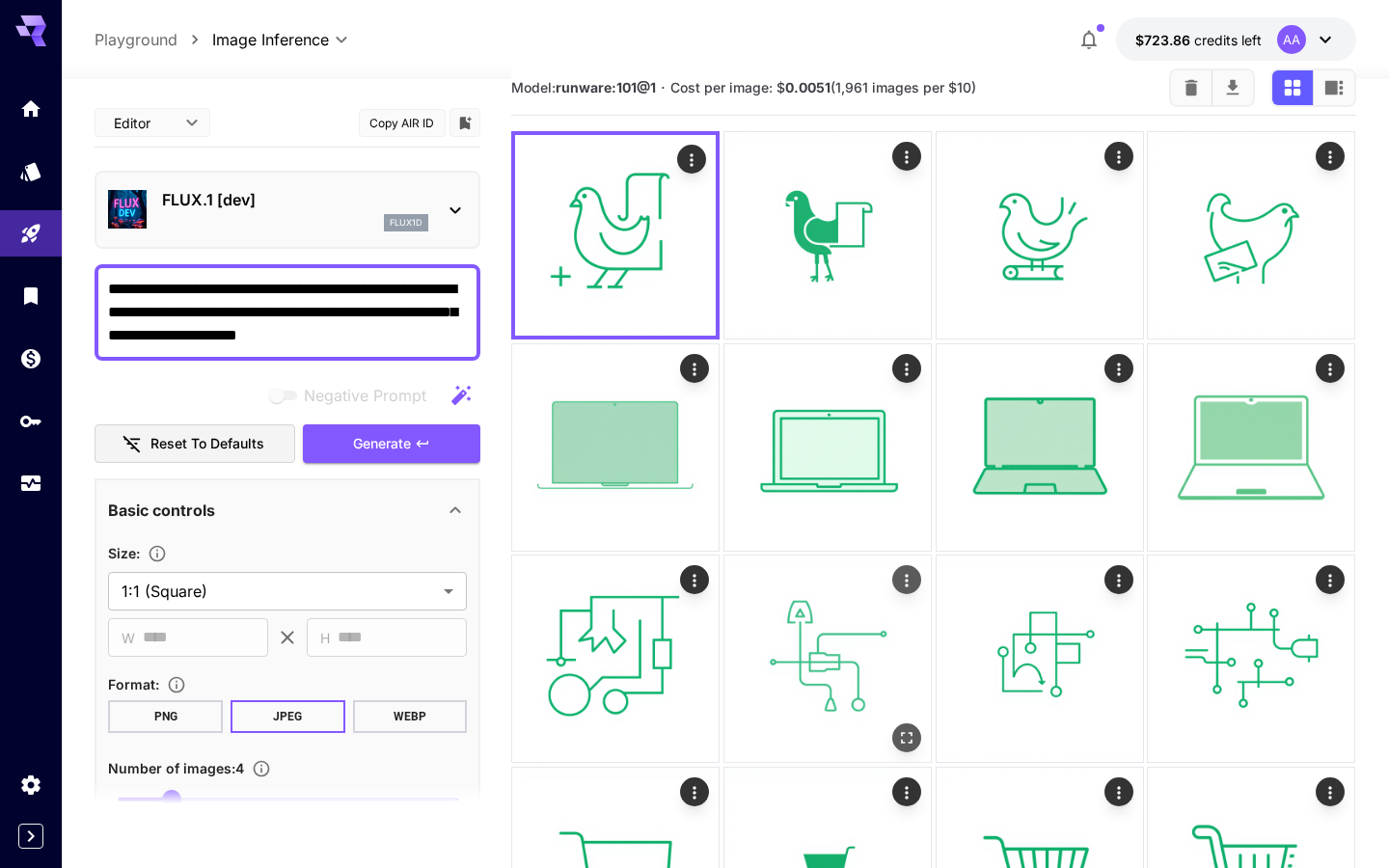 scroll, scrollTop: 0, scrollLeft: 0, axis: both 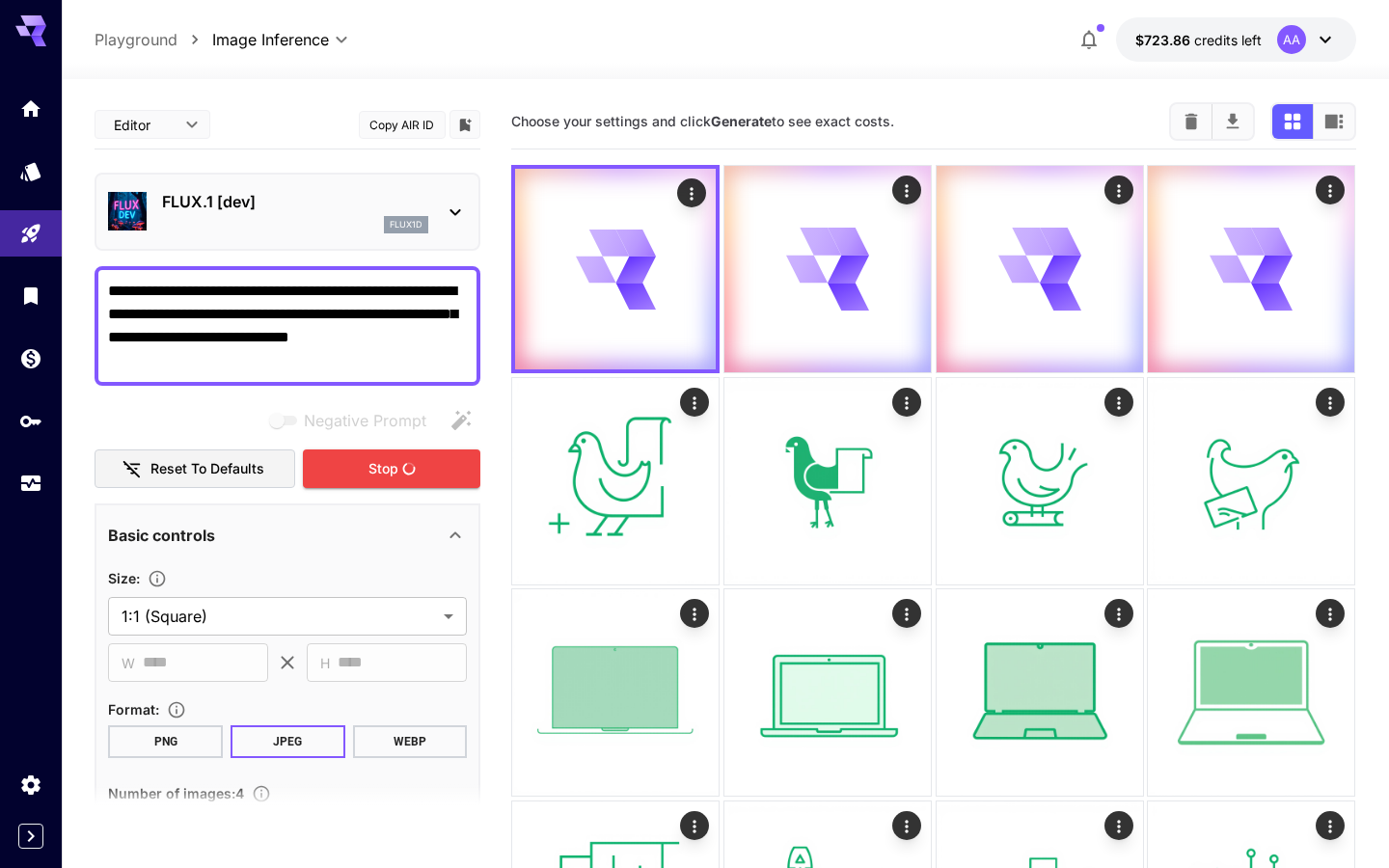 click on "**********" at bounding box center [287, 326] 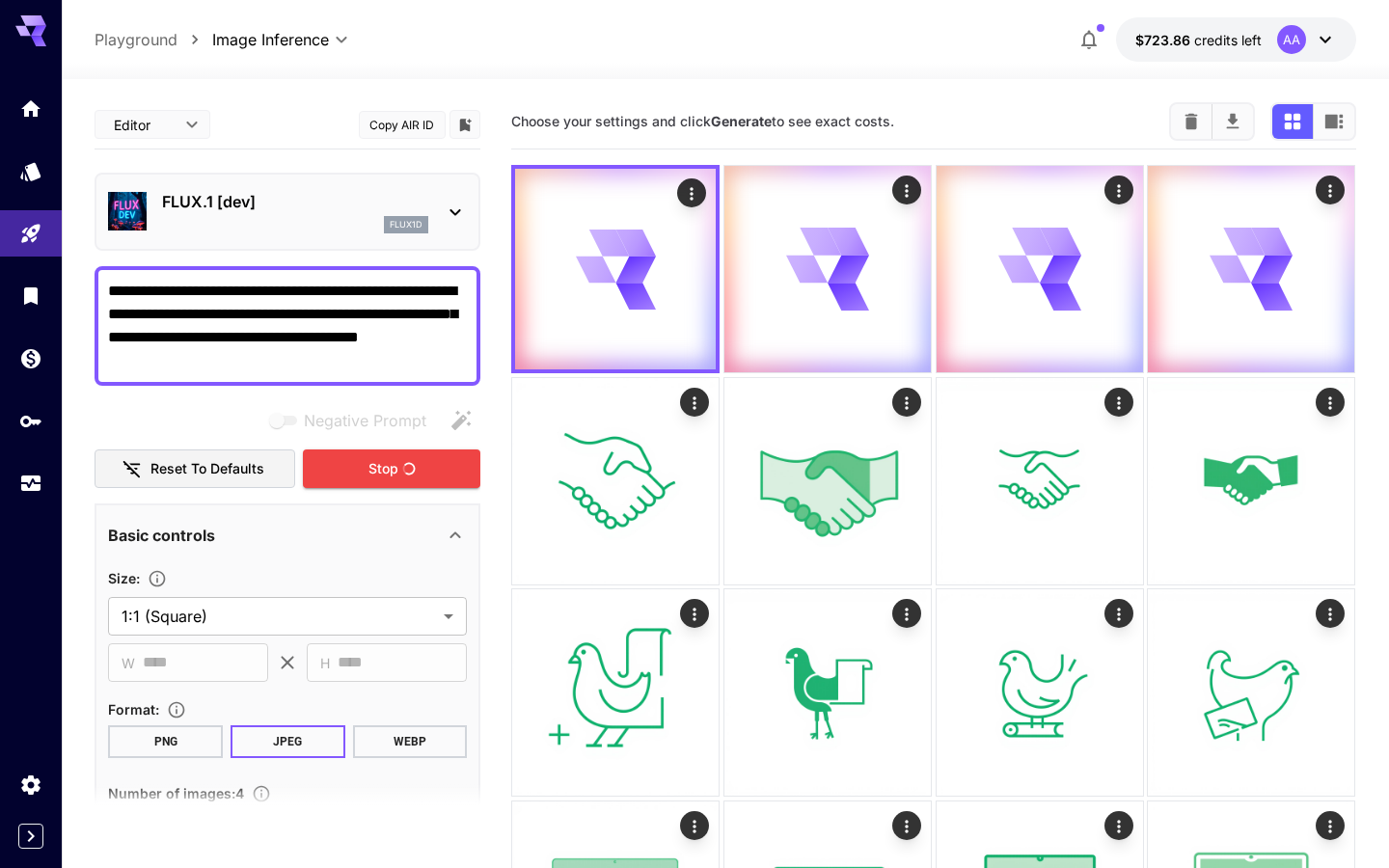 click on "**********" at bounding box center (287, 326) 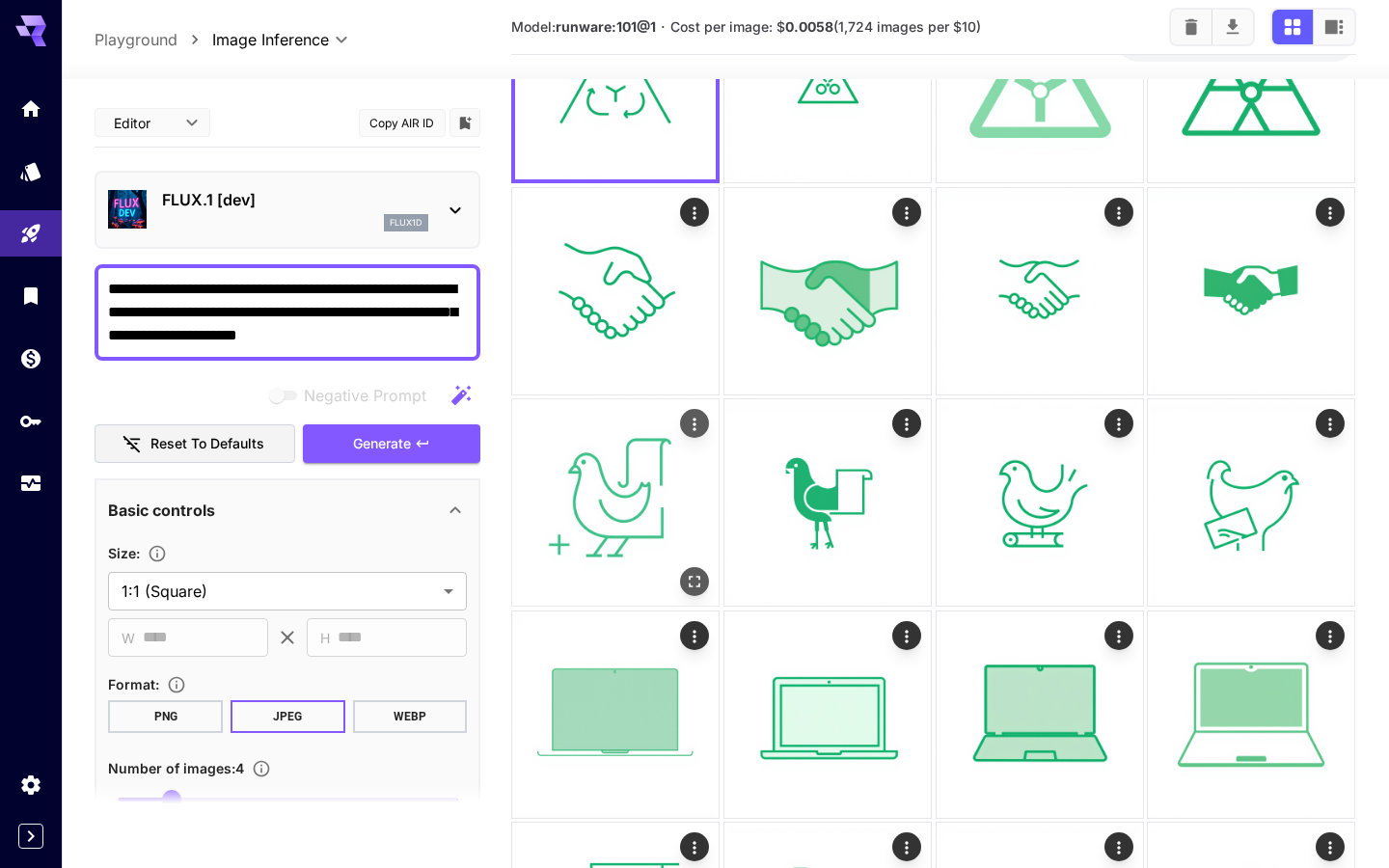 scroll, scrollTop: 0, scrollLeft: 0, axis: both 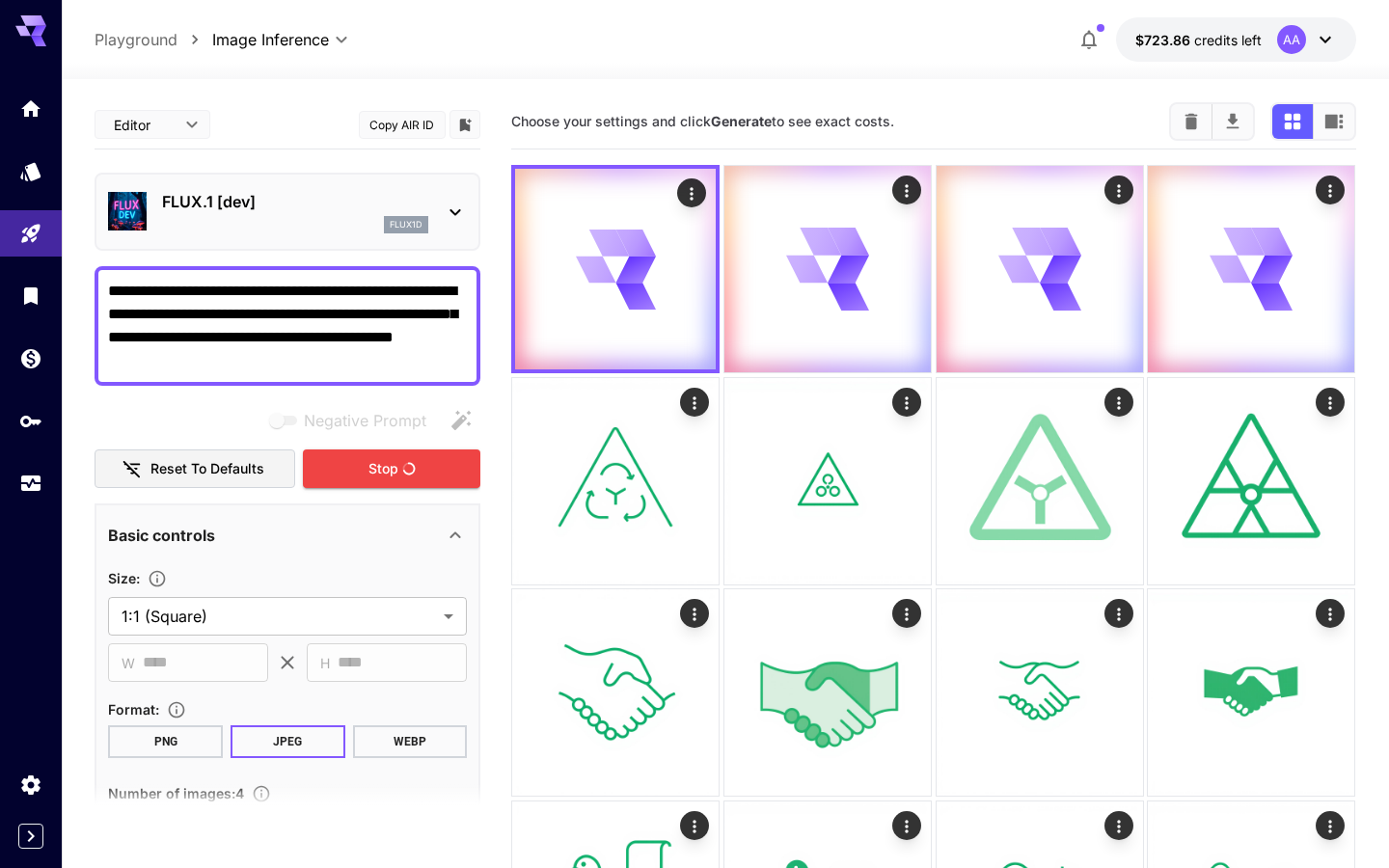 type on "**********" 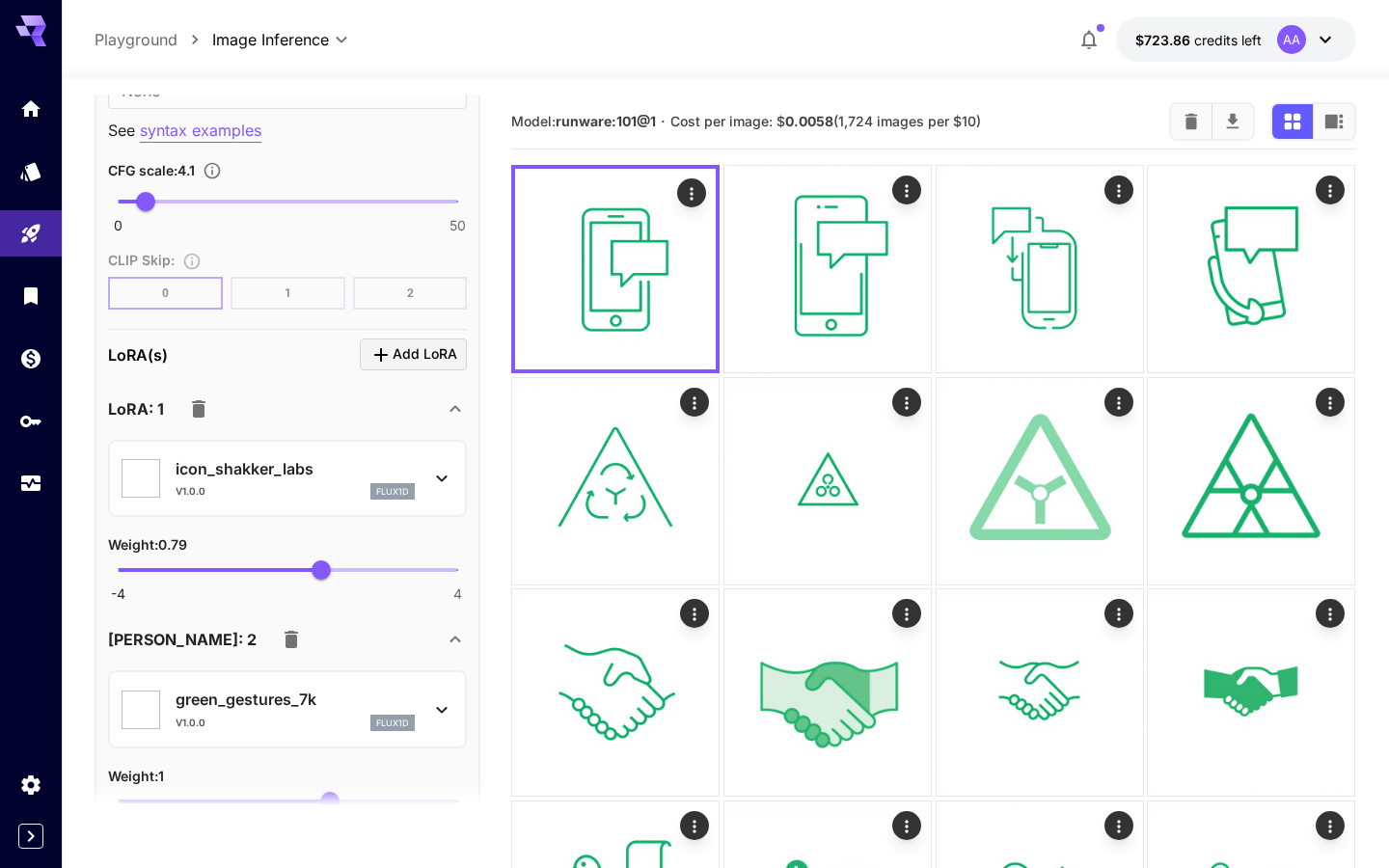 scroll, scrollTop: 1549, scrollLeft: 0, axis: vertical 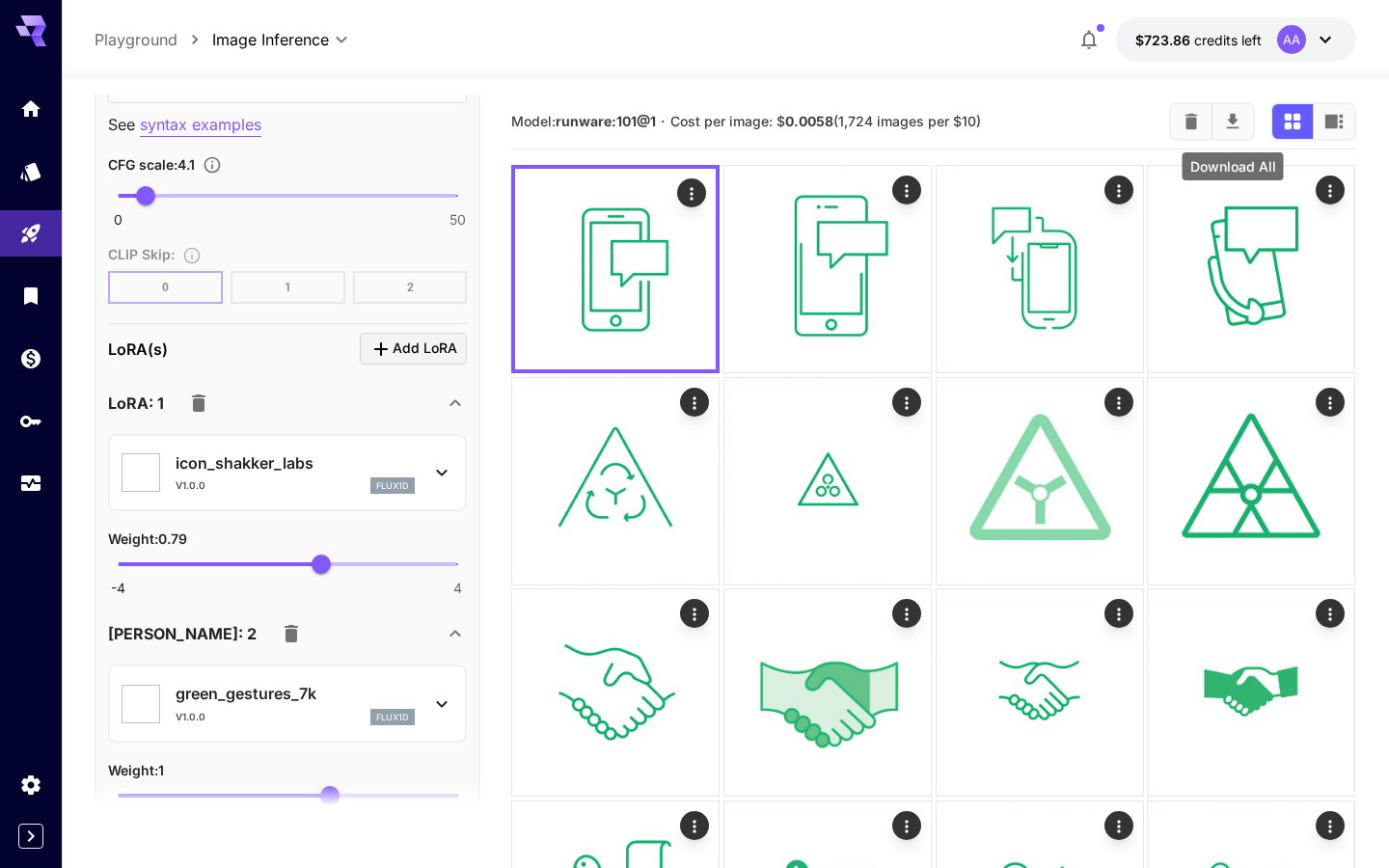click 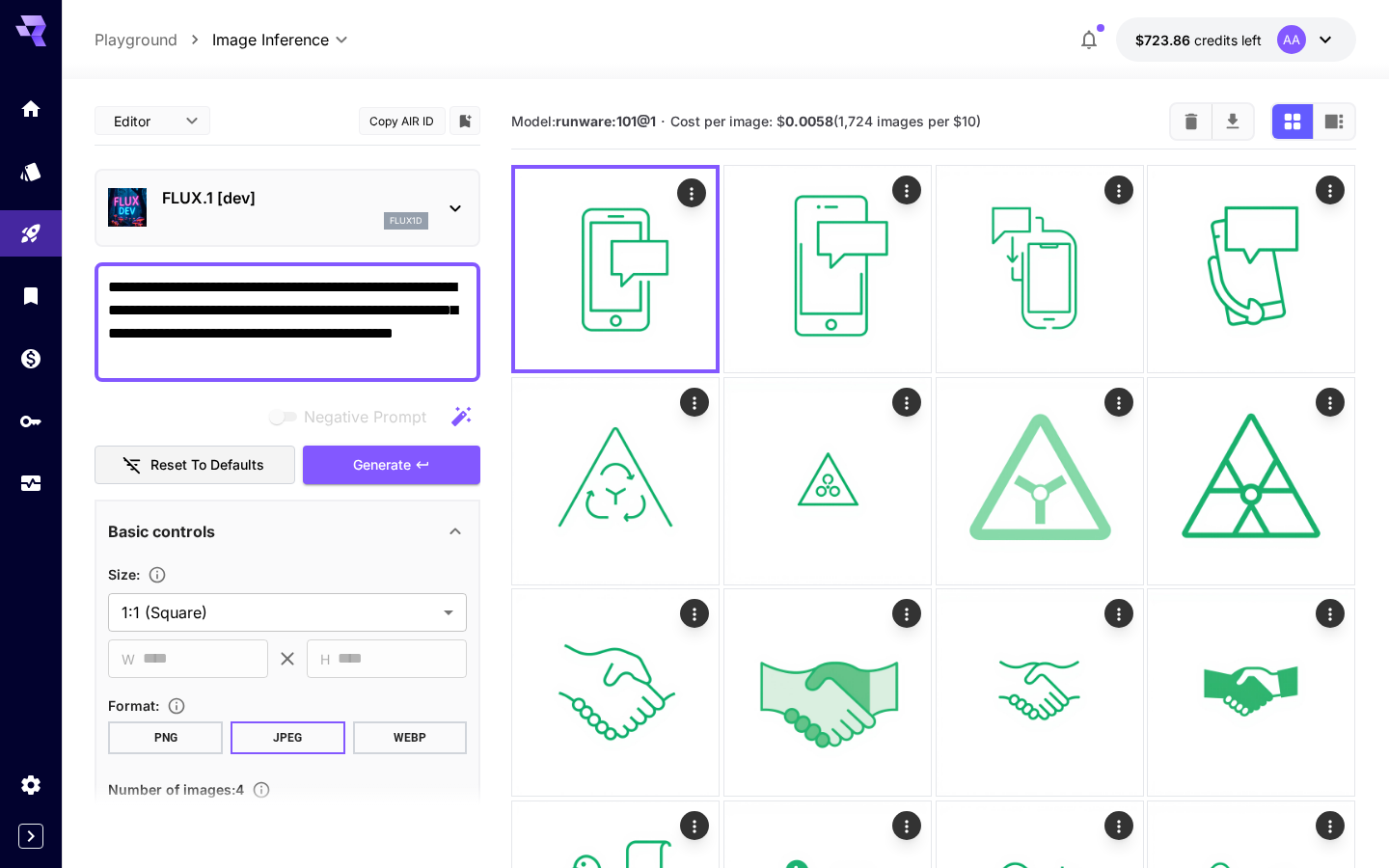 scroll, scrollTop: 9, scrollLeft: 0, axis: vertical 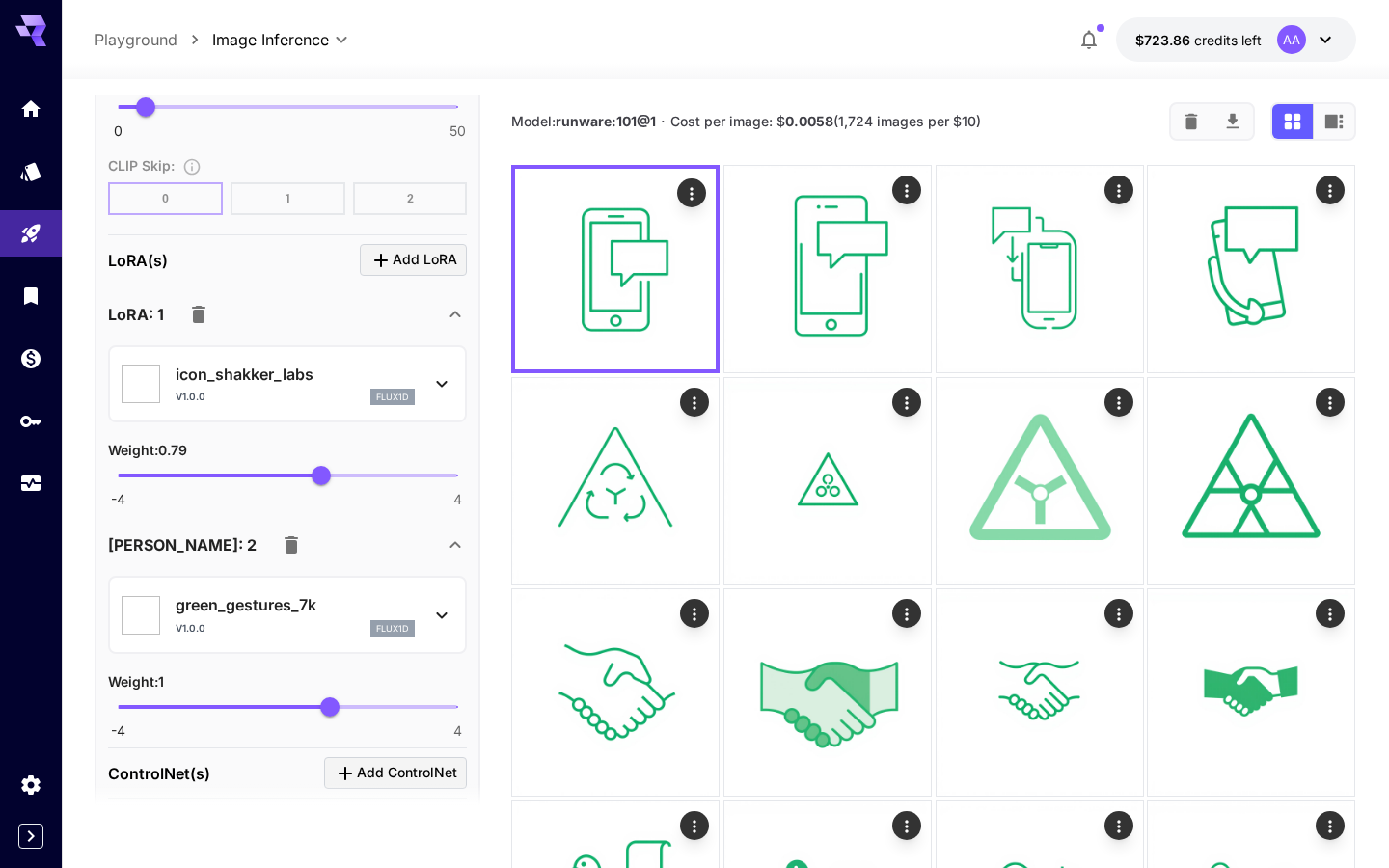 click on "green_gestures_7k" at bounding box center (295, 605) 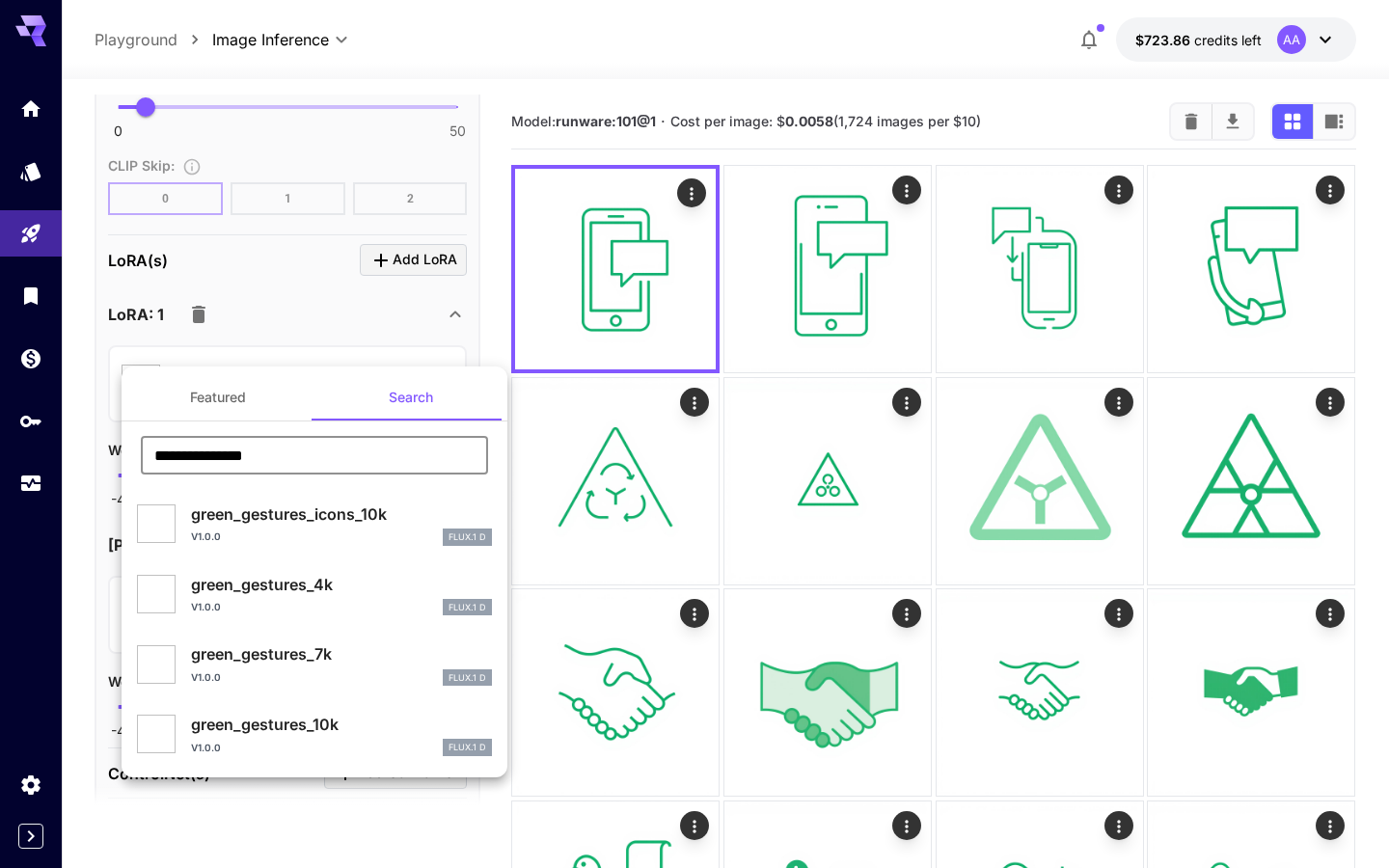 drag, startPoint x: 304, startPoint y: 461, endPoint x: 45, endPoint y: 432, distance: 260.6185 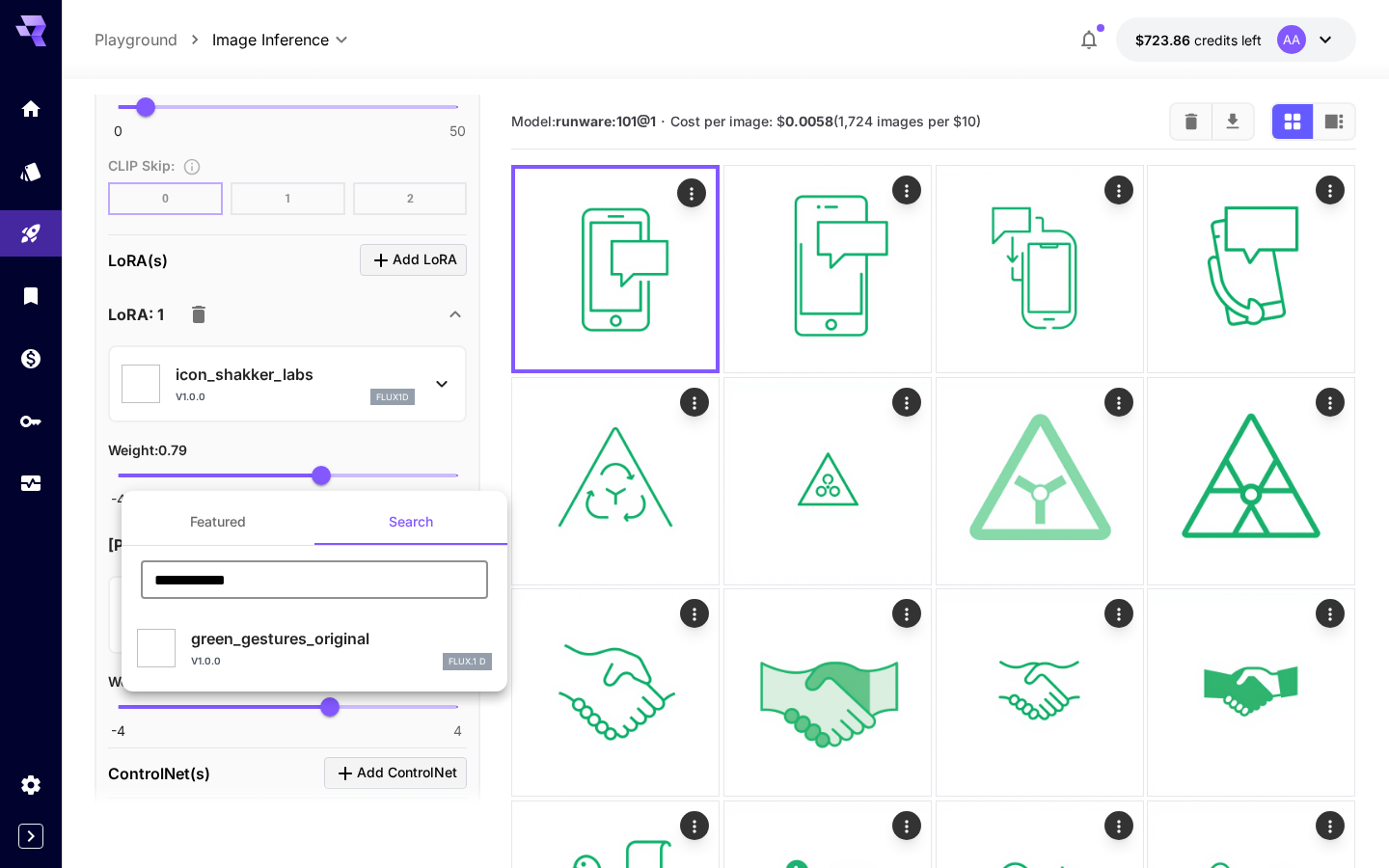 type on "**********" 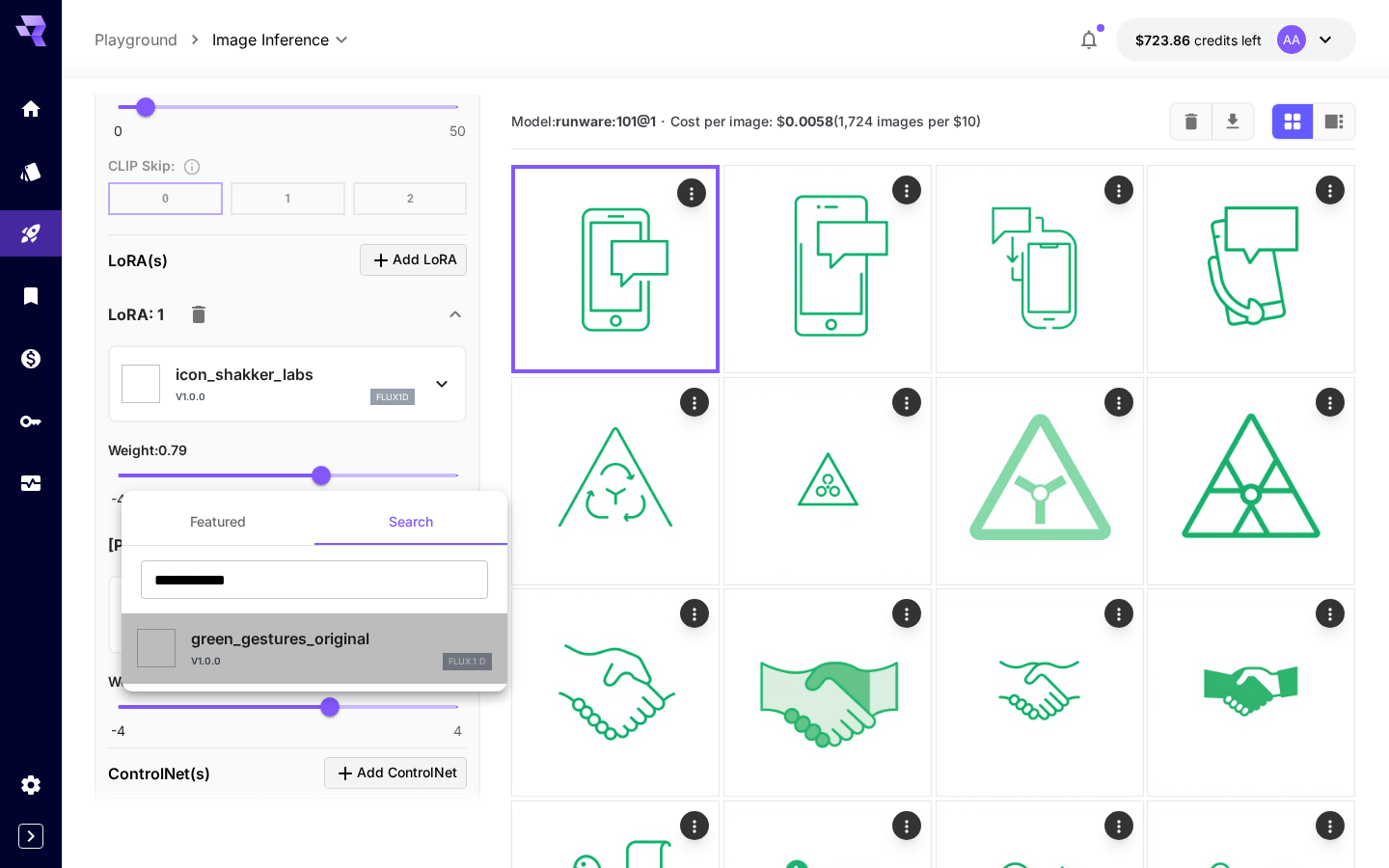 click on "v1.0.0 FLUX.1 D" at bounding box center (341, 662) 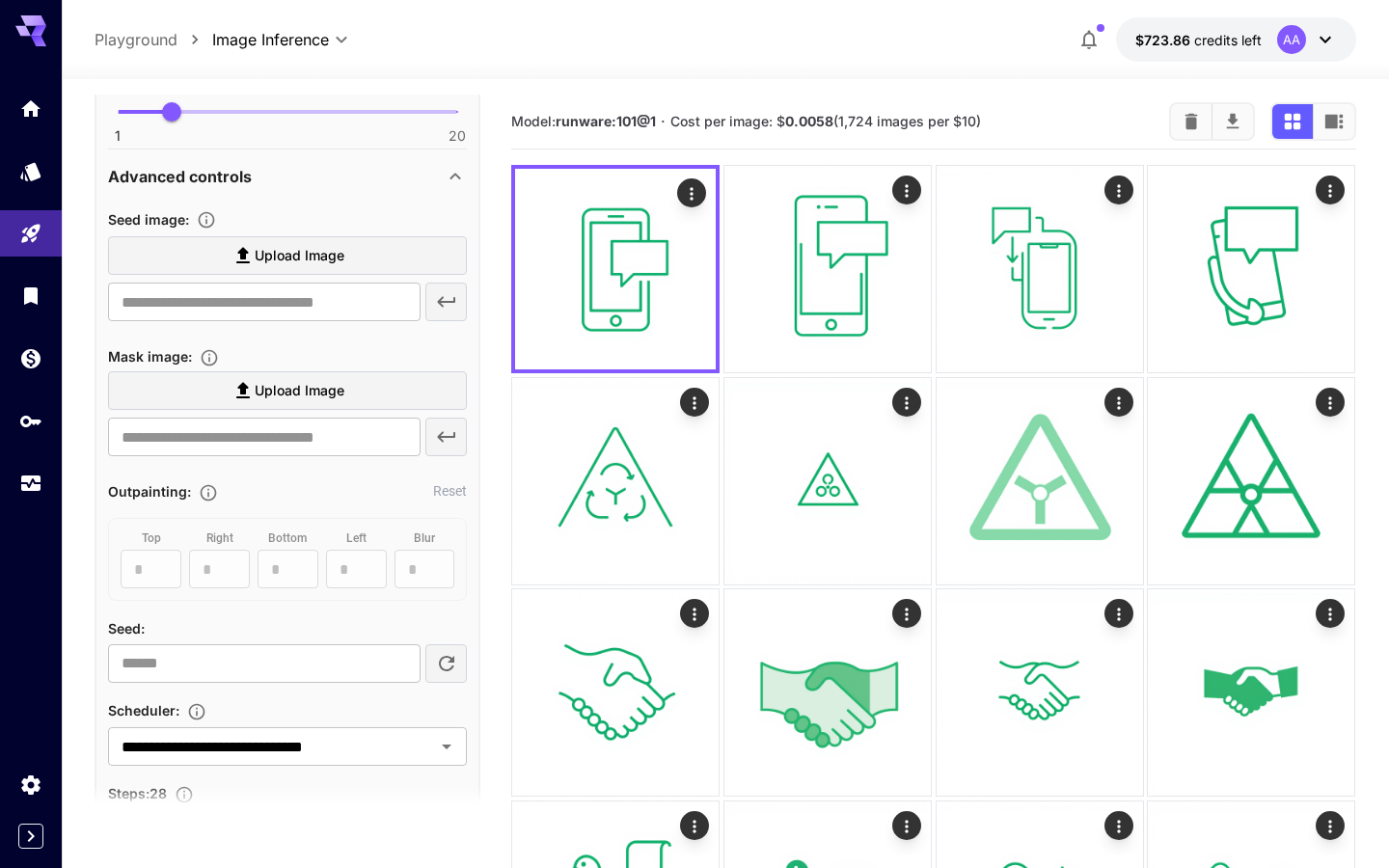 scroll, scrollTop: 0, scrollLeft: 0, axis: both 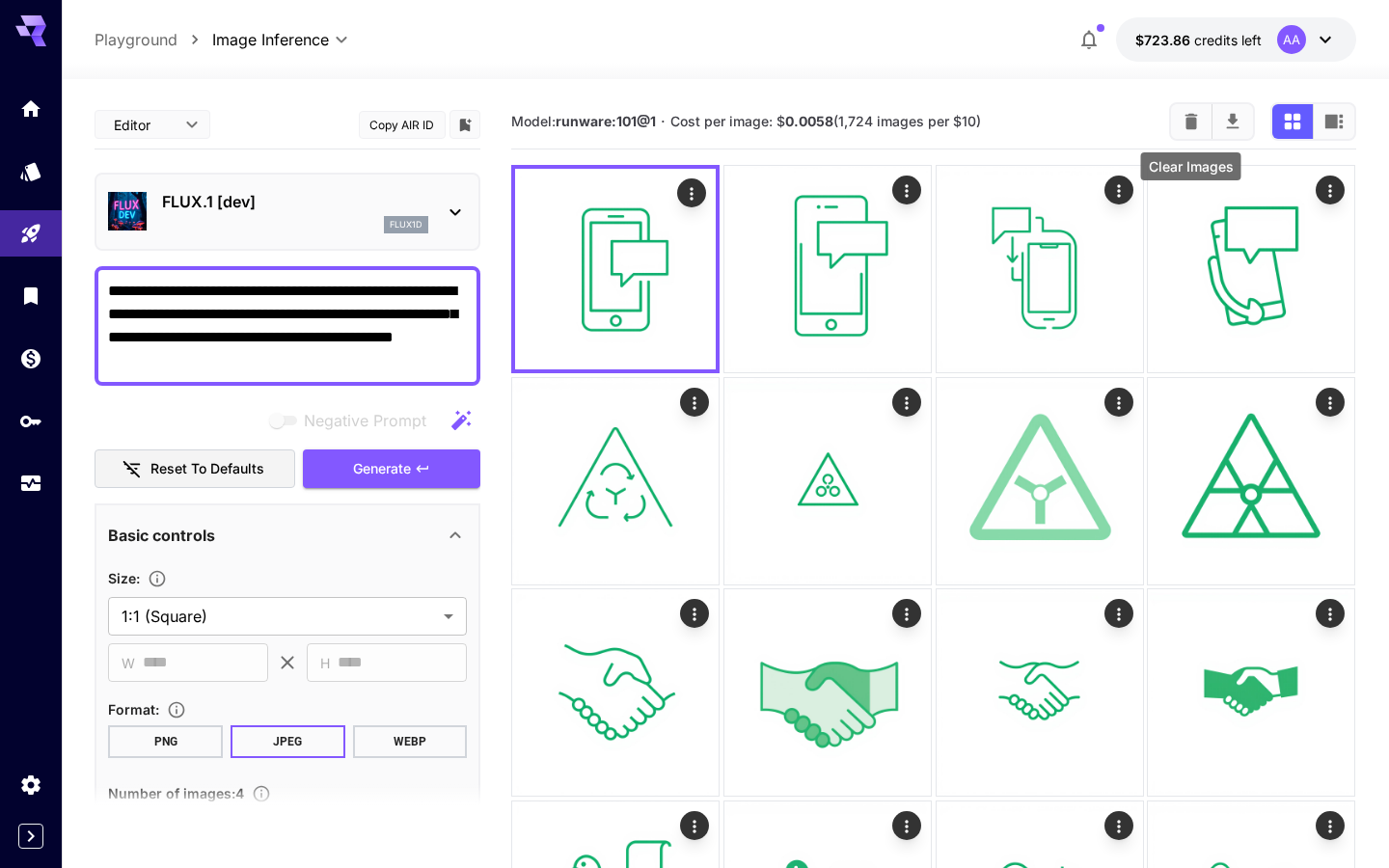 click 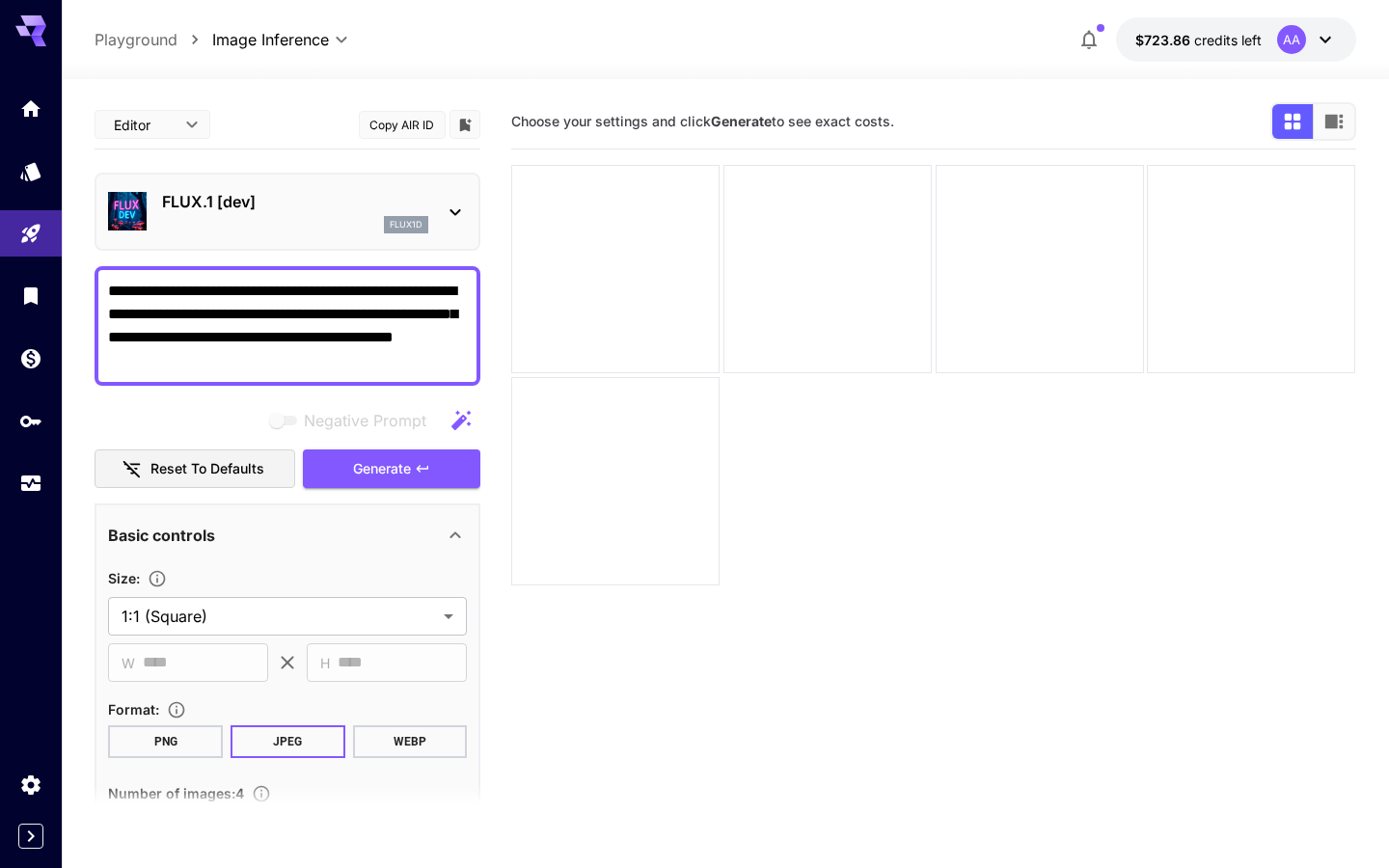 drag, startPoint x: 316, startPoint y: 347, endPoint x: 340, endPoint y: 278, distance: 73.05477 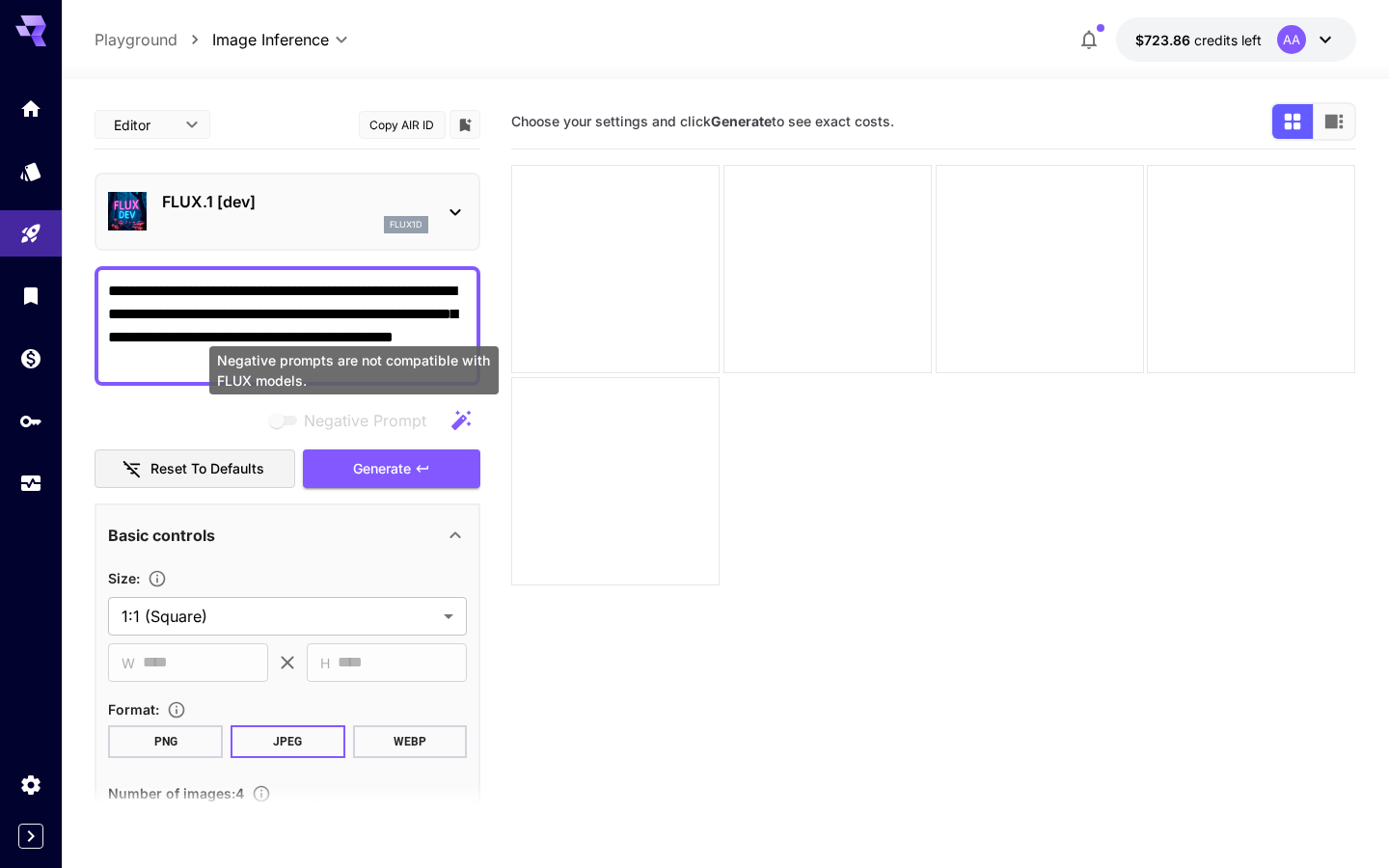 drag, startPoint x: 340, startPoint y: 288, endPoint x: 340, endPoint y: 419, distance: 131 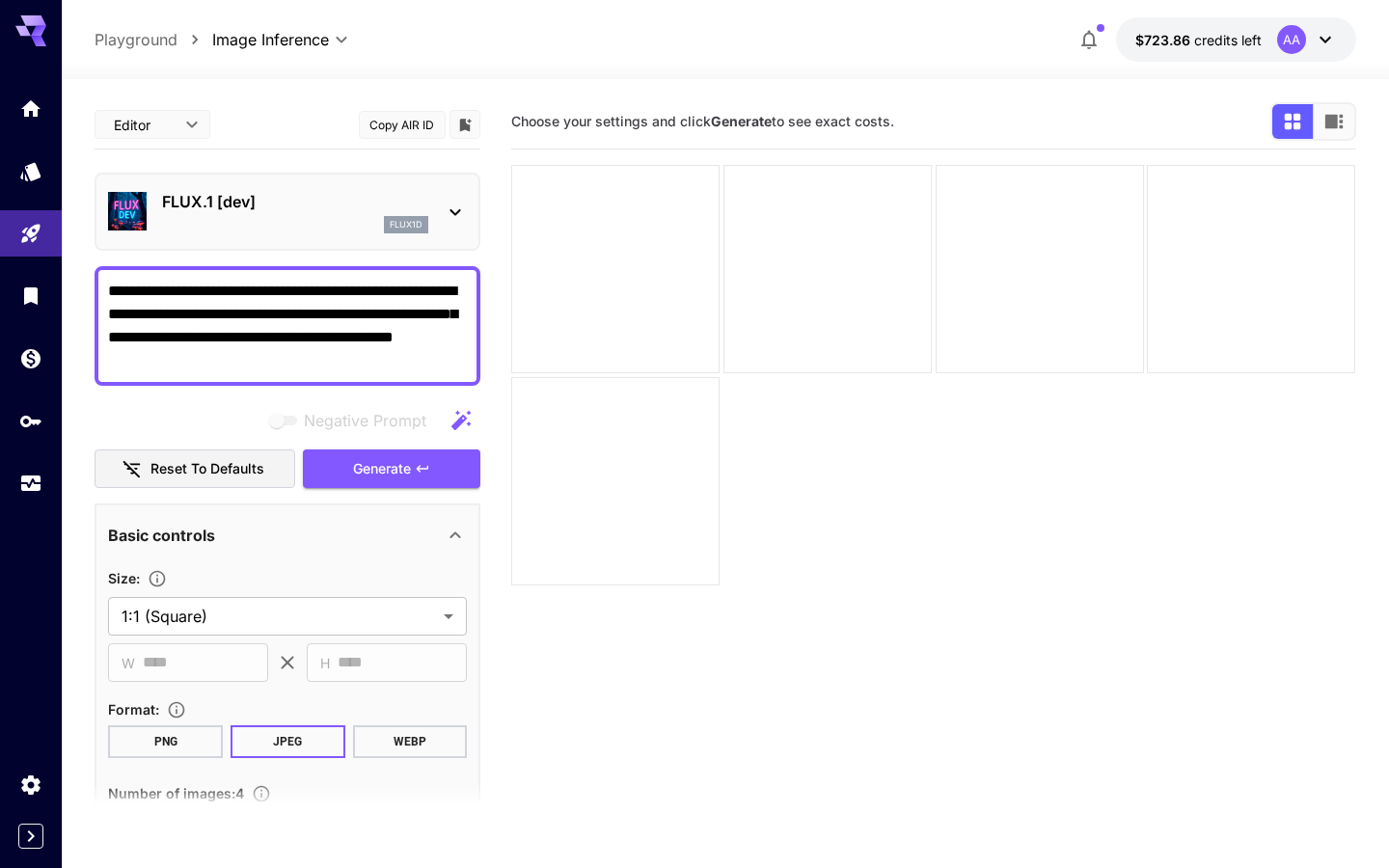 paste 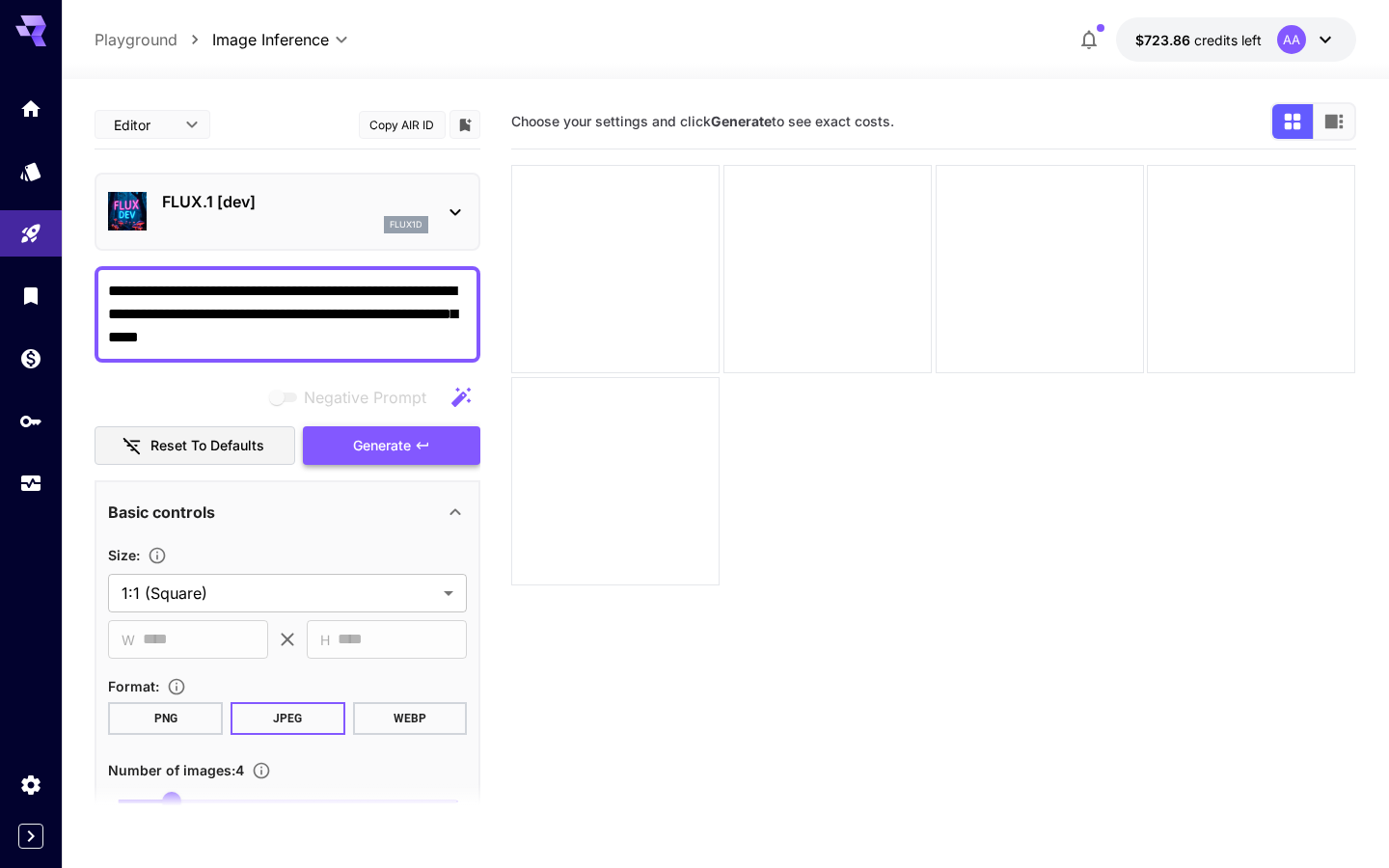 click on "Generate" at bounding box center (382, 446) 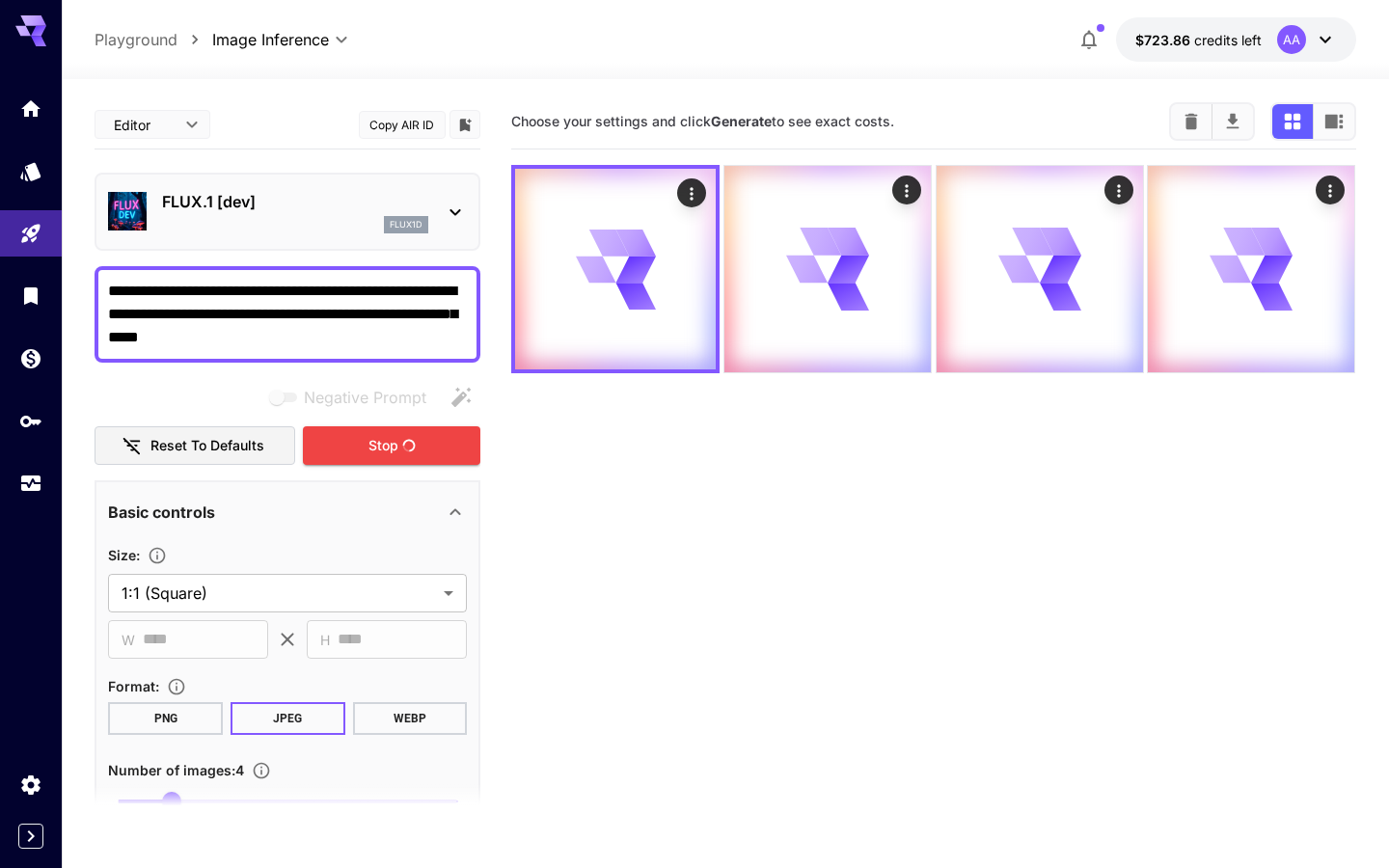 drag, startPoint x: 324, startPoint y: 290, endPoint x: 117, endPoint y: 292, distance: 207.00966 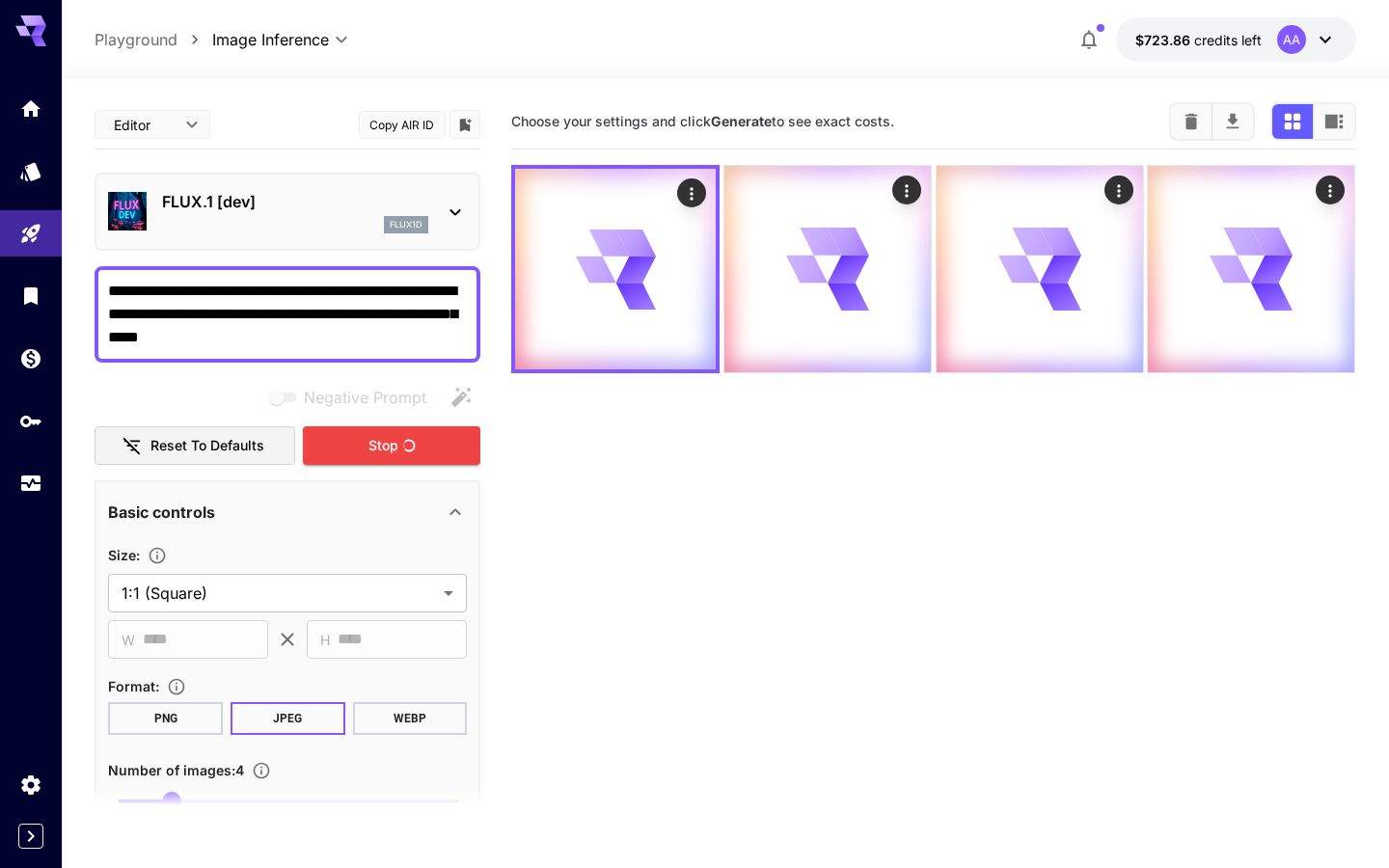 click on "**********" at bounding box center (287, 314) 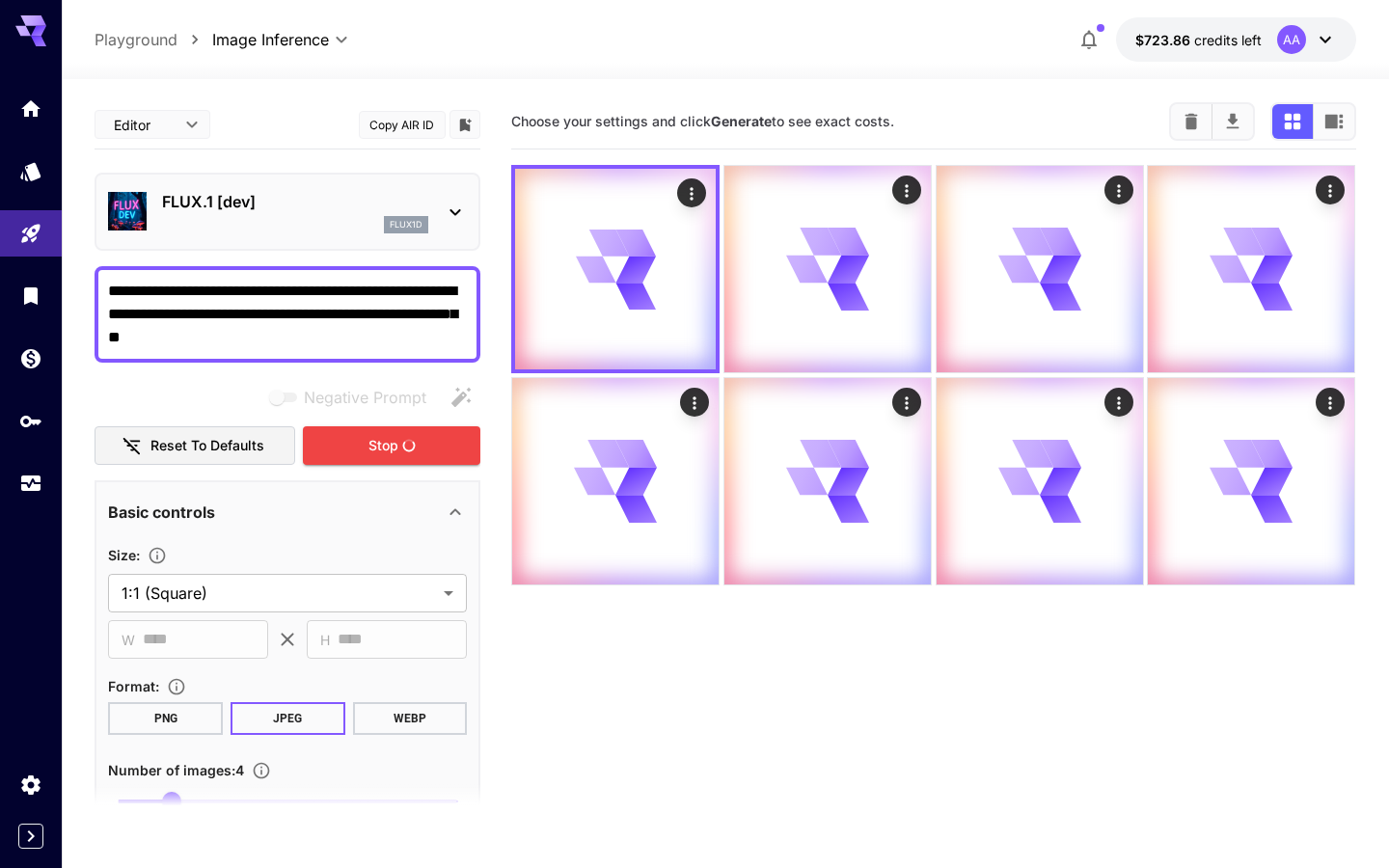 click on "**********" at bounding box center (287, 314) 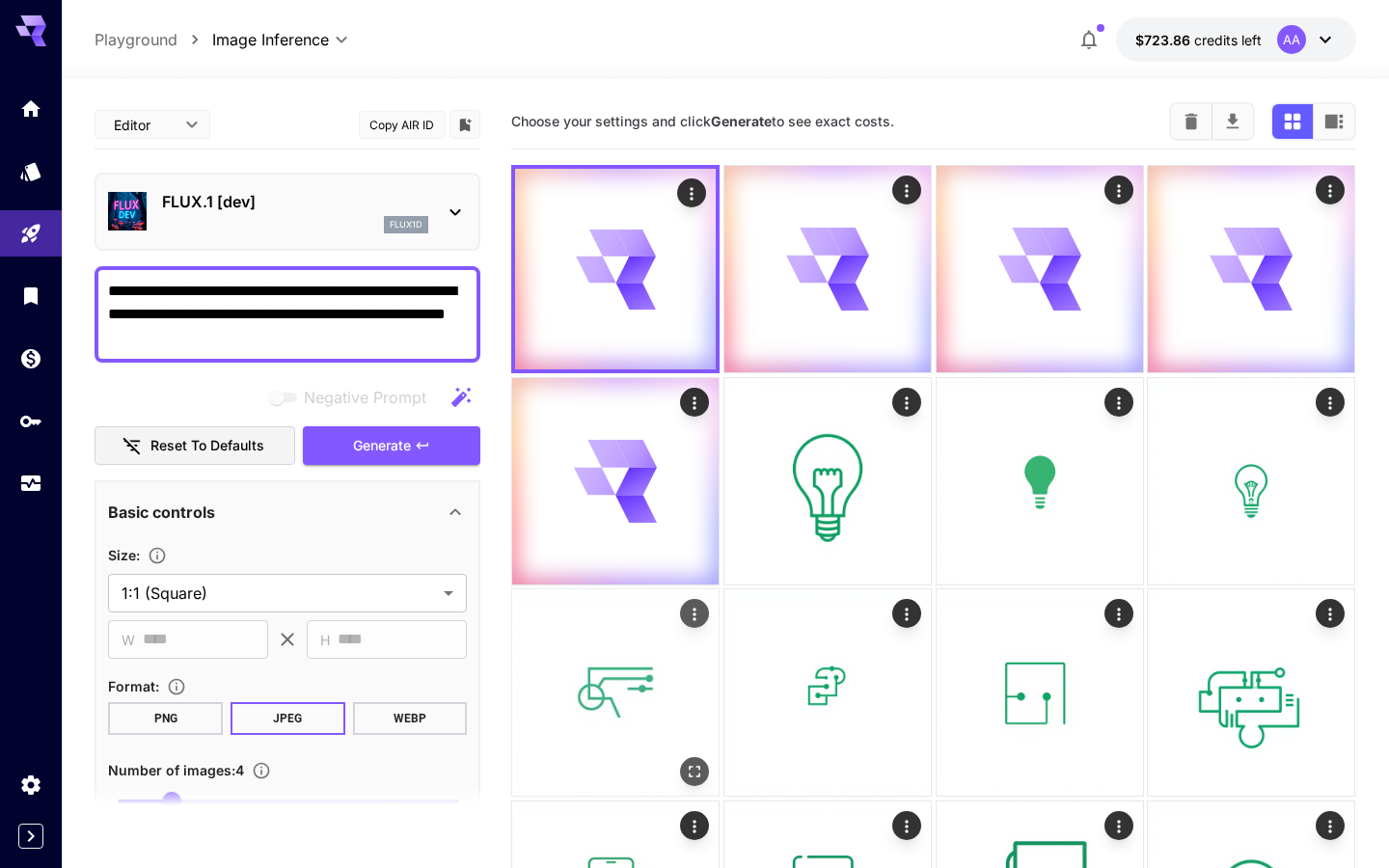 scroll, scrollTop: 1, scrollLeft: 0, axis: vertical 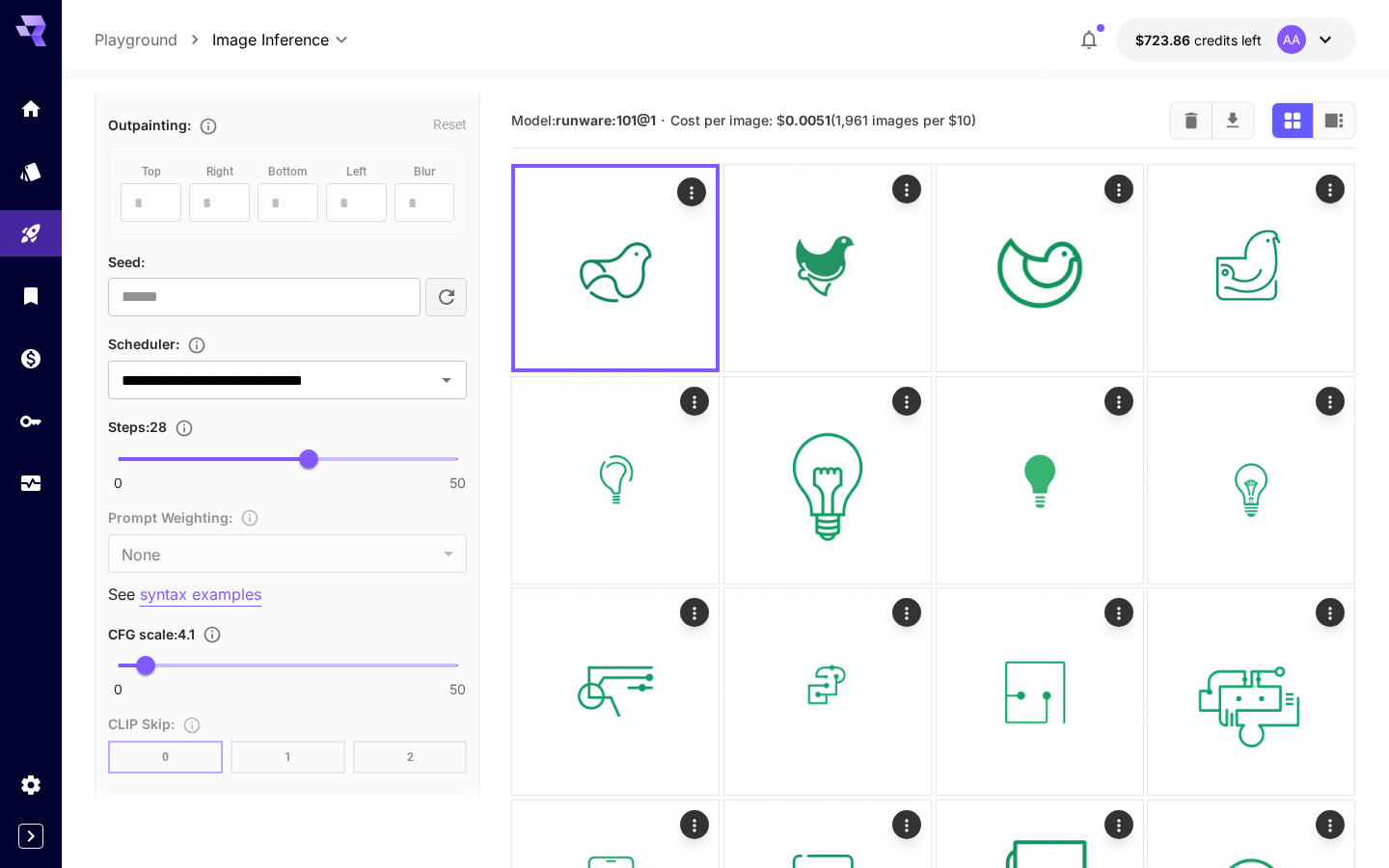 type on "**********" 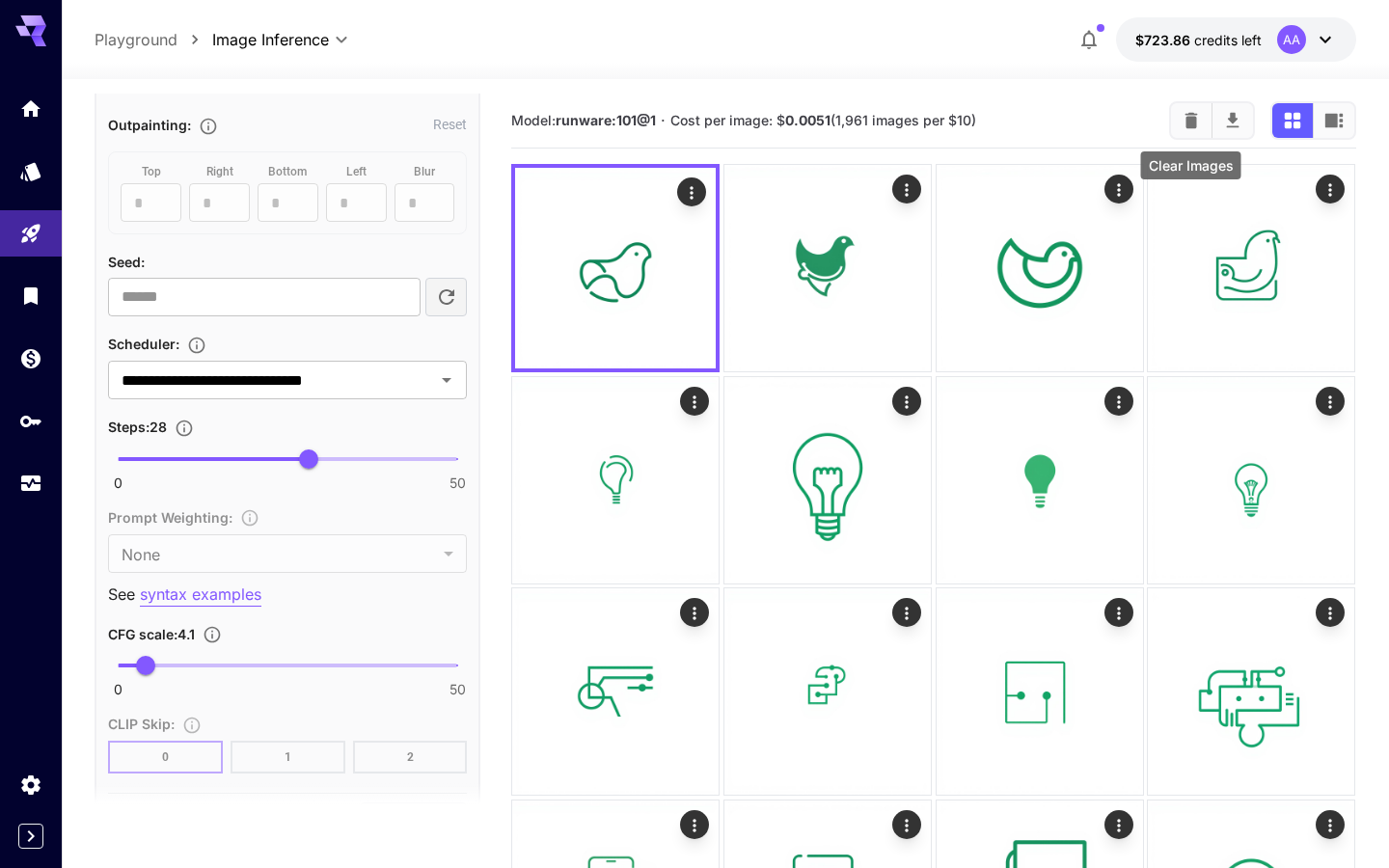 click 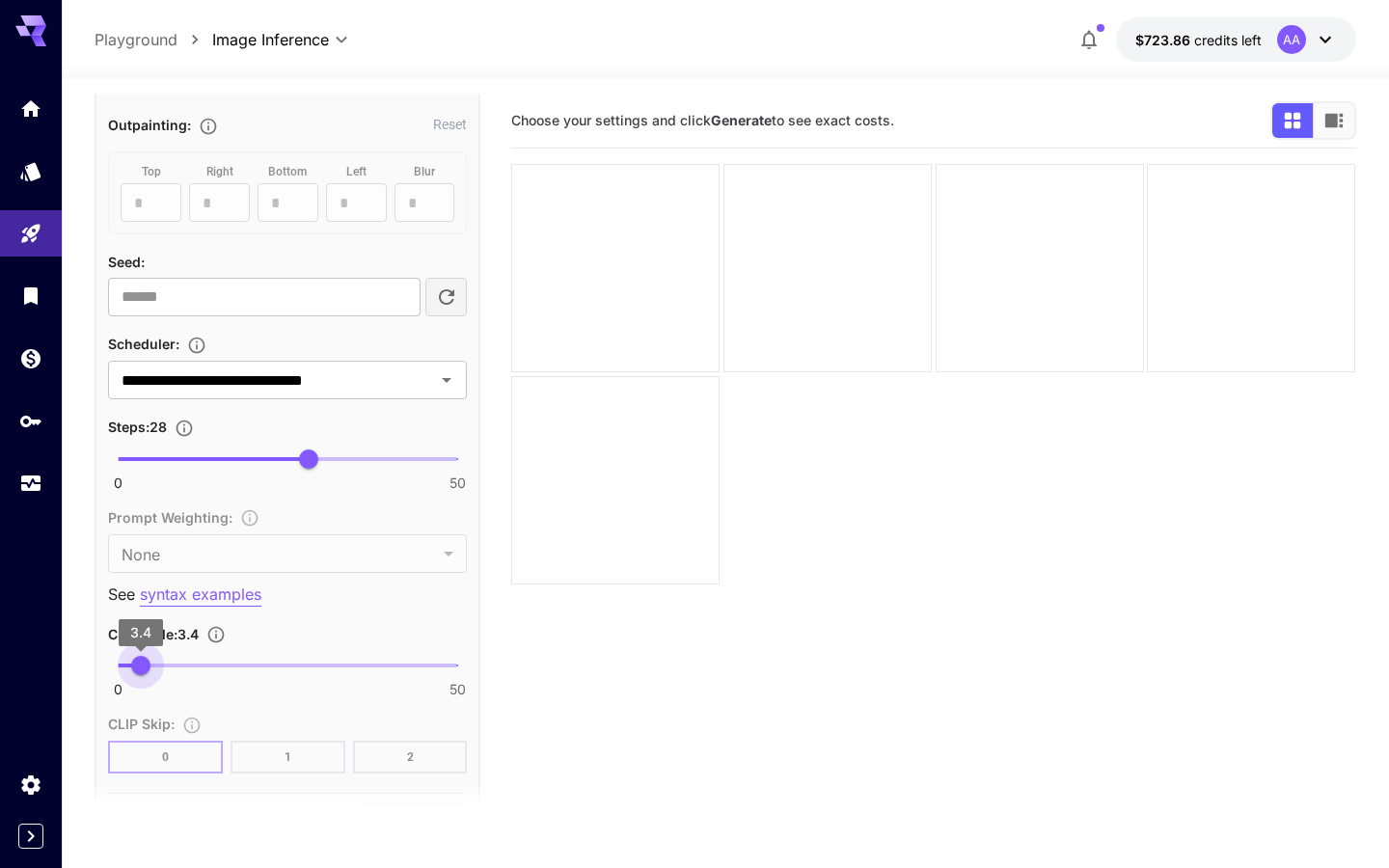 type on "***" 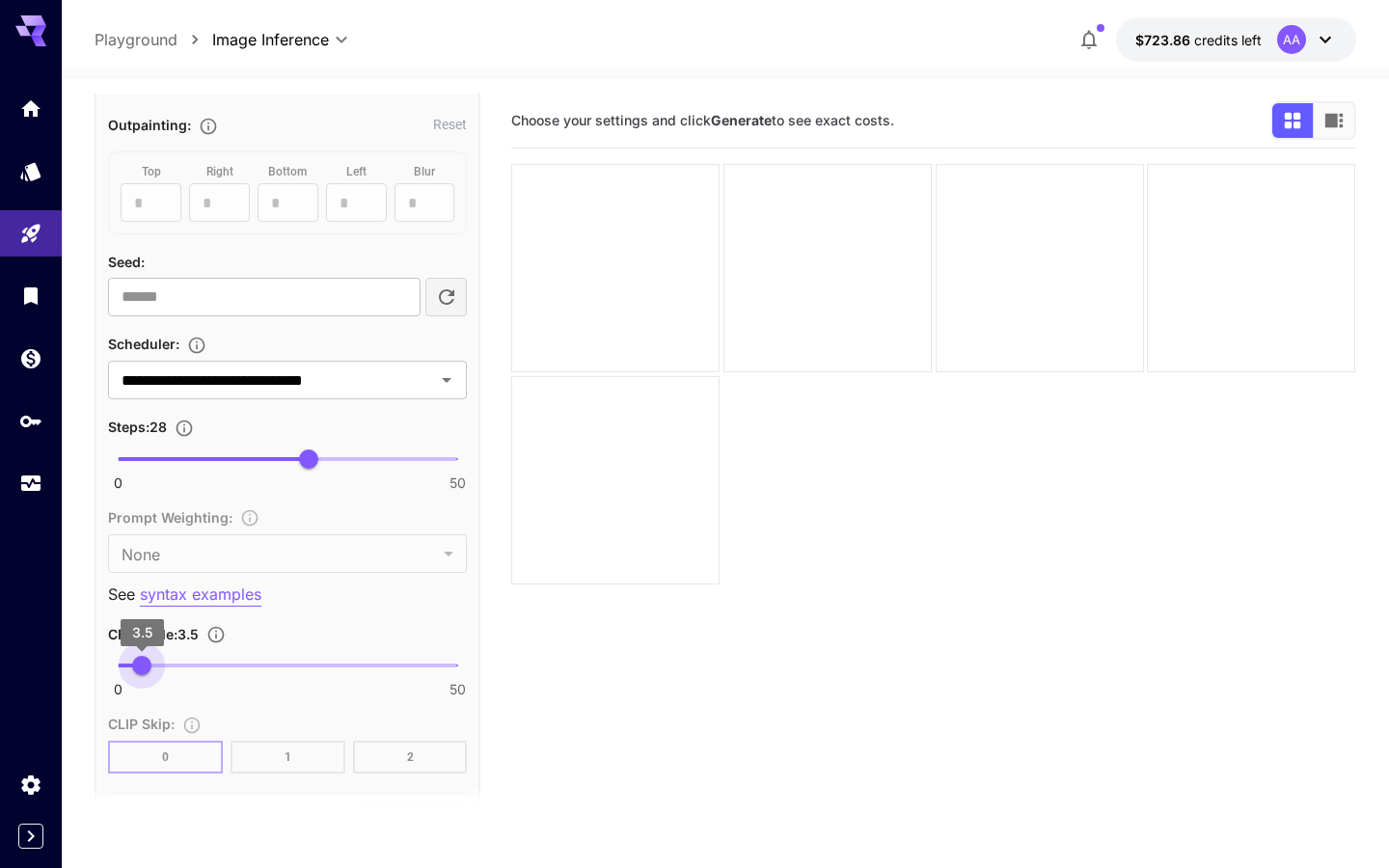 click on "3.5" at bounding box center [142, 665] 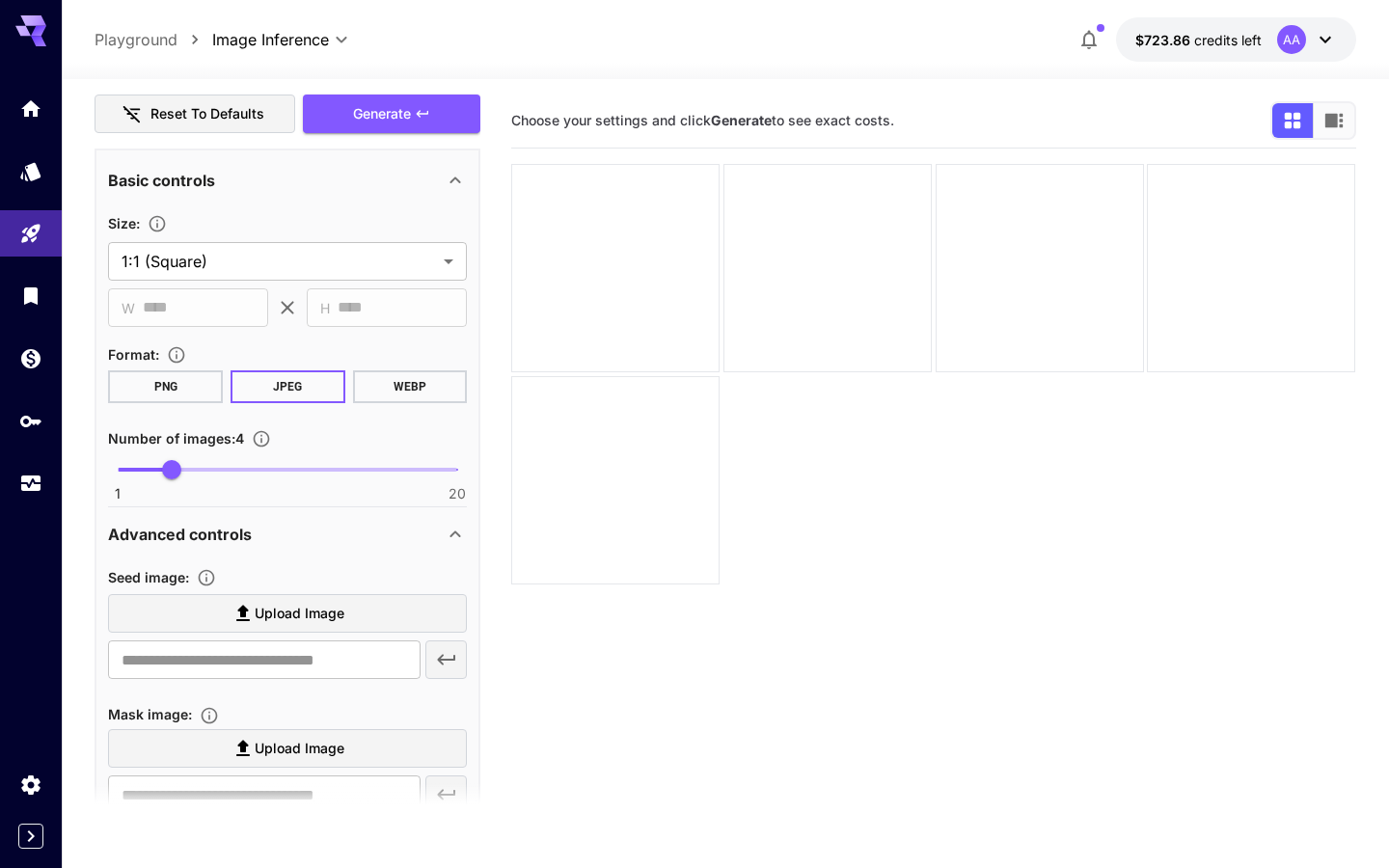 scroll, scrollTop: 0, scrollLeft: 0, axis: both 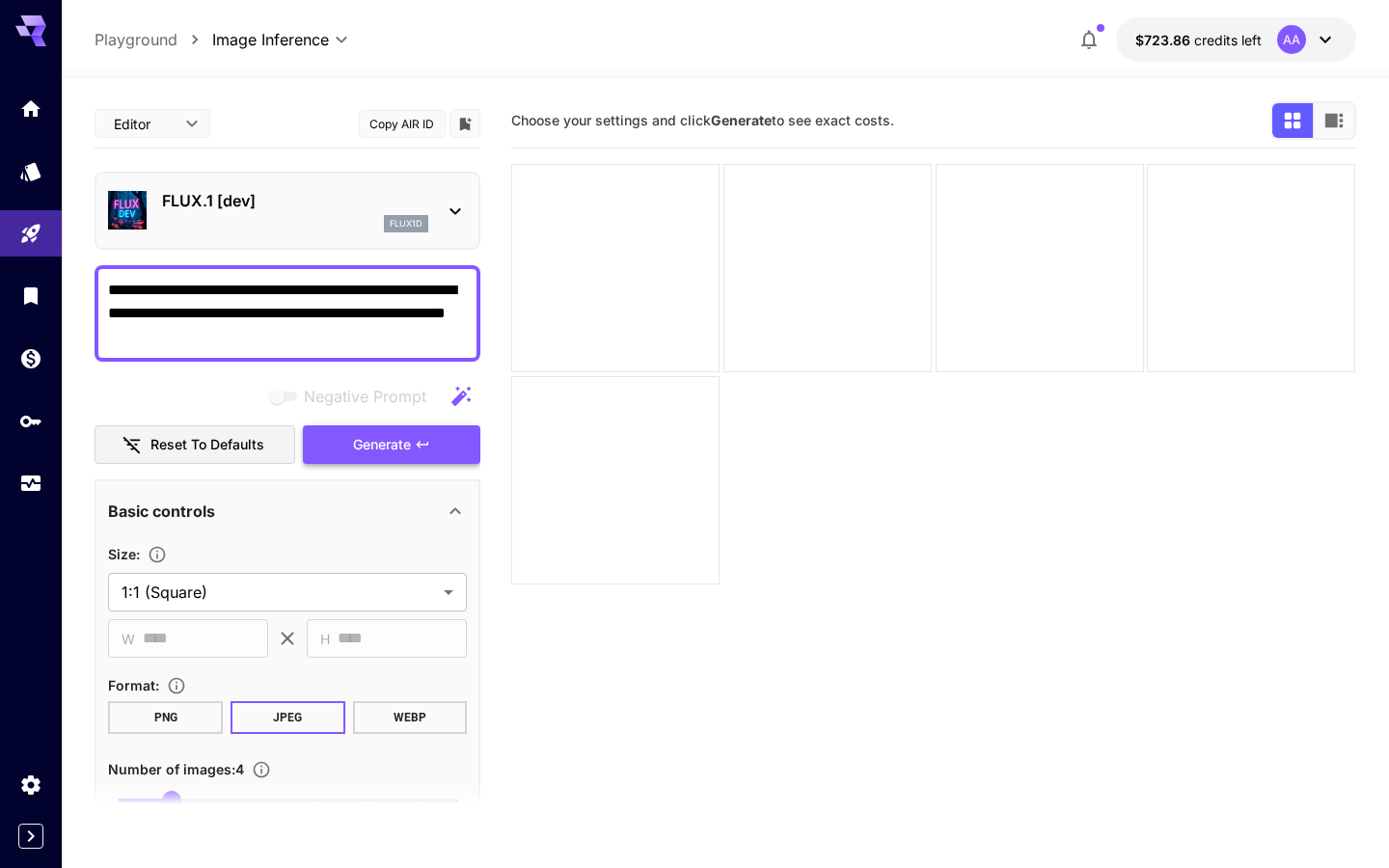 click on "Generate" at bounding box center [392, 445] 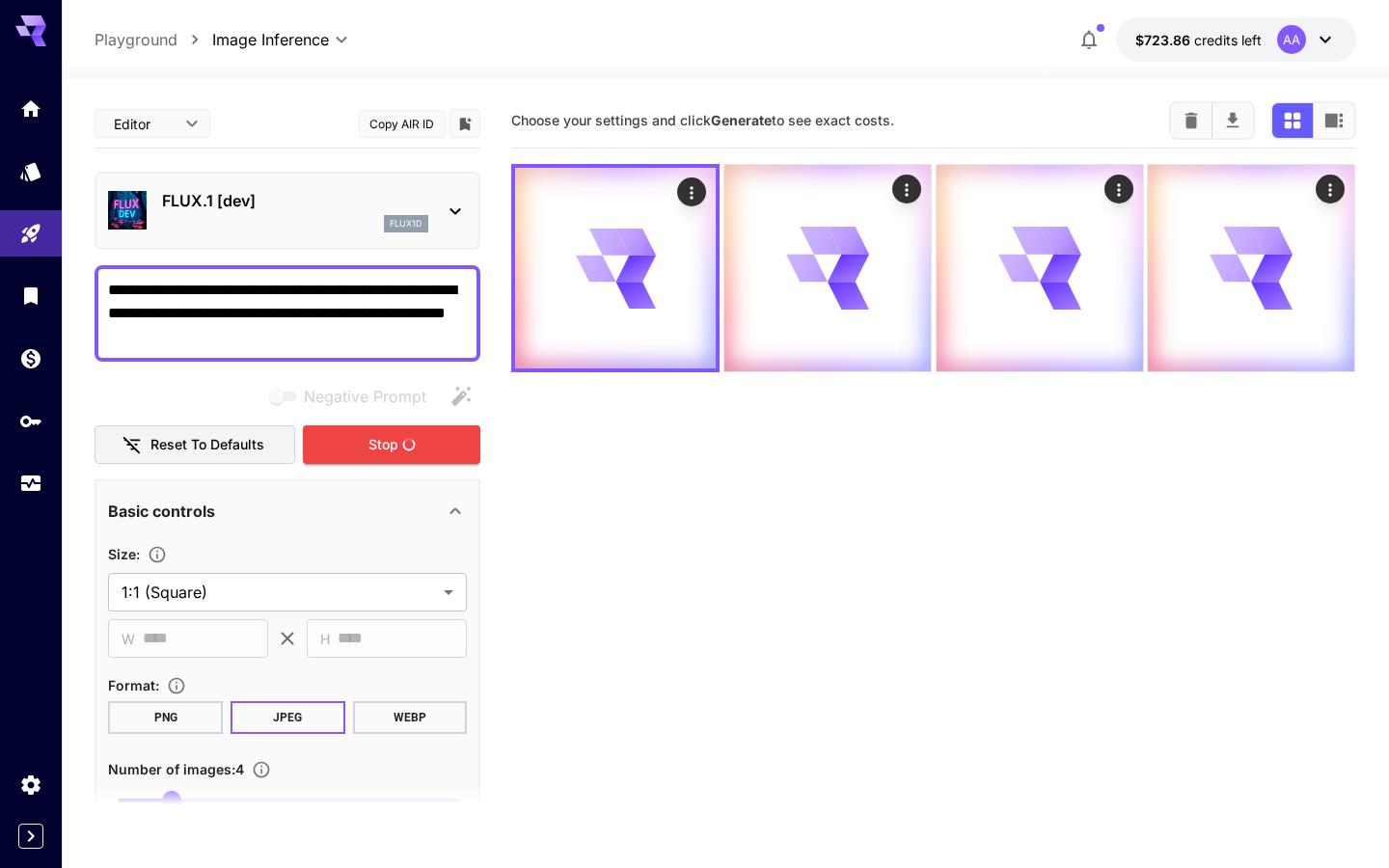 drag, startPoint x: 254, startPoint y: 293, endPoint x: 123, endPoint y: 293, distance: 131 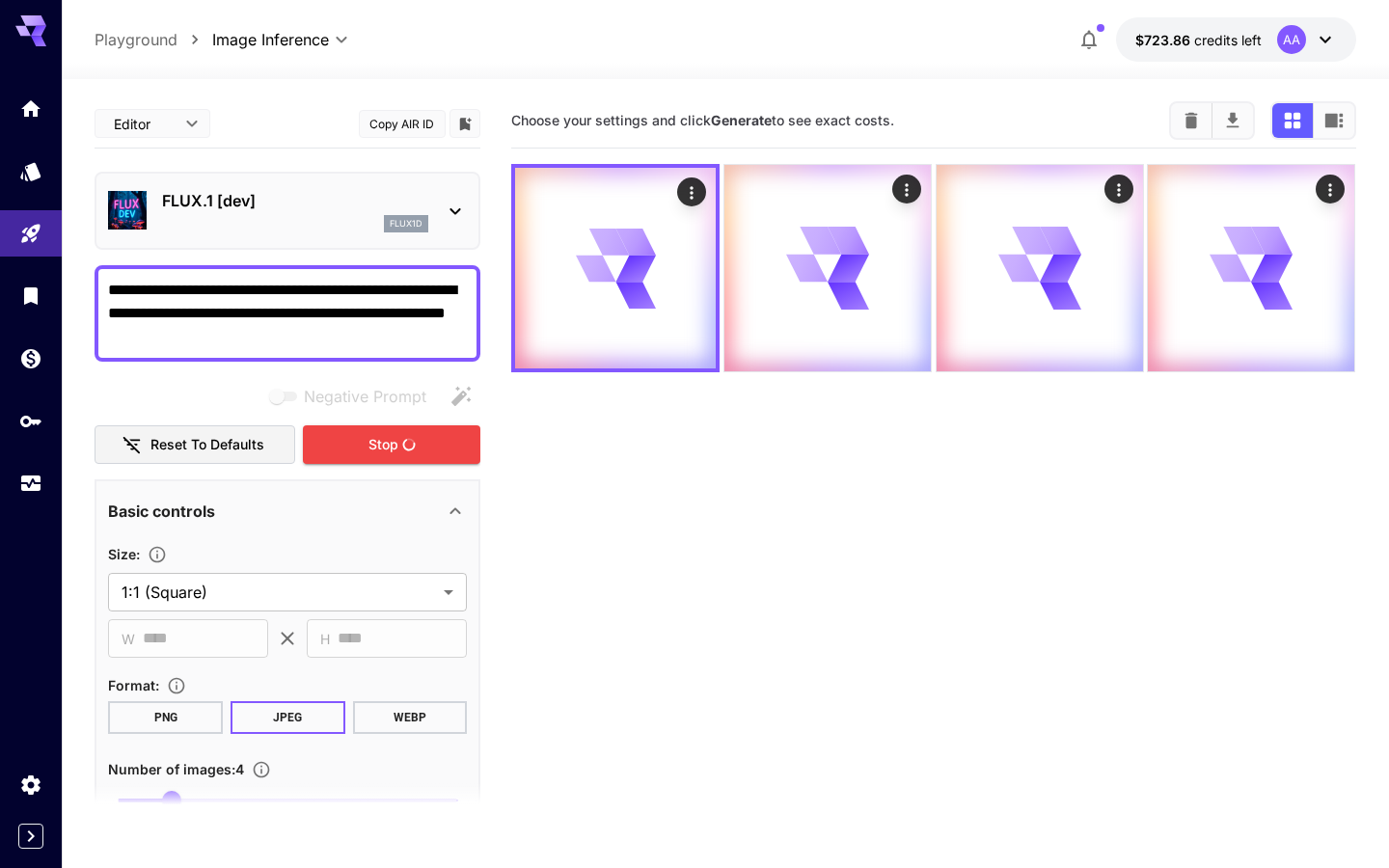 click on "**********" at bounding box center (287, 313) 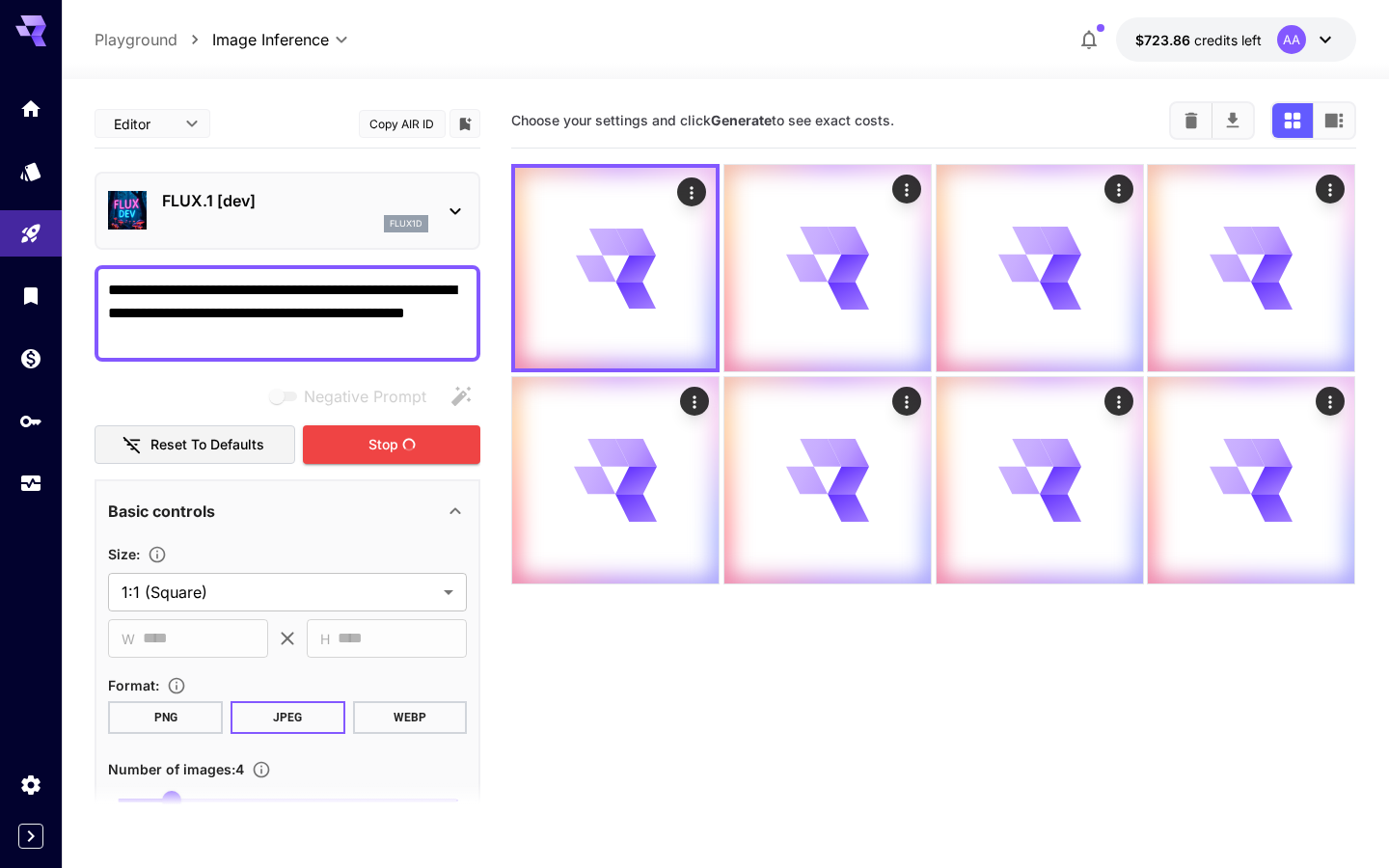 click on "**********" at bounding box center [287, 313] 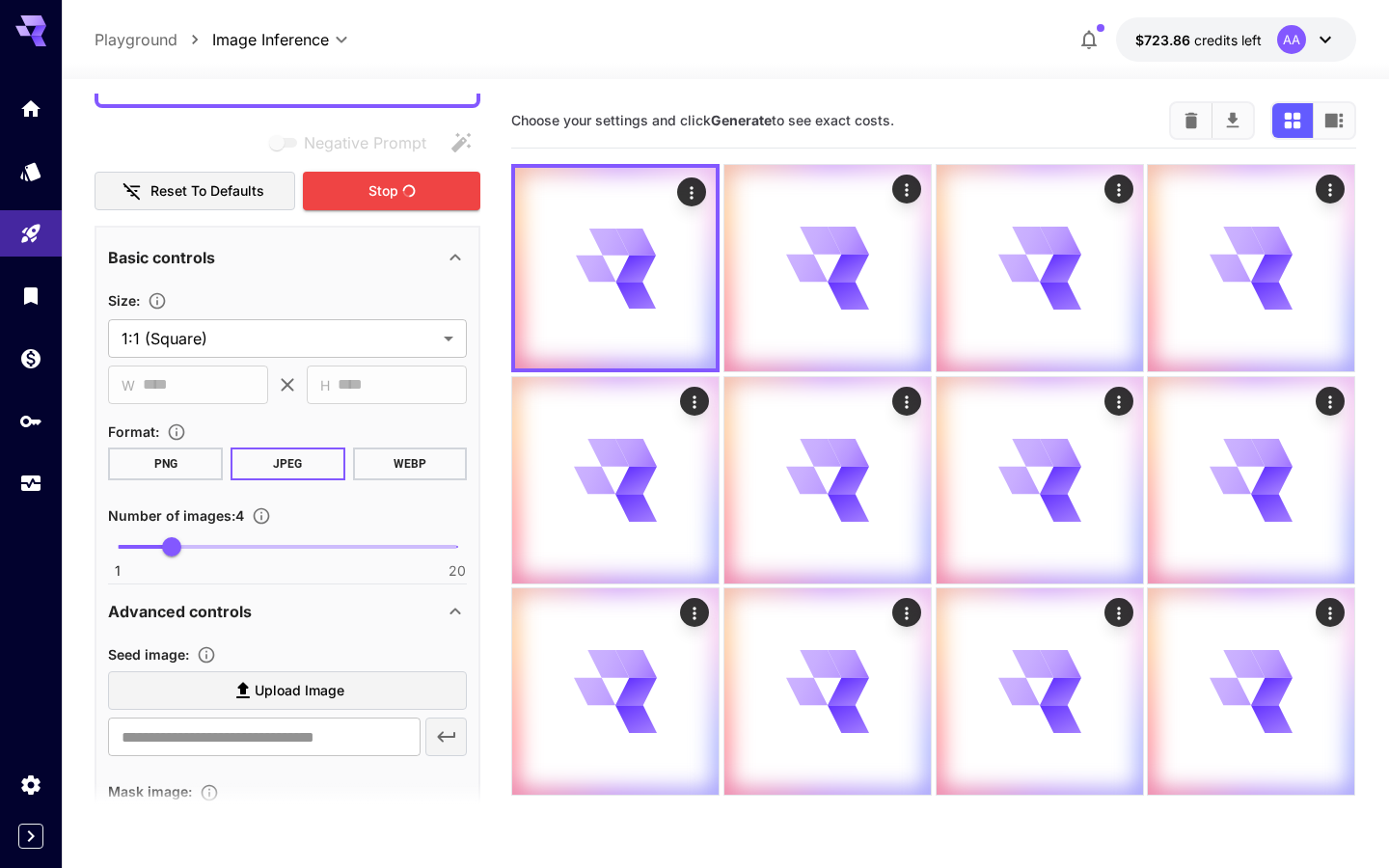 scroll, scrollTop: 496, scrollLeft: 0, axis: vertical 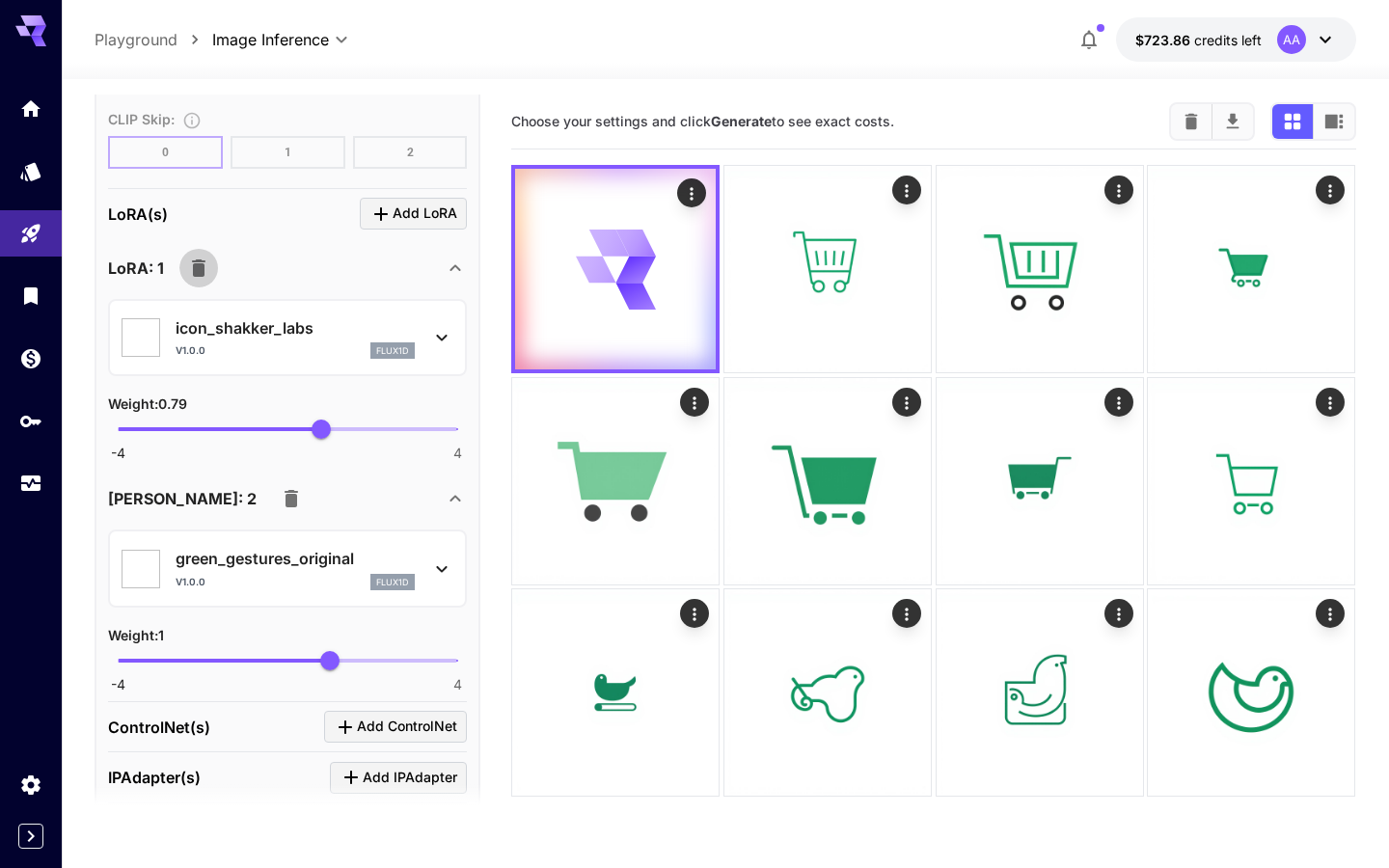 click 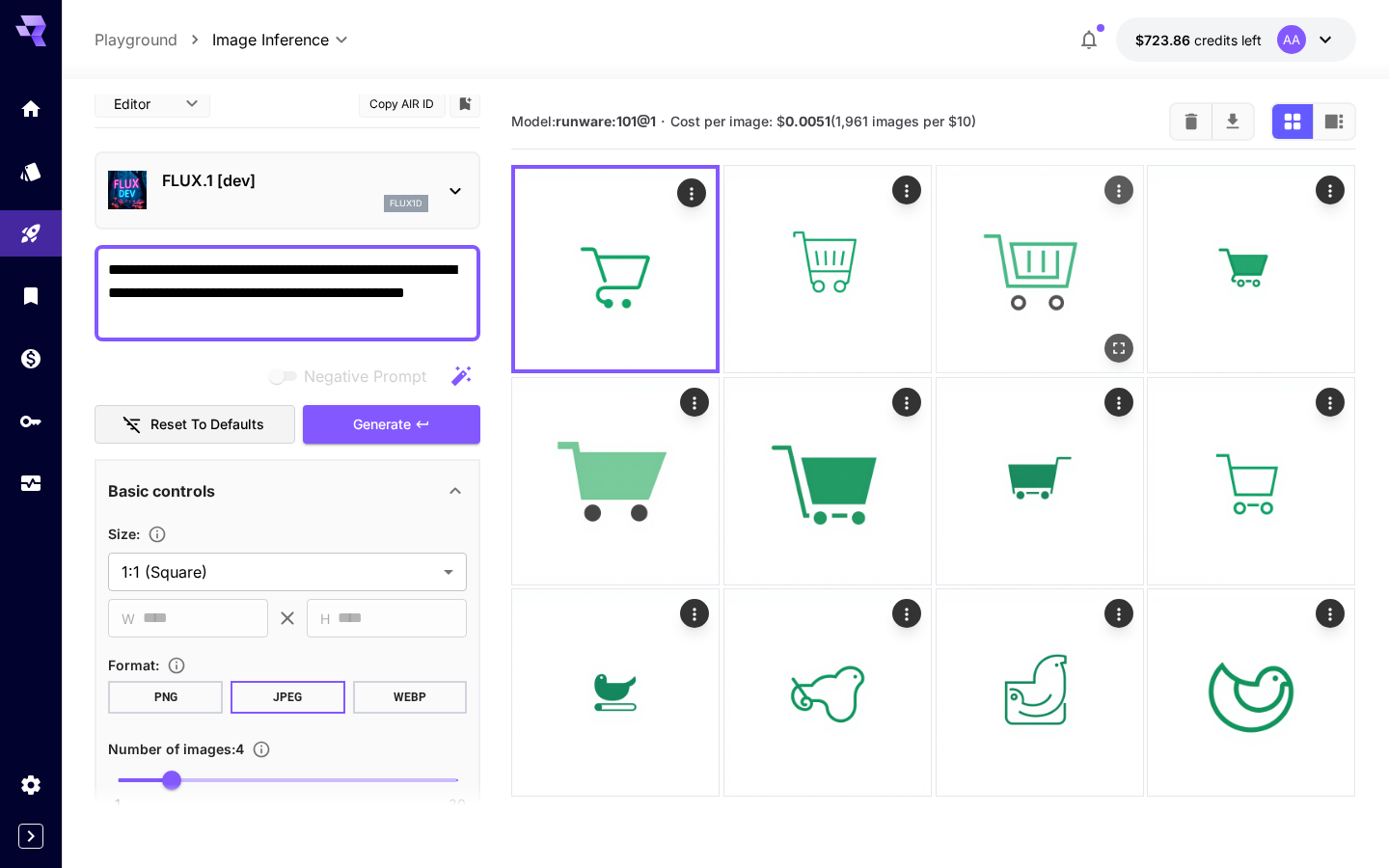 scroll, scrollTop: 0, scrollLeft: 0, axis: both 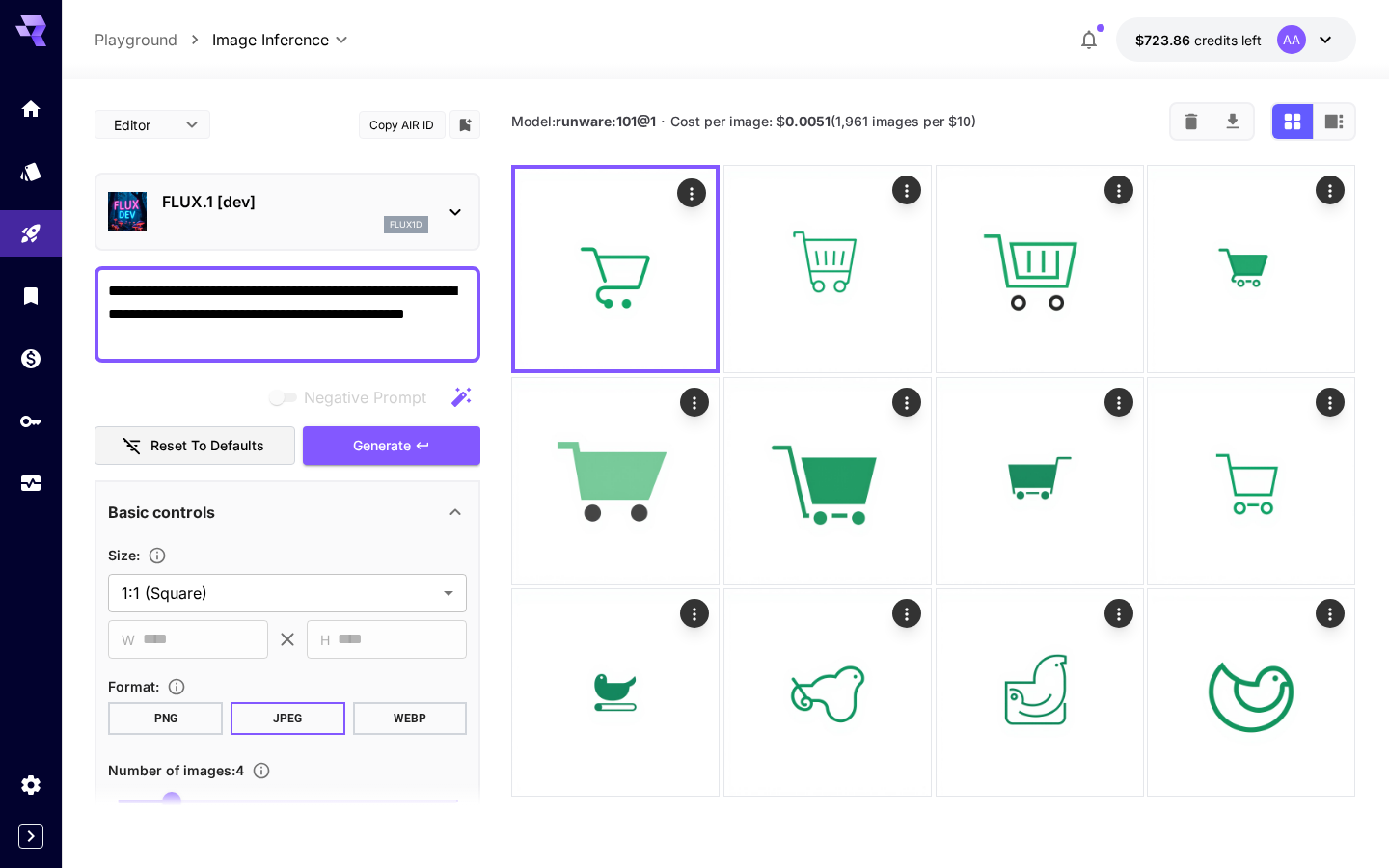 click 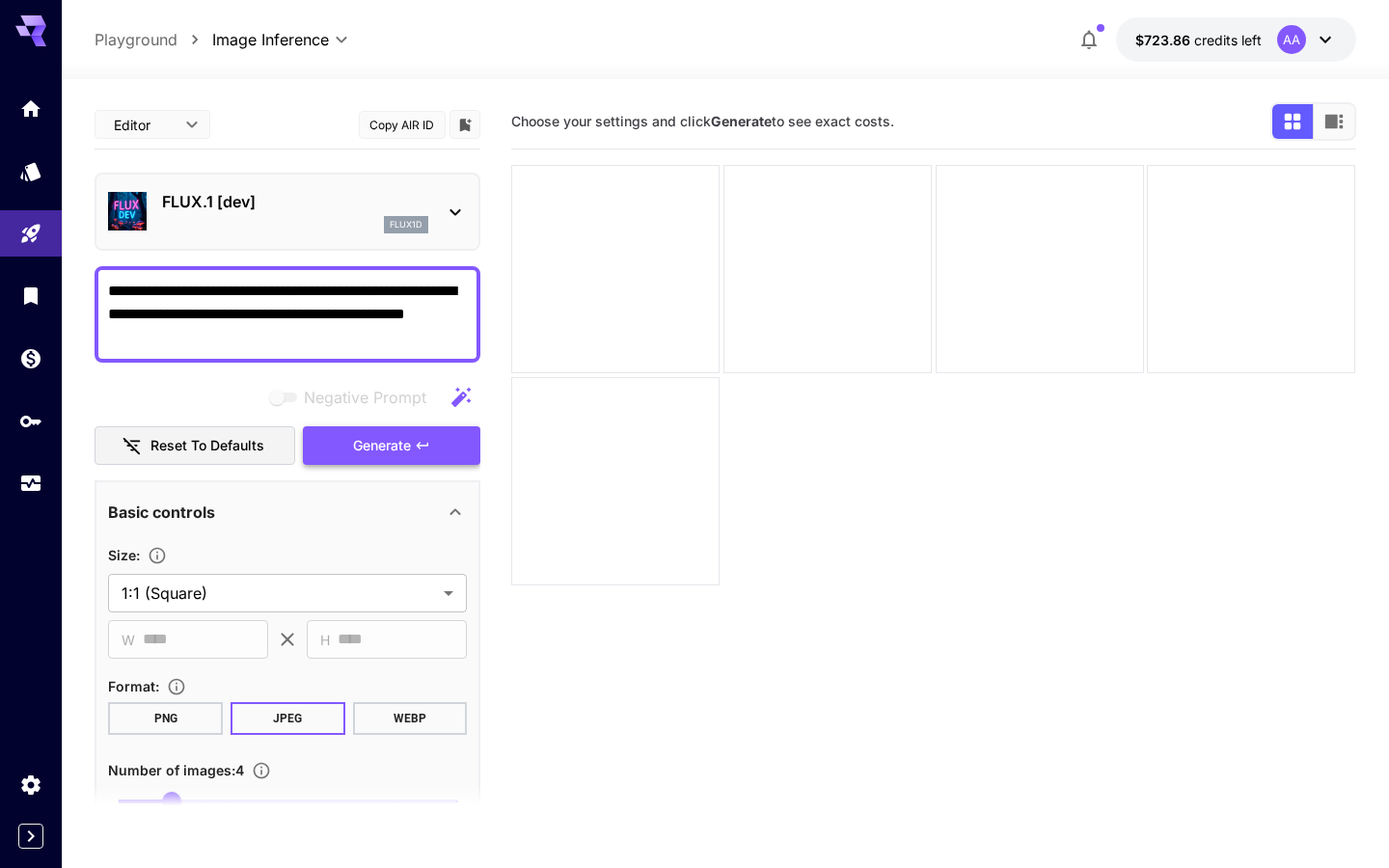 click on "Generate" at bounding box center [392, 446] 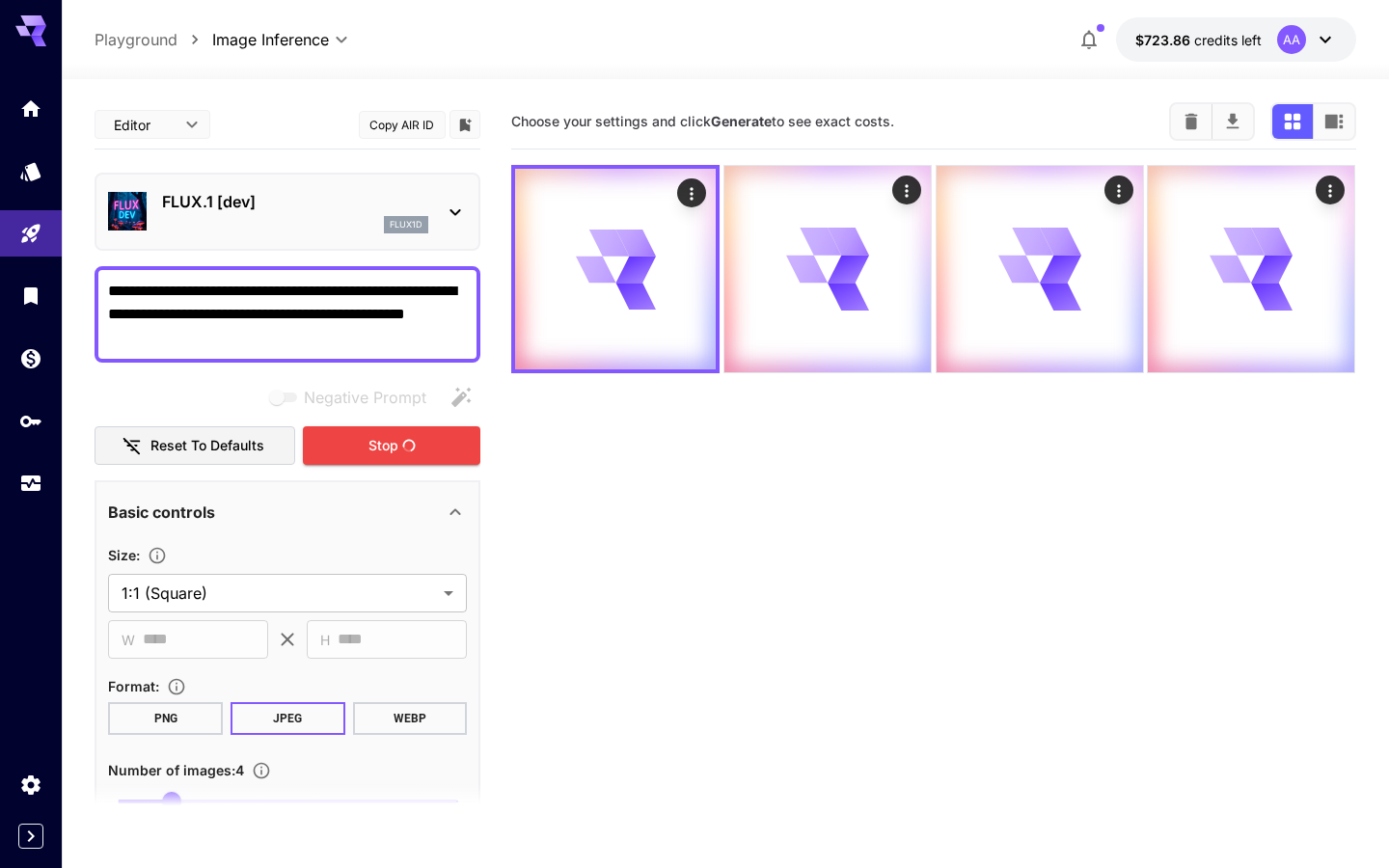 drag, startPoint x: 216, startPoint y: 288, endPoint x: 124, endPoint y: 288, distance: 92 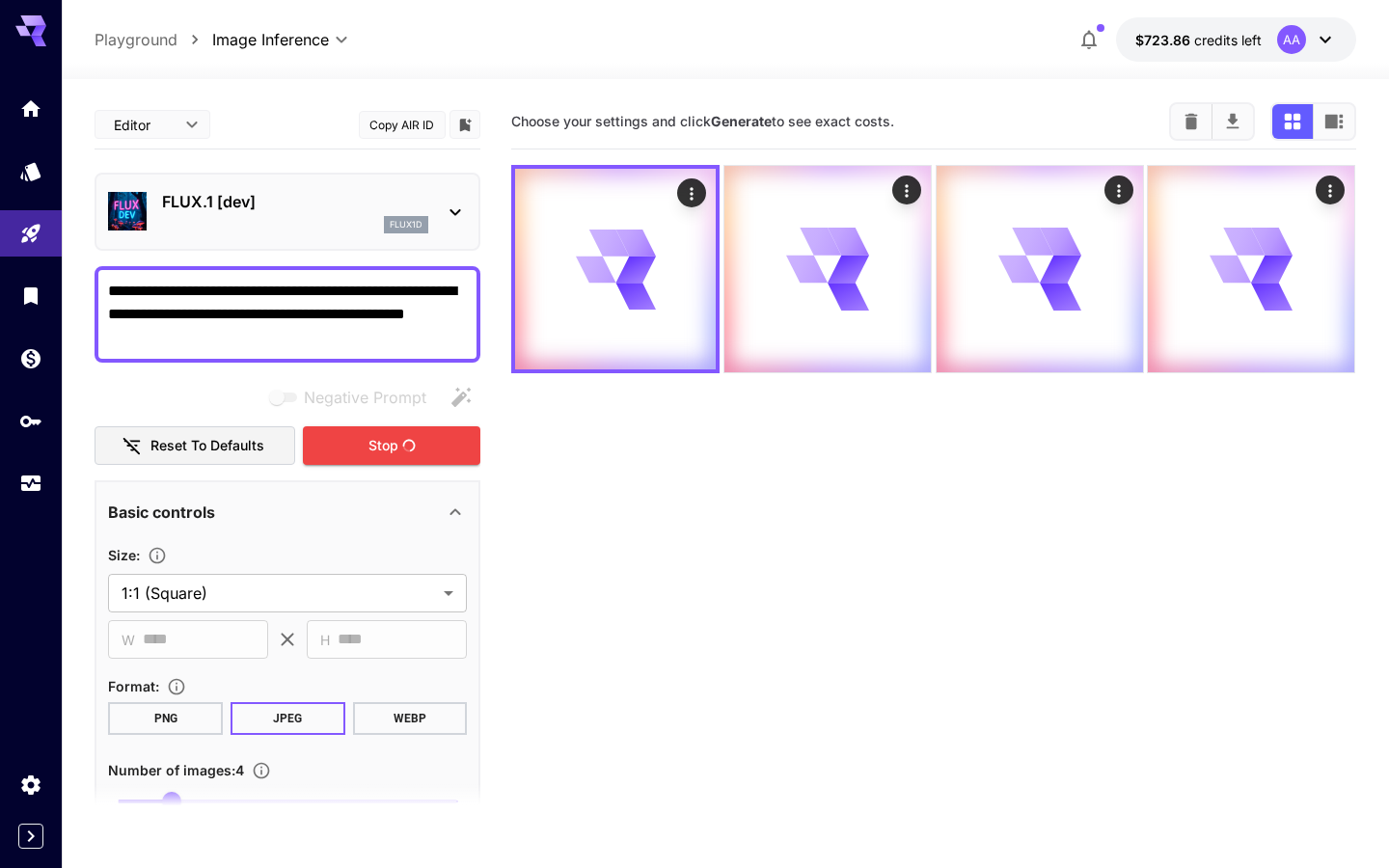 click on "**********" at bounding box center [287, 314] 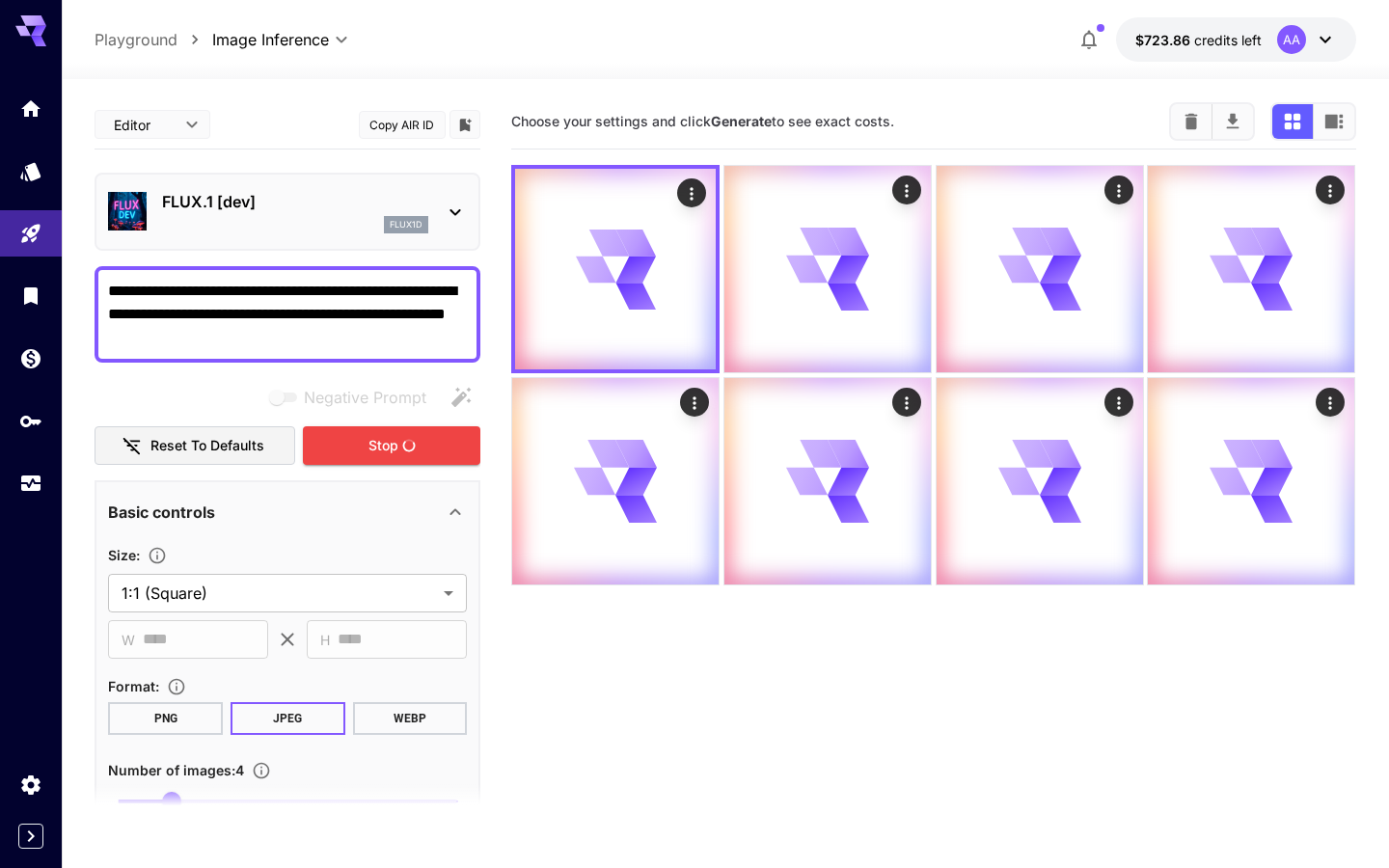 click on "**********" at bounding box center [287, 314] 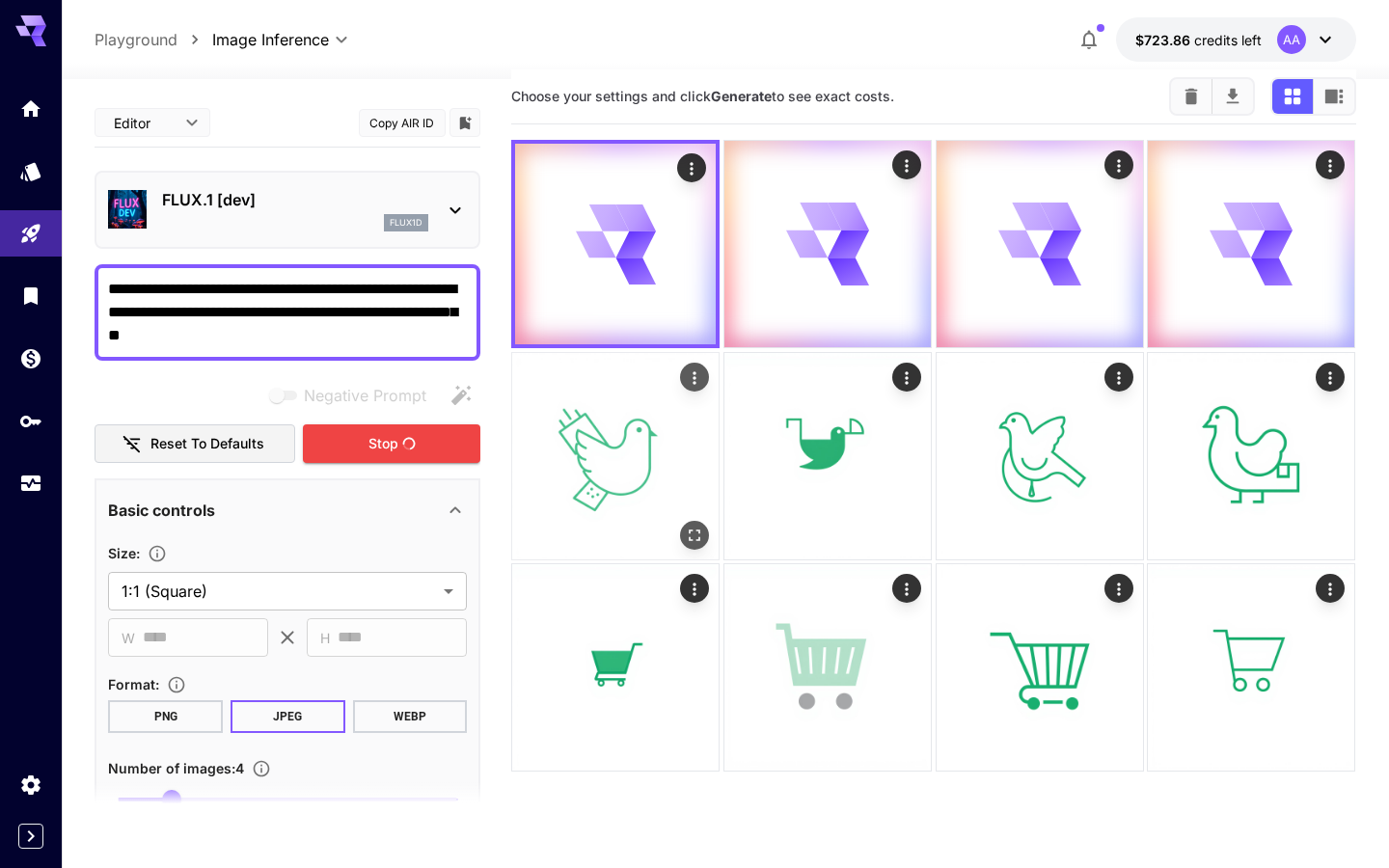 scroll, scrollTop: 58, scrollLeft: 0, axis: vertical 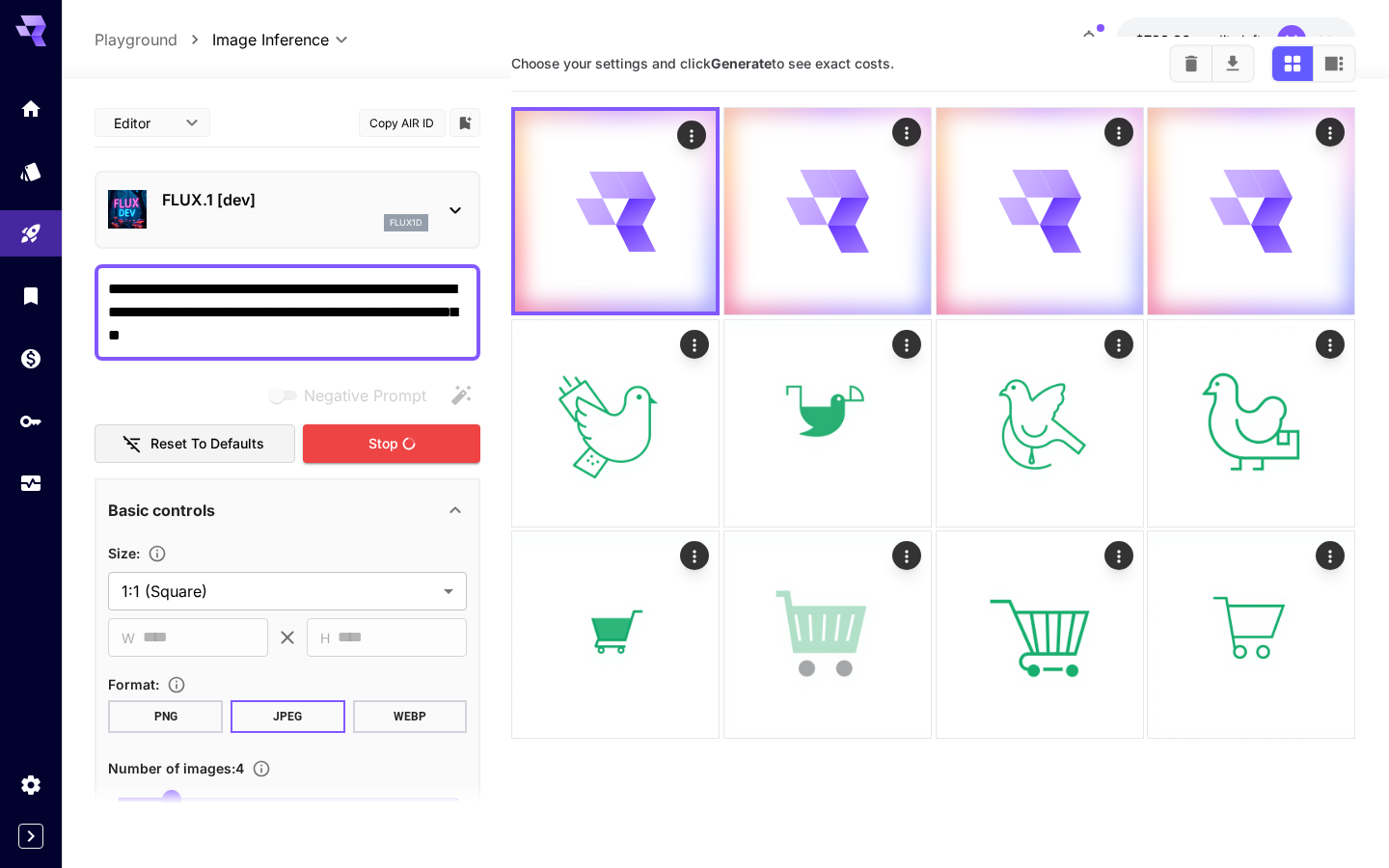 click on "**********" at bounding box center [287, 312] 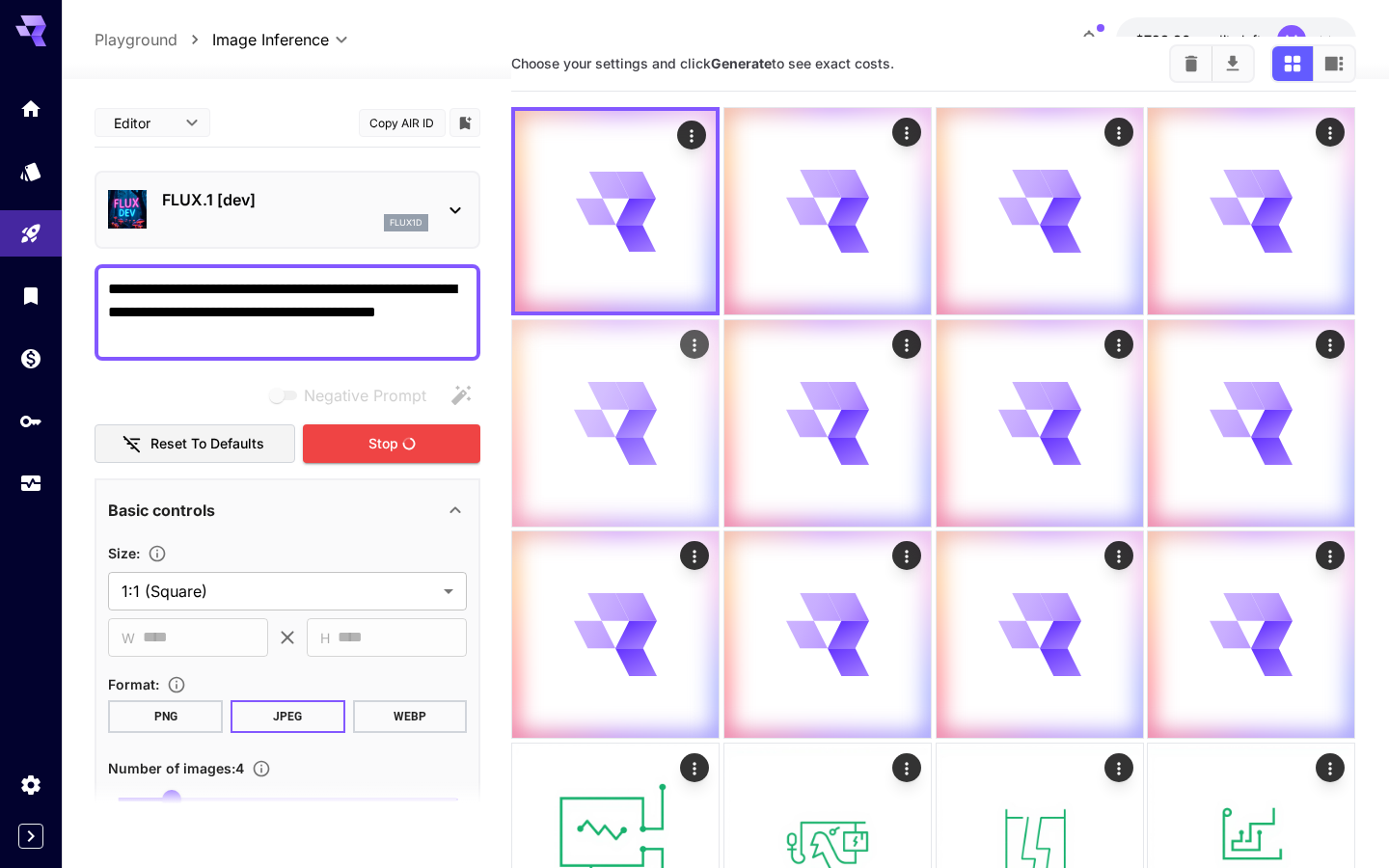 type on "**********" 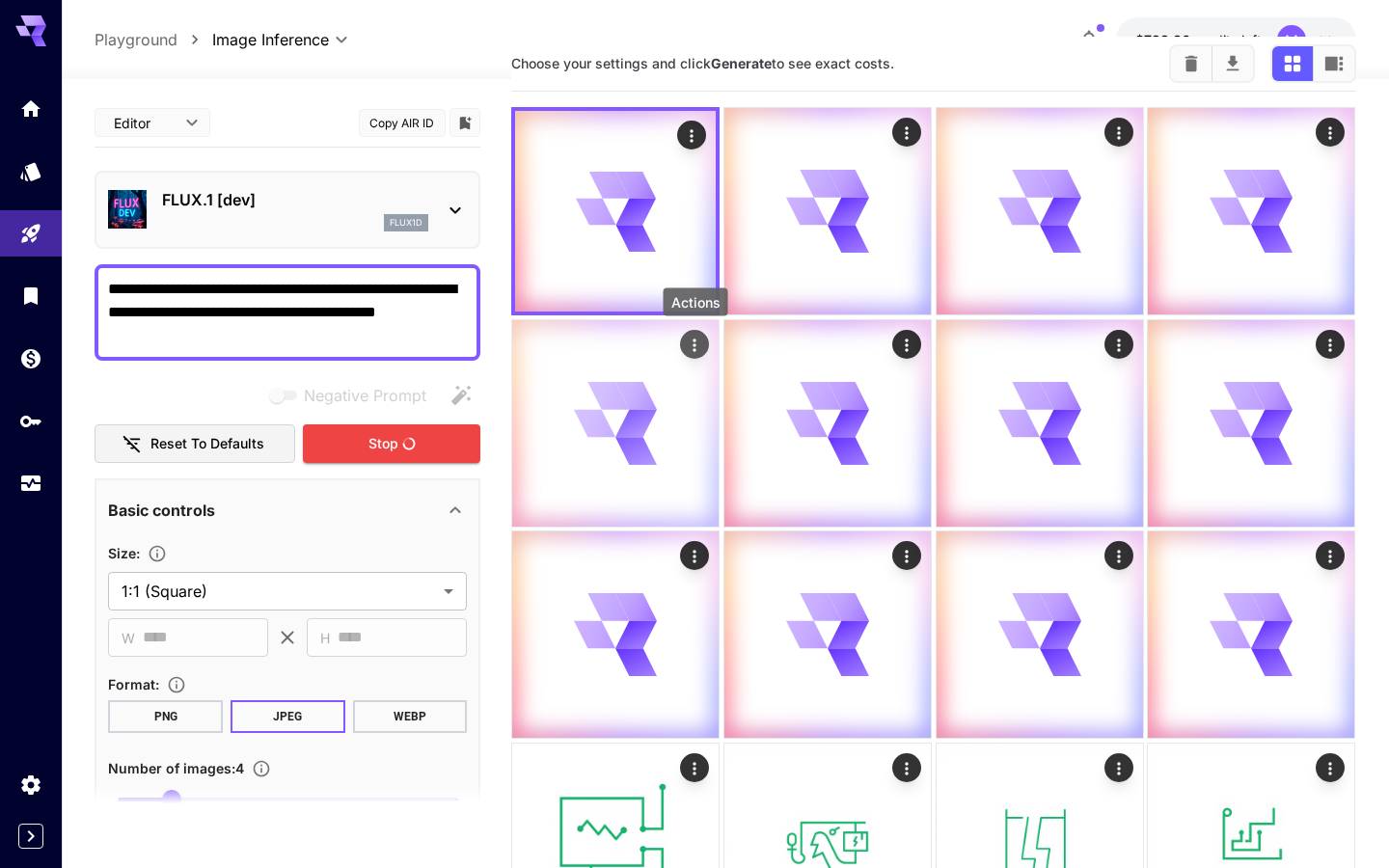 click 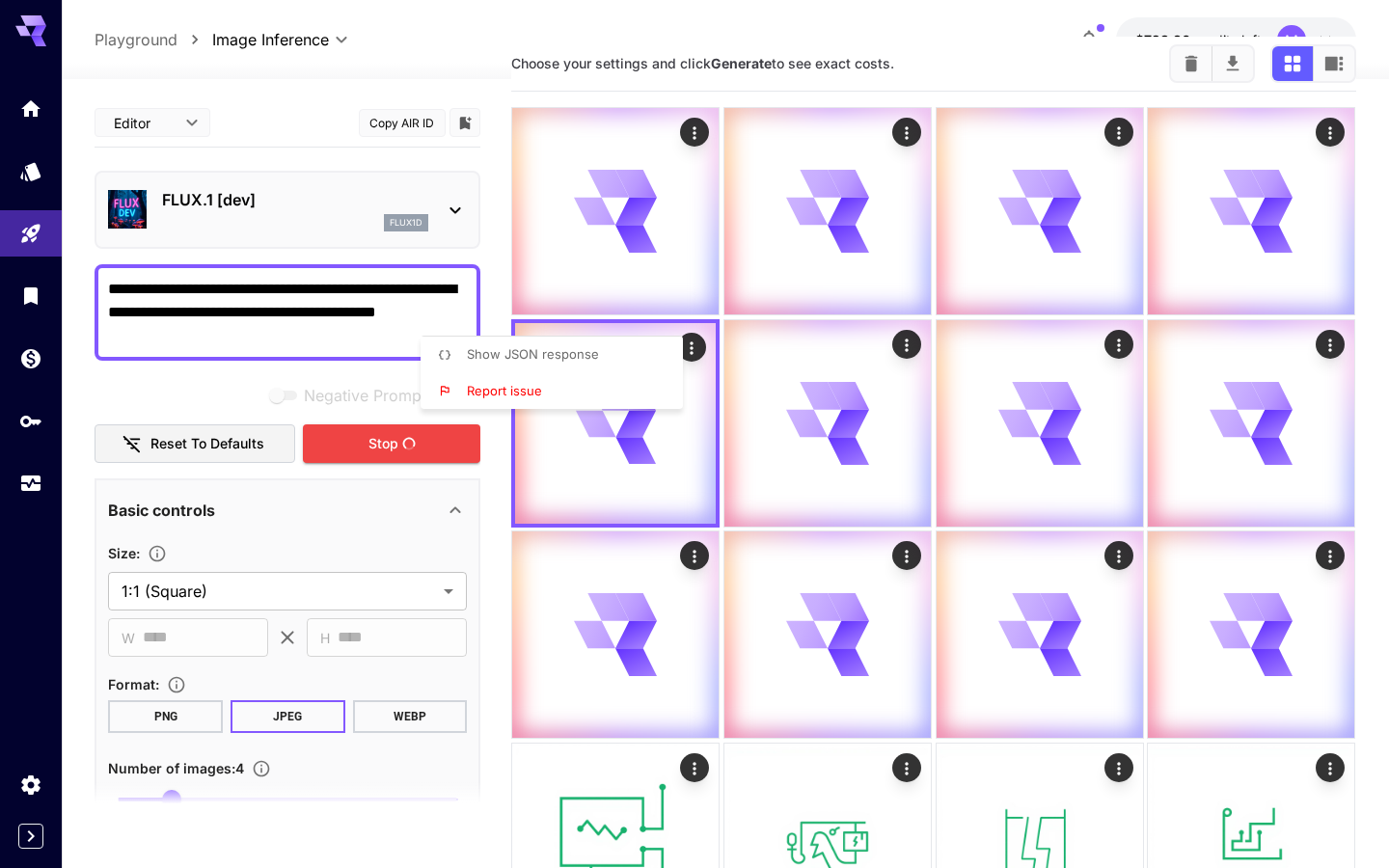 click at bounding box center [694, 434] 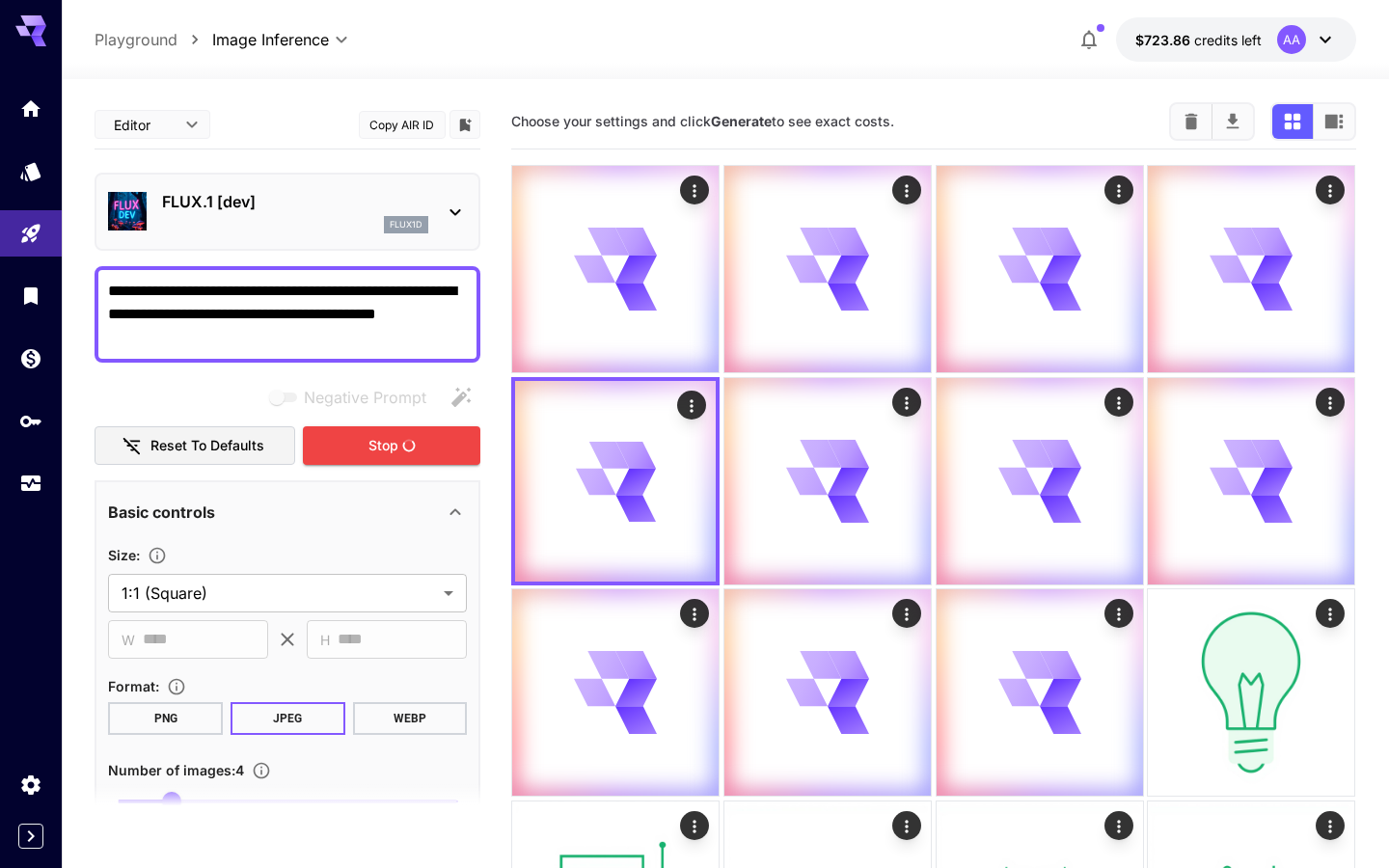 scroll, scrollTop: 8, scrollLeft: 0, axis: vertical 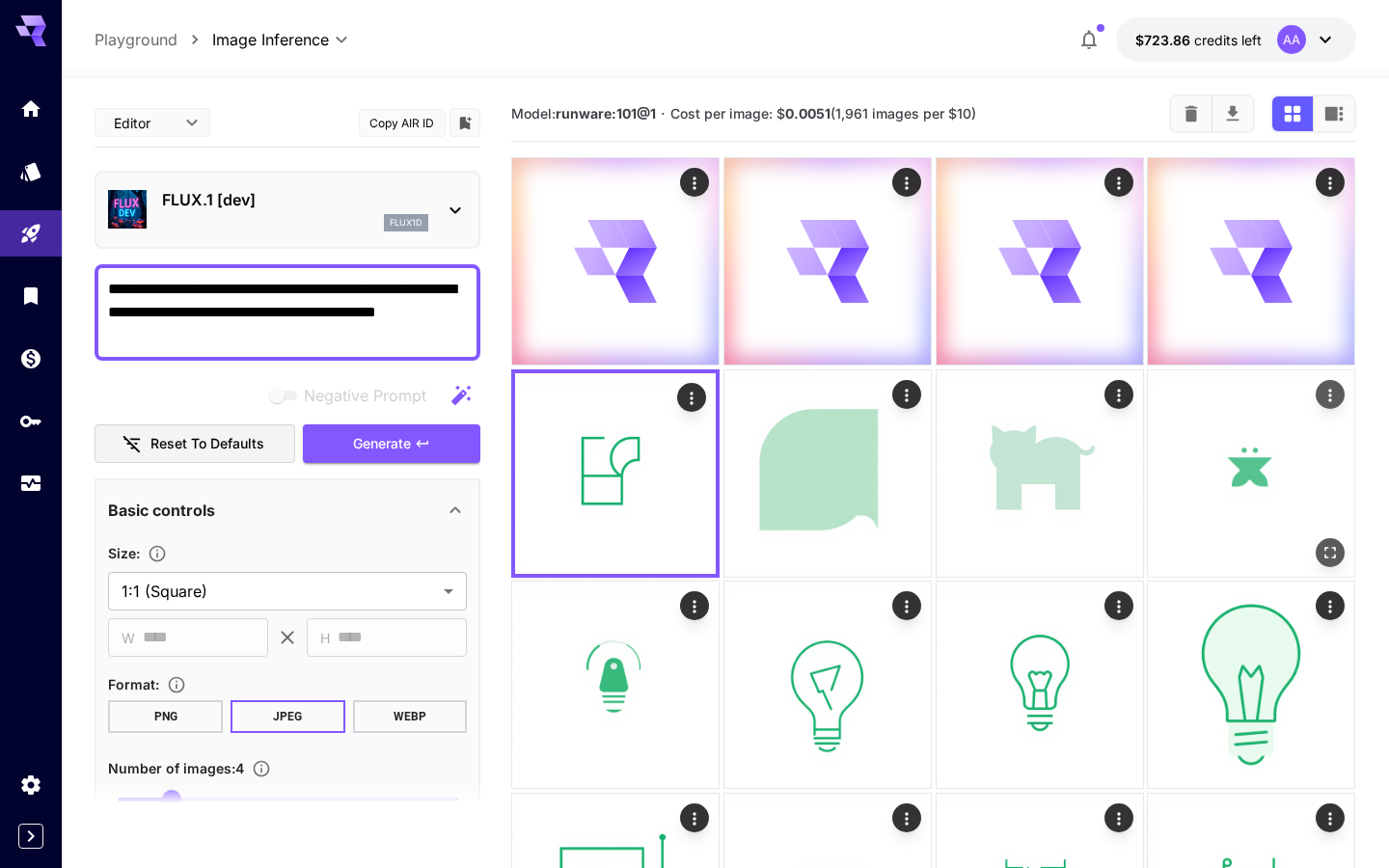 click 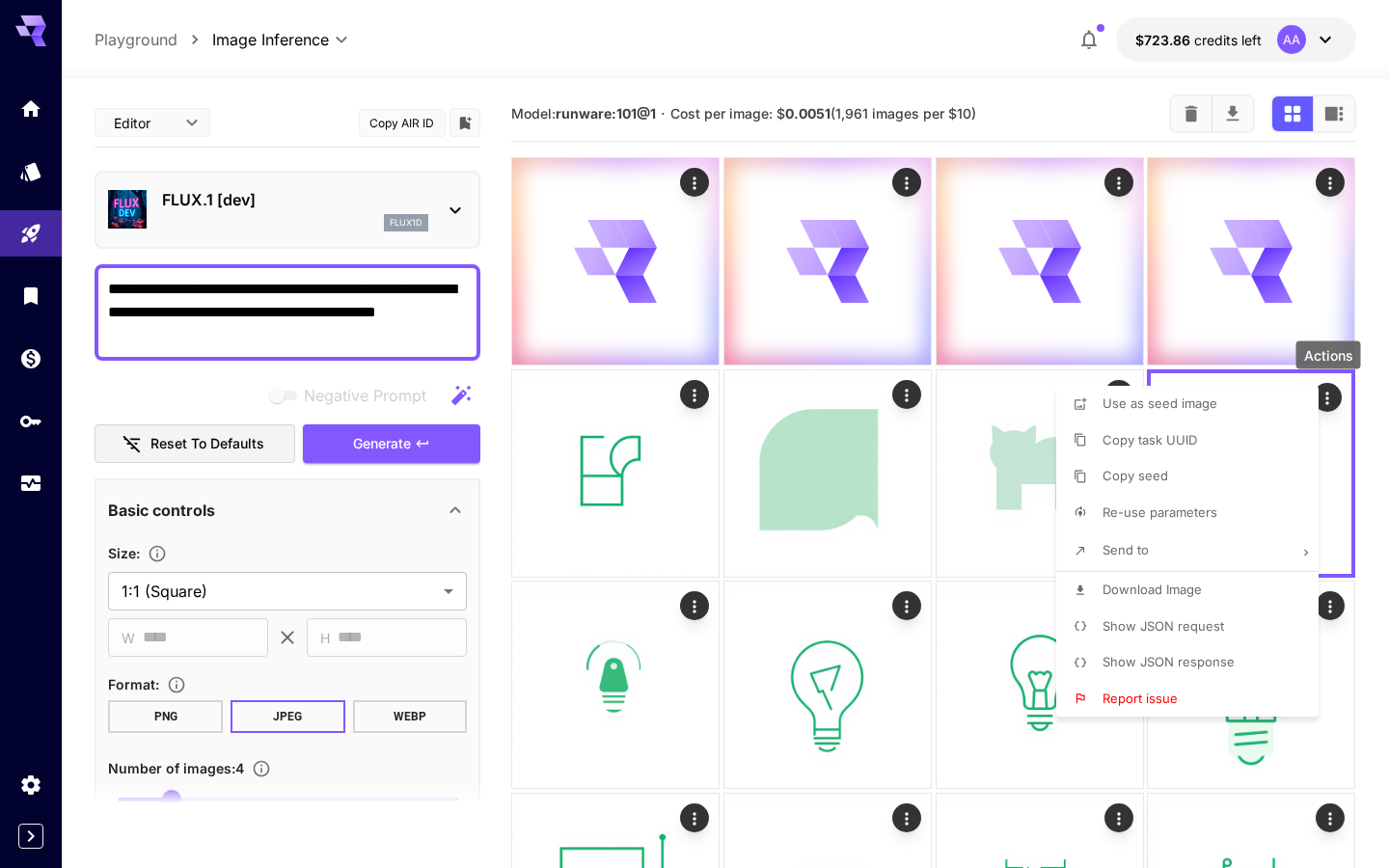 click at bounding box center (694, 434) 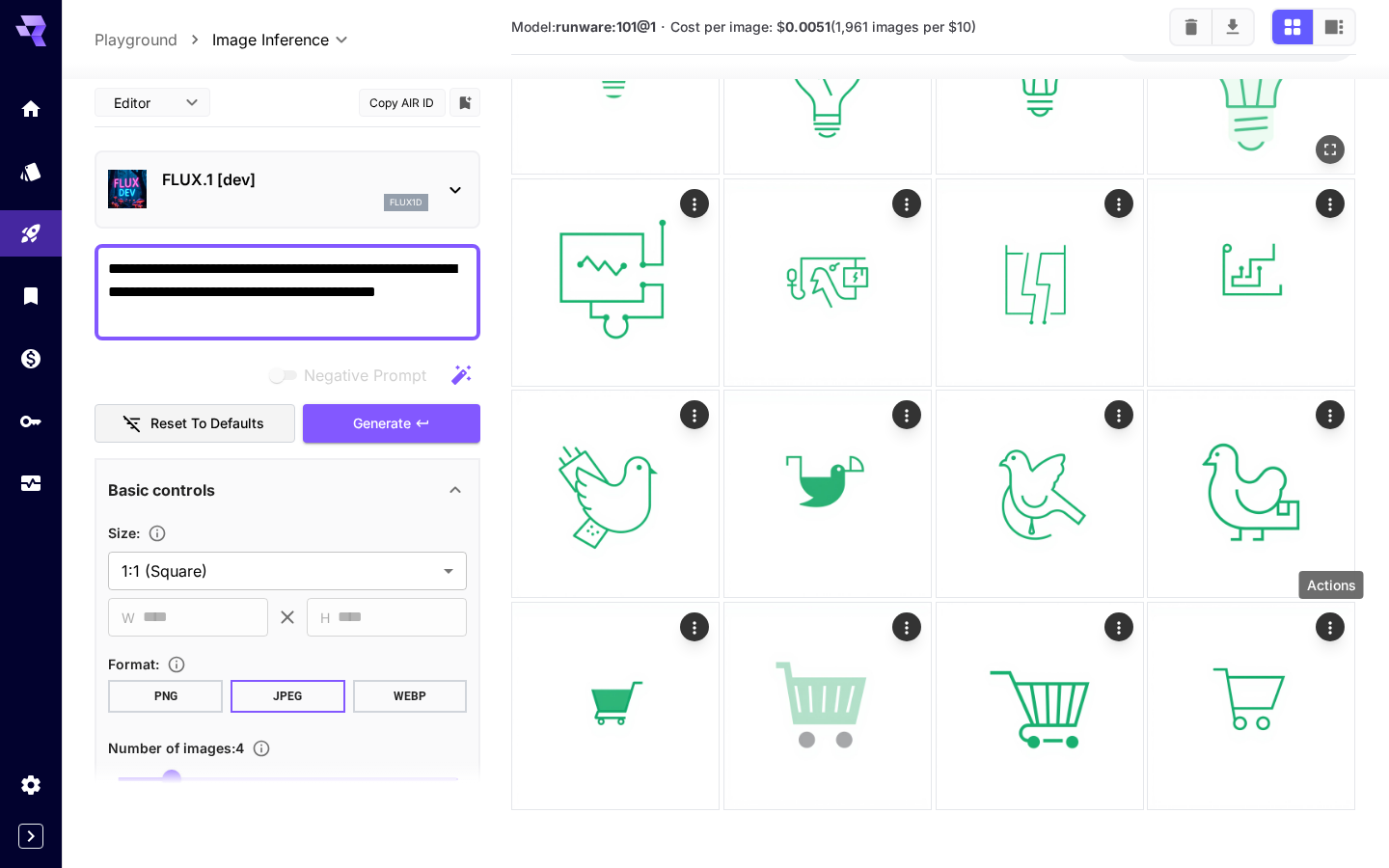 scroll, scrollTop: 0, scrollLeft: 0, axis: both 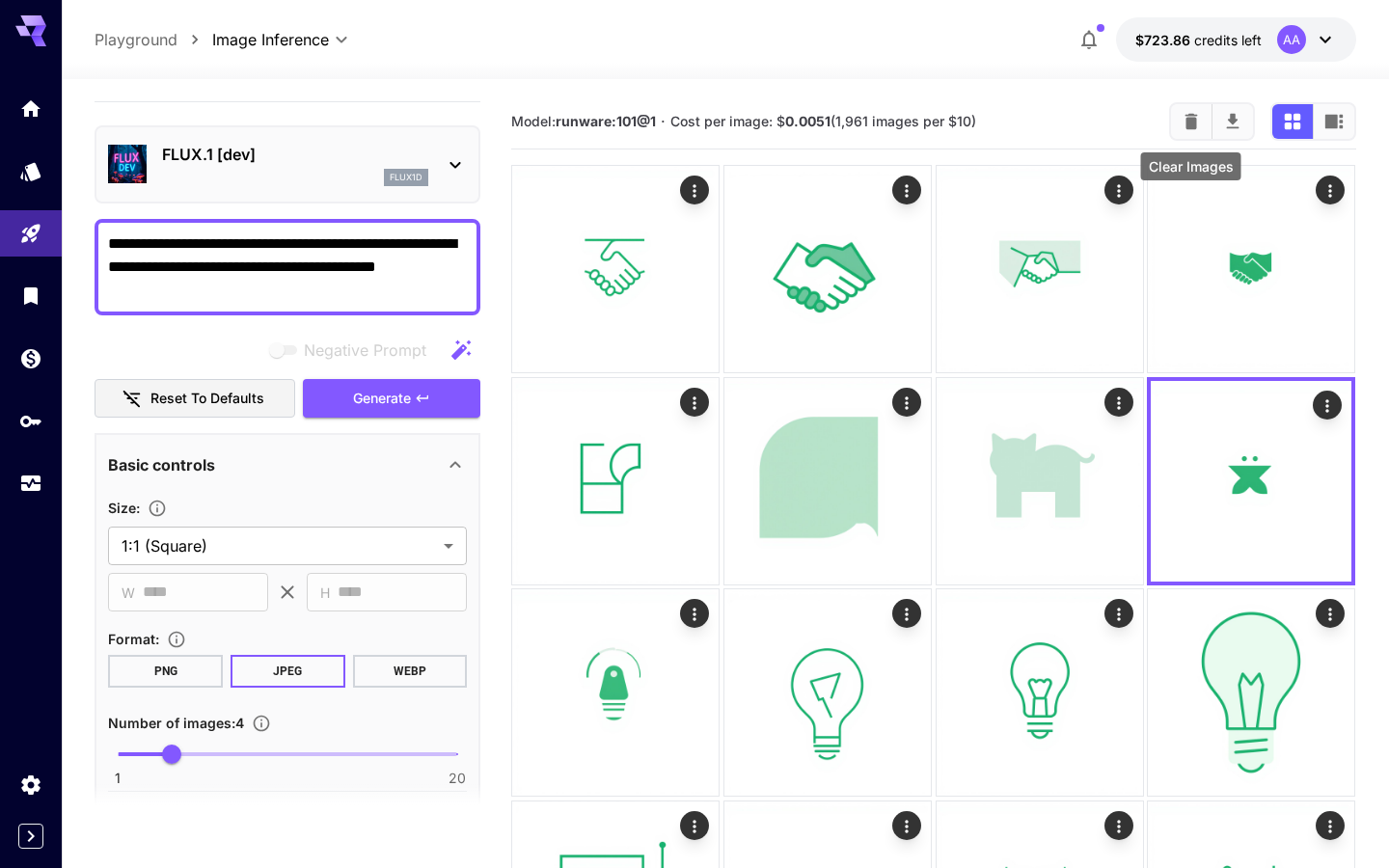 click 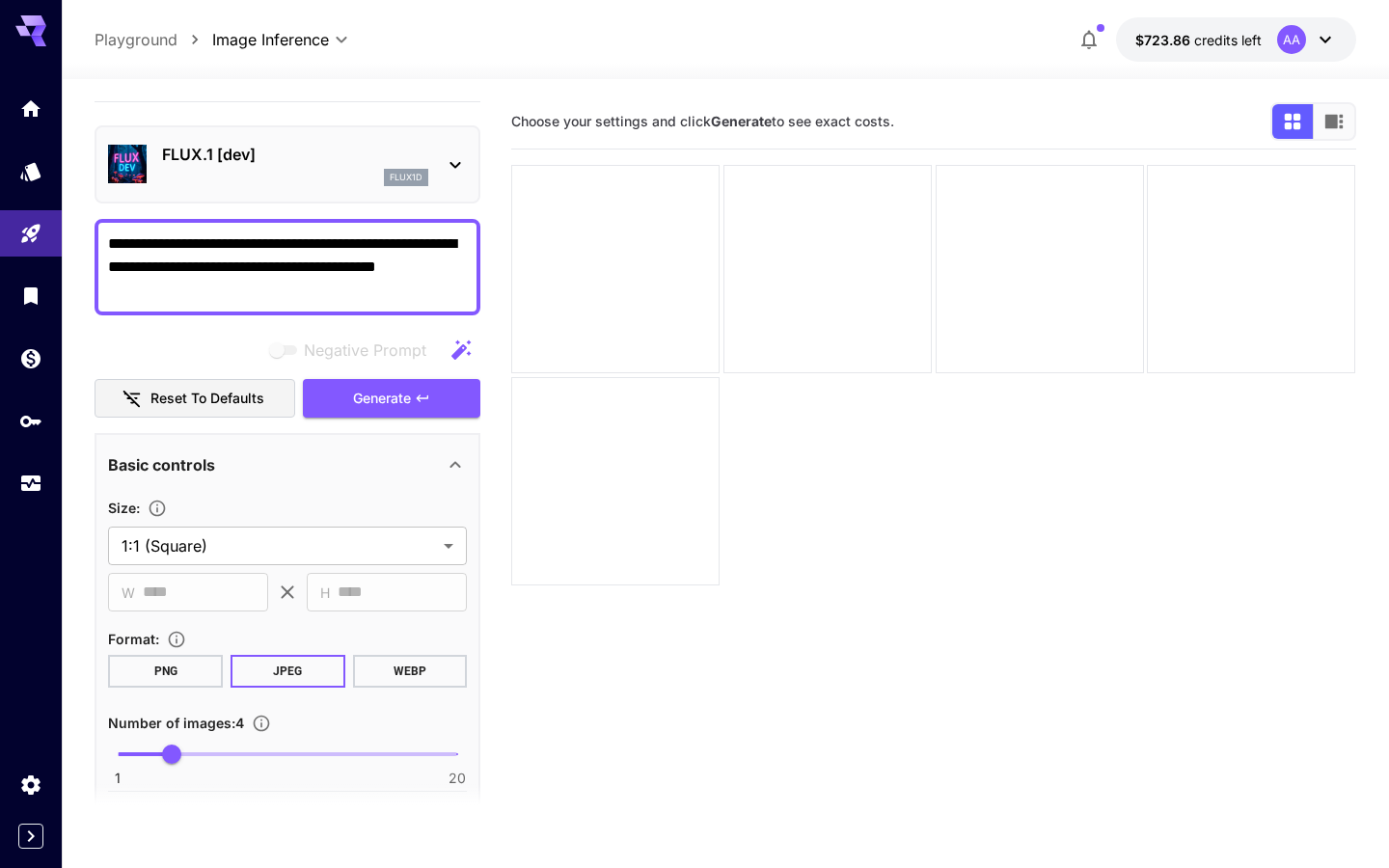 click on "**********" at bounding box center (287, 267) 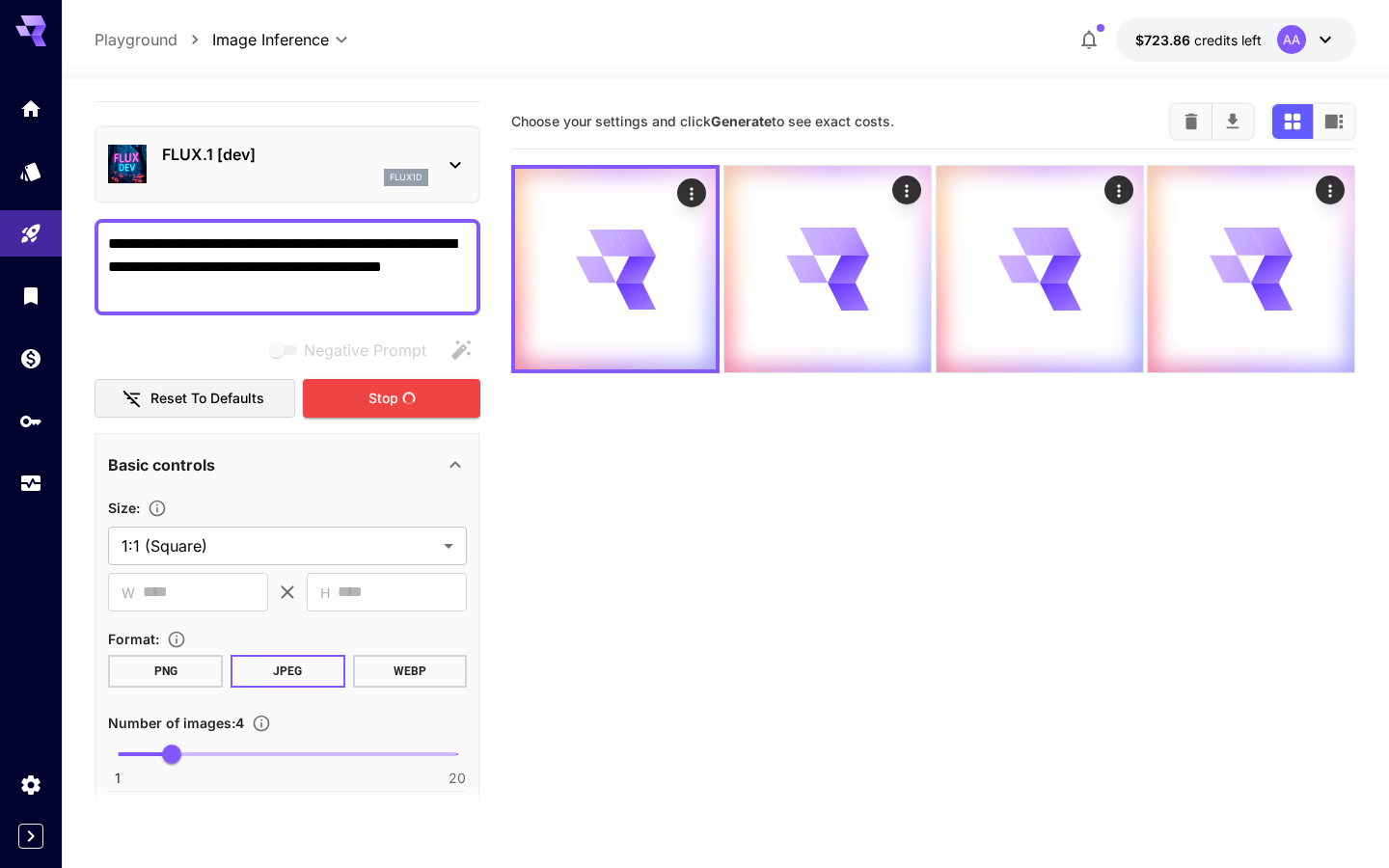 click on "**********" at bounding box center (287, 267) 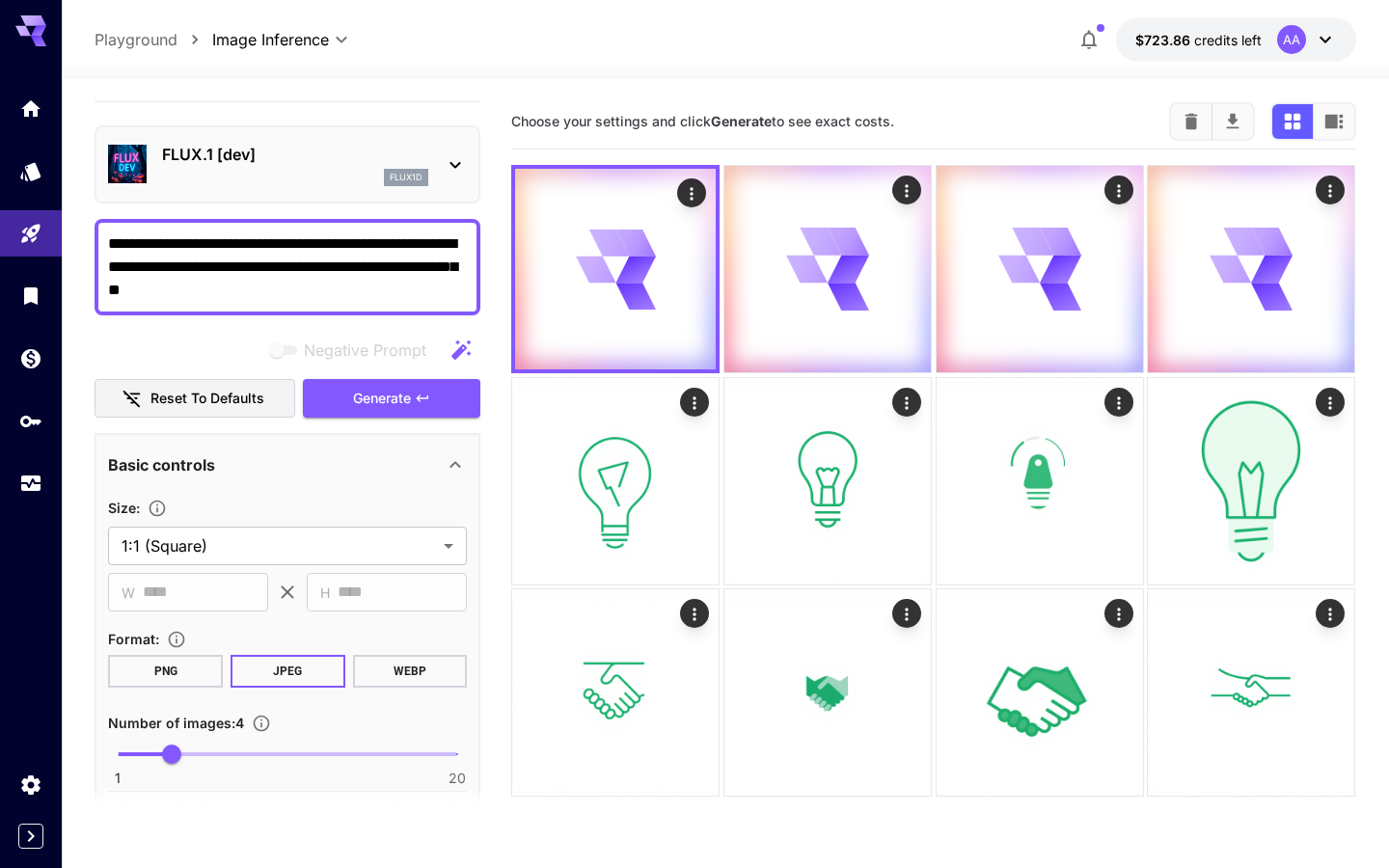 click on "**********" at bounding box center [287, 267] 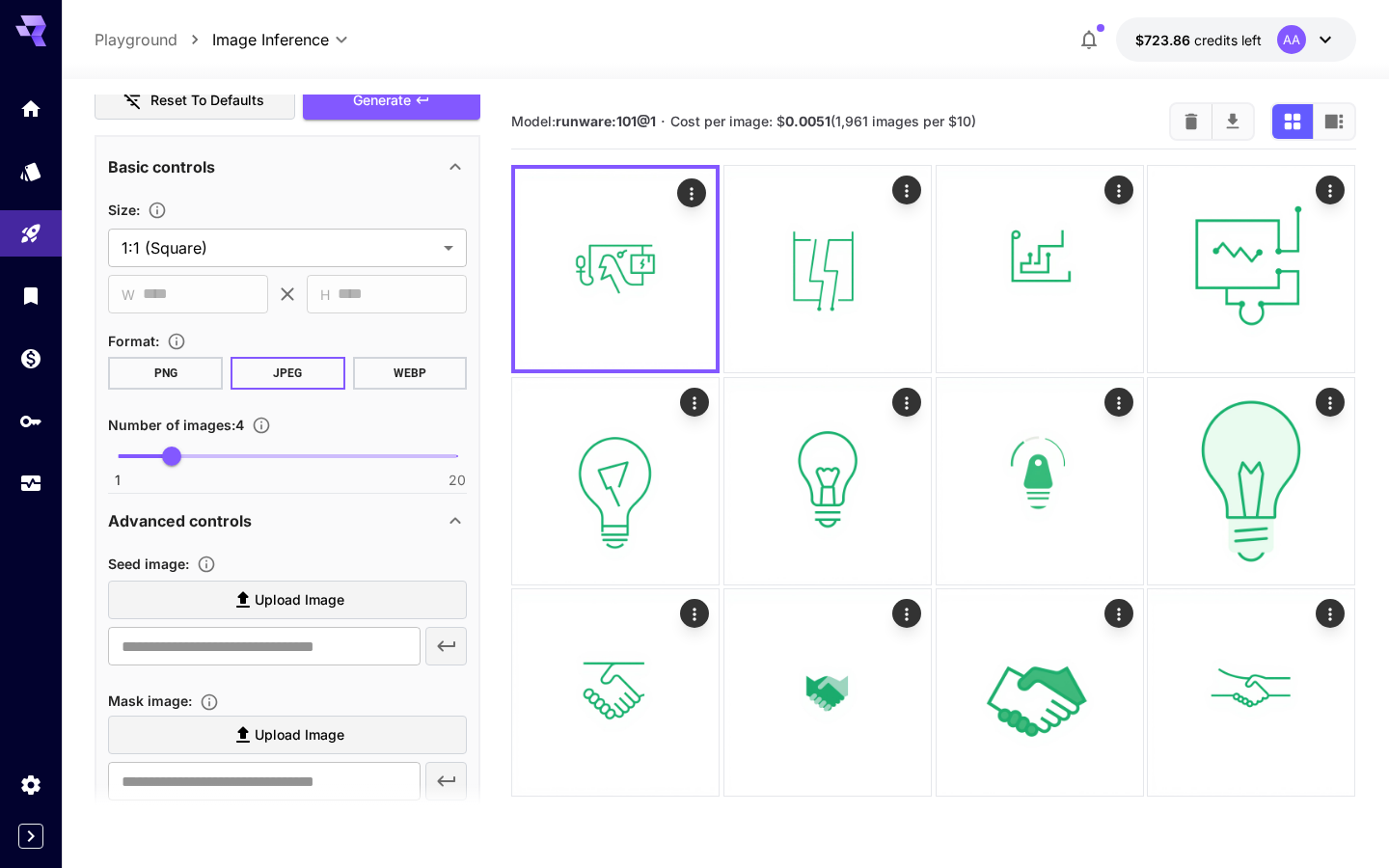 scroll, scrollTop: 0, scrollLeft: 0, axis: both 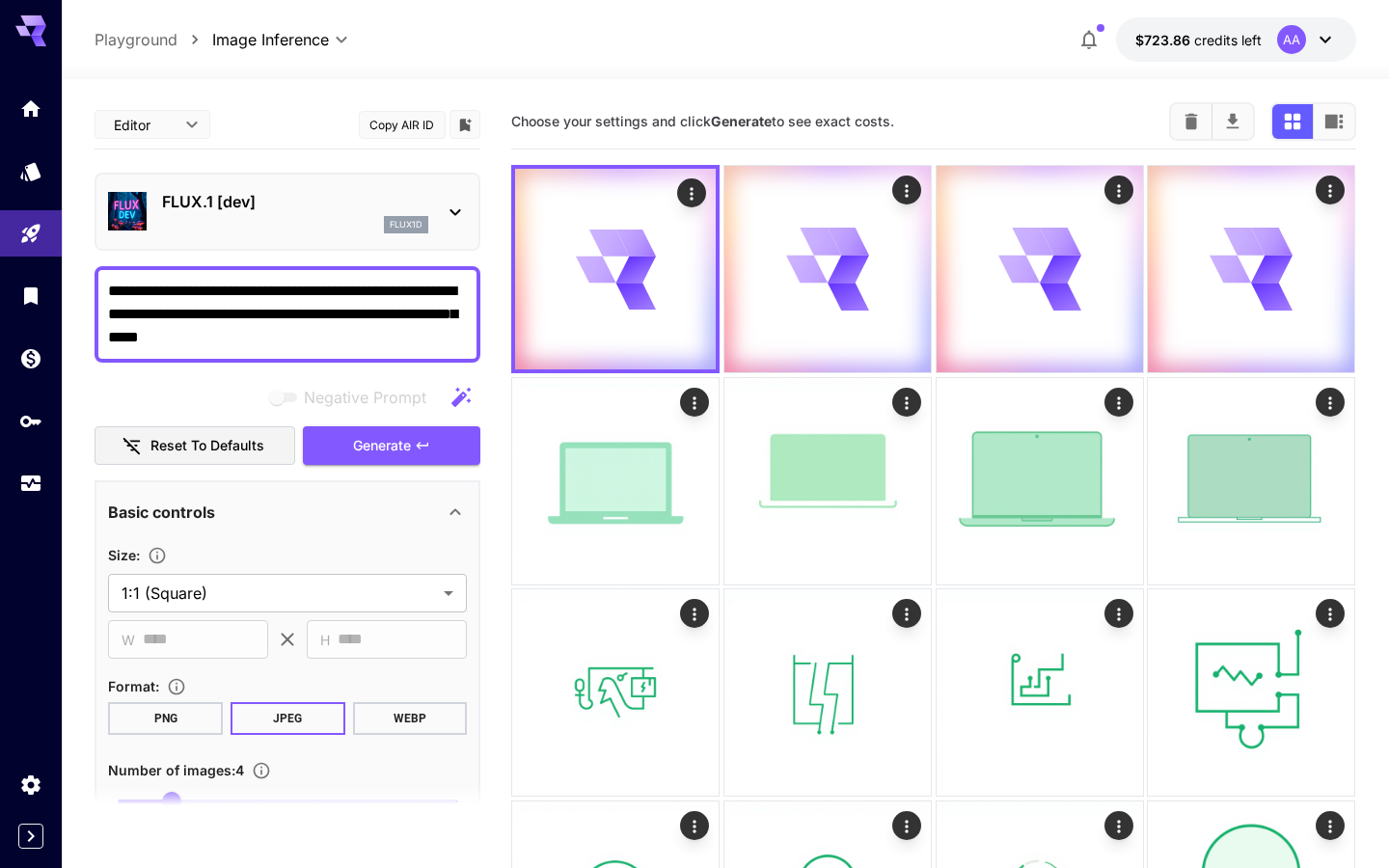 click on "**********" at bounding box center (287, 314) 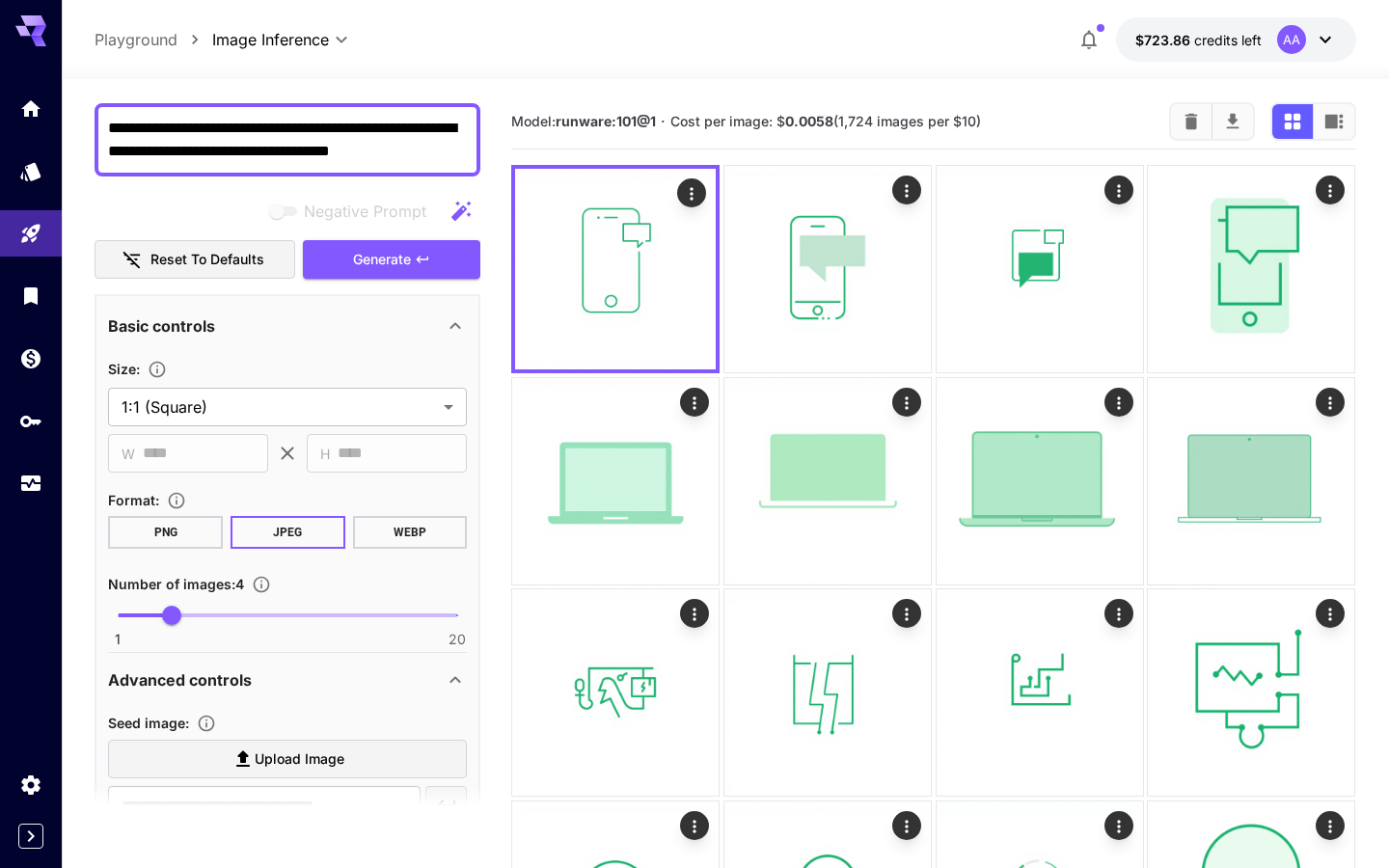 scroll, scrollTop: 532, scrollLeft: 0, axis: vertical 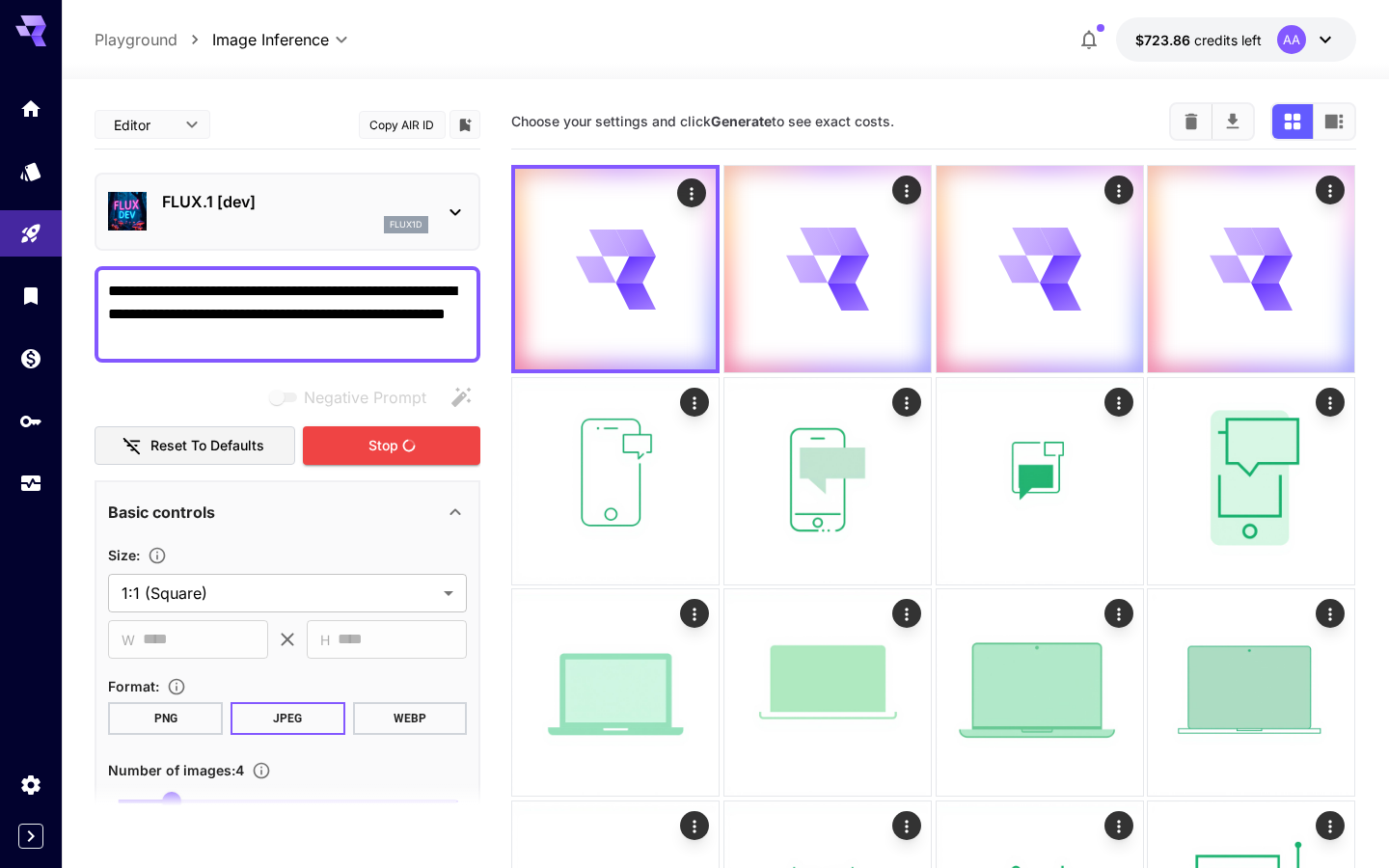 click on "**********" at bounding box center [287, 314] 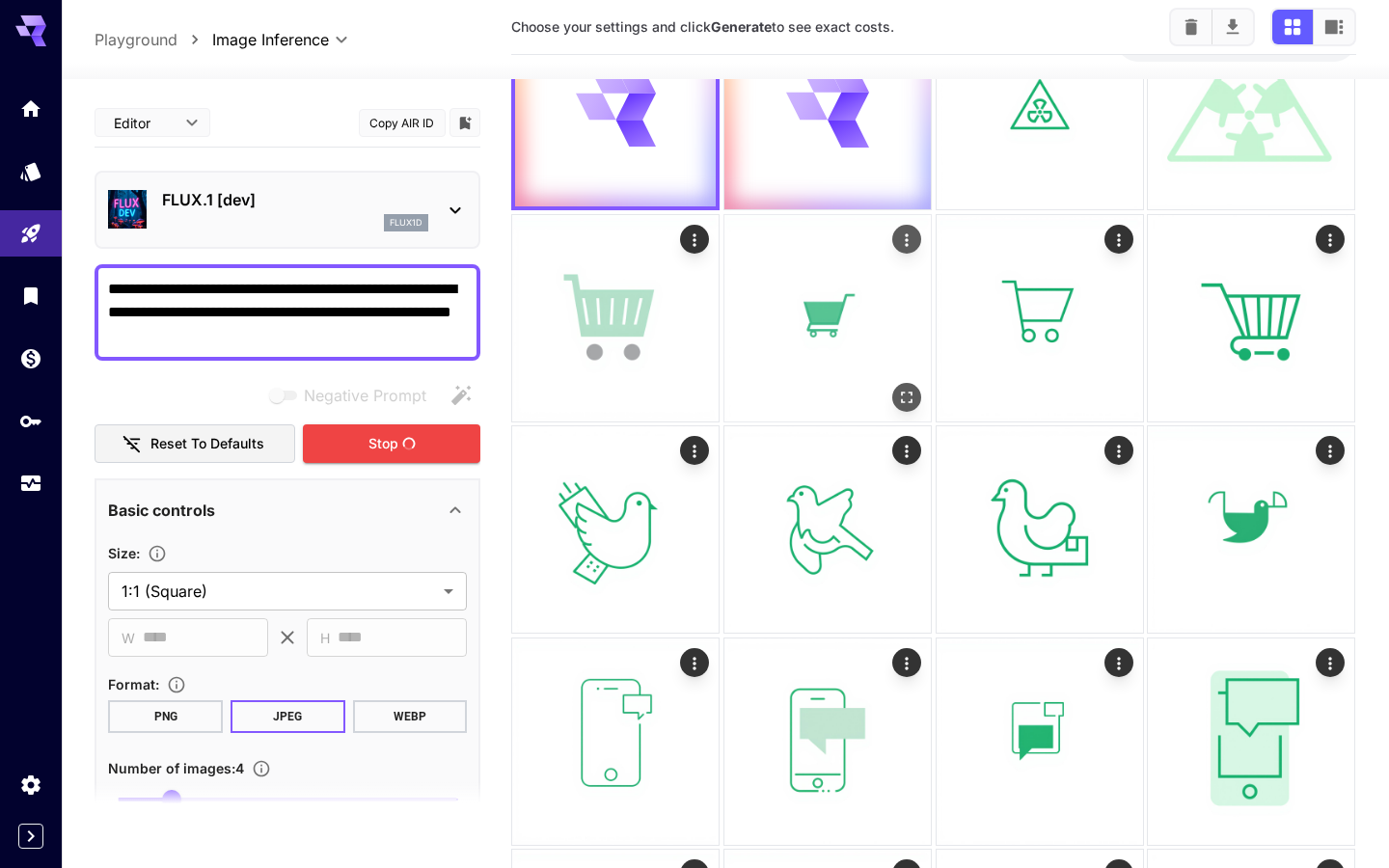 scroll, scrollTop: 0, scrollLeft: 0, axis: both 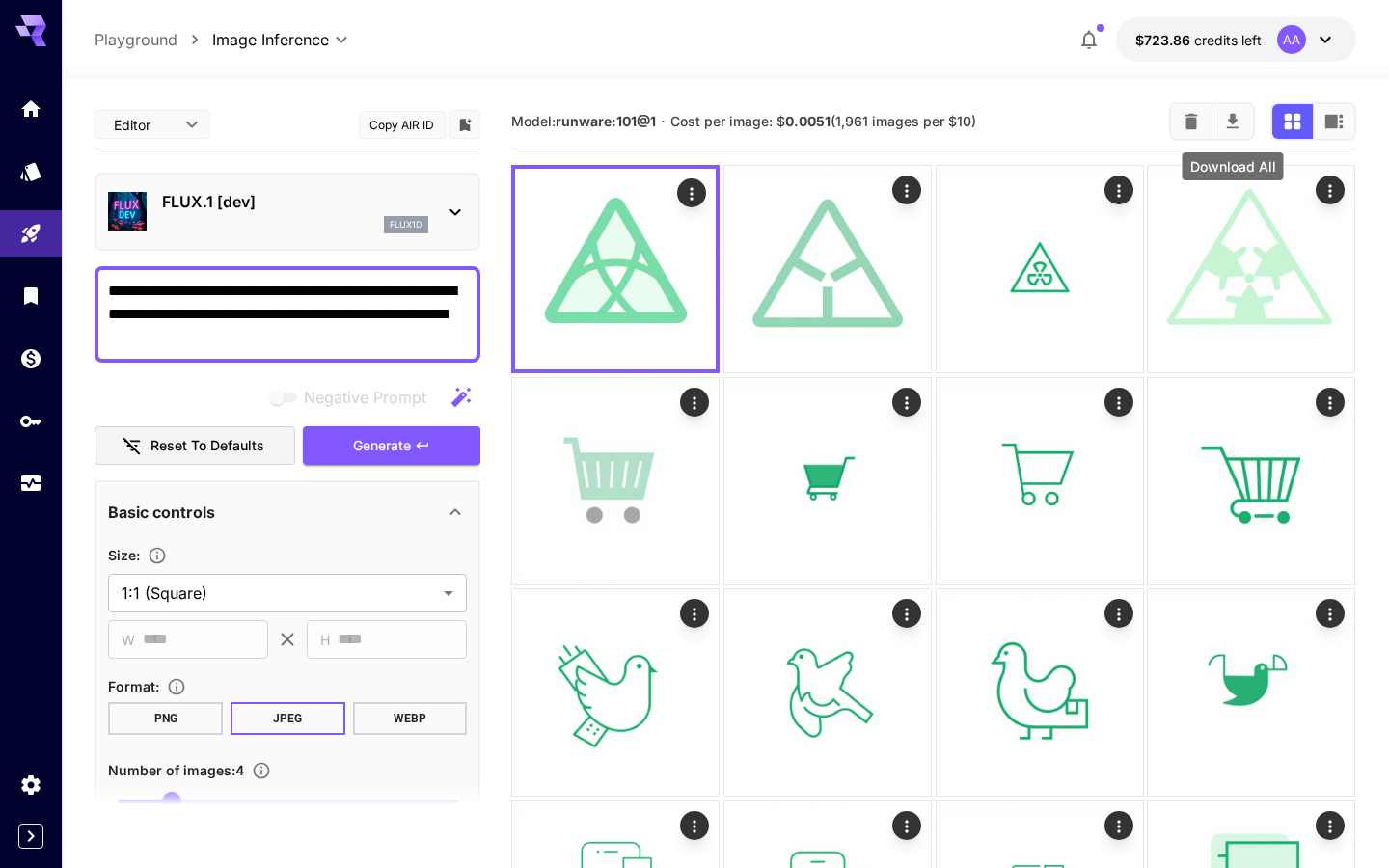 type on "**********" 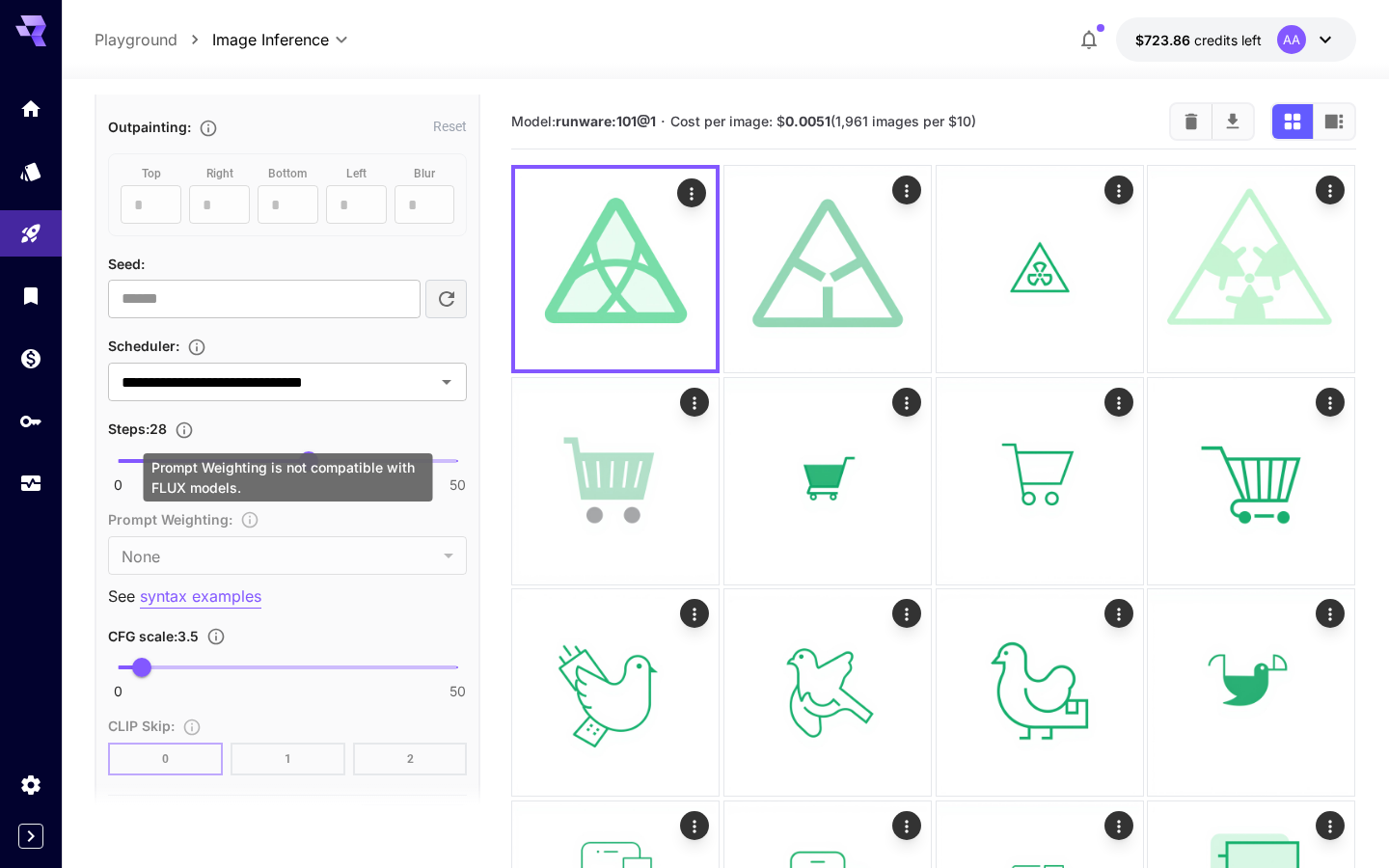 scroll, scrollTop: 1060, scrollLeft: 0, axis: vertical 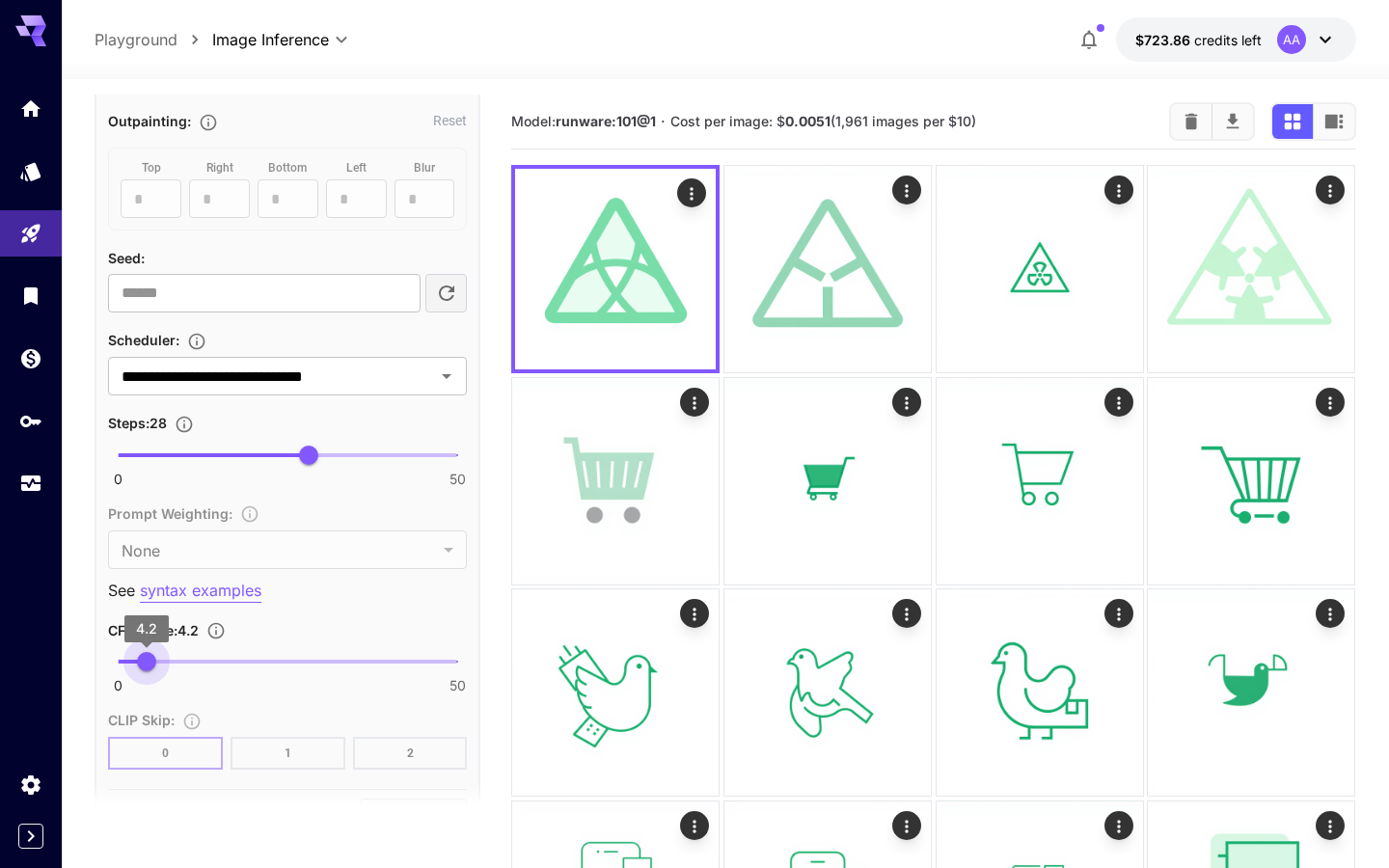 type on "***" 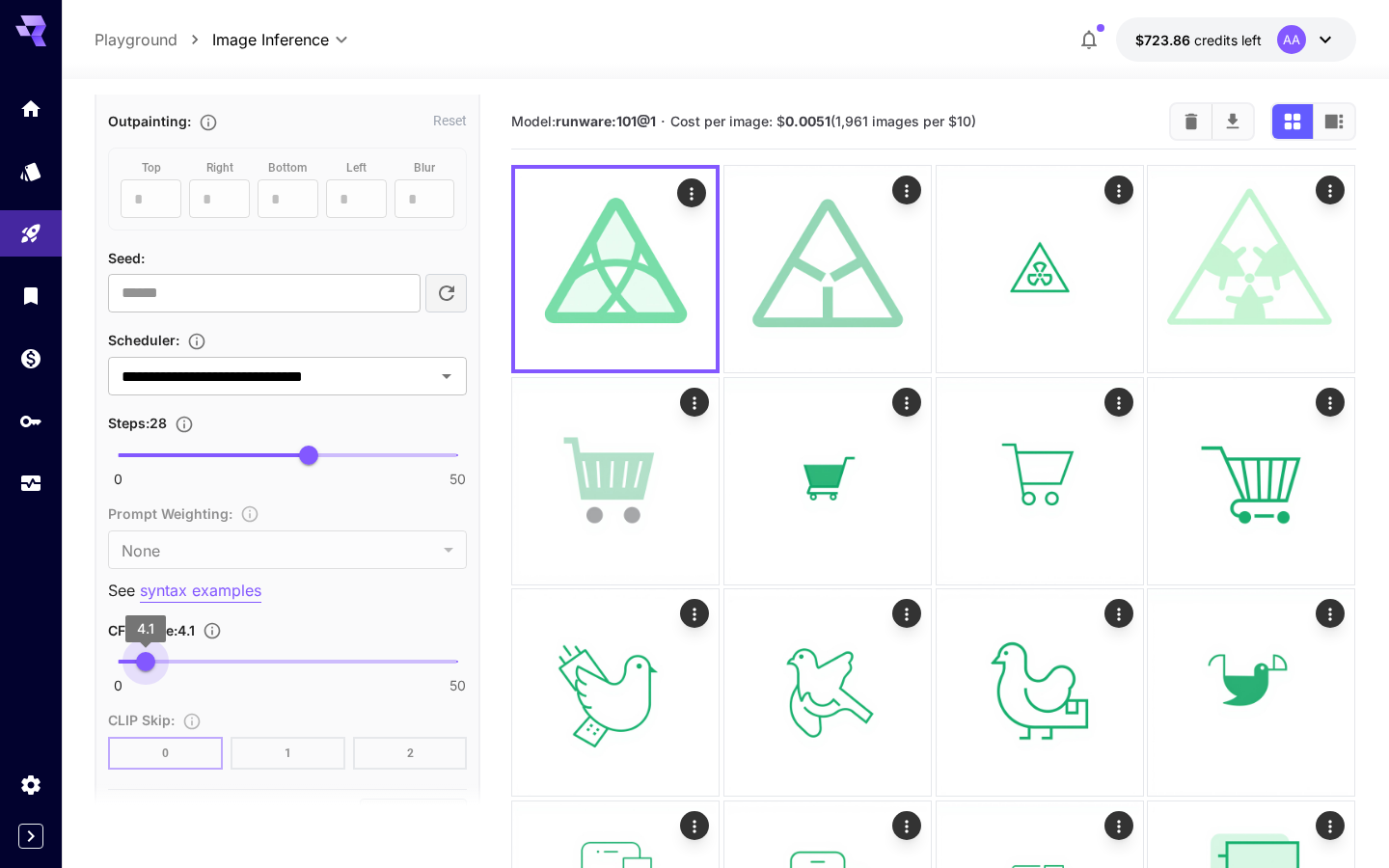 click on "4.1" at bounding box center [146, 662] 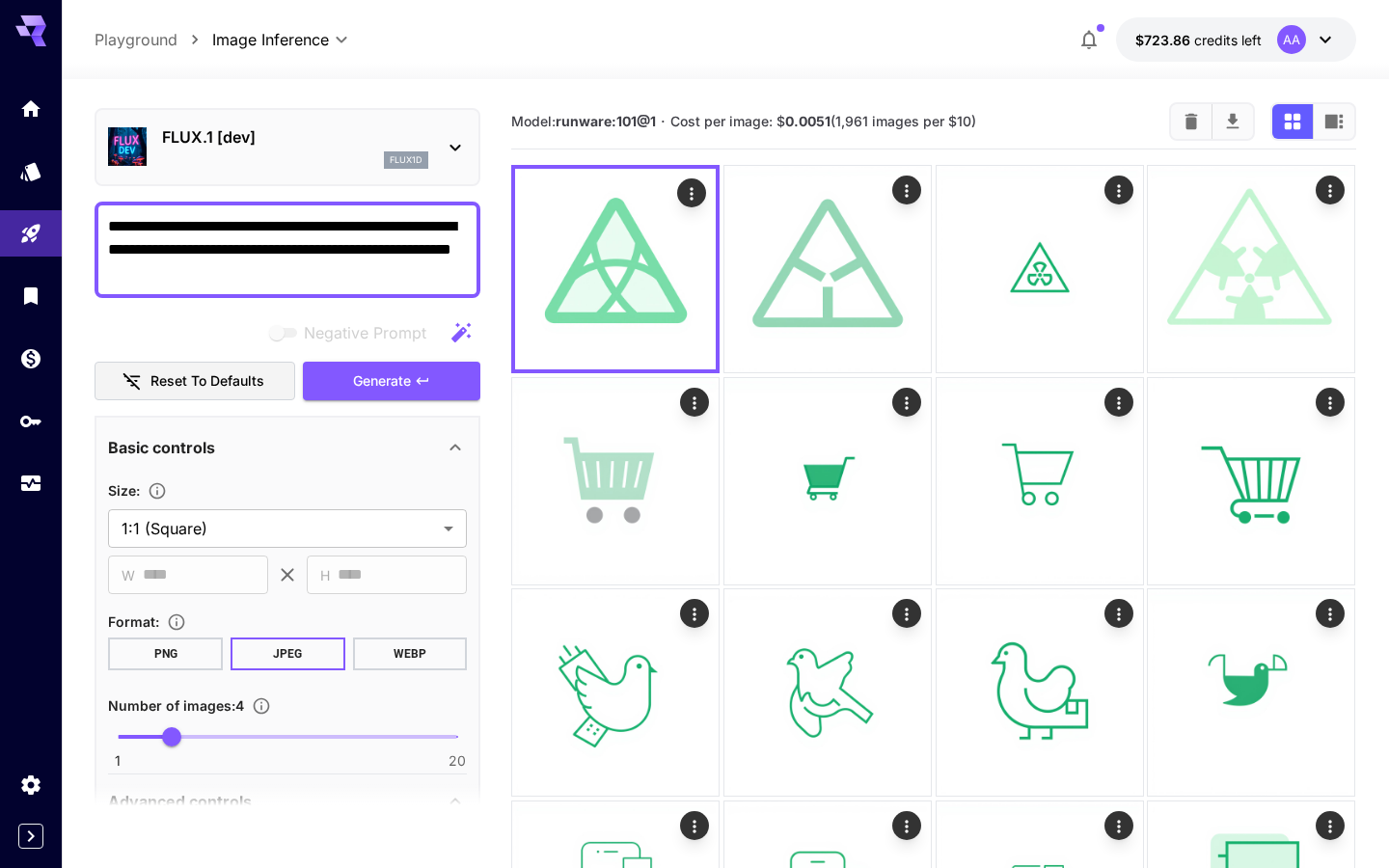 scroll, scrollTop: 0, scrollLeft: 0, axis: both 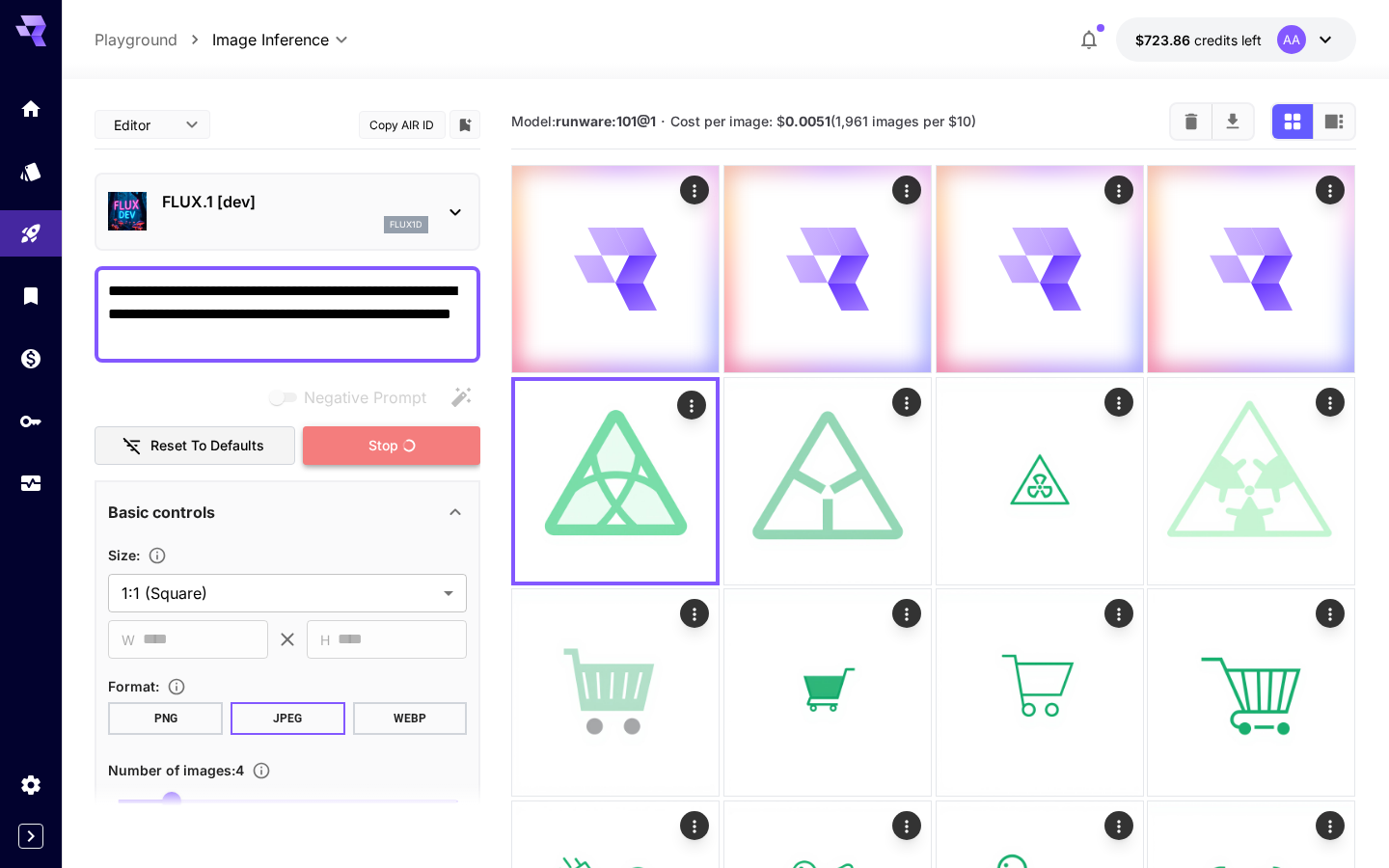 click on "Stop" at bounding box center (392, 446) 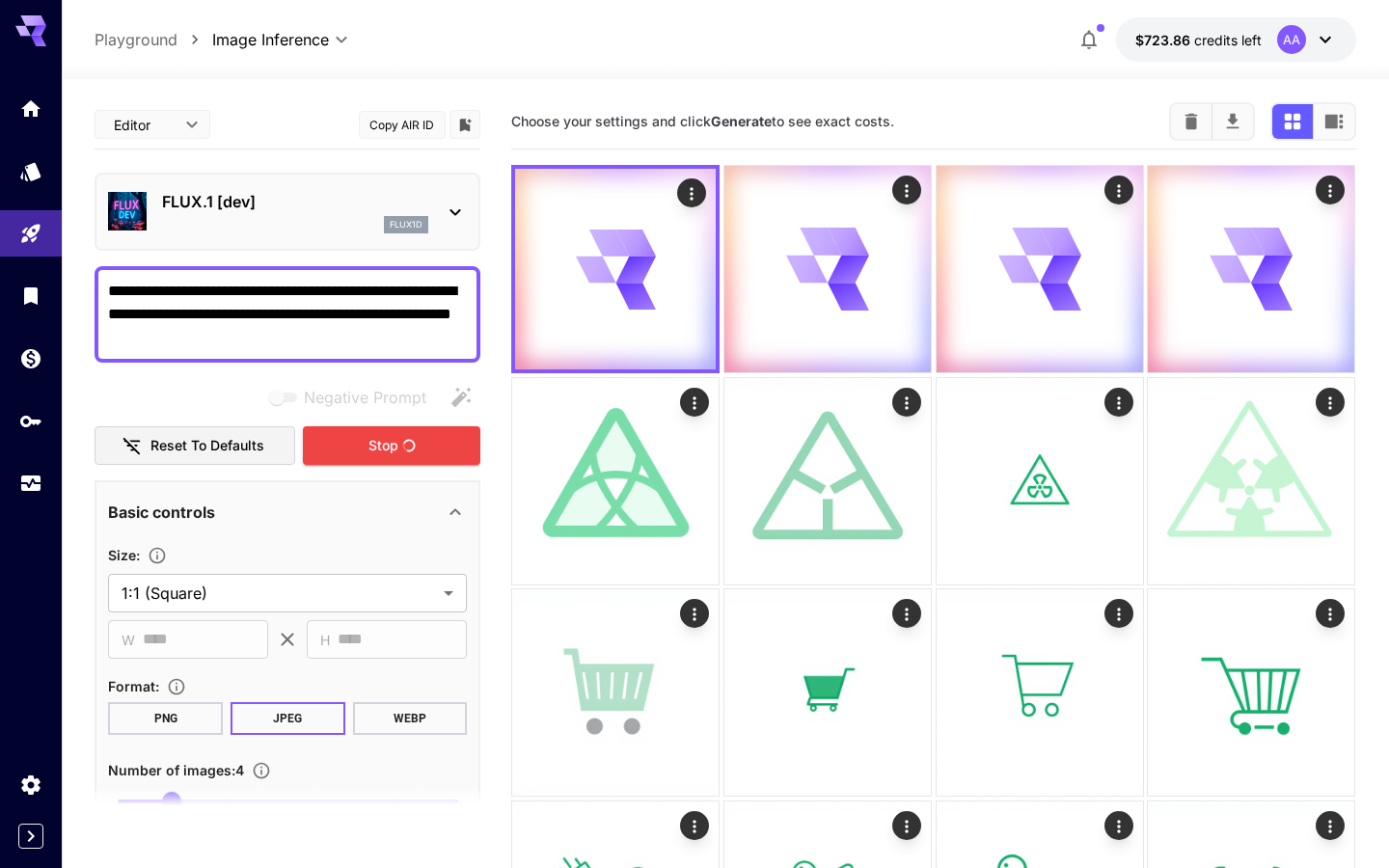drag, startPoint x: 254, startPoint y: 291, endPoint x: 123, endPoint y: 289, distance: 131.01527 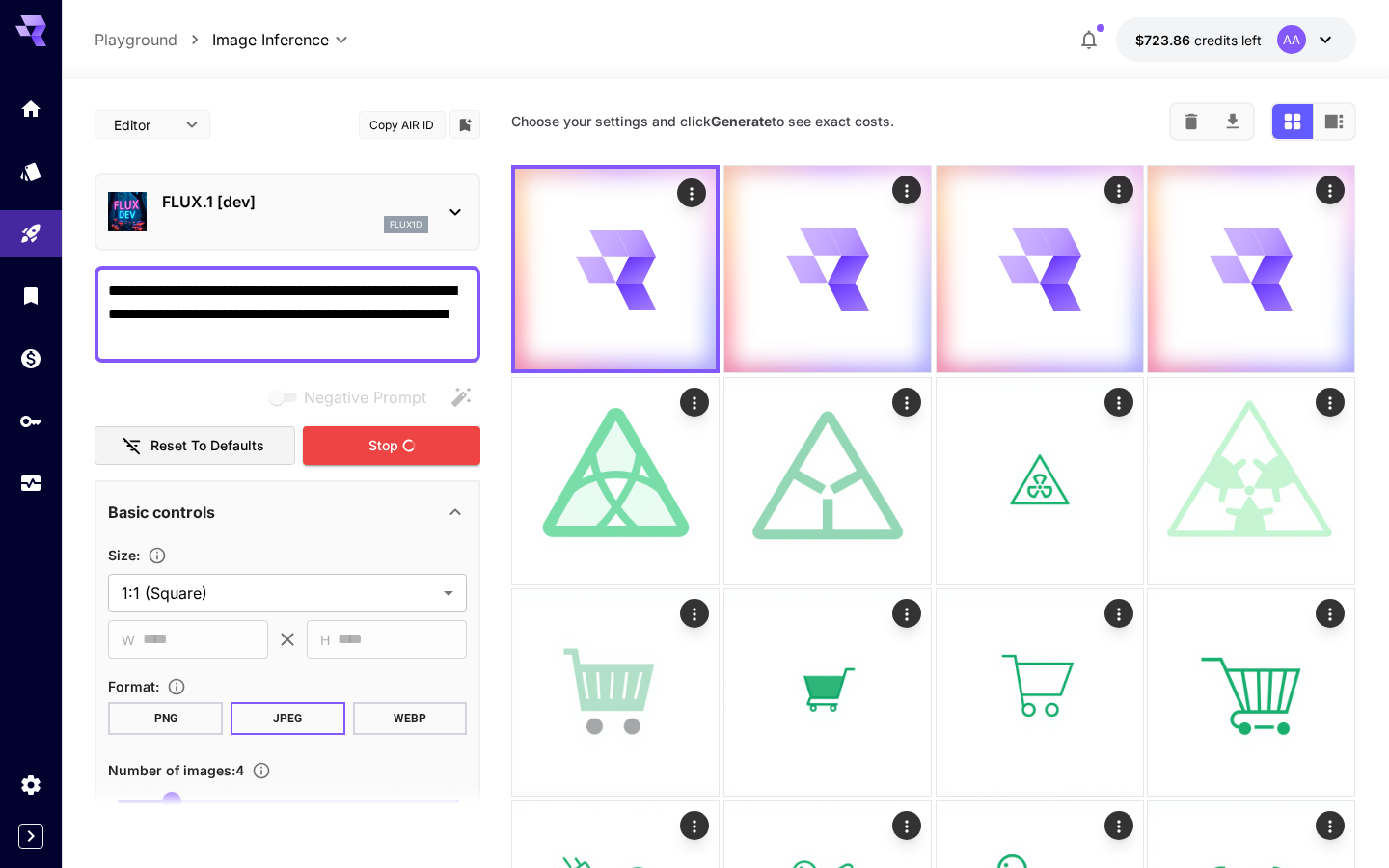 click on "**********" at bounding box center (287, 314) 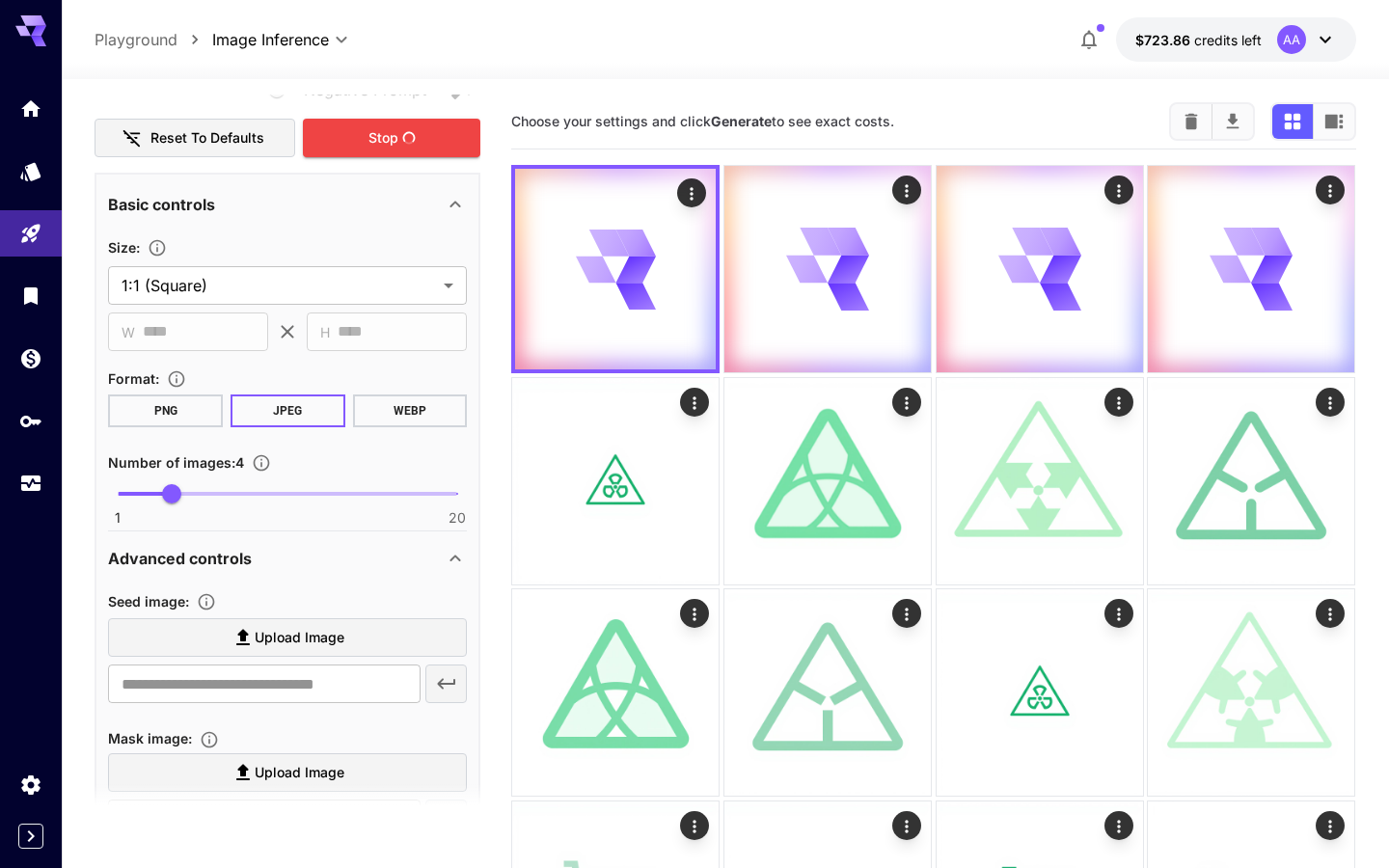 scroll, scrollTop: 314, scrollLeft: 0, axis: vertical 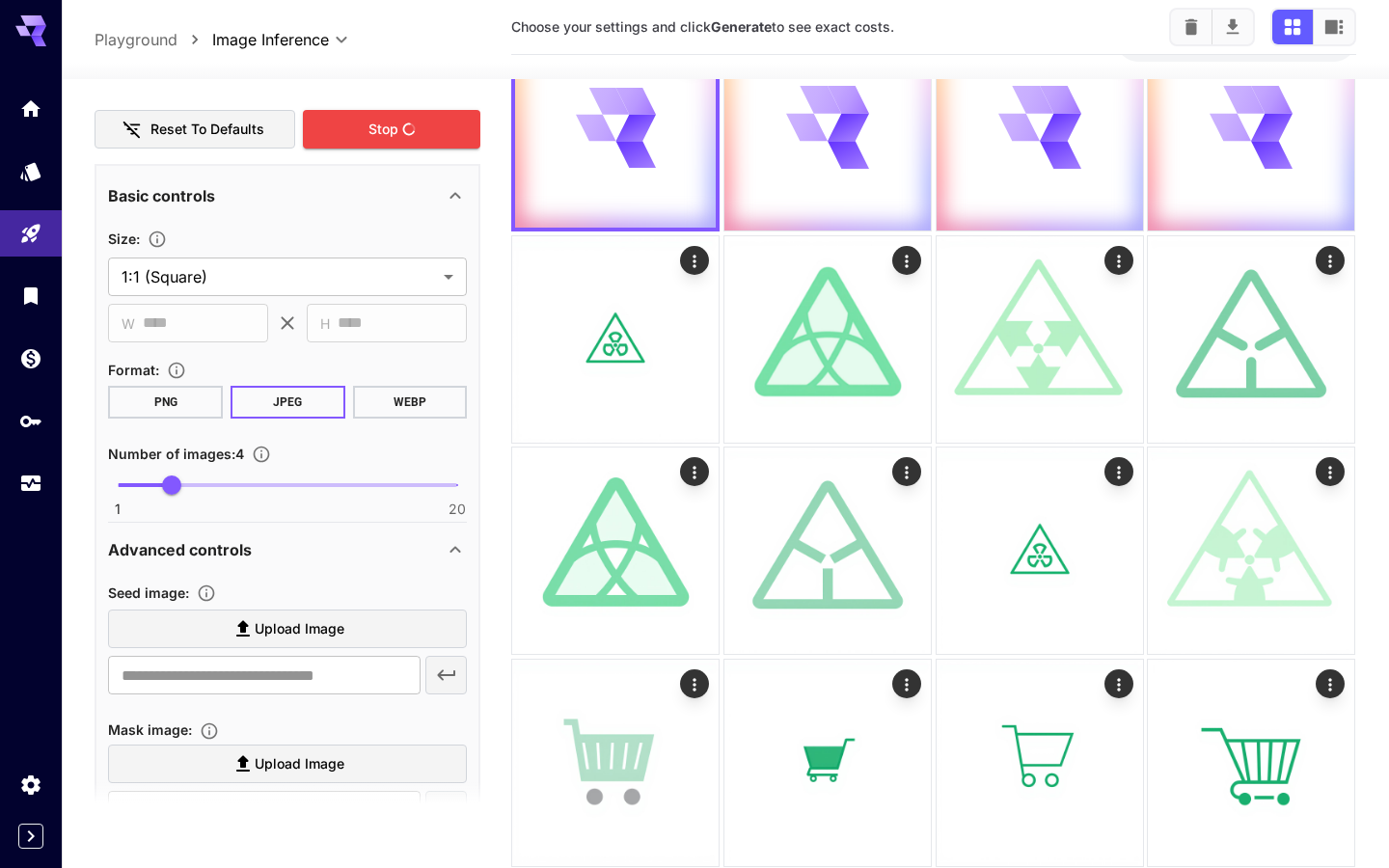 type on "**********" 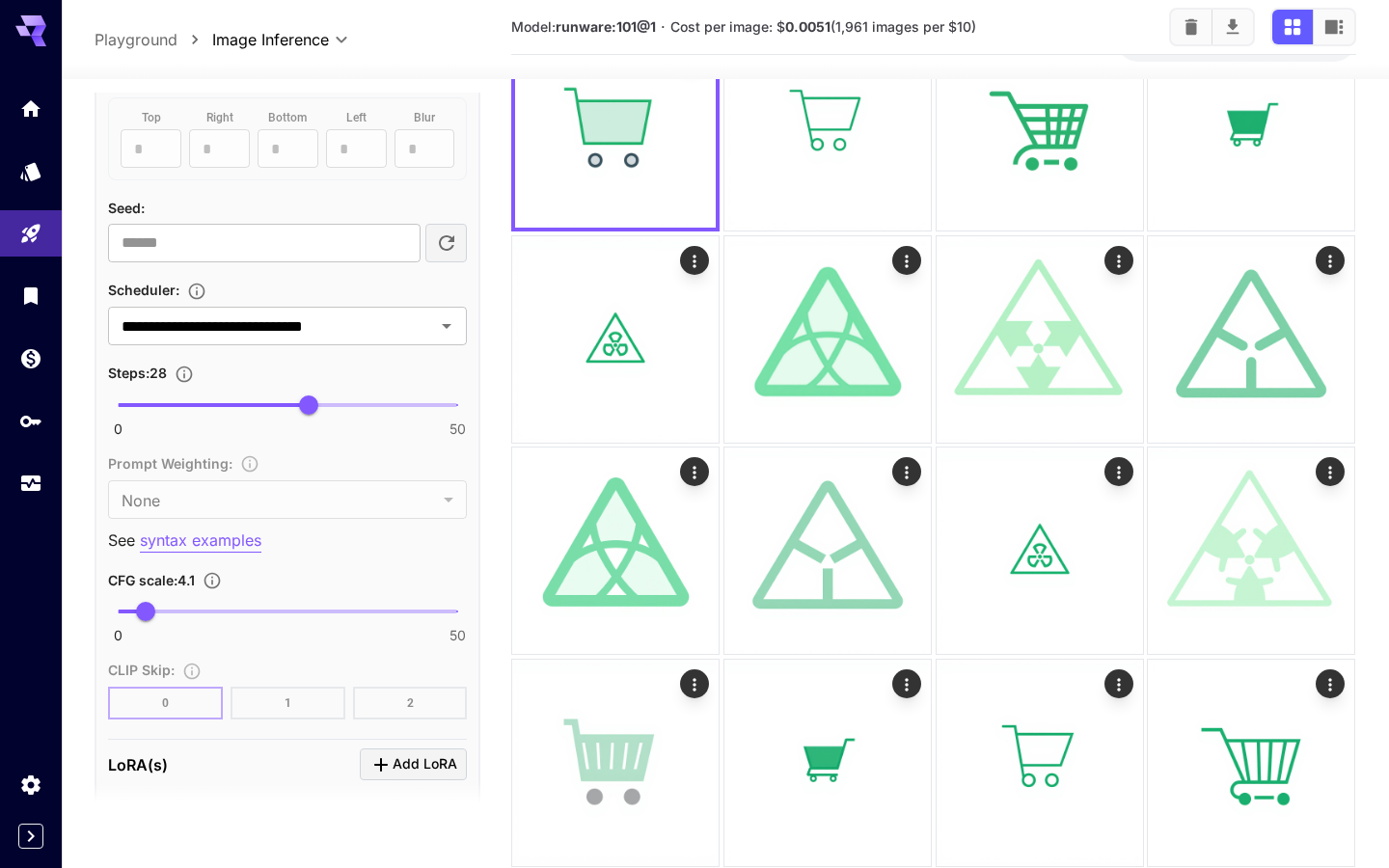 scroll, scrollTop: 1638, scrollLeft: 0, axis: vertical 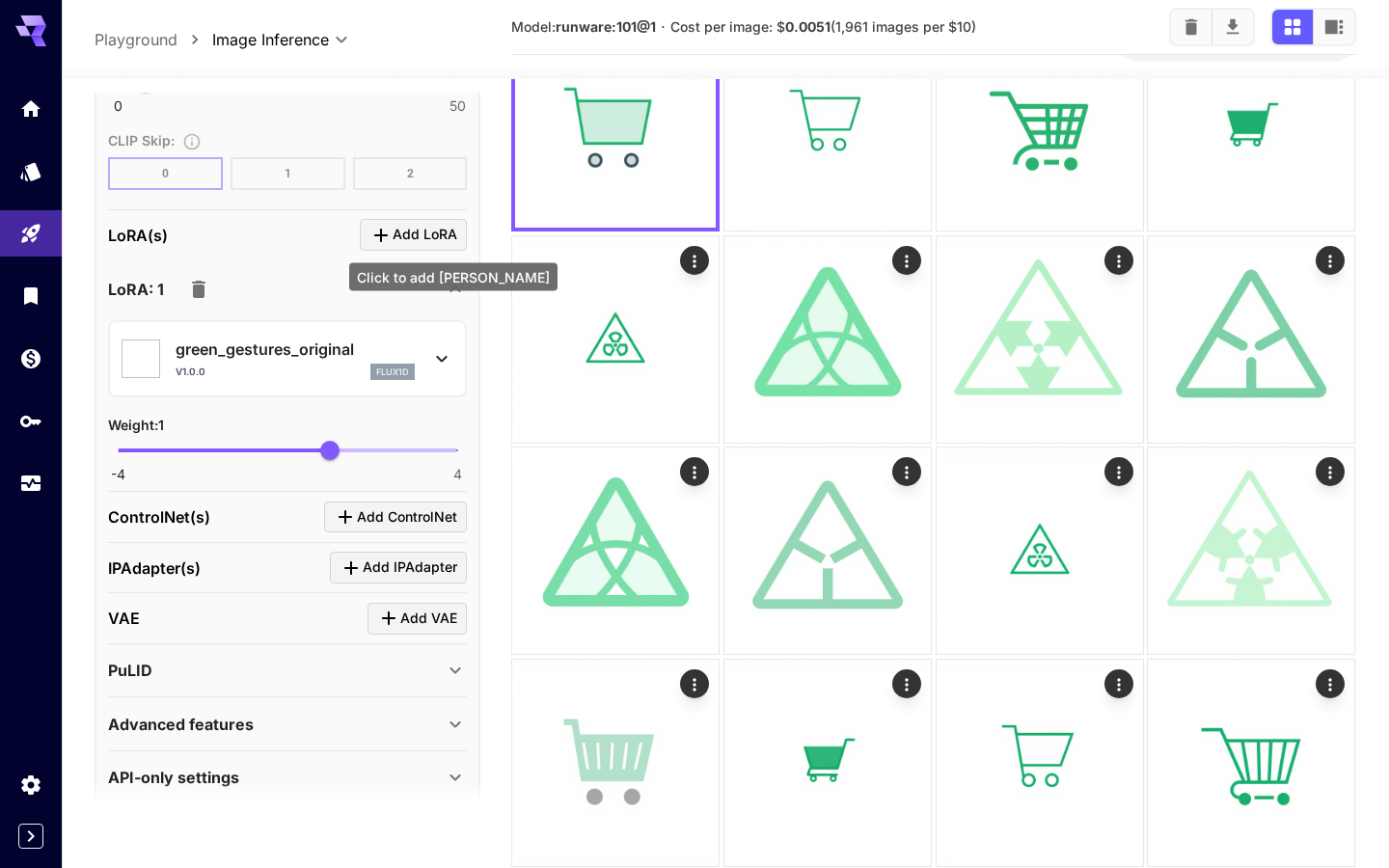 click on "Add LoRA" at bounding box center [424, 234] 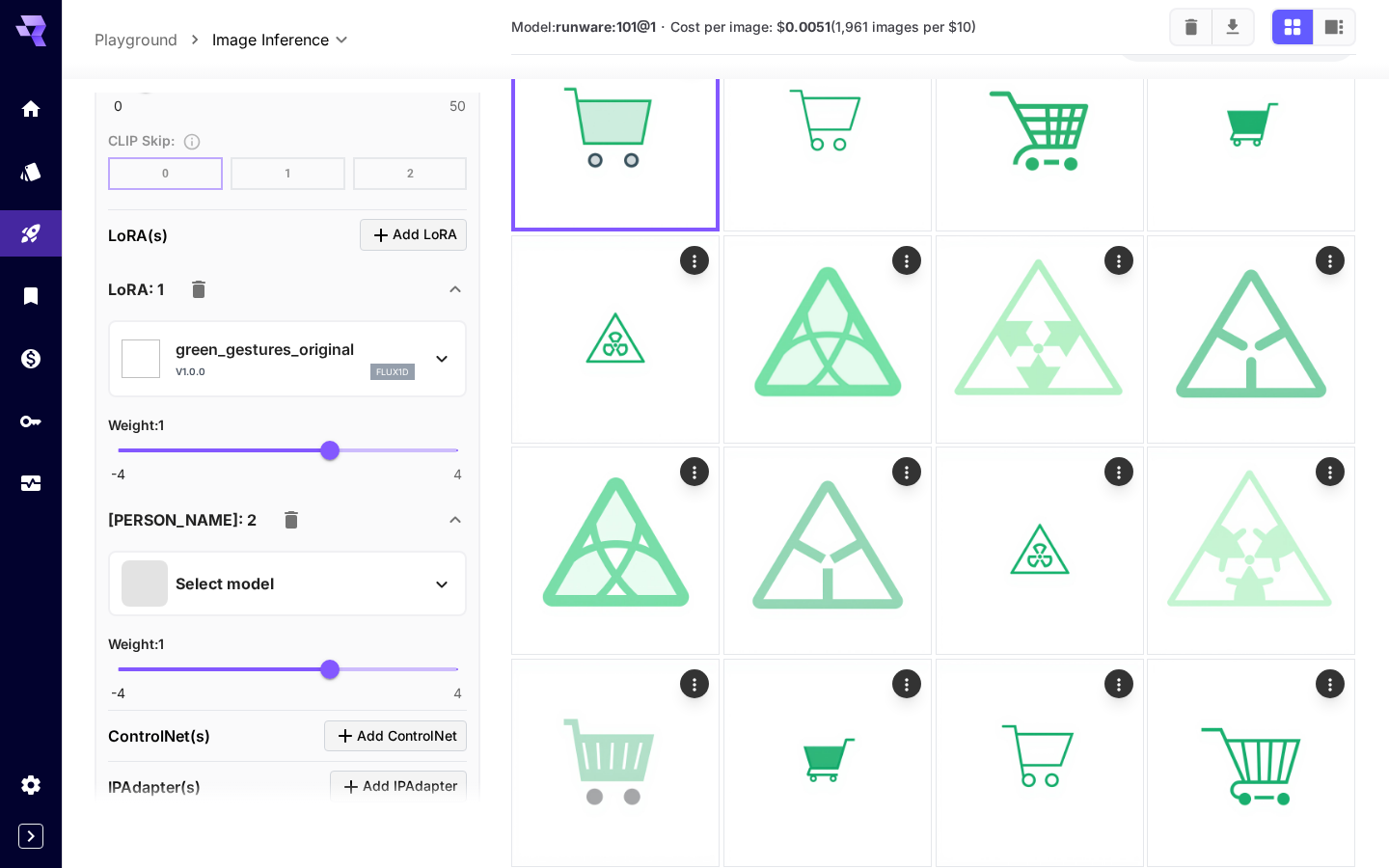 click on "green_gestures_original" at bounding box center [295, 349] 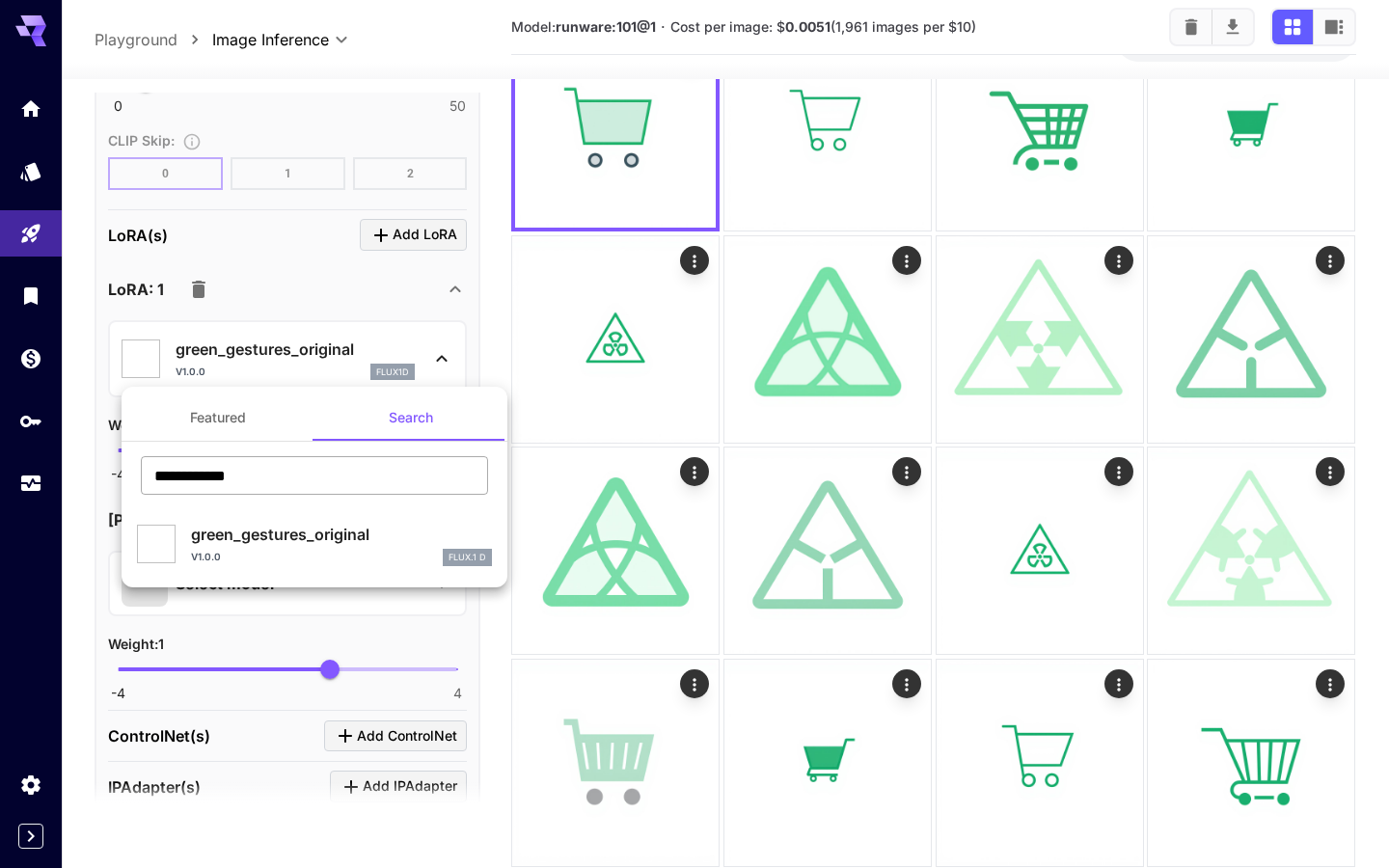 click on "**********" at bounding box center (314, 475) 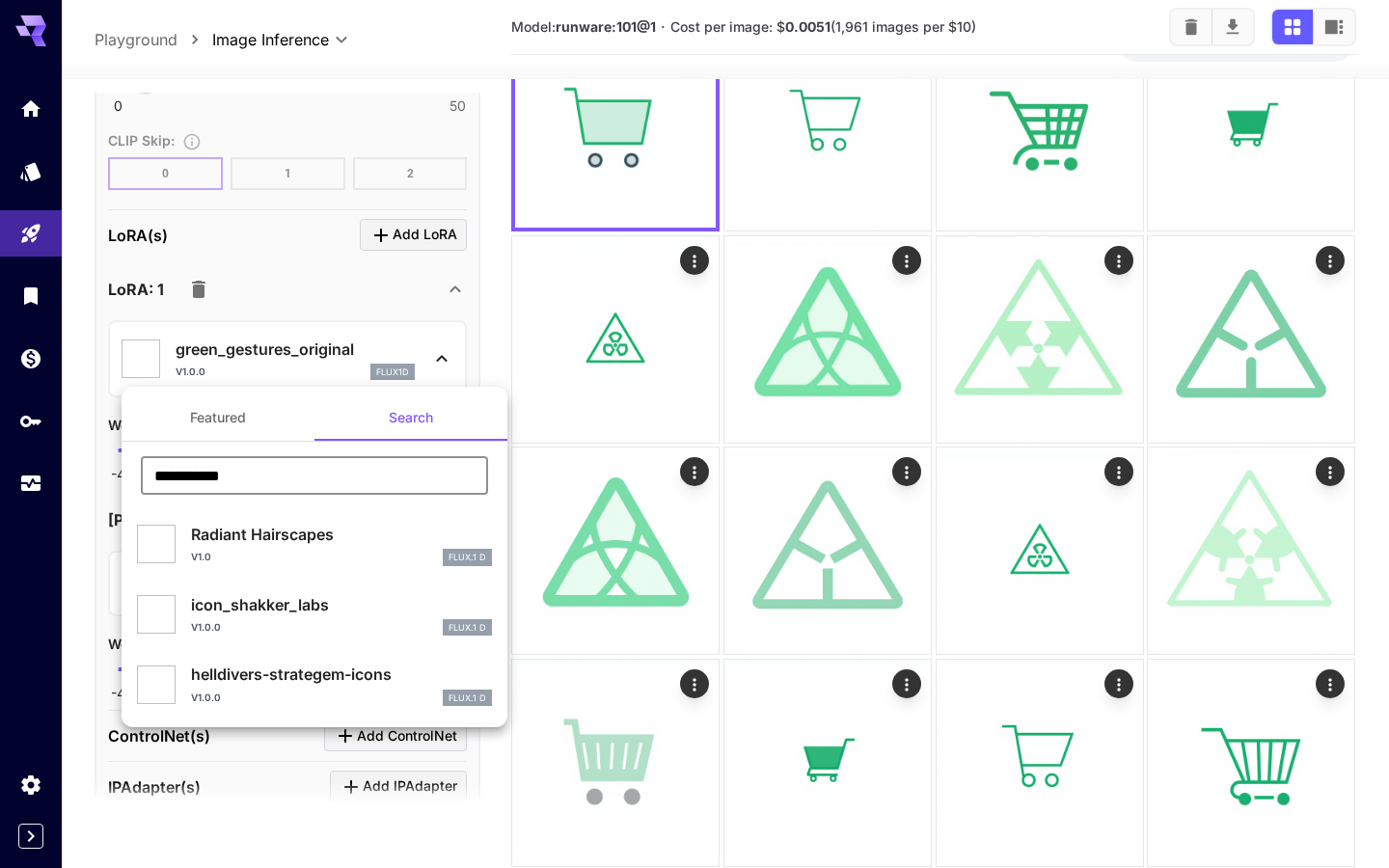 type on "**********" 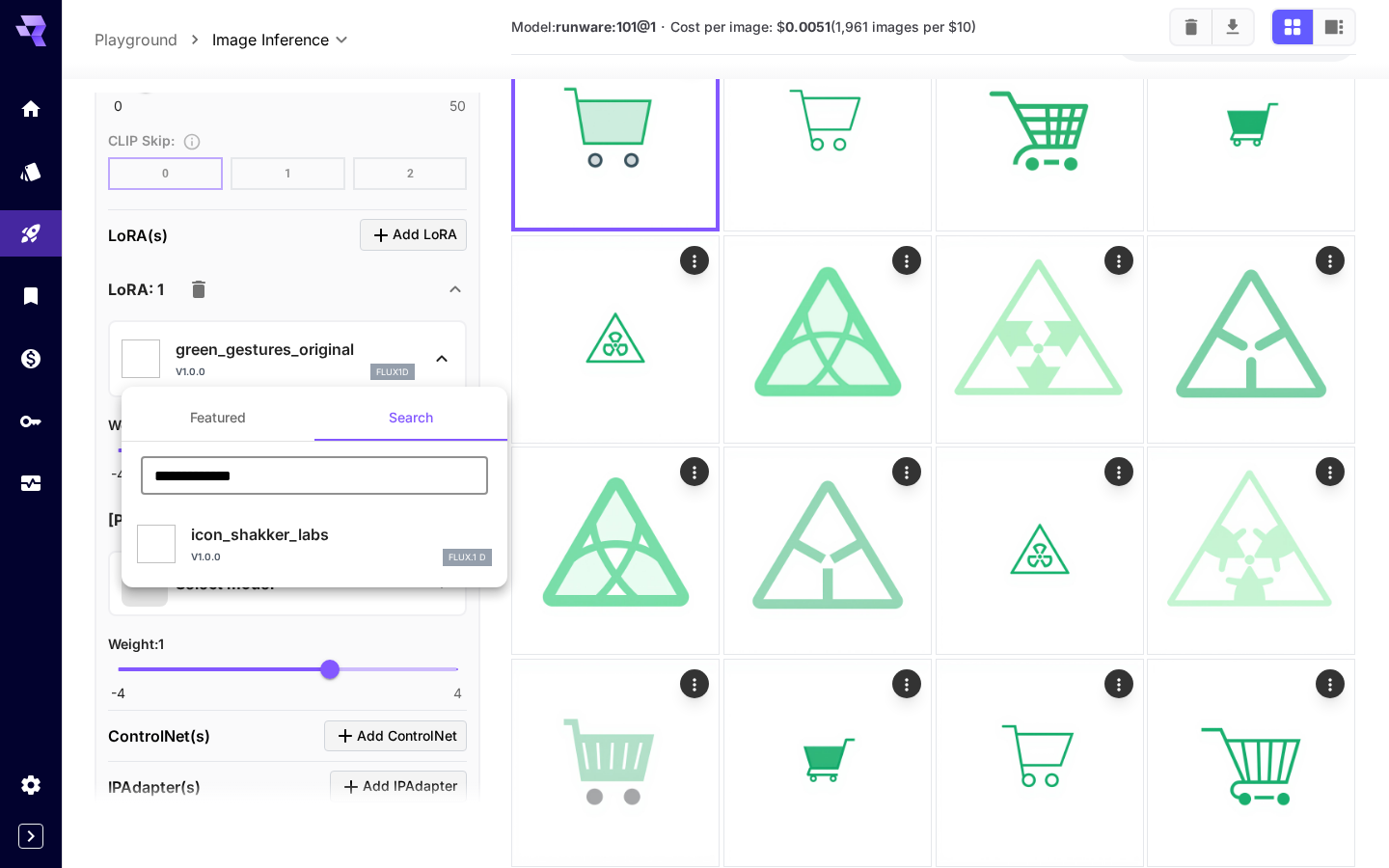 click on "icon_shakker_labs" at bounding box center (341, 534) 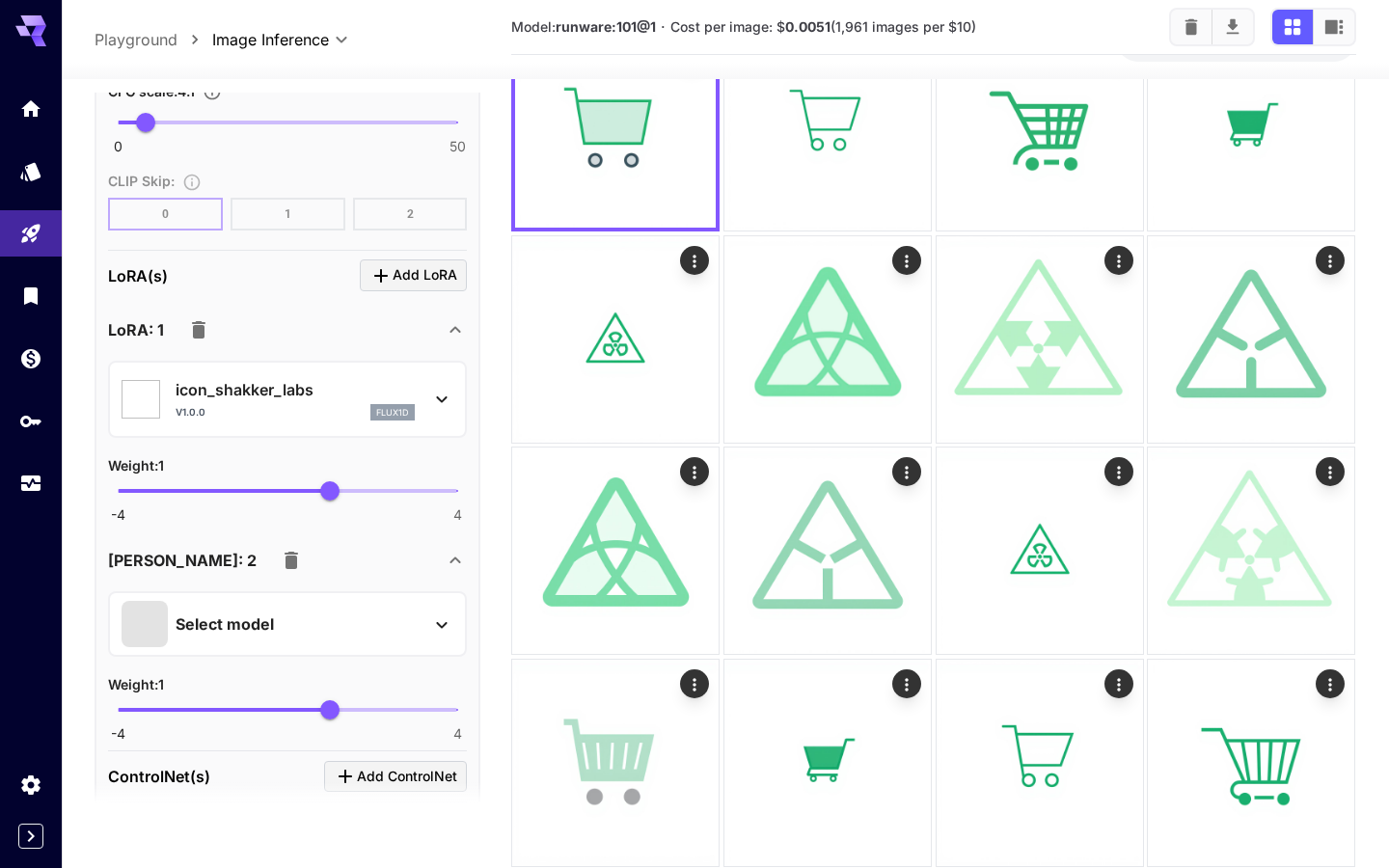 scroll, scrollTop: 1595, scrollLeft: 0, axis: vertical 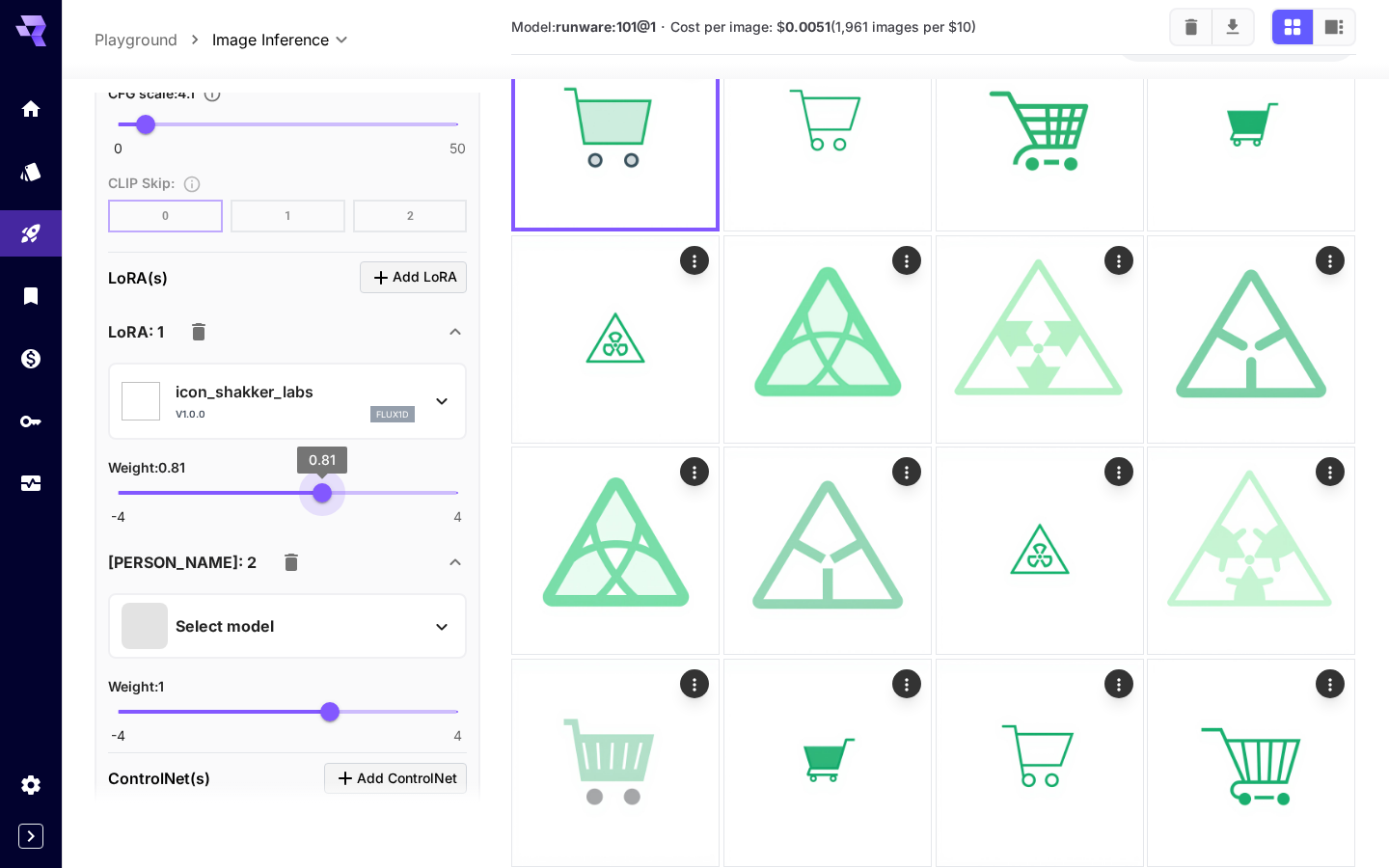 type on "****" 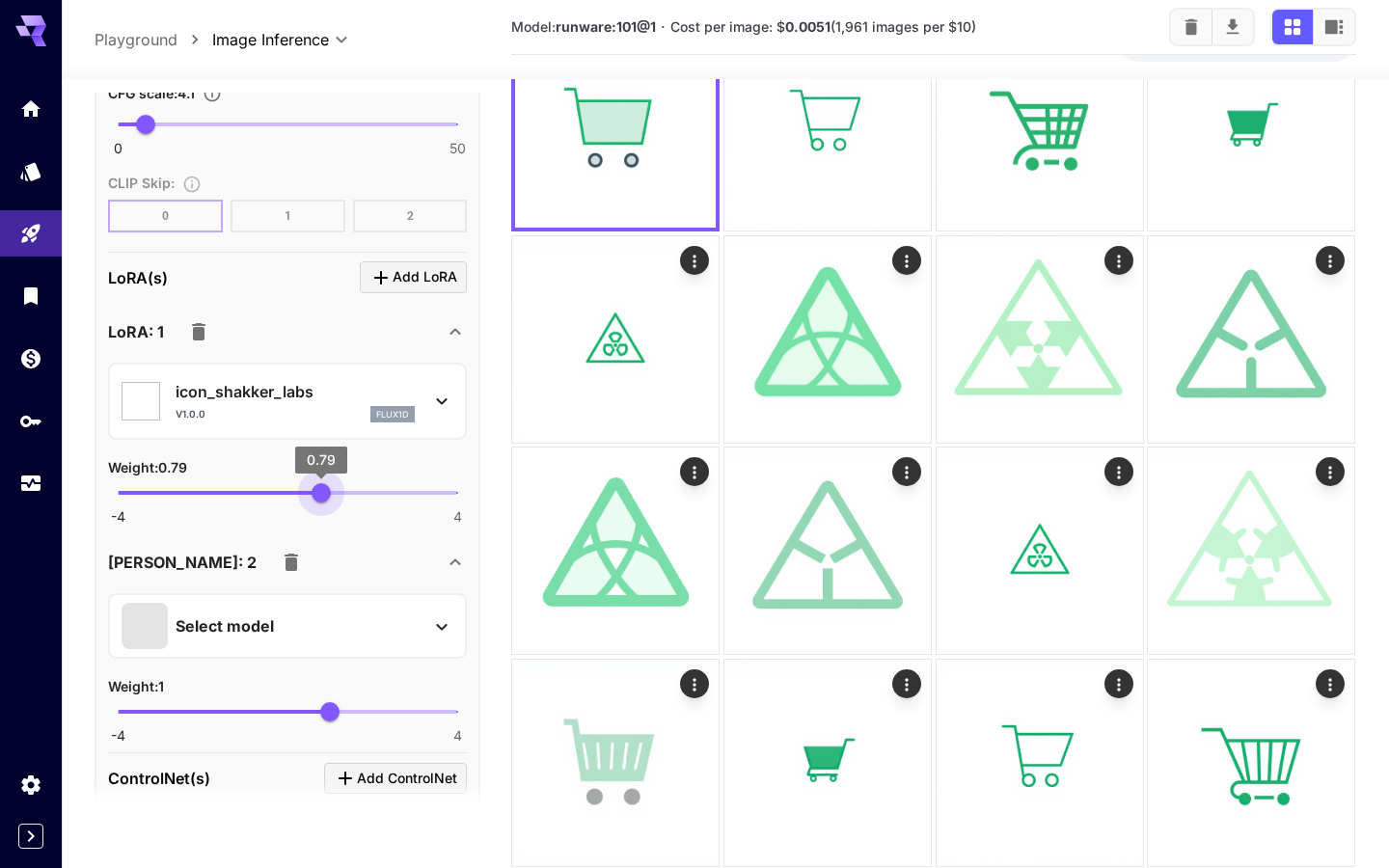 click on "0.79" at bounding box center (321, 493) 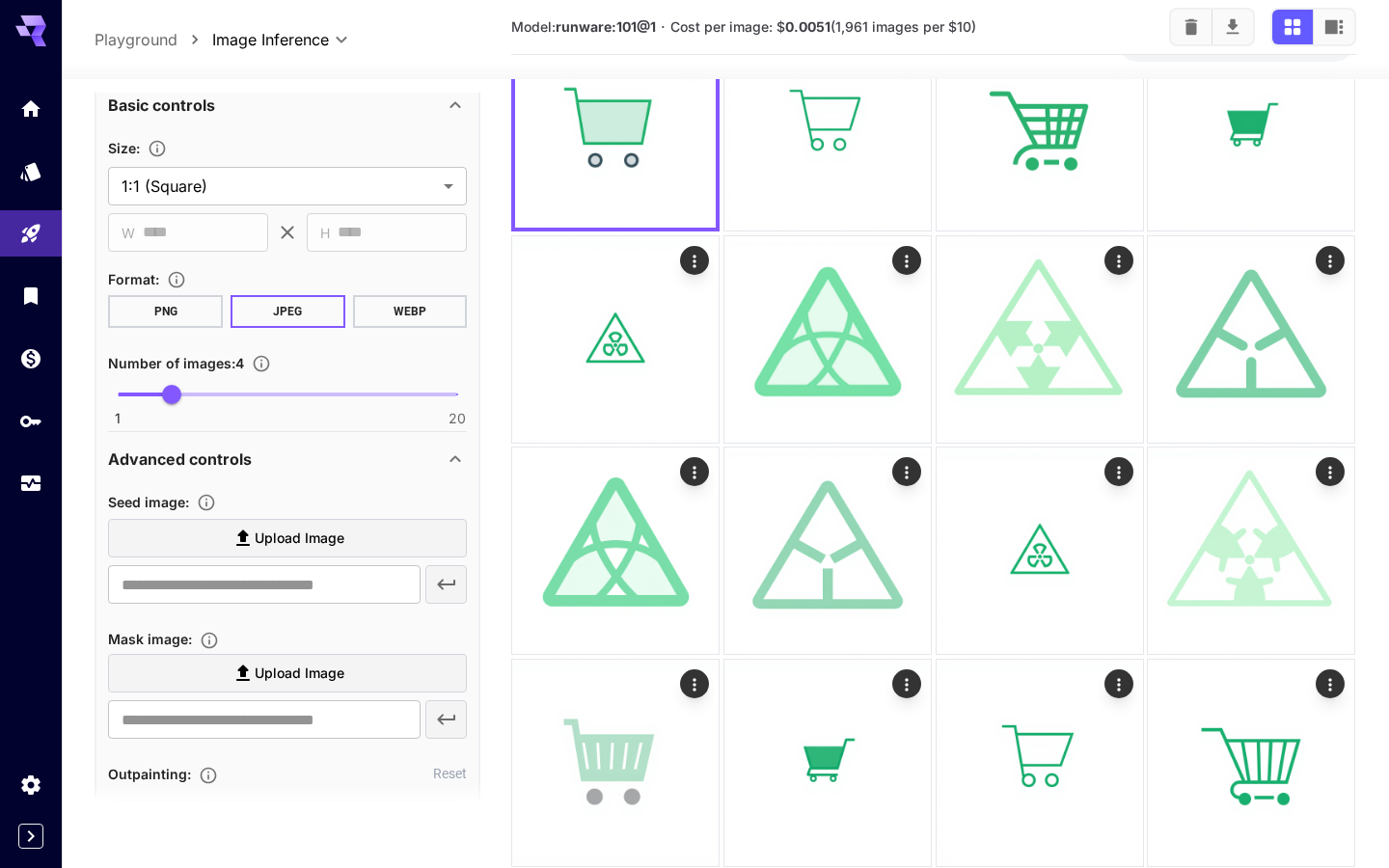 scroll, scrollTop: 0, scrollLeft: 0, axis: both 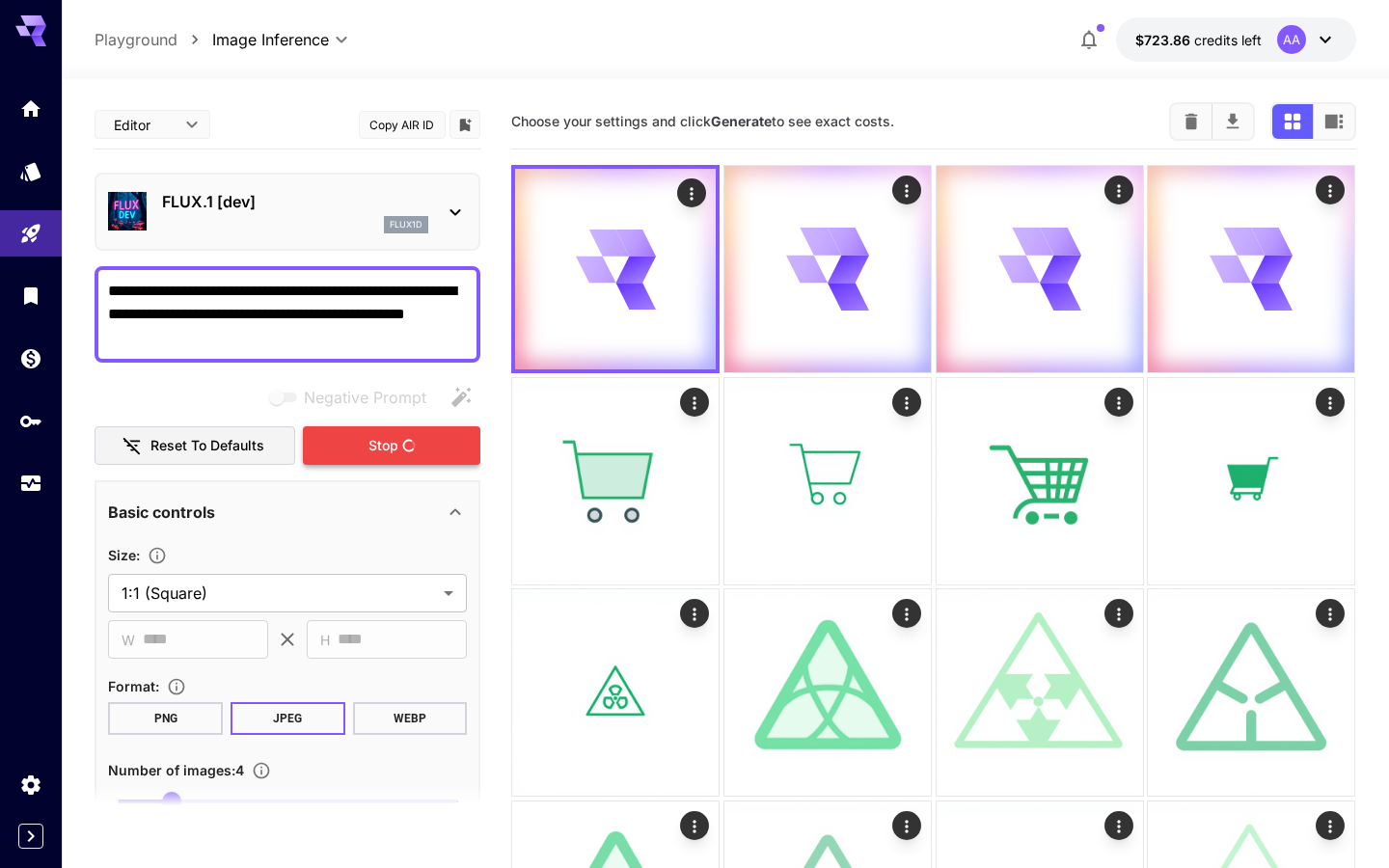 drag, startPoint x: 218, startPoint y: 289, endPoint x: 123, endPoint y: 285, distance: 95.08417 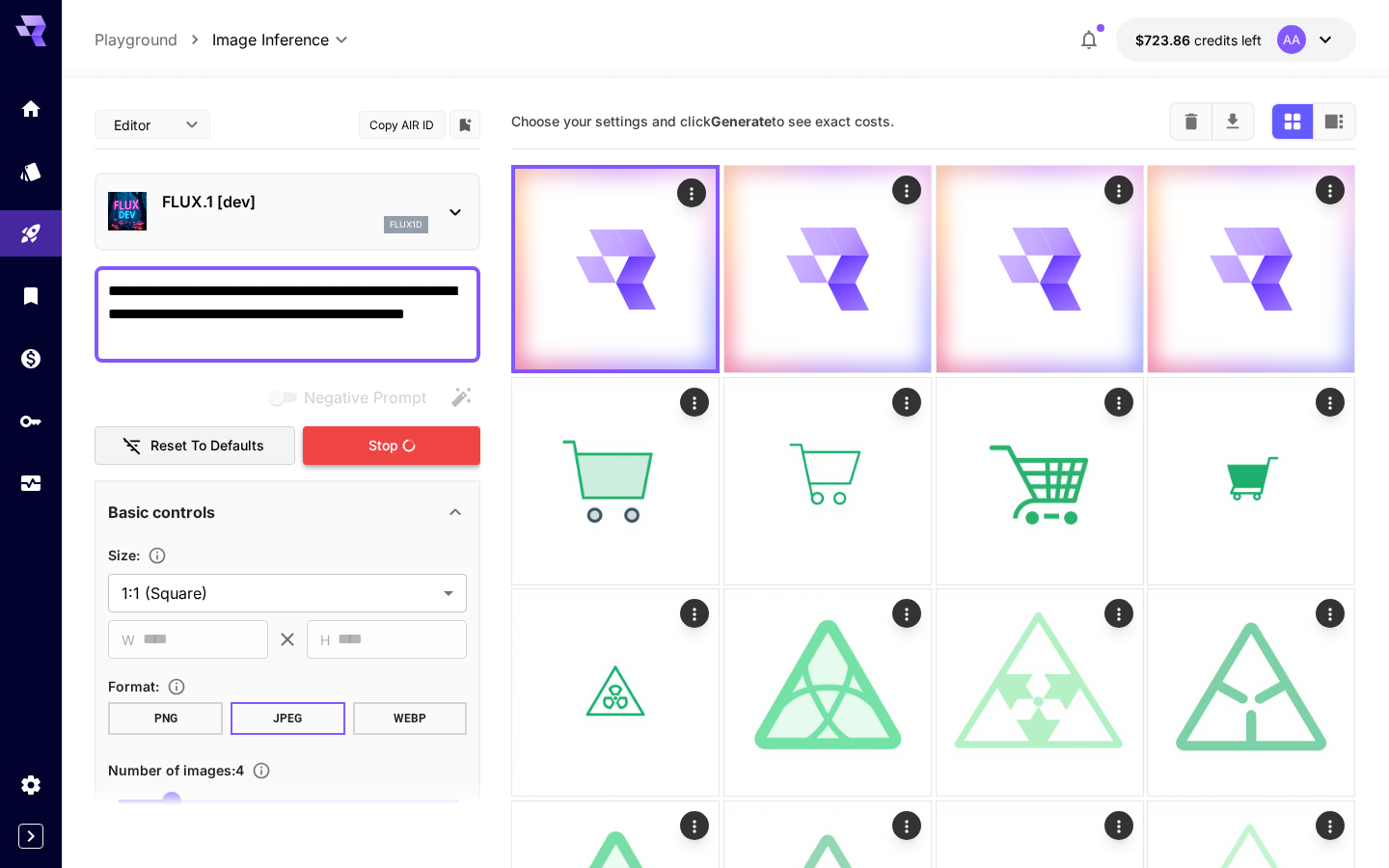 click on "**********" at bounding box center [287, 314] 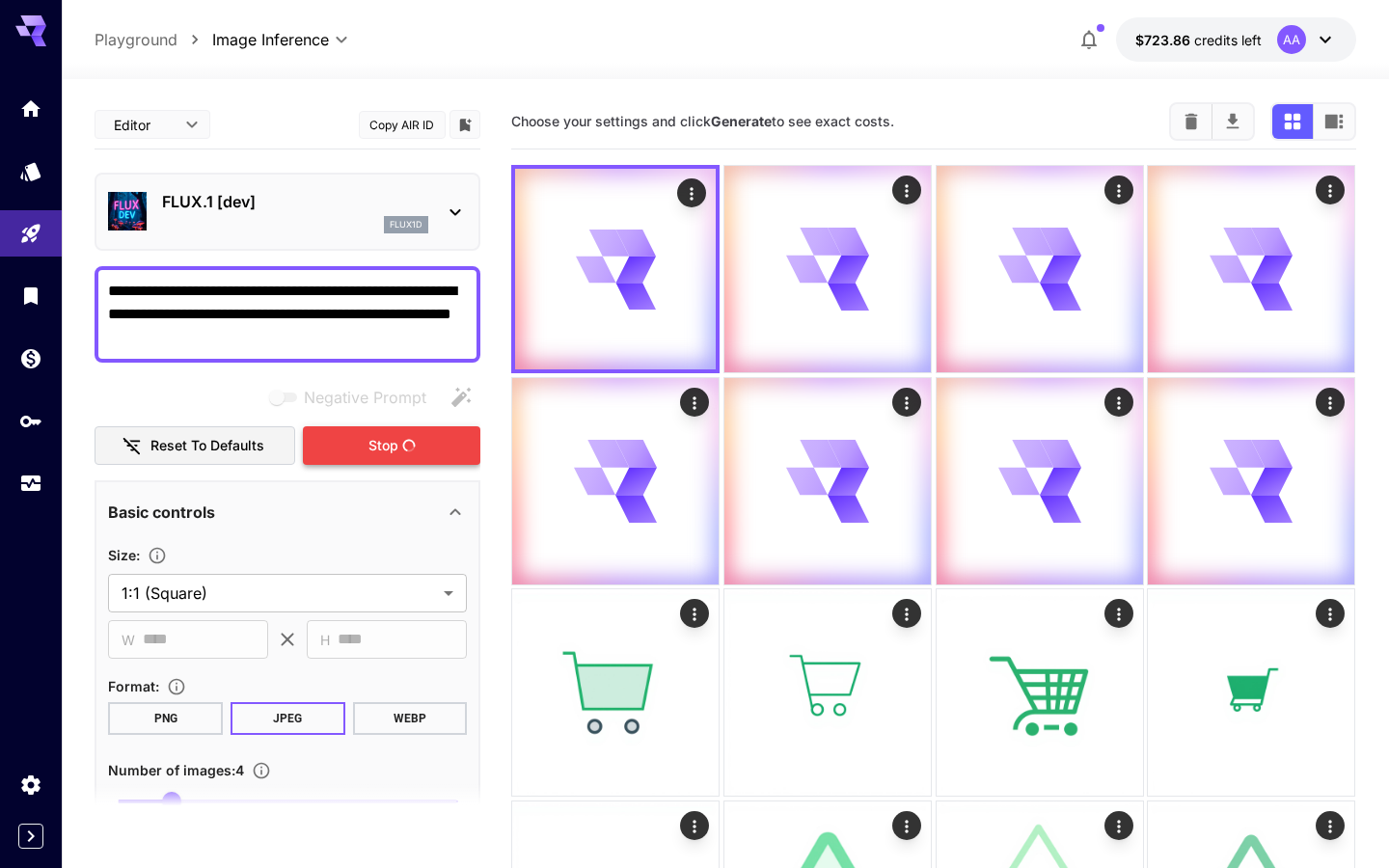click on "**********" at bounding box center (287, 314) 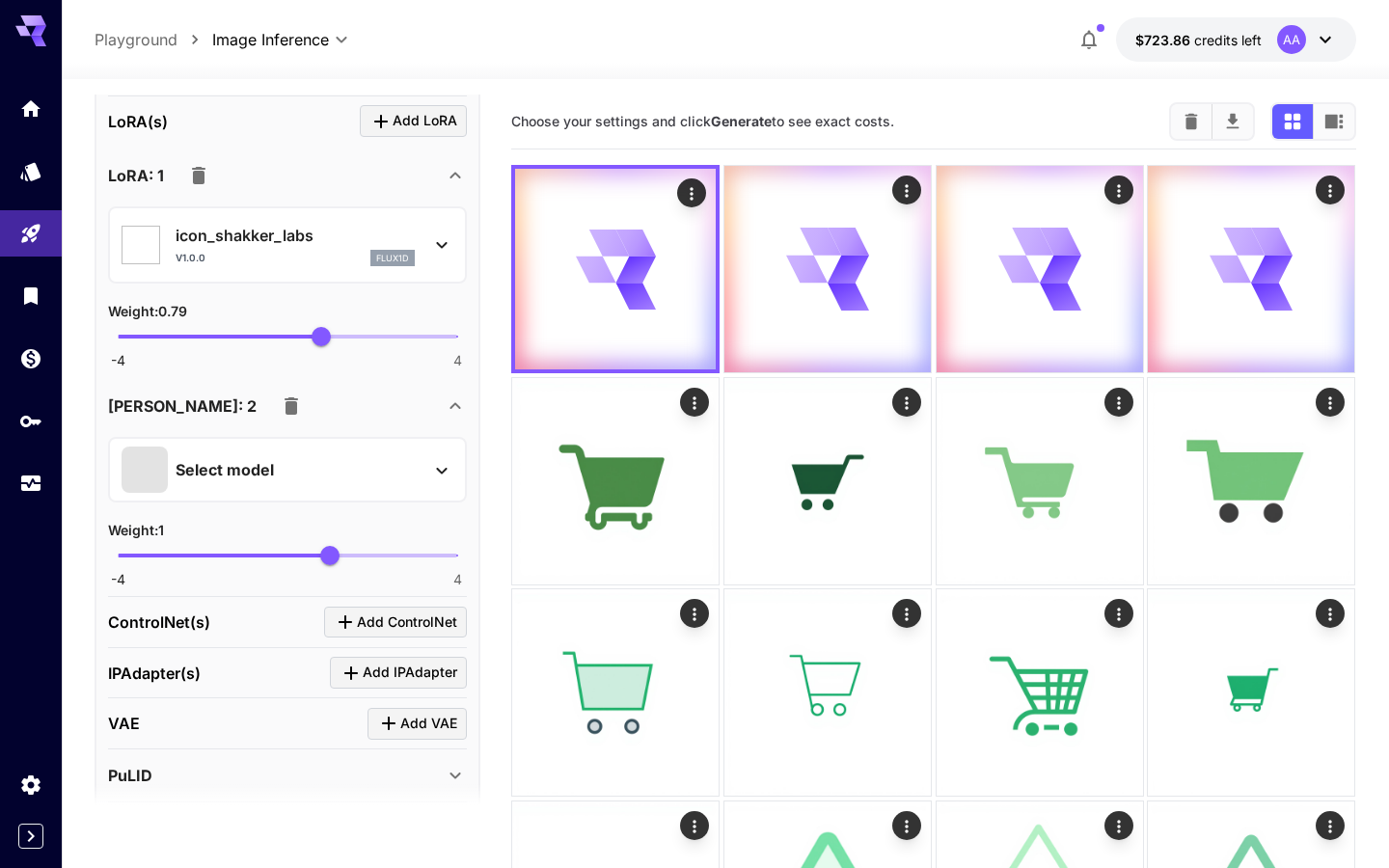 scroll, scrollTop: 1767, scrollLeft: 0, axis: vertical 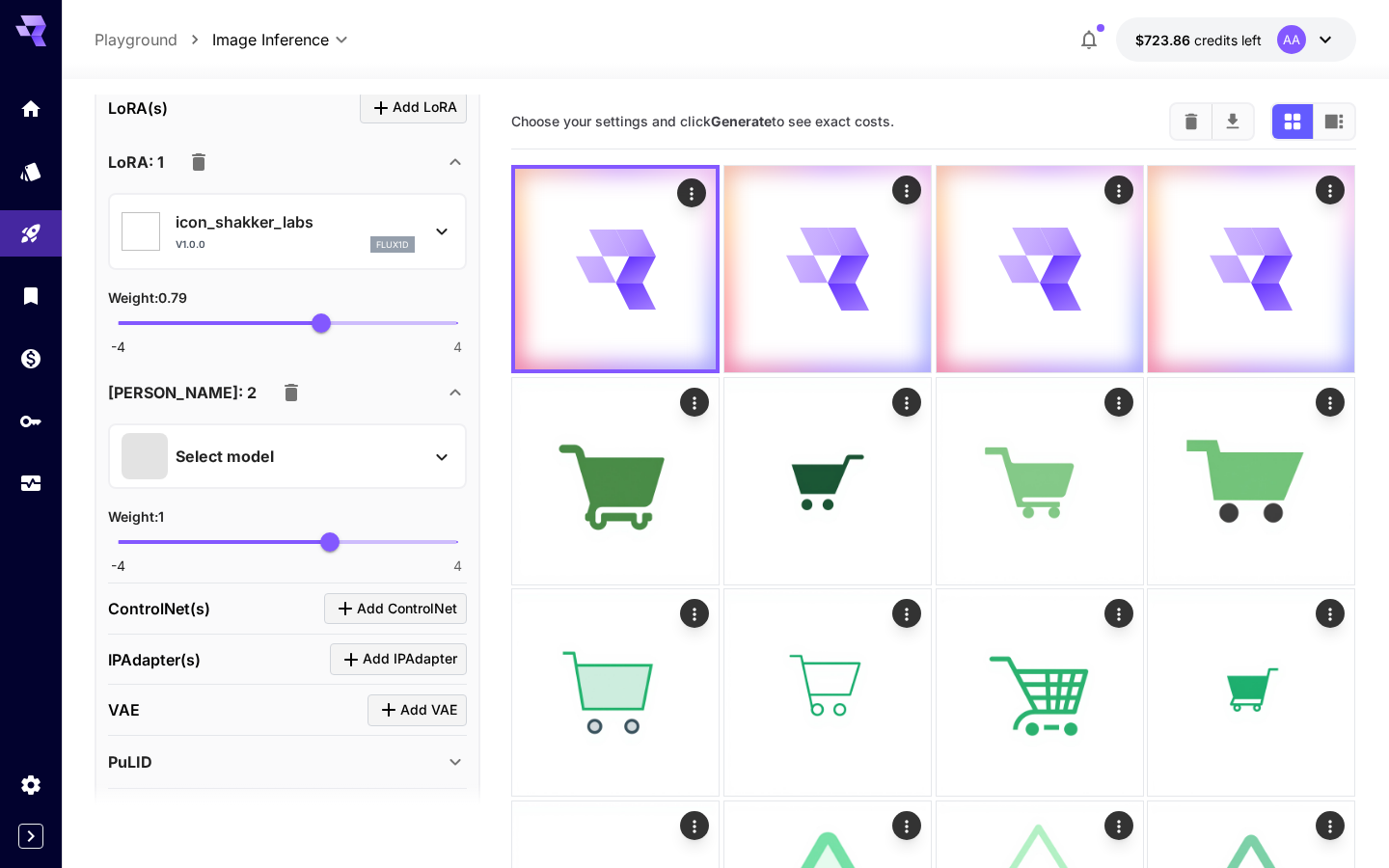 type on "**********" 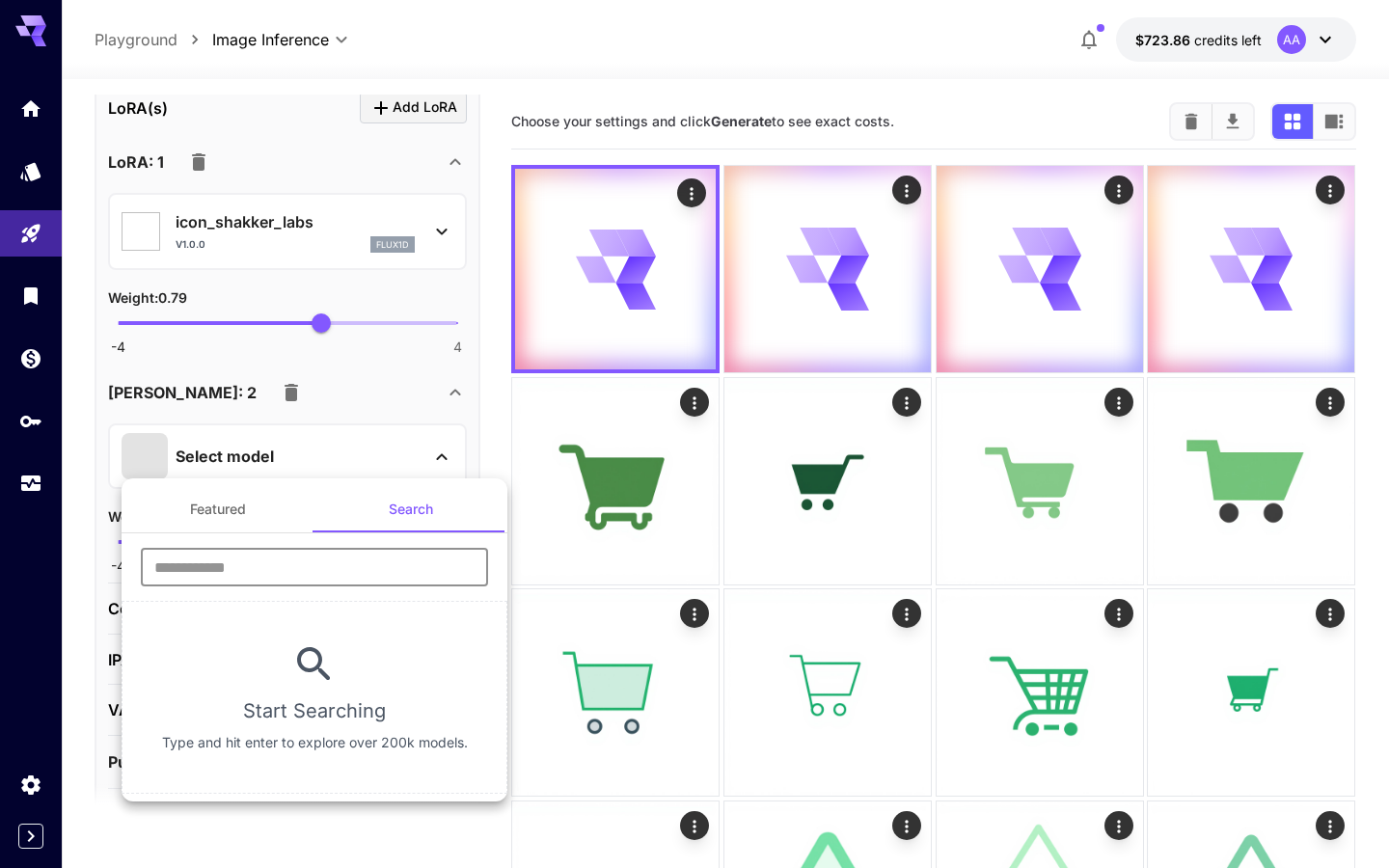click at bounding box center [314, 567] 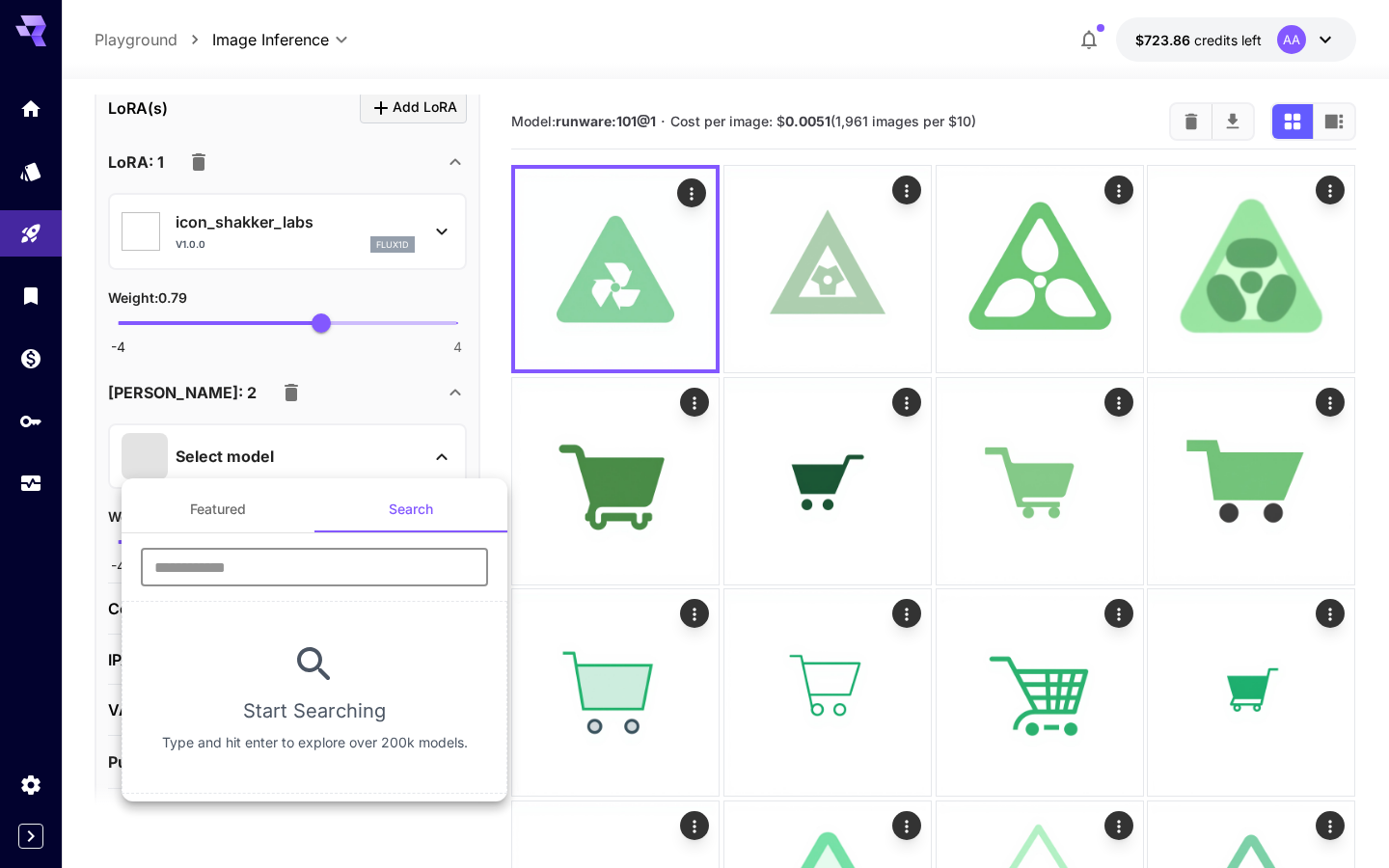 click at bounding box center [694, 434] 